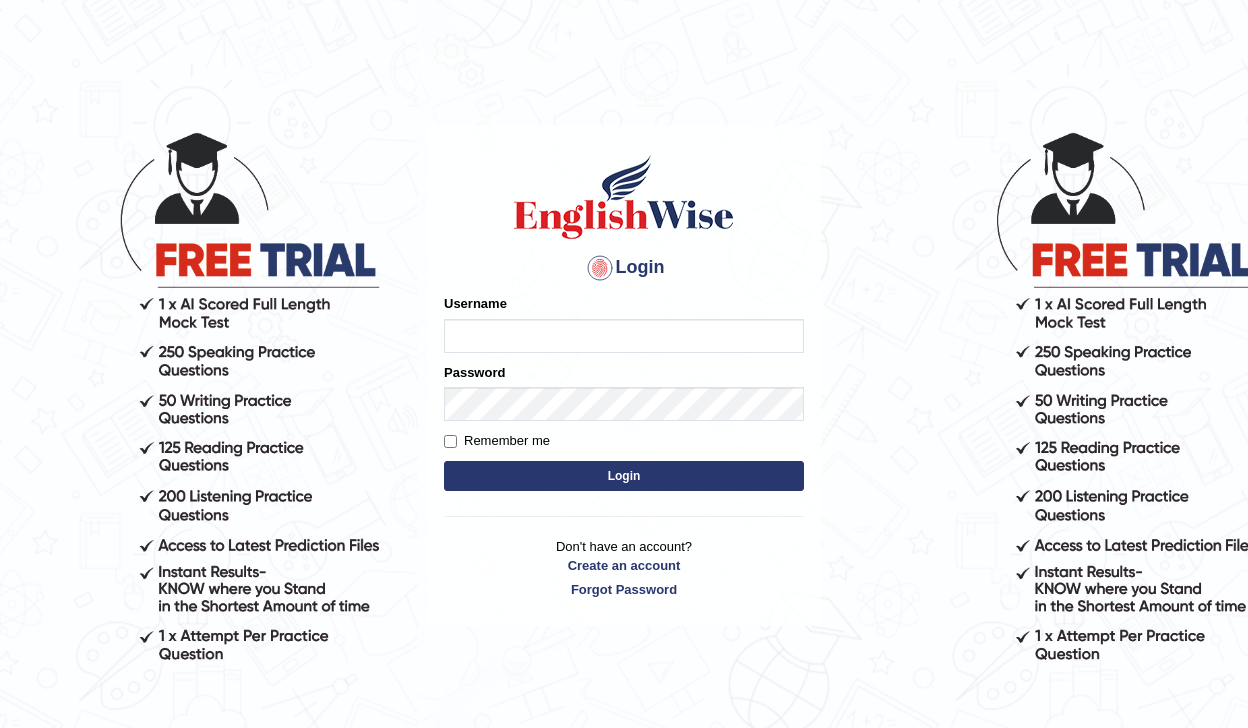 scroll, scrollTop: 0, scrollLeft: 0, axis: both 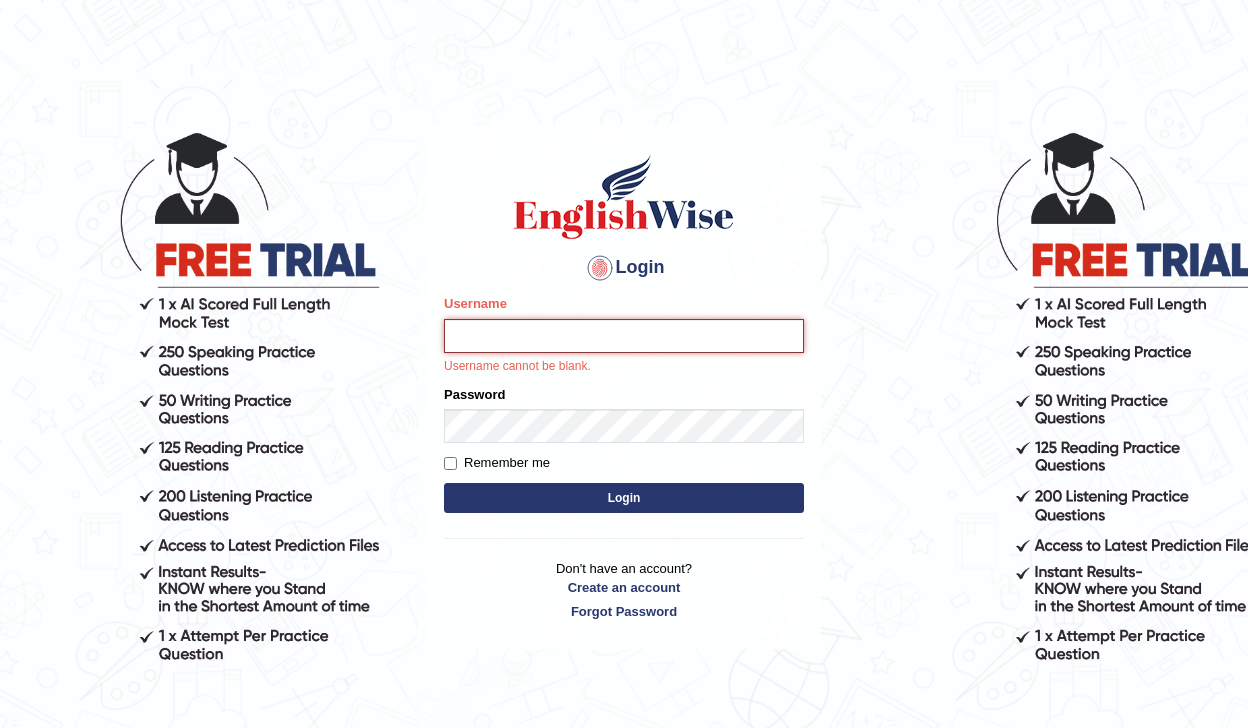 click on "Username" at bounding box center (624, 336) 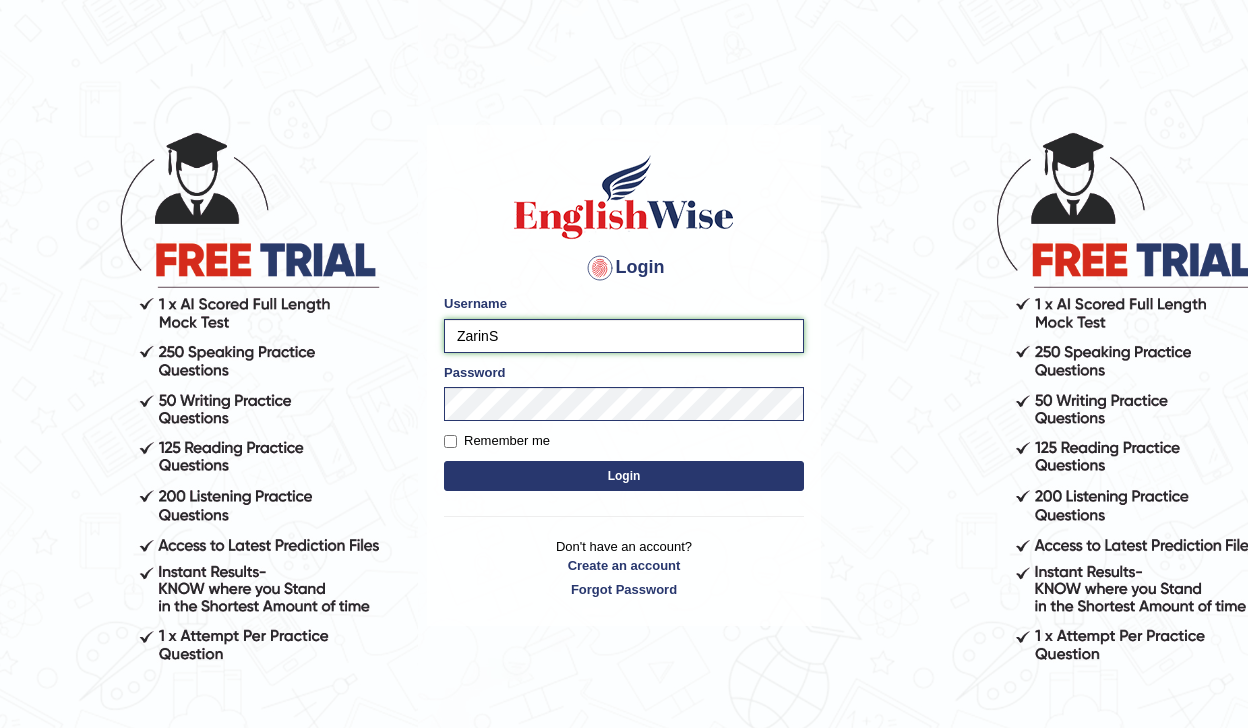 click on "Login" at bounding box center [624, 476] 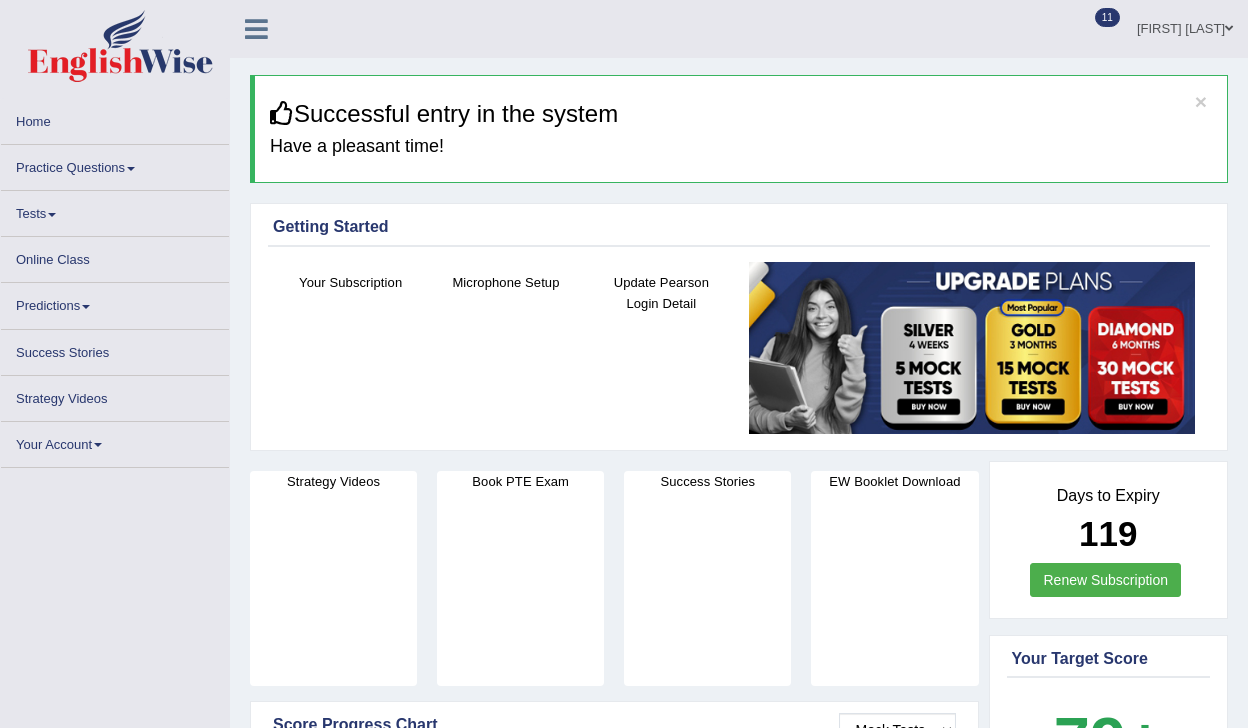 scroll, scrollTop: 0, scrollLeft: 0, axis: both 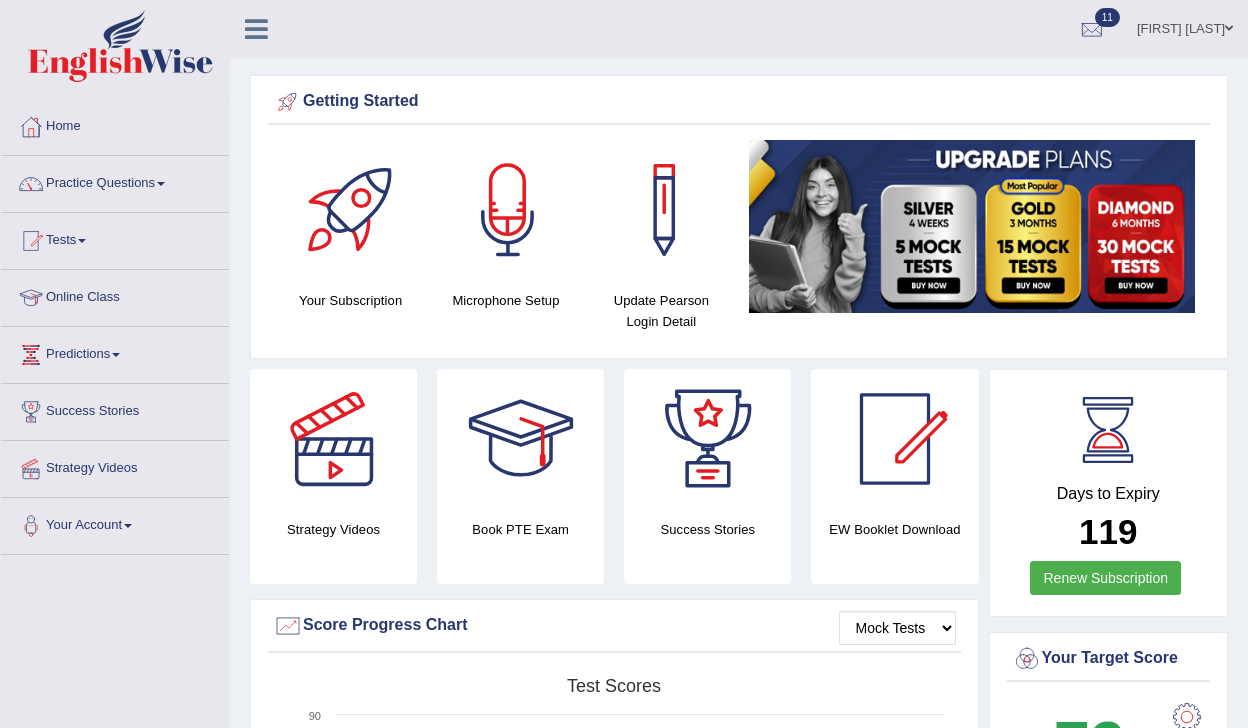 click on "Home" at bounding box center (115, 124) 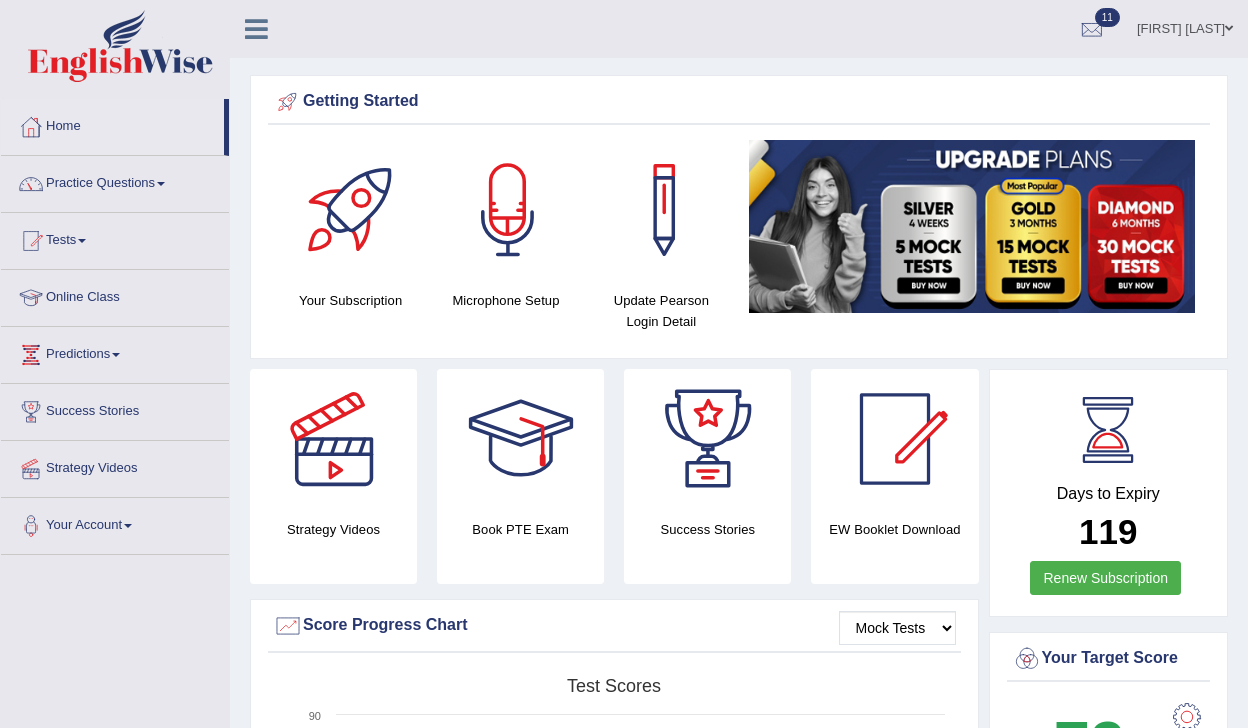 scroll, scrollTop: 0, scrollLeft: 0, axis: both 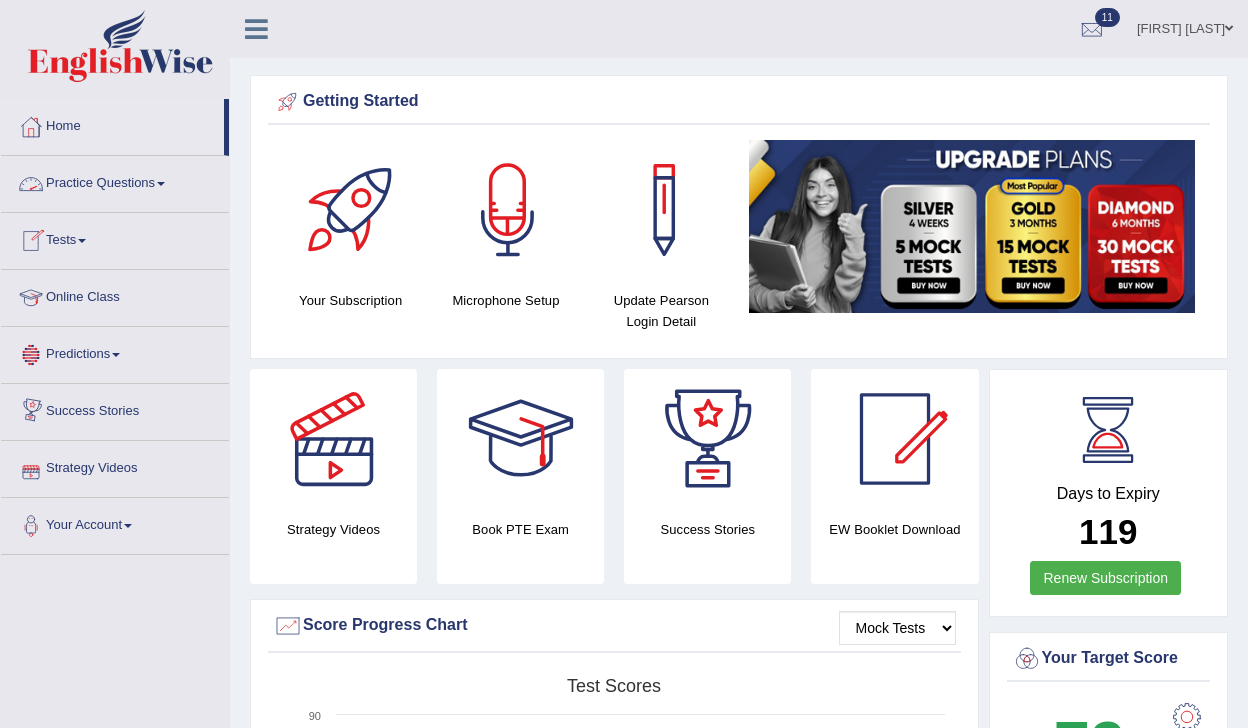 click on "Practice Questions" at bounding box center (115, 181) 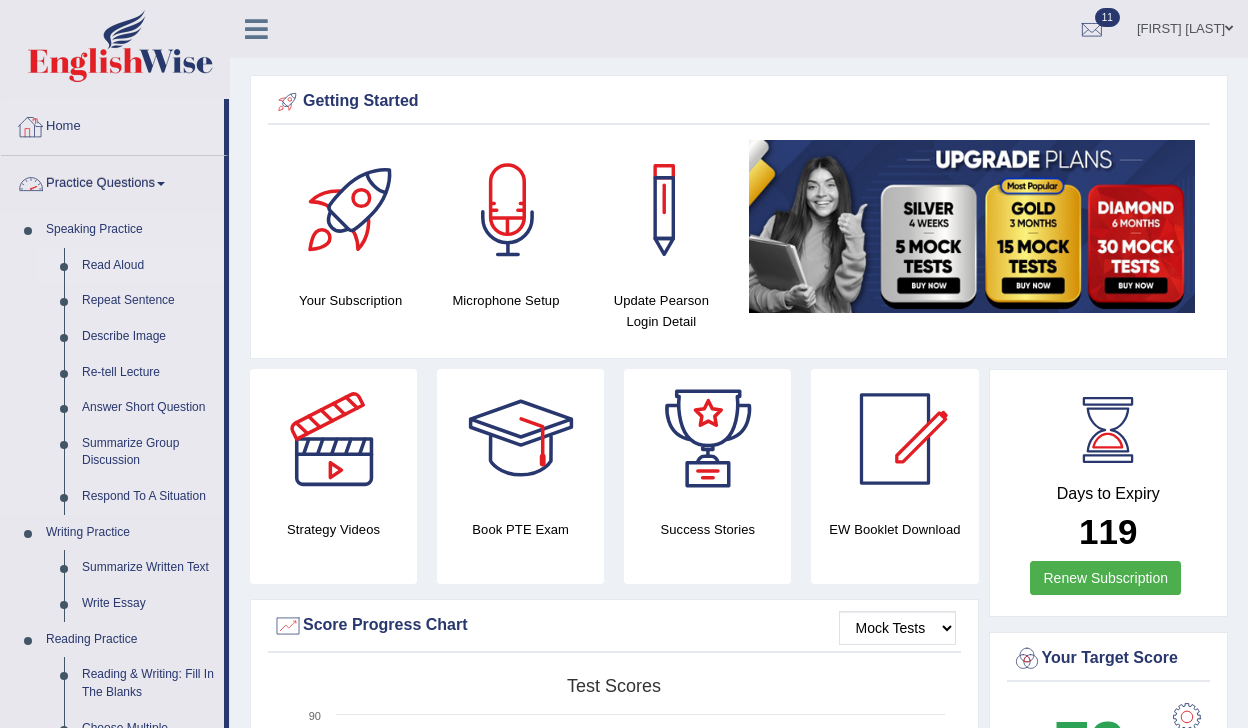 click on "Read Aloud" at bounding box center [148, 266] 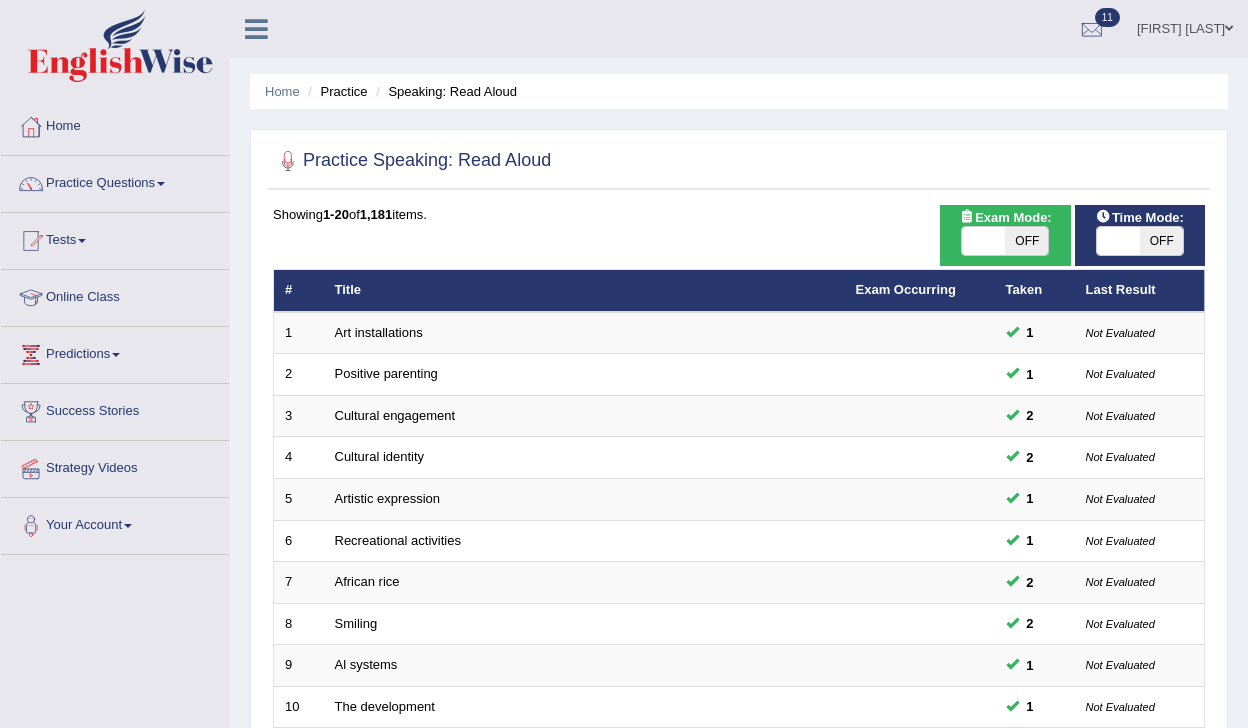scroll, scrollTop: 0, scrollLeft: 0, axis: both 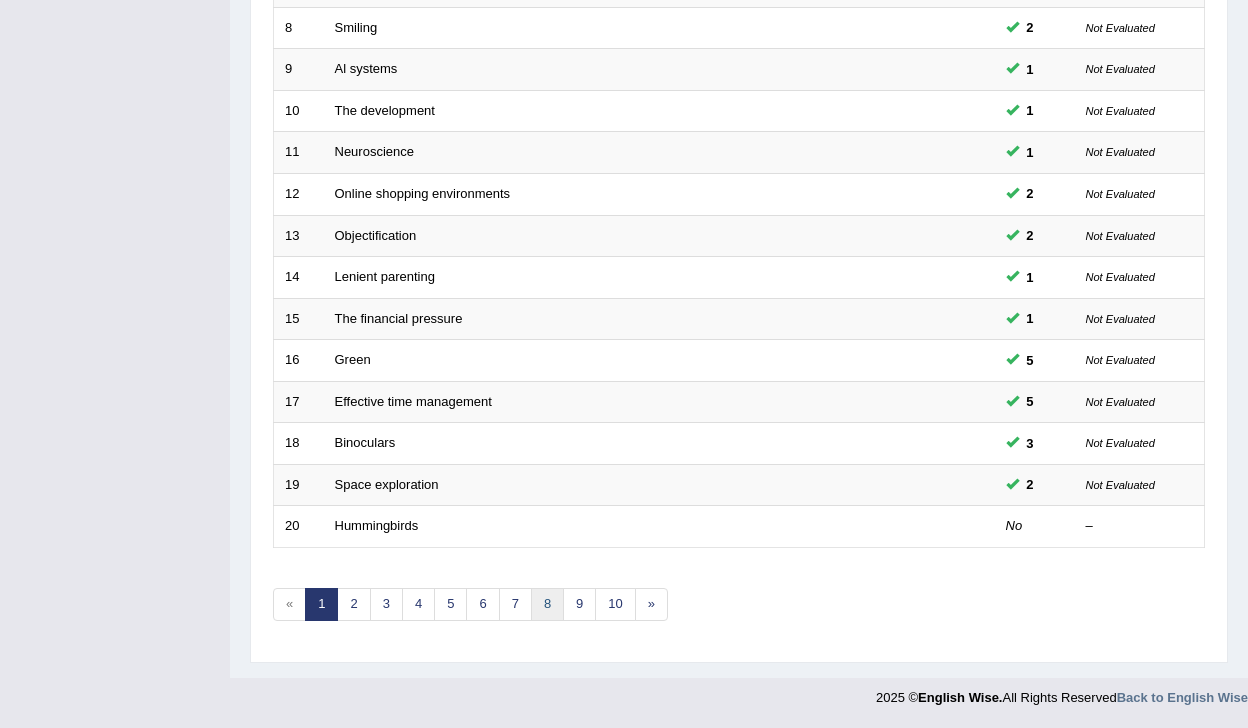 click on "Showing  1-20  of  1,181  items.
# Title Exam Occurring Taken Last Result
1 Art installations 1 Not Evaluated
2 Positive parenting 1 Not Evaluated
3 Cultural engagement 2 Not Evaluated
4 Cultural identity 2 Not Evaluated
5 Artistic expression 1 Not Evaluated
6 Recreational activities 1 Not Evaluated
7 African rice 2 Not Evaluated
8 Smiling 2 Not Evaluated
9 Al systems 1 Not Evaluated
10 The development 1 Not Evaluated
11 Neuroscience 1 Not Evaluated
12 Online shopping environments 2 Not Evaluated
13 Objectification 2 Not Evaluated
14 Lenient parenting 1 Not Evaluated
15 The financial pressure 1 Not Evaluated
16 Green 5 Not Evaluated
17 Effective time management 5 Not Evaluated
18 Binoculars 3 Not Evaluated
19 Space exploration 2 Not Evaluated
20 Hummingbirds No –
«
1
2
3
4
5
6
7
8
9
10
»" at bounding box center (739, 127) 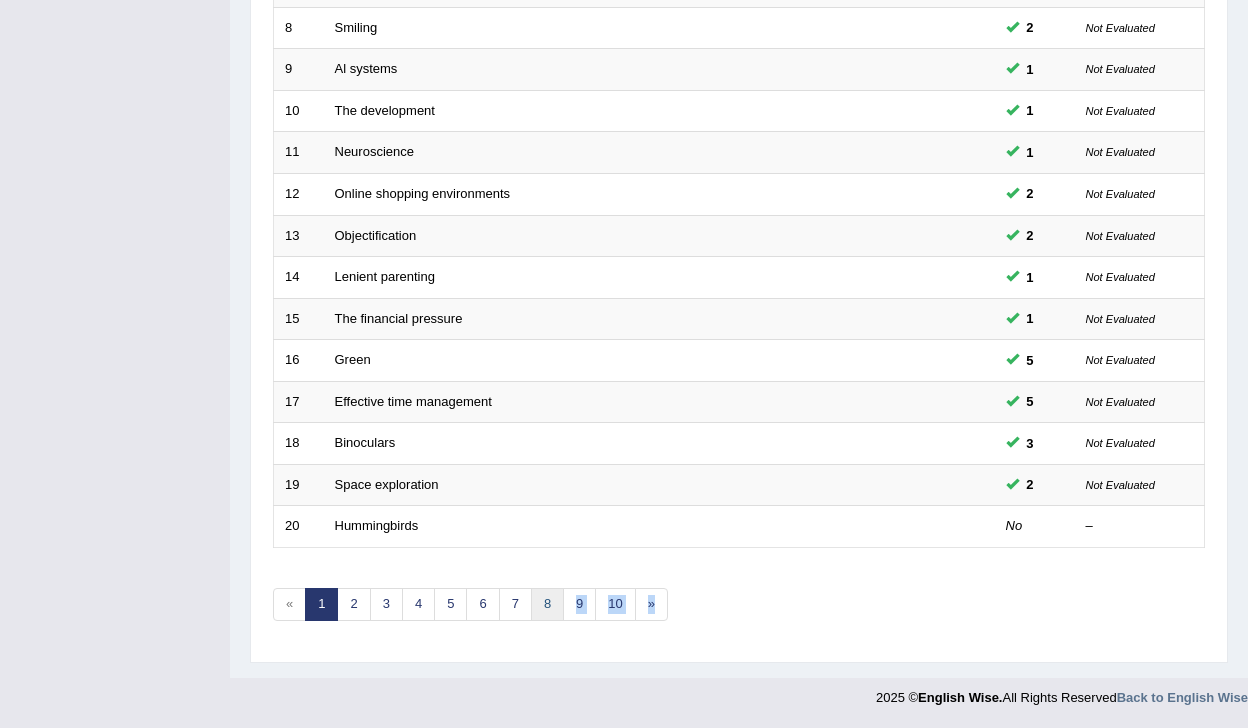 click on "8" at bounding box center [547, 604] 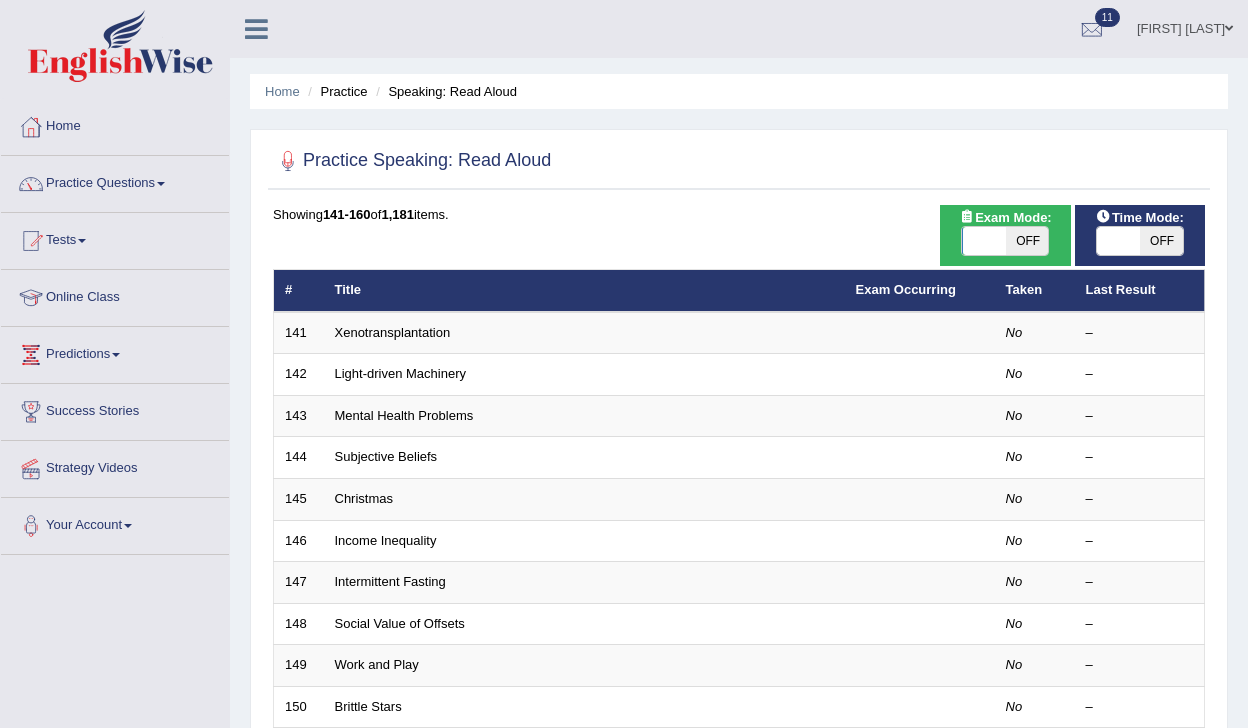 scroll, scrollTop: 0, scrollLeft: 0, axis: both 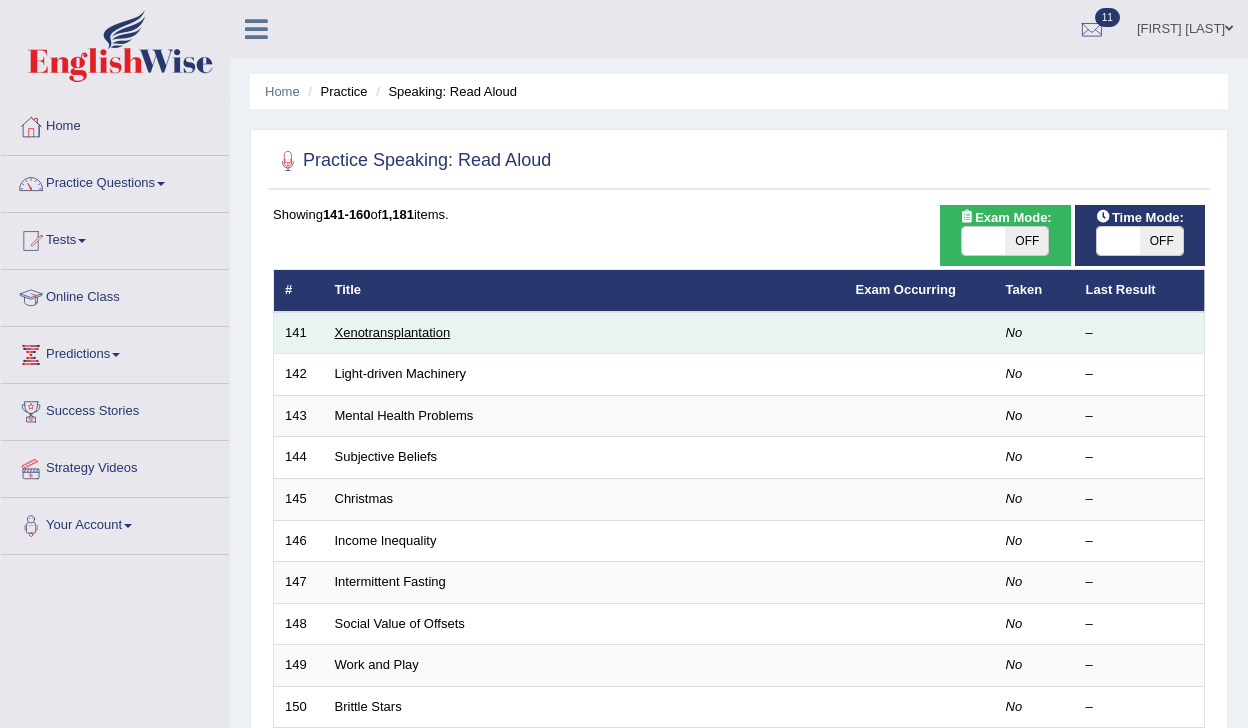 click on "Xenotransplantation" at bounding box center (393, 332) 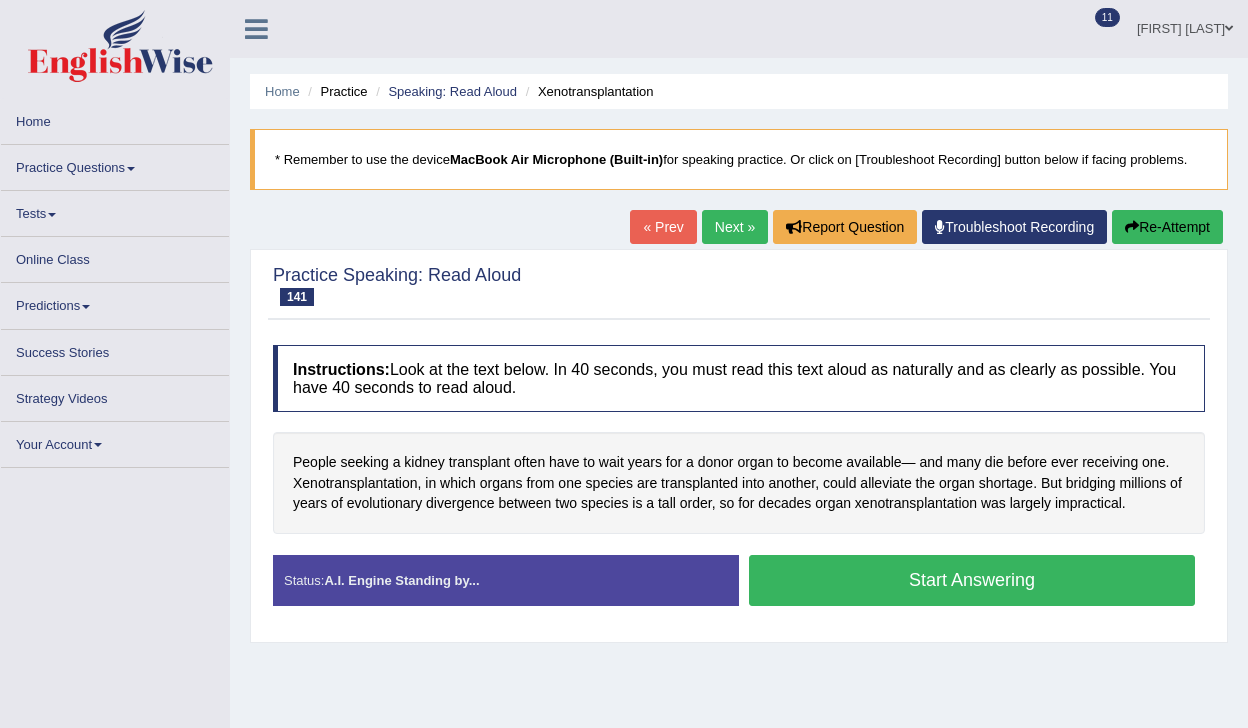scroll, scrollTop: 0, scrollLeft: 0, axis: both 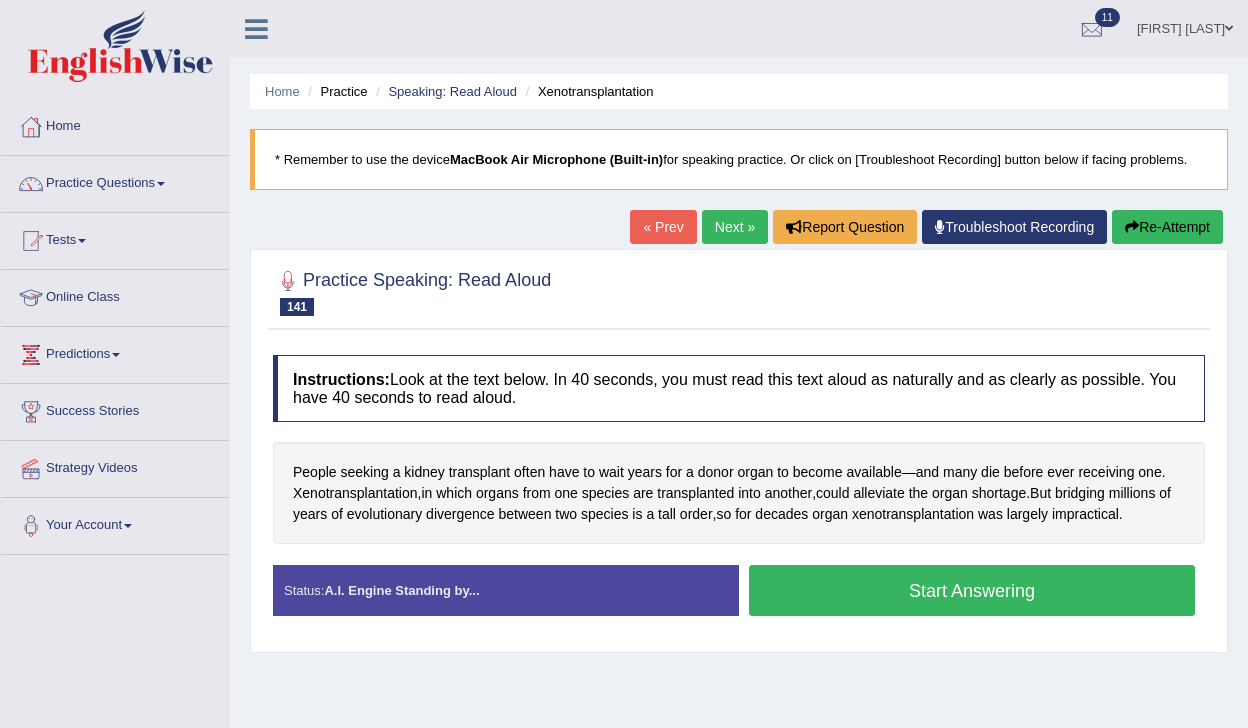 click on "Start Answering" at bounding box center [972, 590] 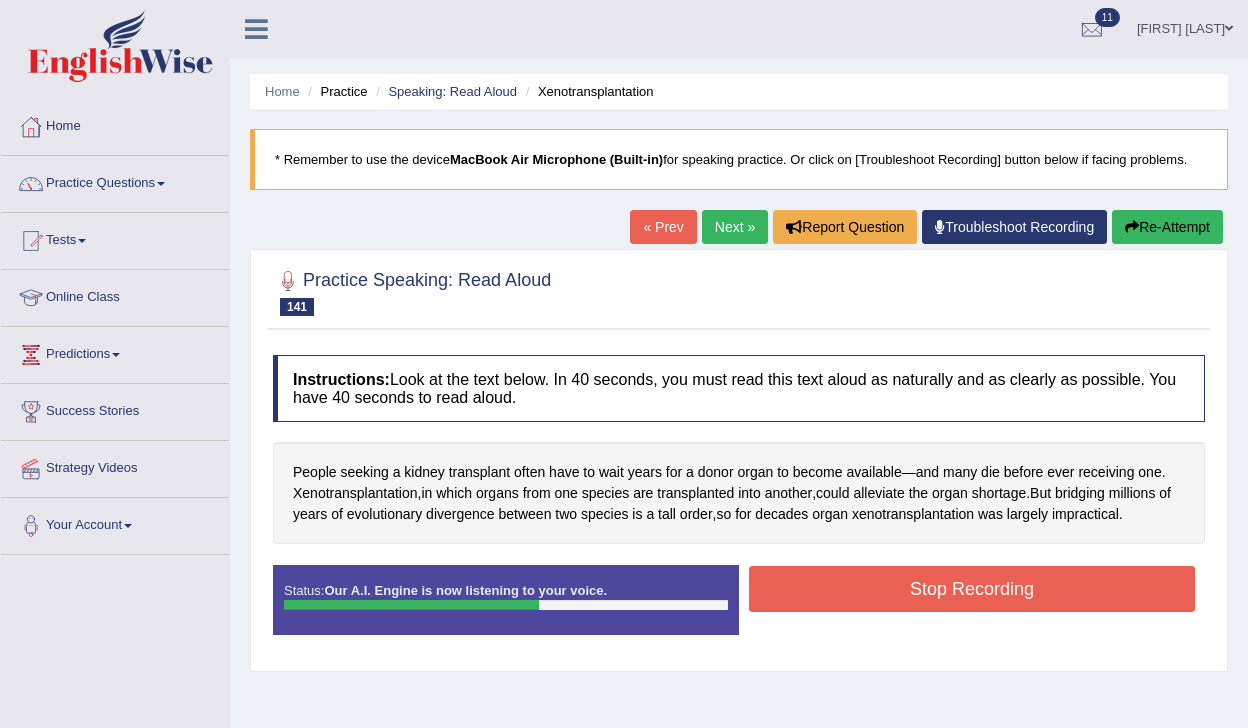 click on "Stop Recording" at bounding box center [972, 589] 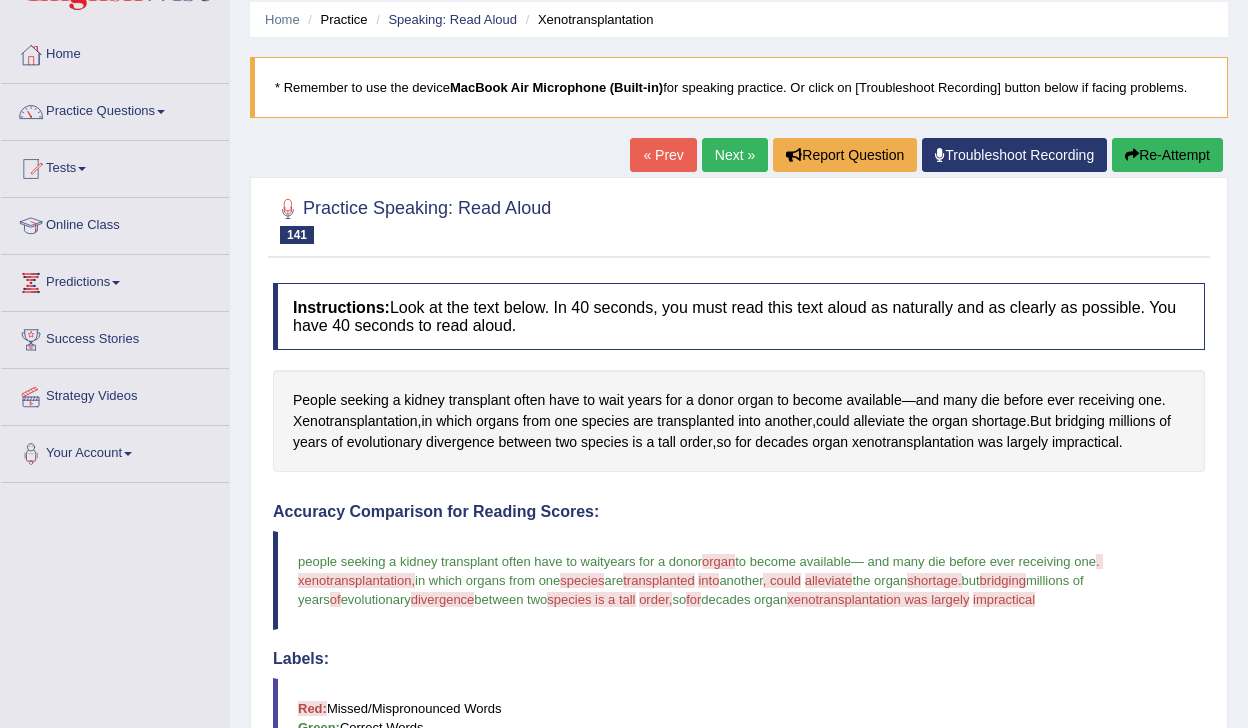 scroll, scrollTop: 0, scrollLeft: 0, axis: both 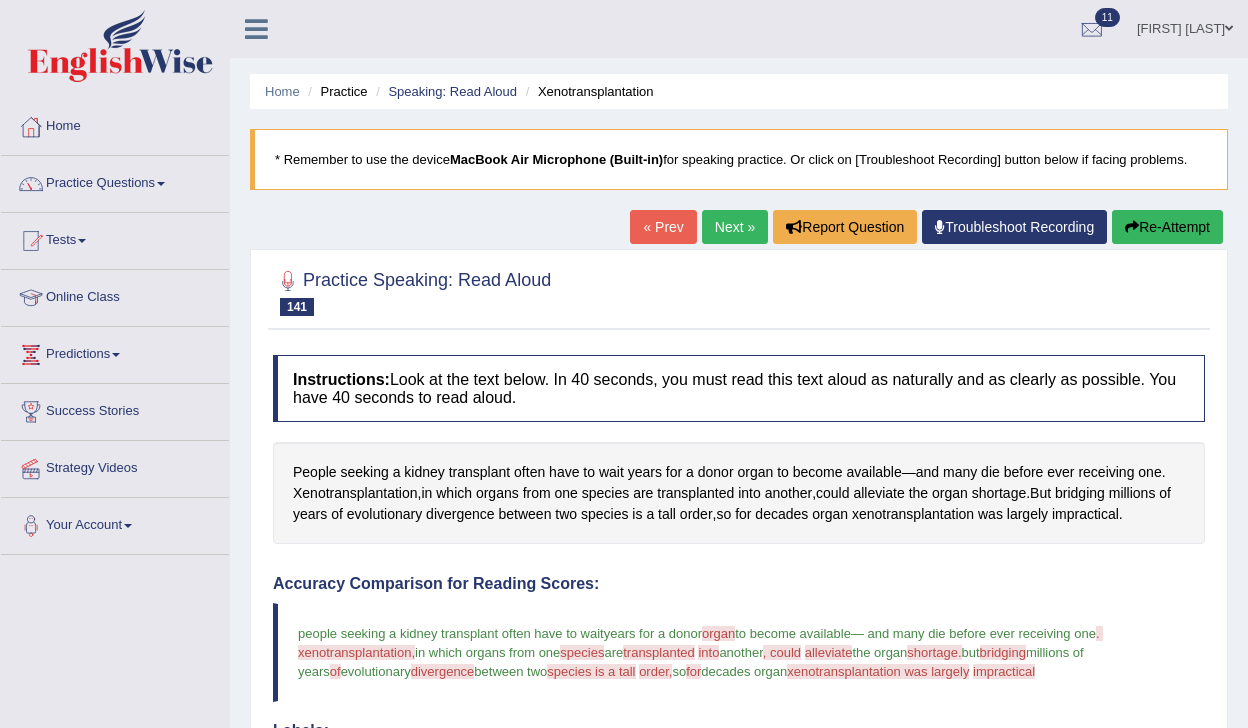 click on "Next »" at bounding box center [735, 227] 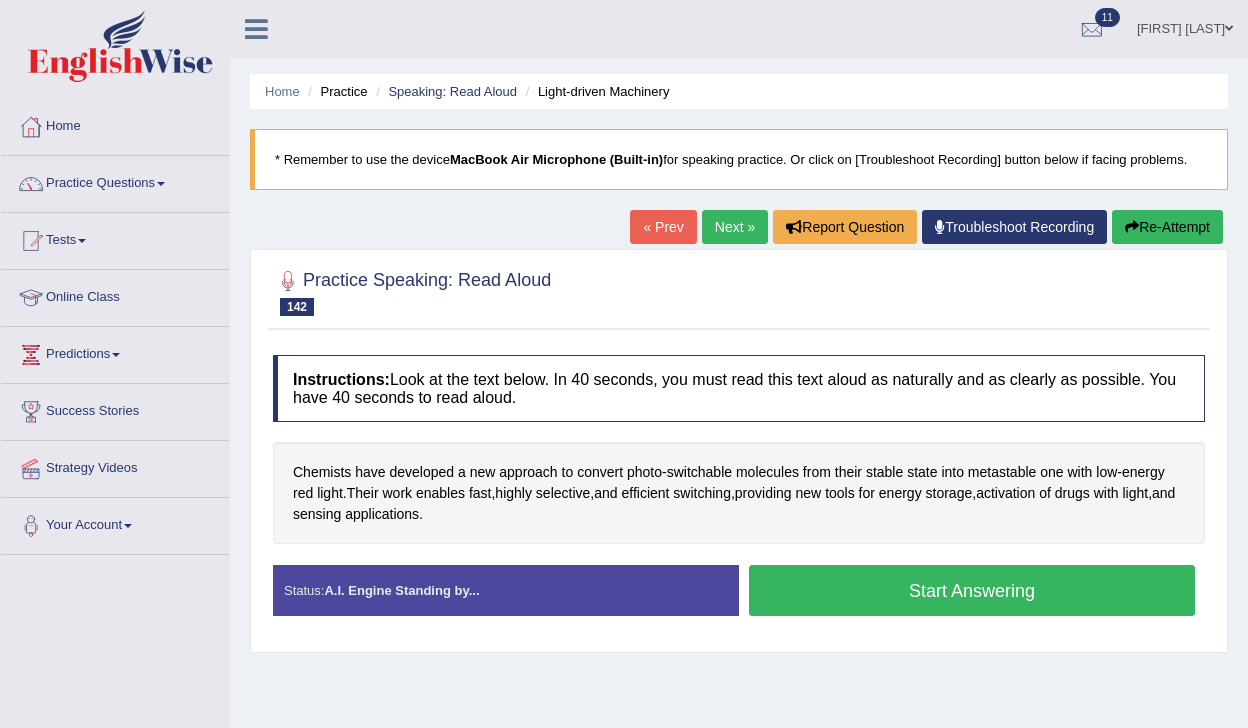 scroll, scrollTop: 0, scrollLeft: 0, axis: both 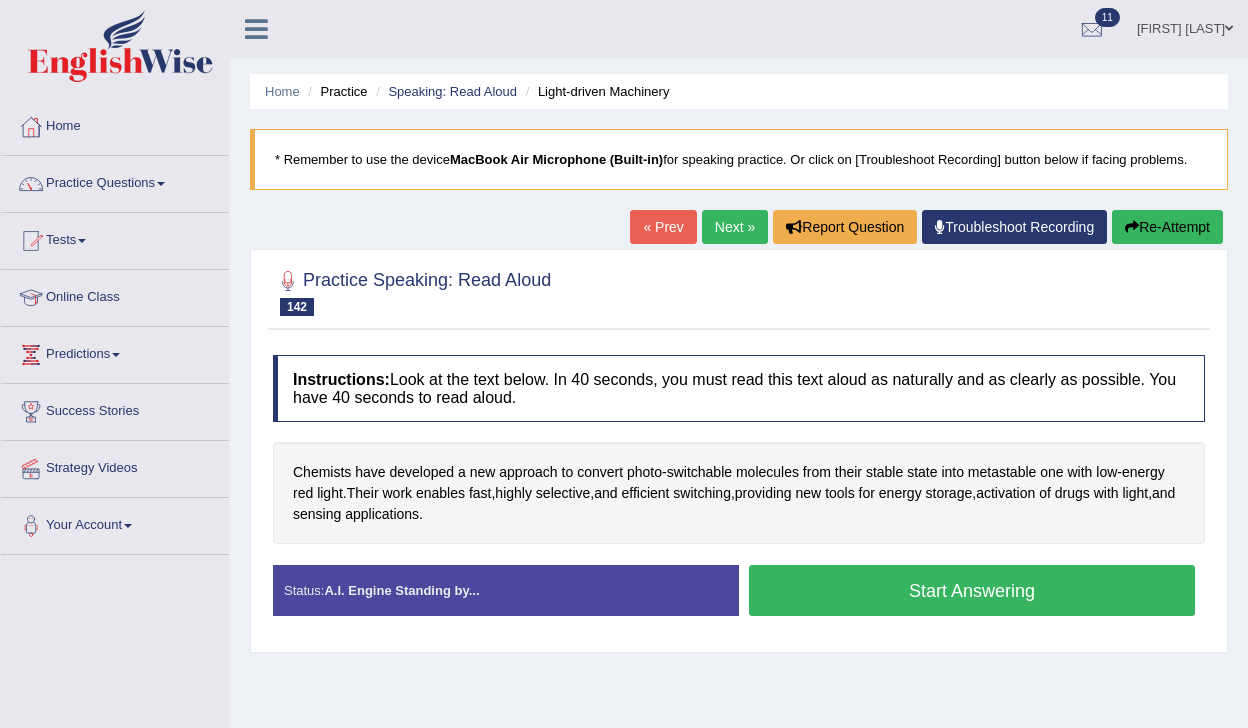 click on "Start Answering" at bounding box center [972, 590] 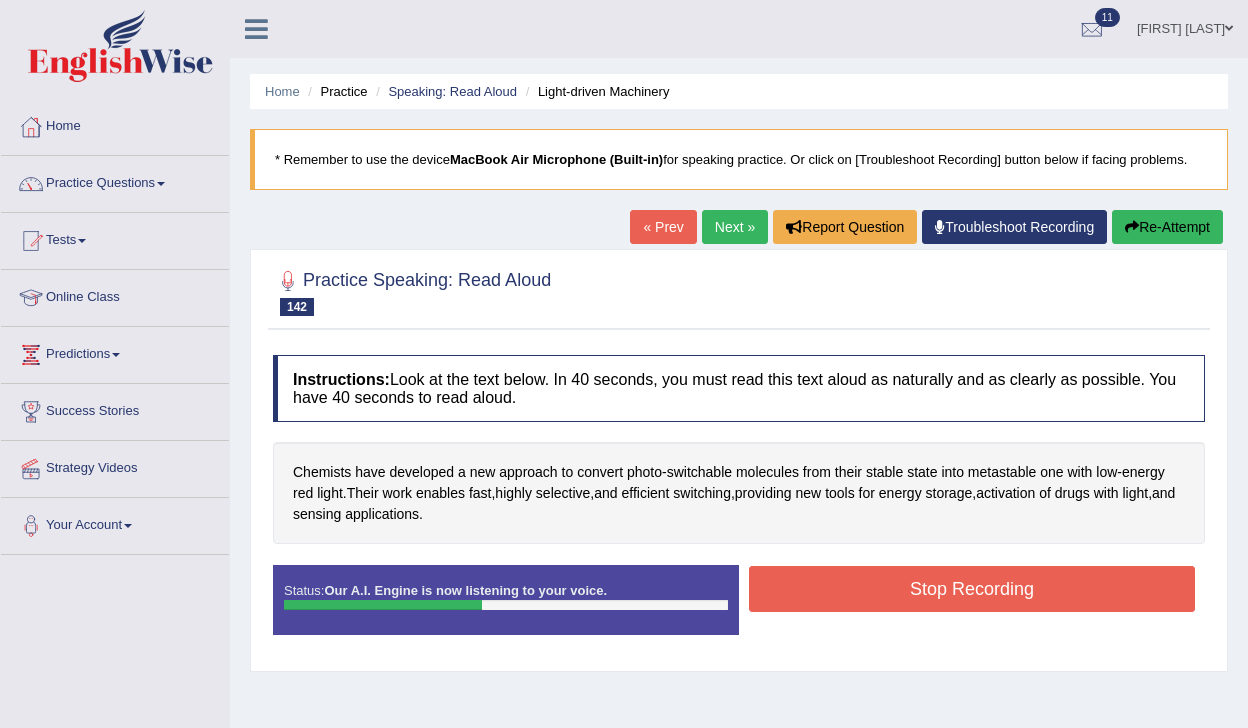 click on "Stop Recording" at bounding box center (972, 589) 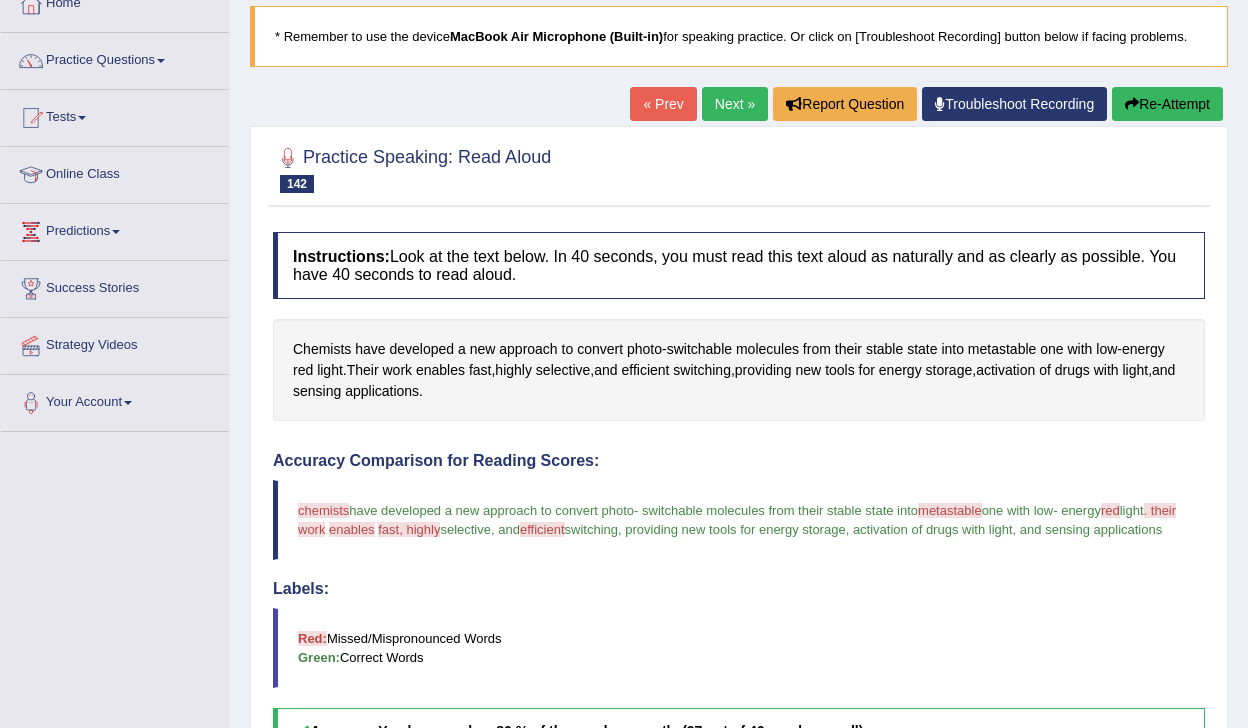 scroll, scrollTop: 73, scrollLeft: 0, axis: vertical 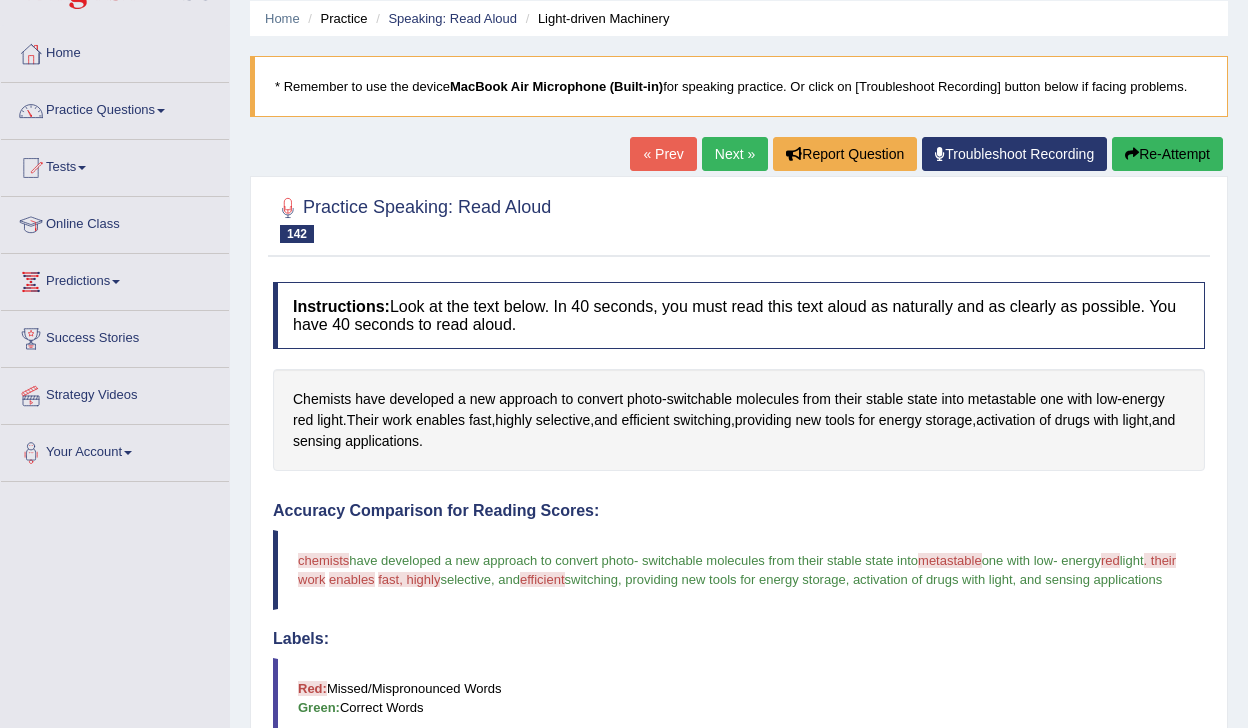click on "Next »" at bounding box center (735, 154) 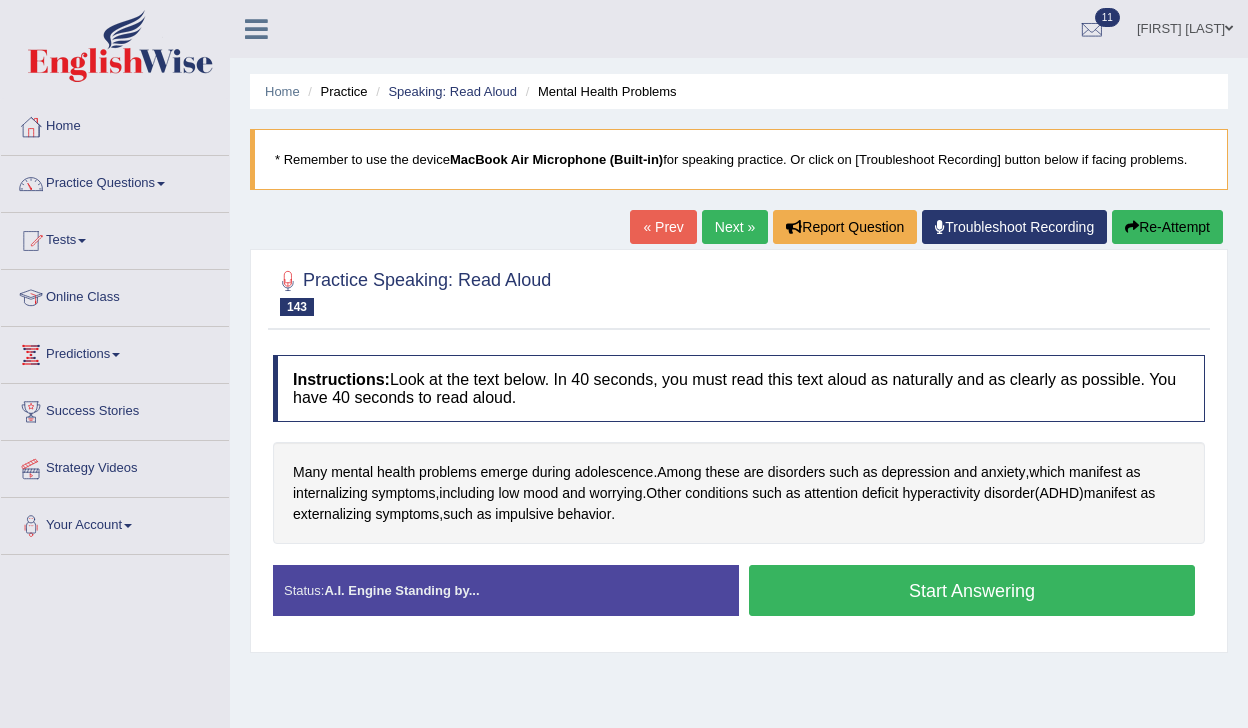 scroll, scrollTop: 0, scrollLeft: 0, axis: both 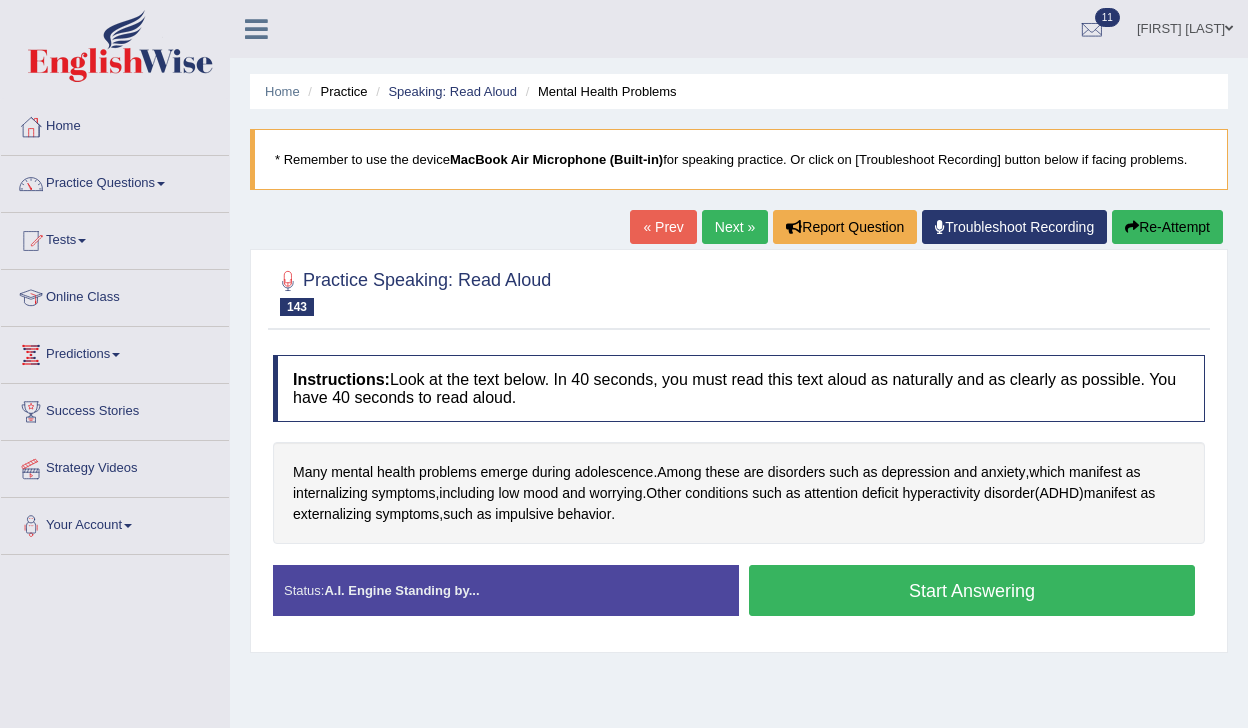 click on "Start Answering" at bounding box center [972, 590] 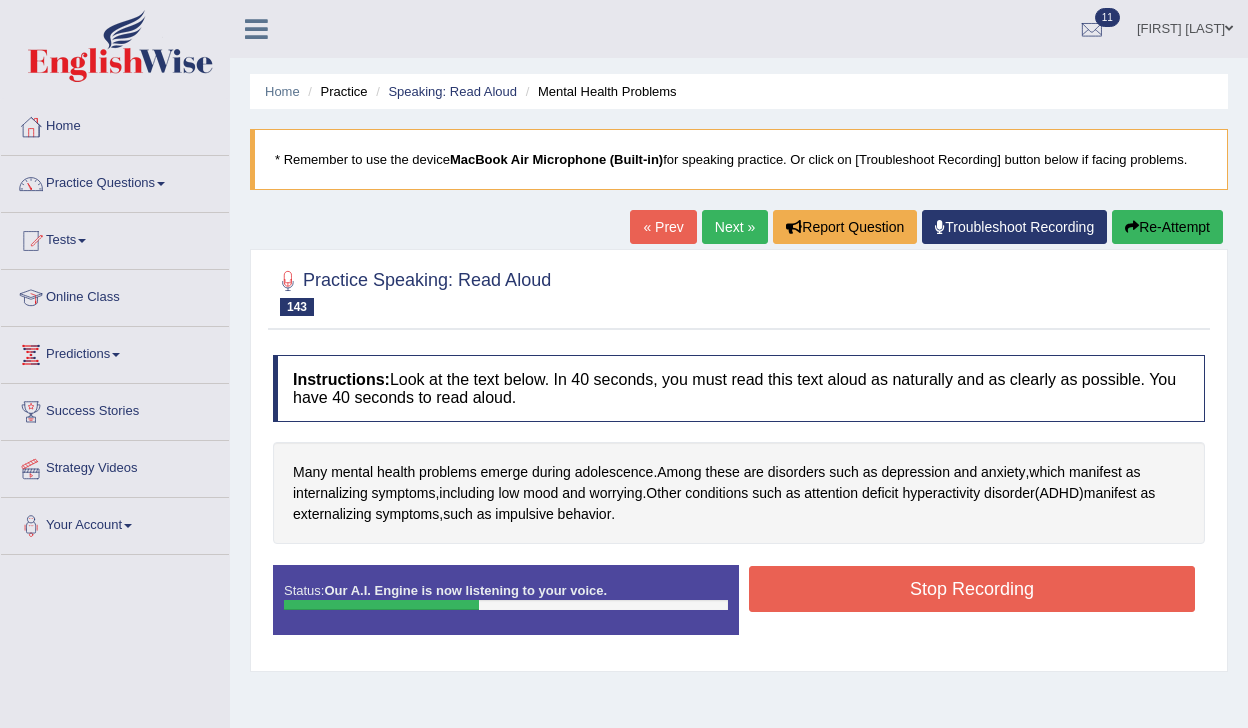 click on "Stop Recording" at bounding box center (972, 589) 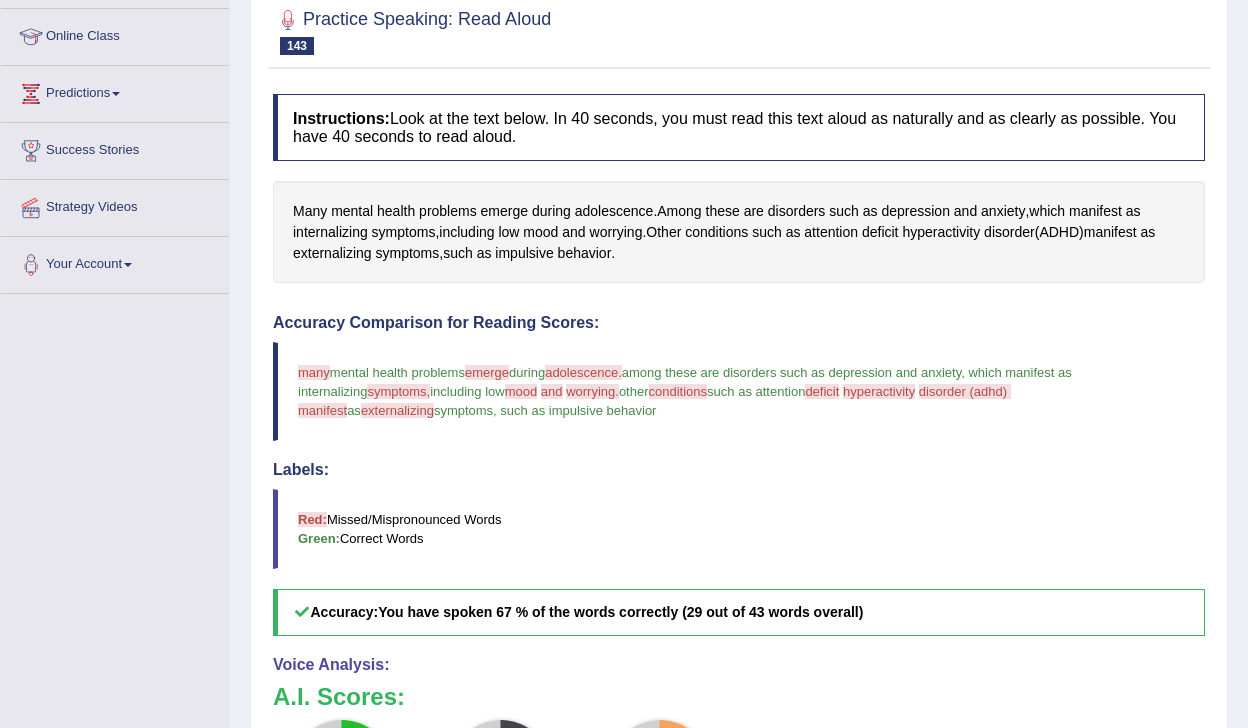 scroll, scrollTop: 15, scrollLeft: 0, axis: vertical 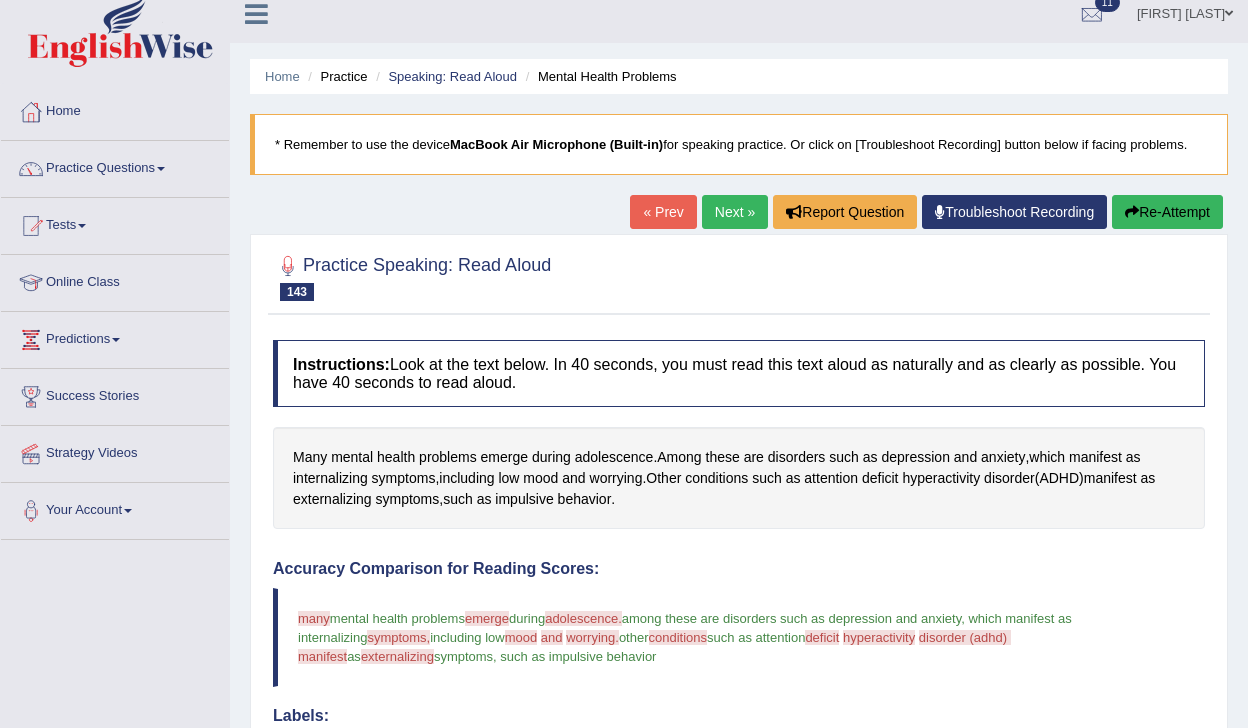 click on "Next »" at bounding box center [735, 212] 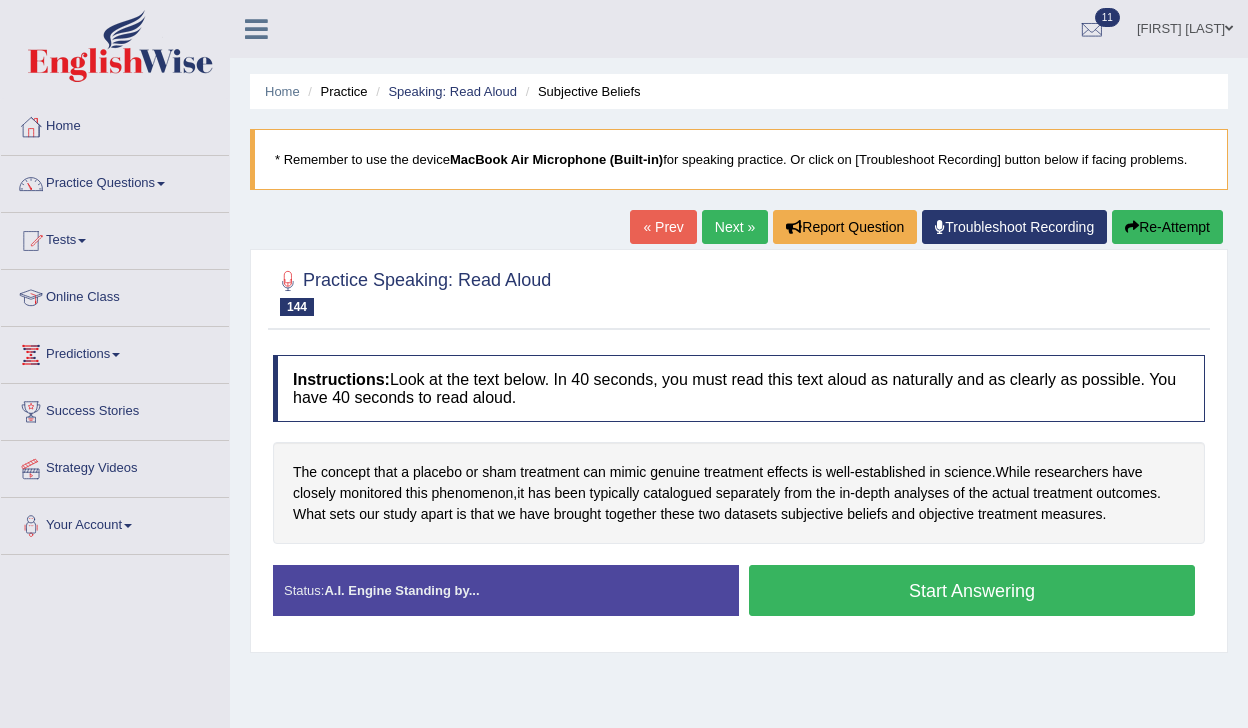scroll, scrollTop: 0, scrollLeft: 0, axis: both 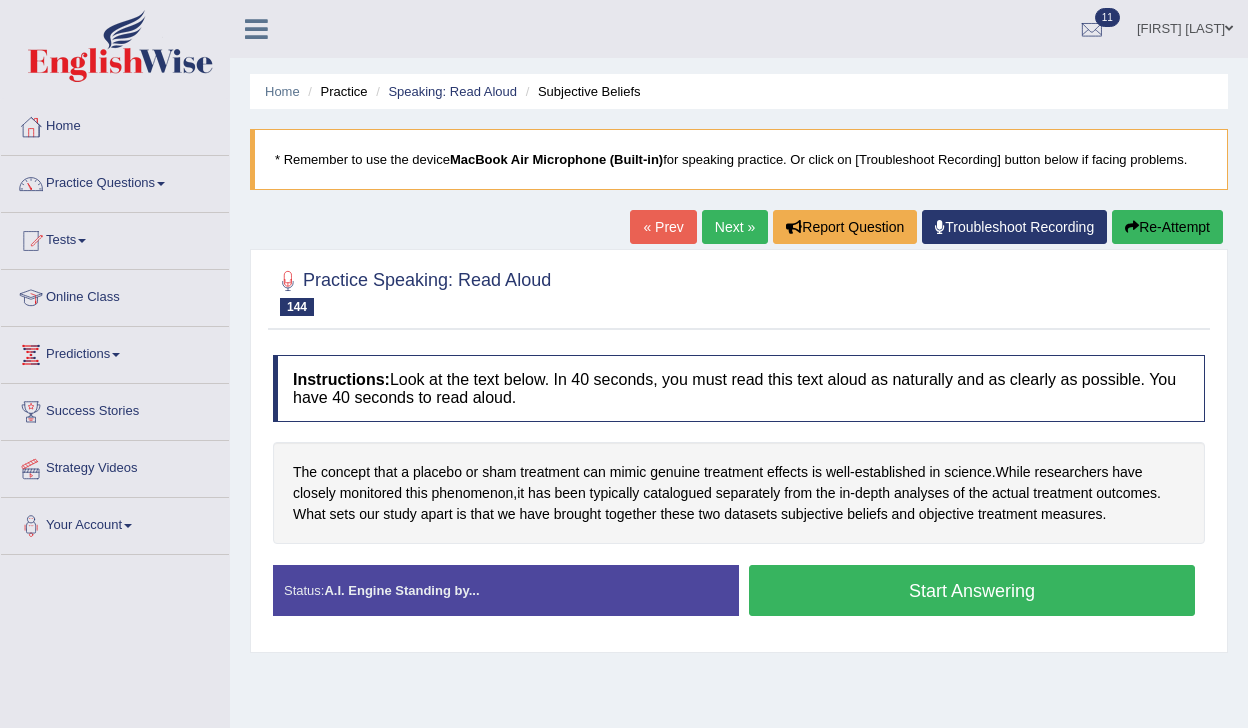 click on "Start Answering" at bounding box center [972, 590] 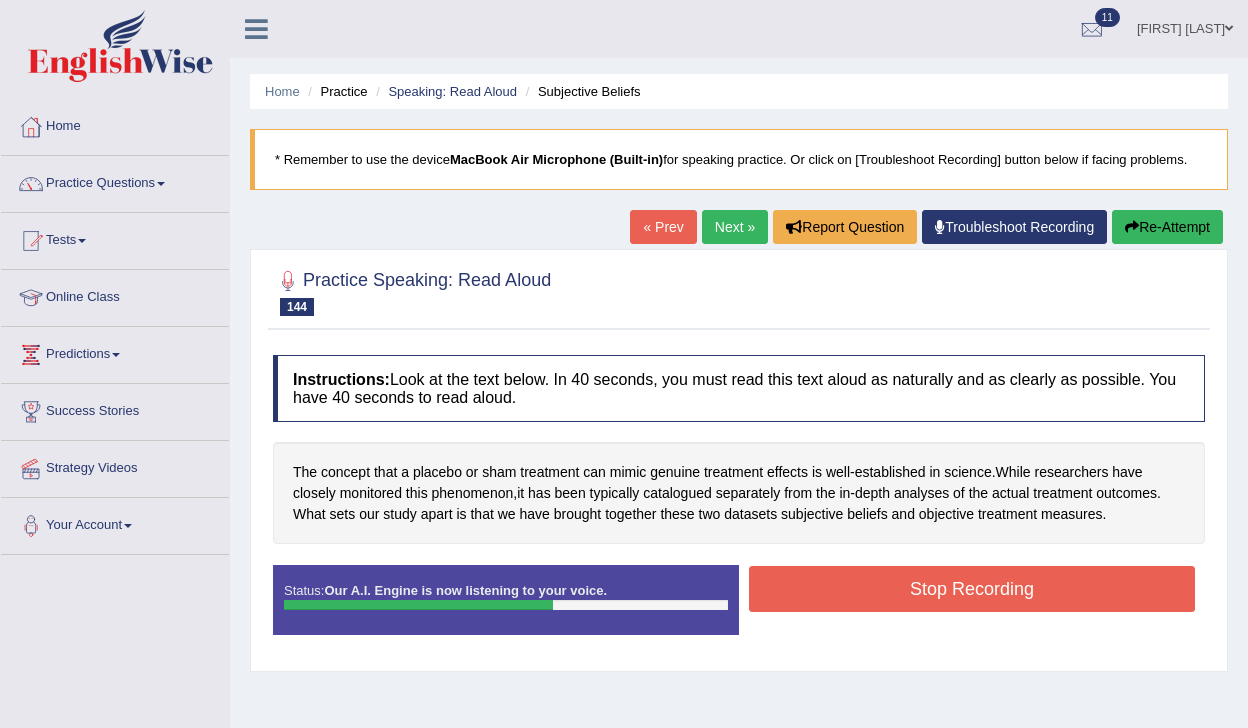 click on "Stop Recording" at bounding box center [972, 589] 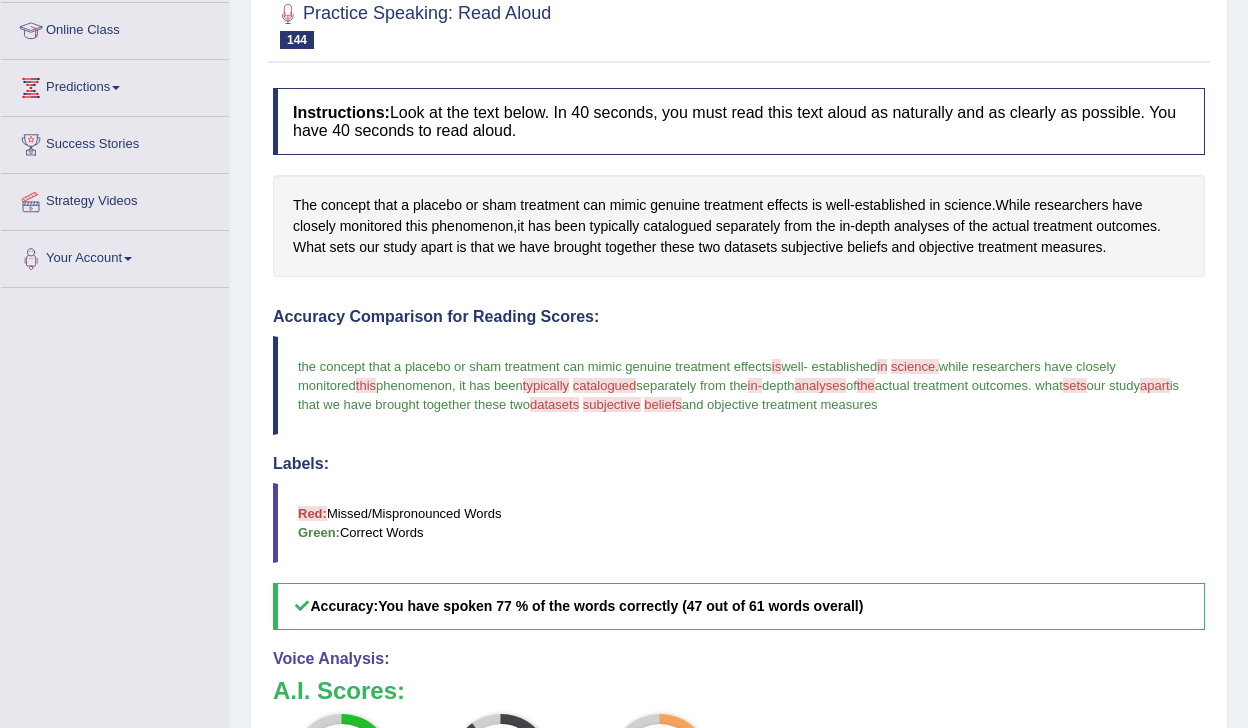 scroll, scrollTop: 0, scrollLeft: 0, axis: both 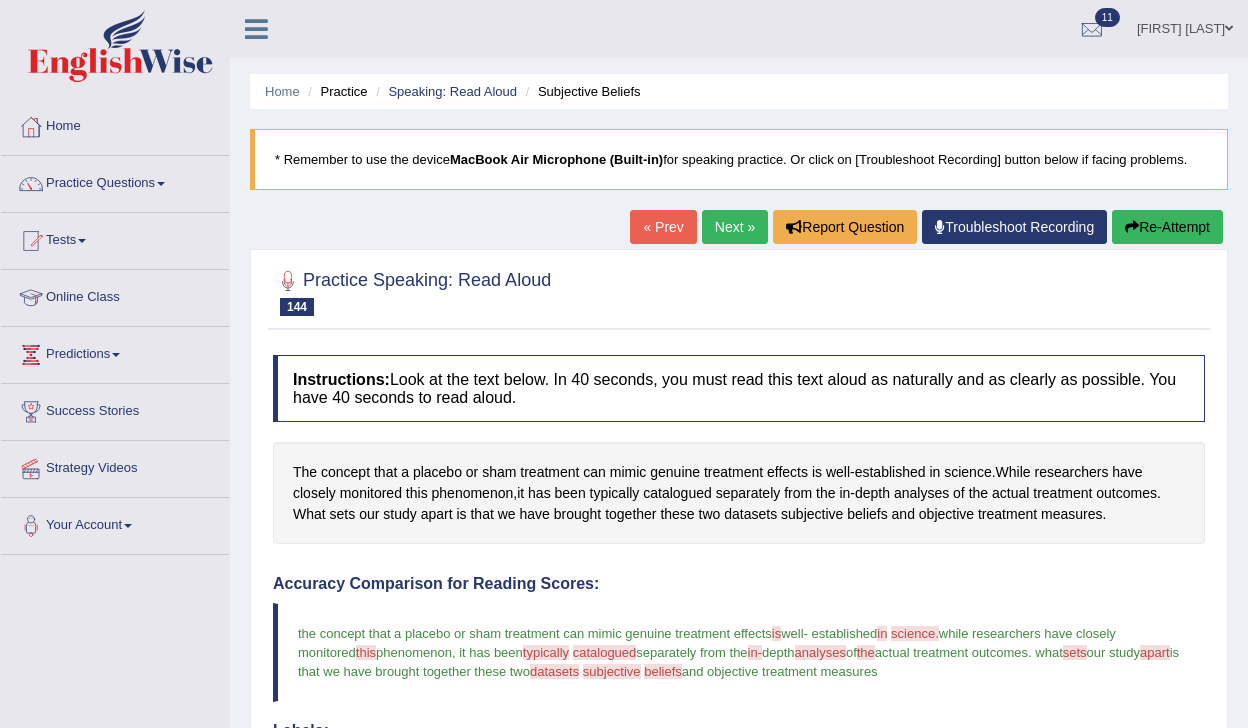 click on "Next »" at bounding box center [735, 227] 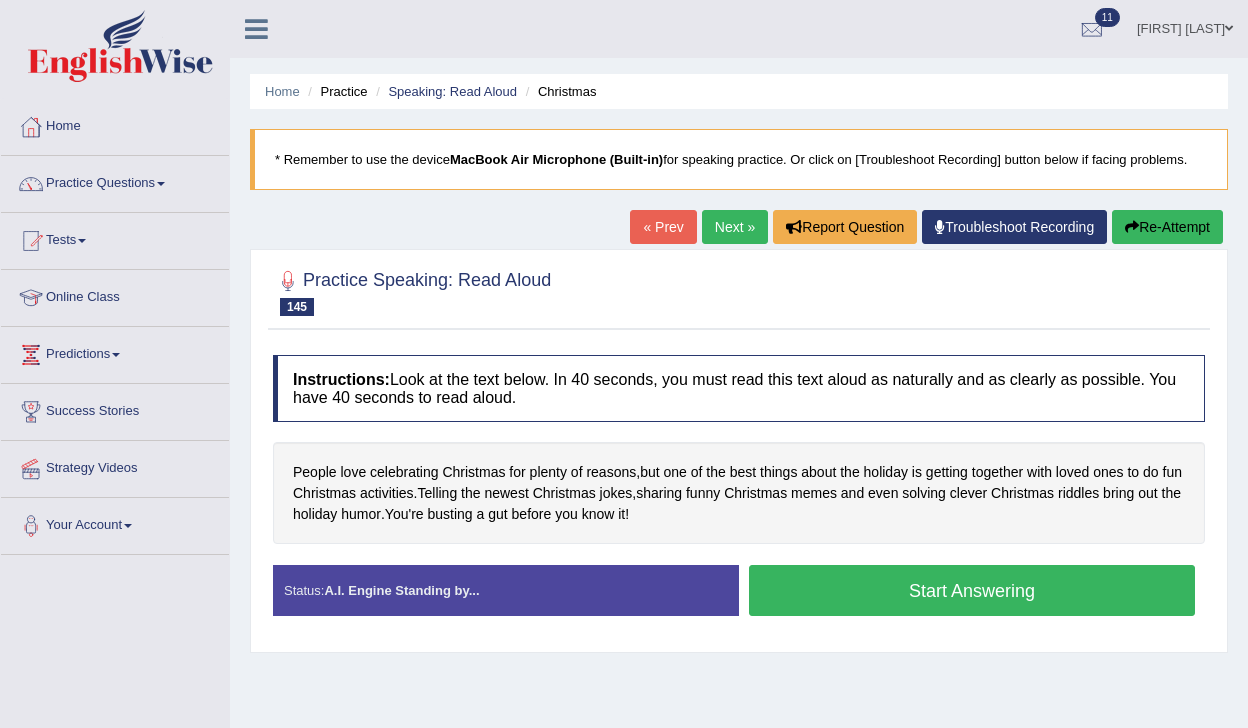 scroll, scrollTop: 0, scrollLeft: 0, axis: both 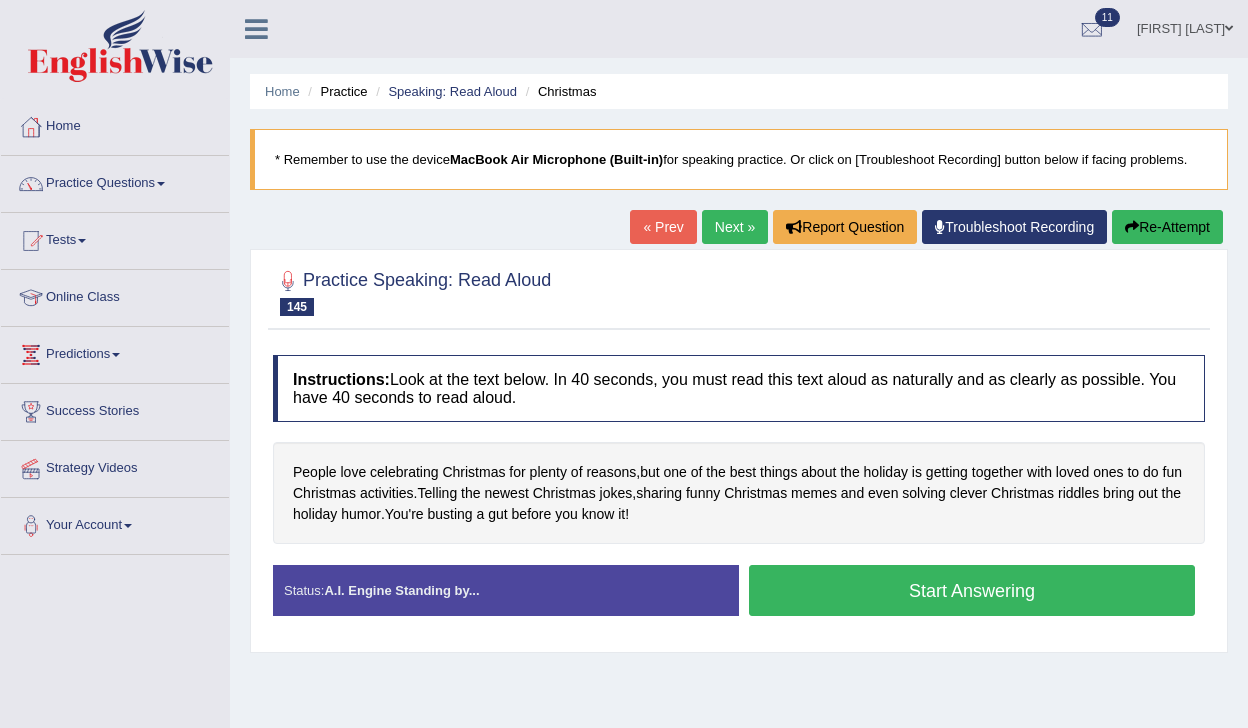click on "Start Answering" at bounding box center [972, 590] 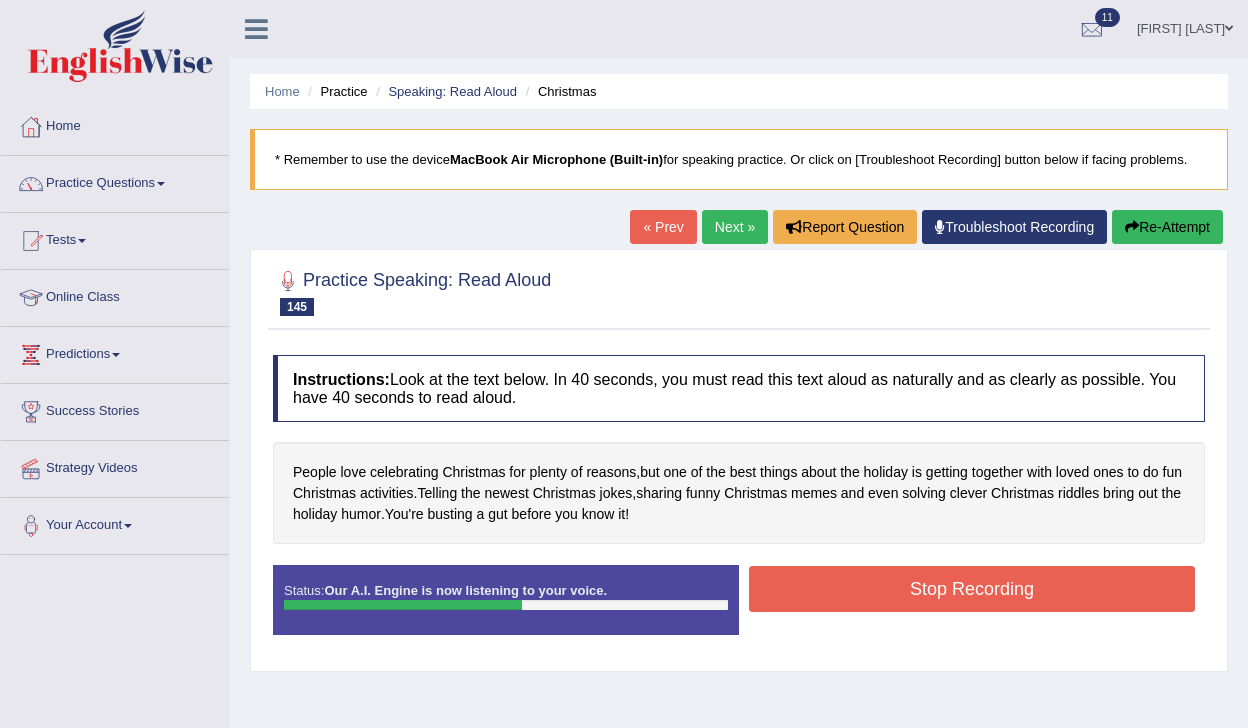 click on "Stop Recording" at bounding box center (972, 589) 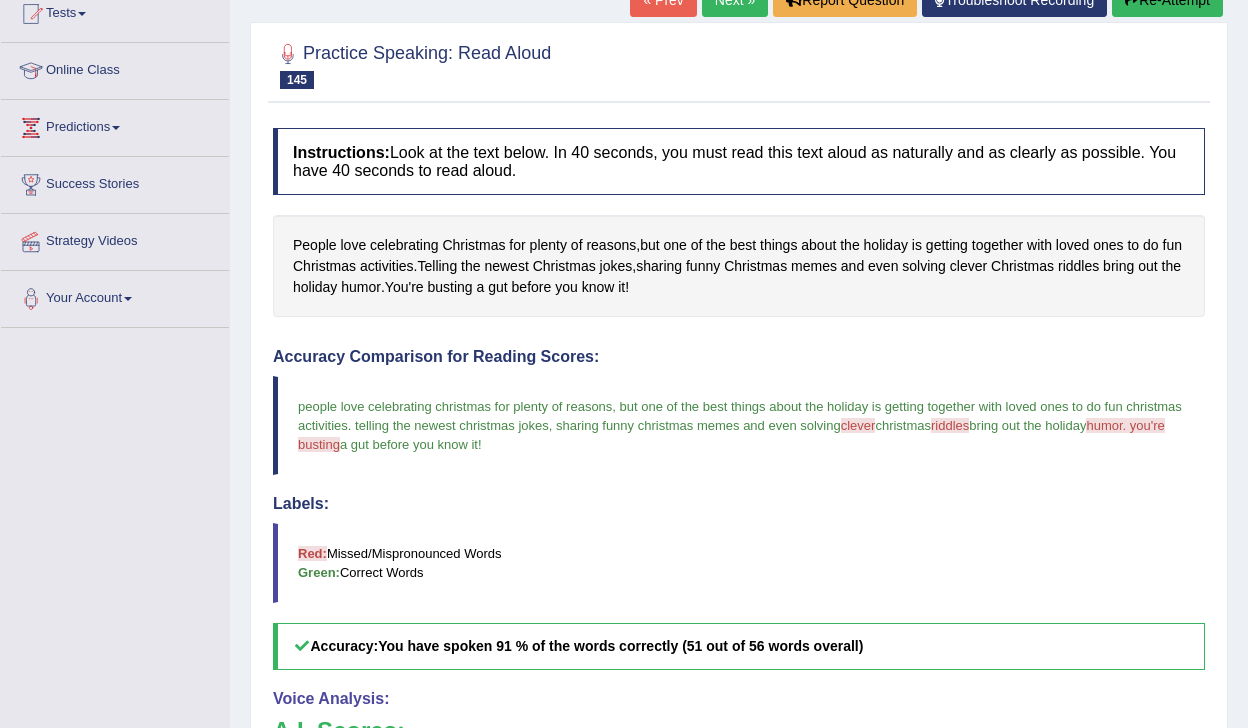 scroll, scrollTop: 0, scrollLeft: 0, axis: both 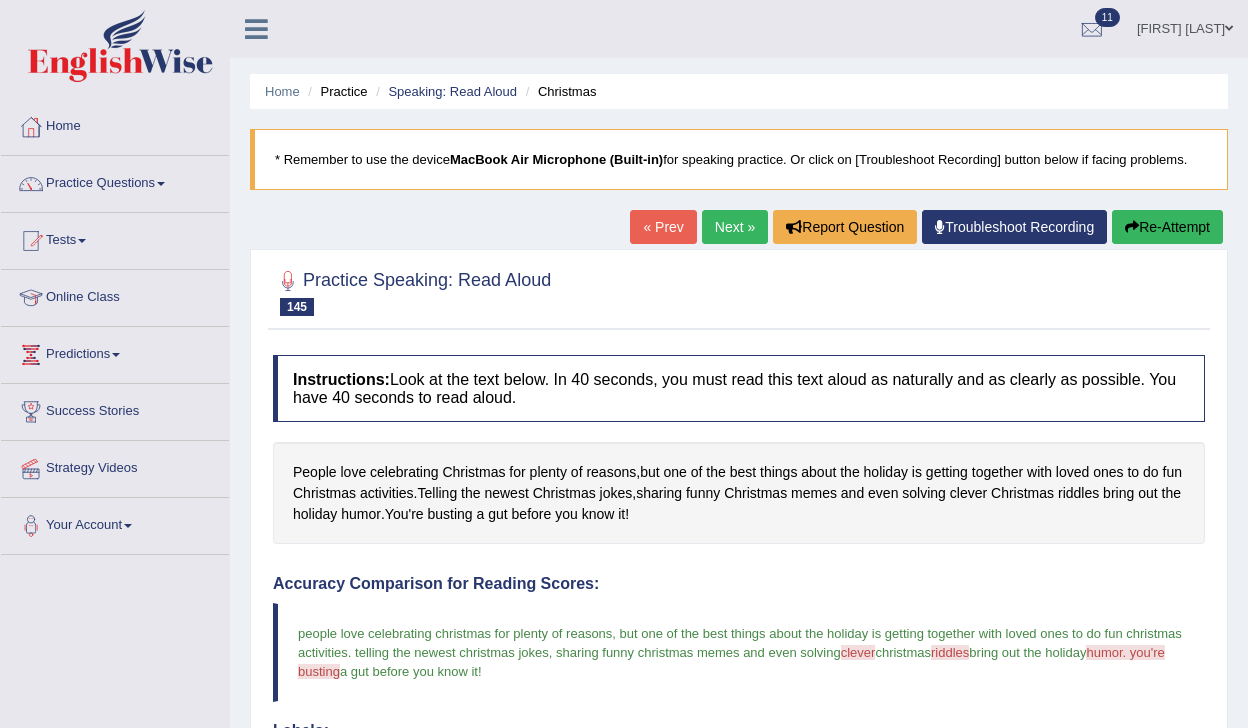click on "Next »" at bounding box center [735, 227] 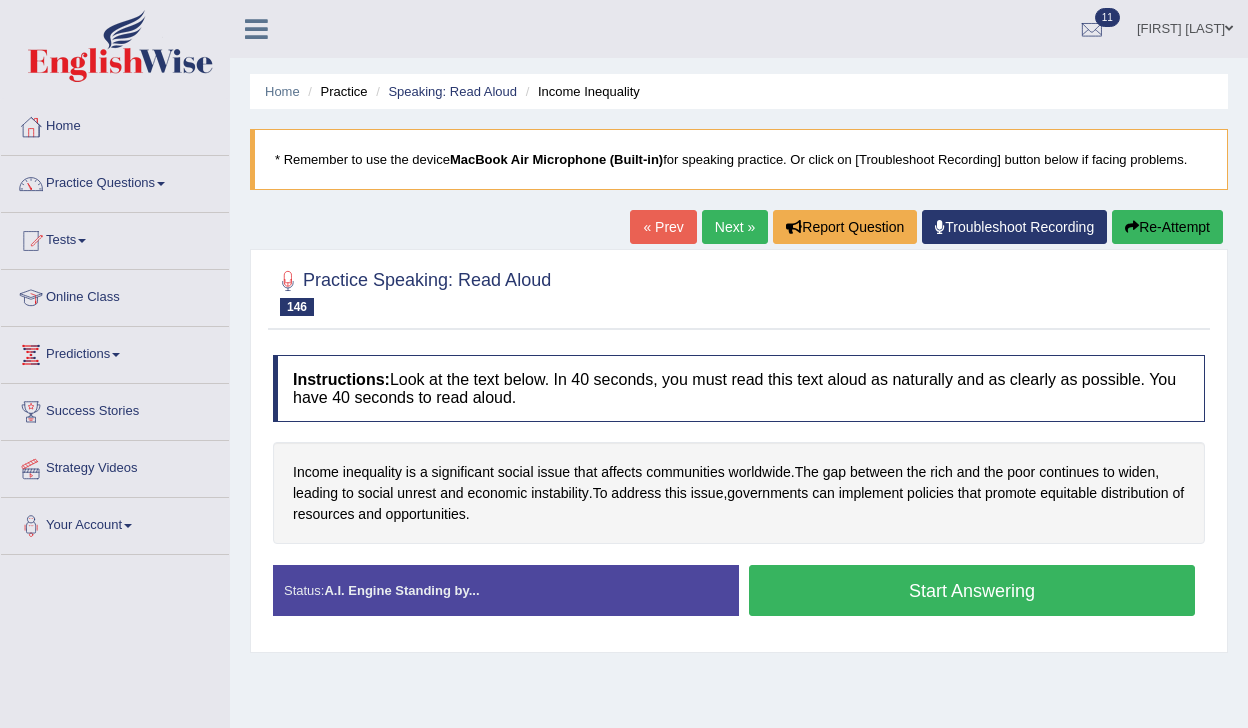 scroll, scrollTop: 0, scrollLeft: 0, axis: both 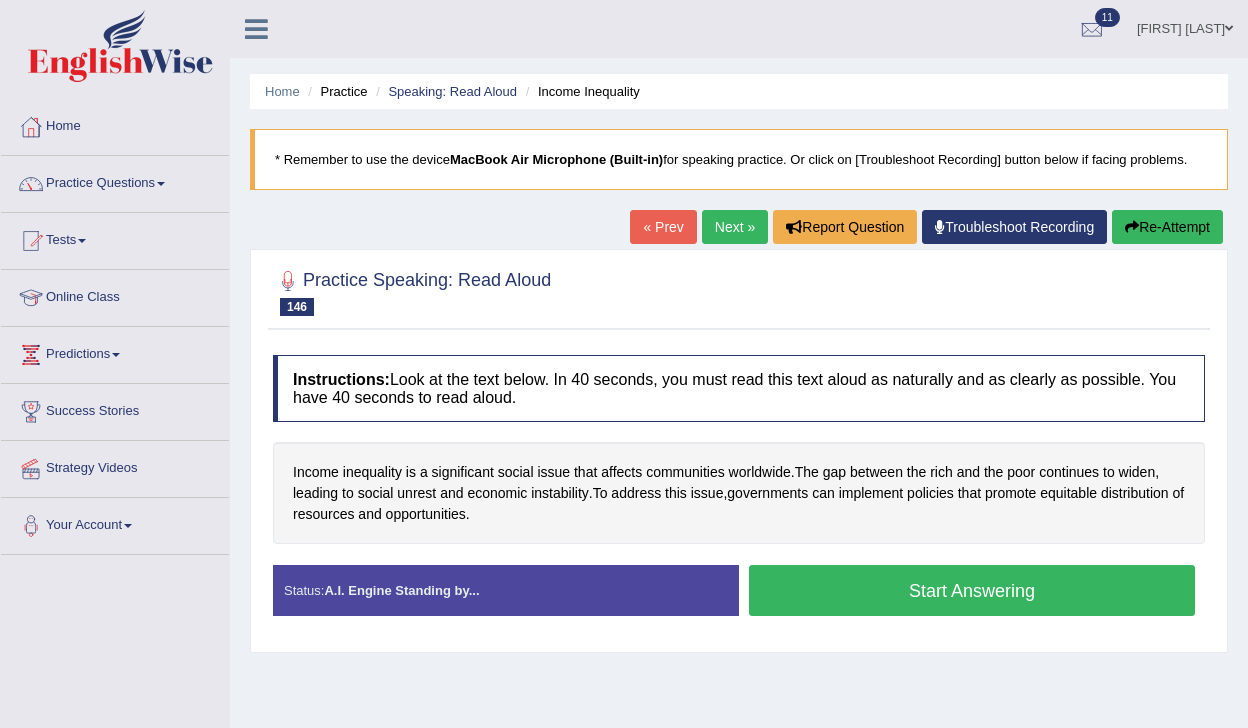 click on "Start Answering" at bounding box center [972, 590] 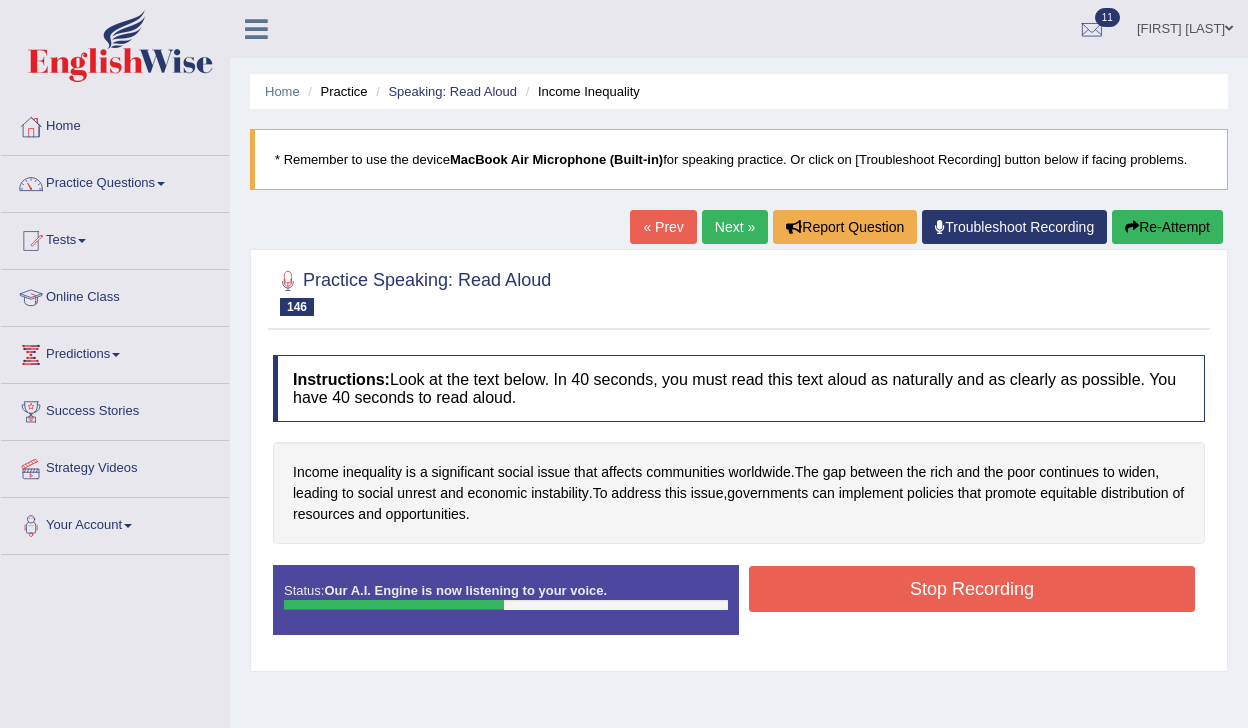 click on "Stop Recording" at bounding box center (972, 589) 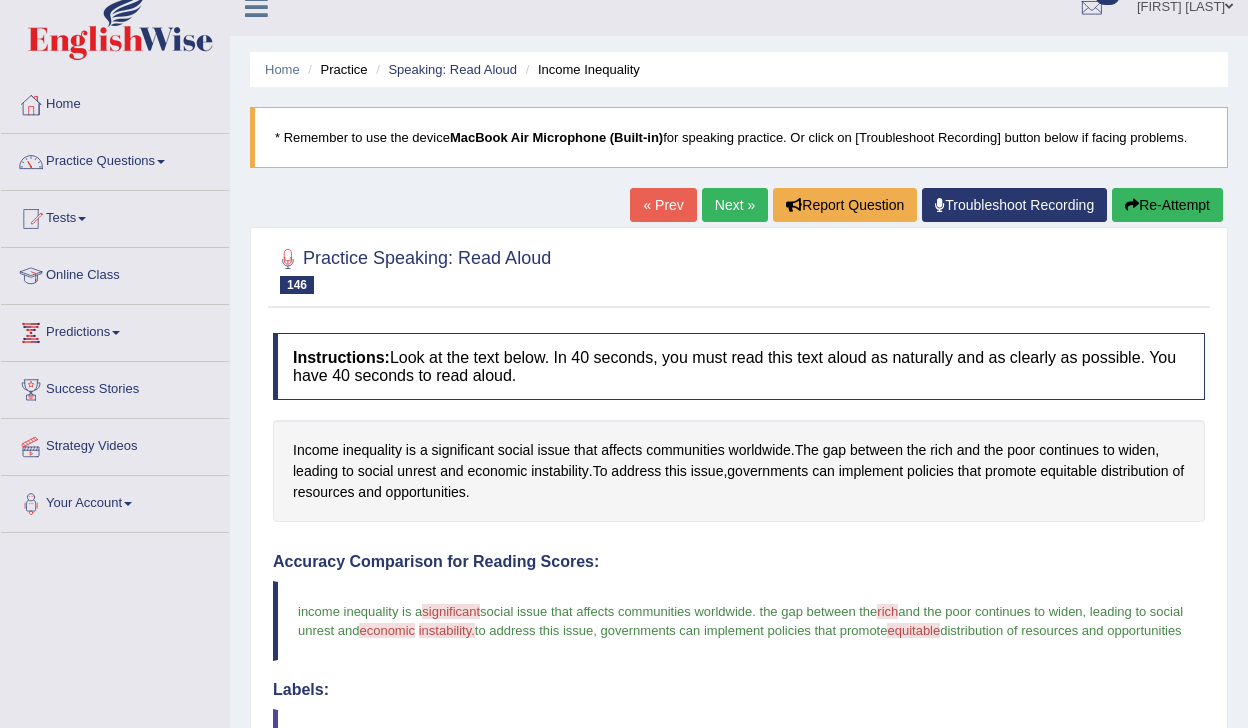 scroll, scrollTop: 0, scrollLeft: 0, axis: both 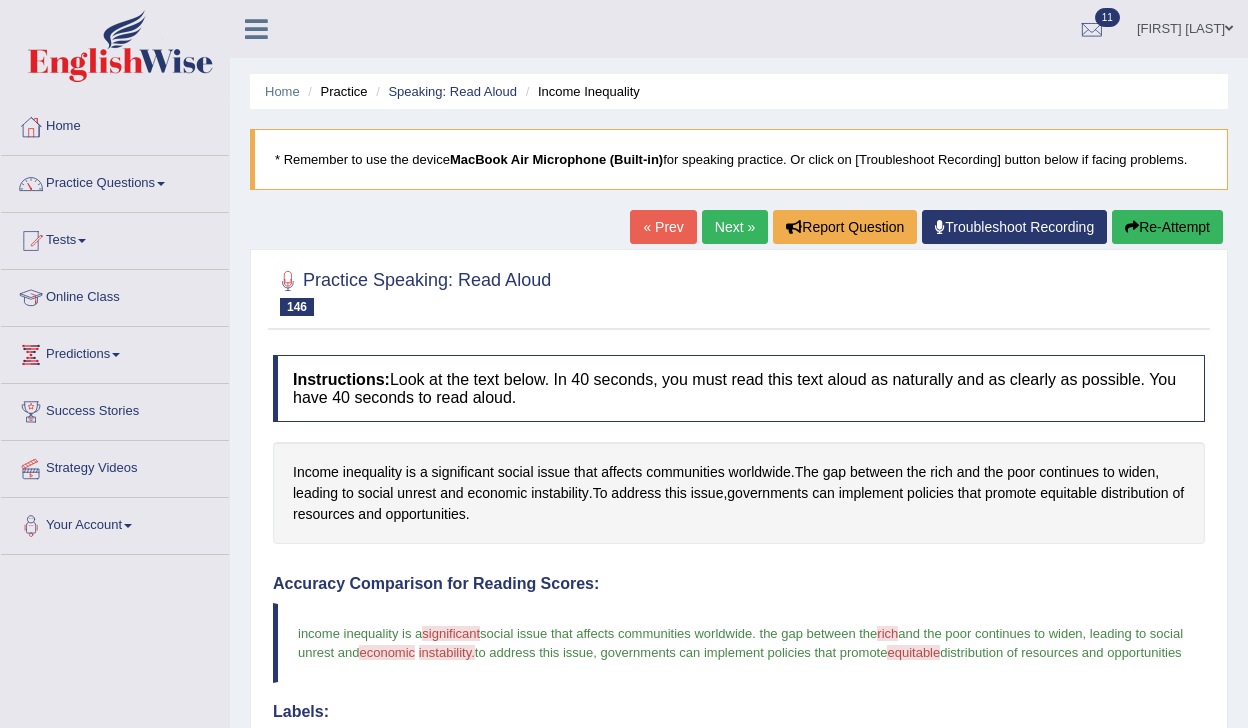 click on "Next »" at bounding box center (735, 227) 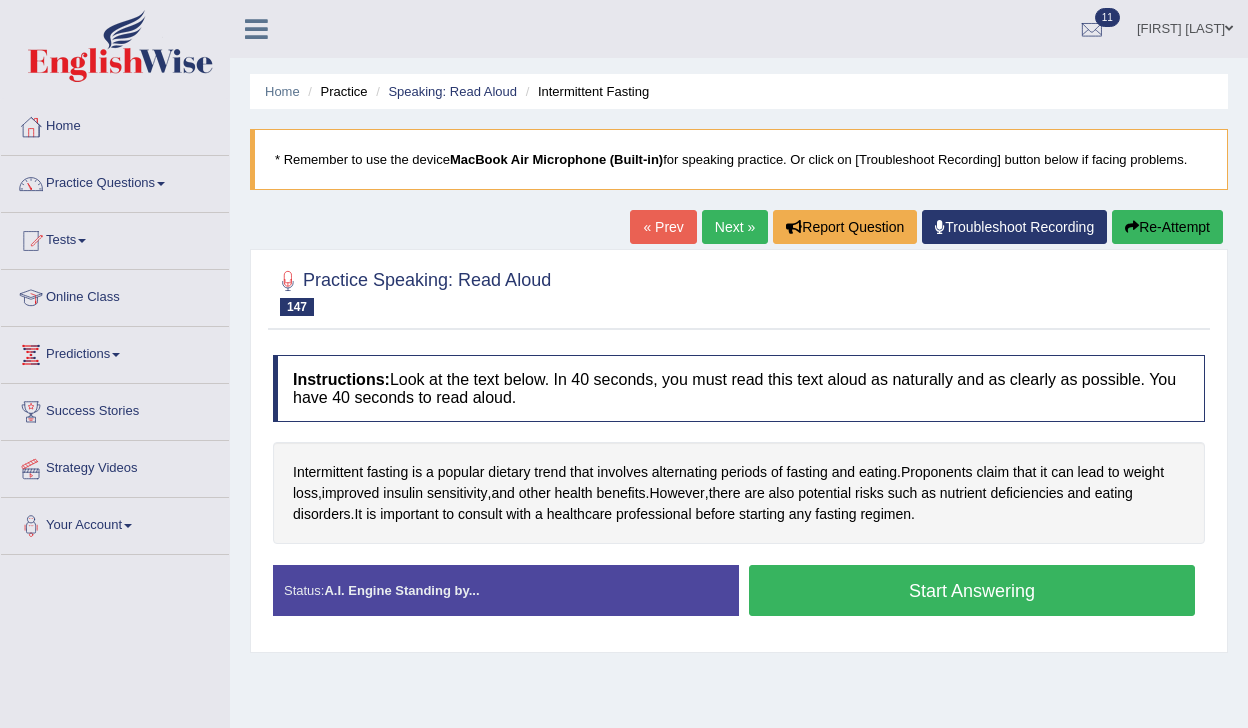 scroll, scrollTop: 0, scrollLeft: 0, axis: both 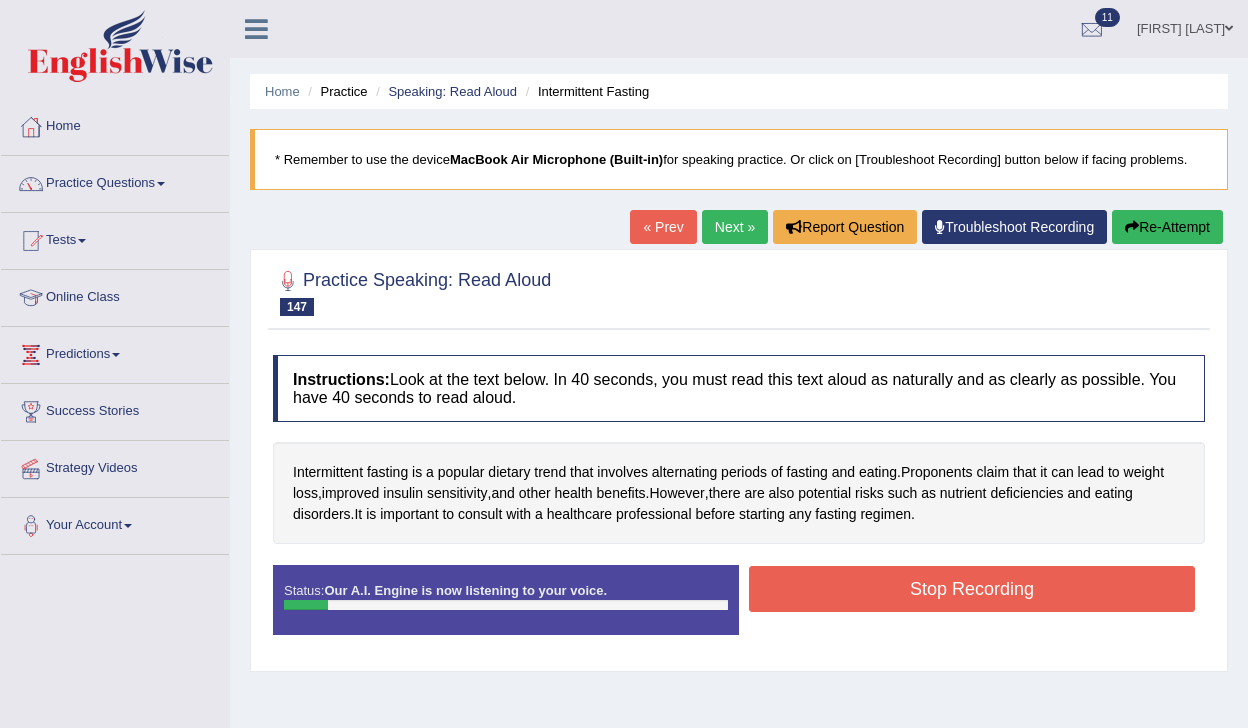 click on "Re-Attempt" at bounding box center (1167, 227) 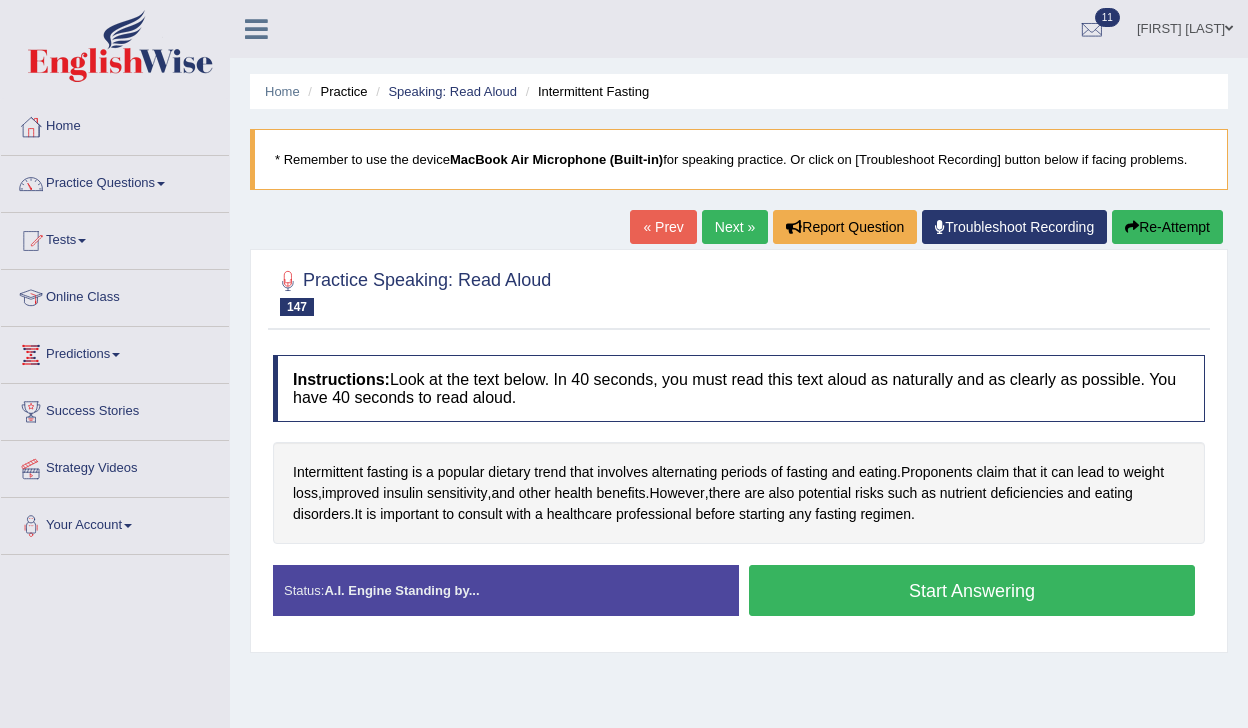 scroll, scrollTop: 0, scrollLeft: 0, axis: both 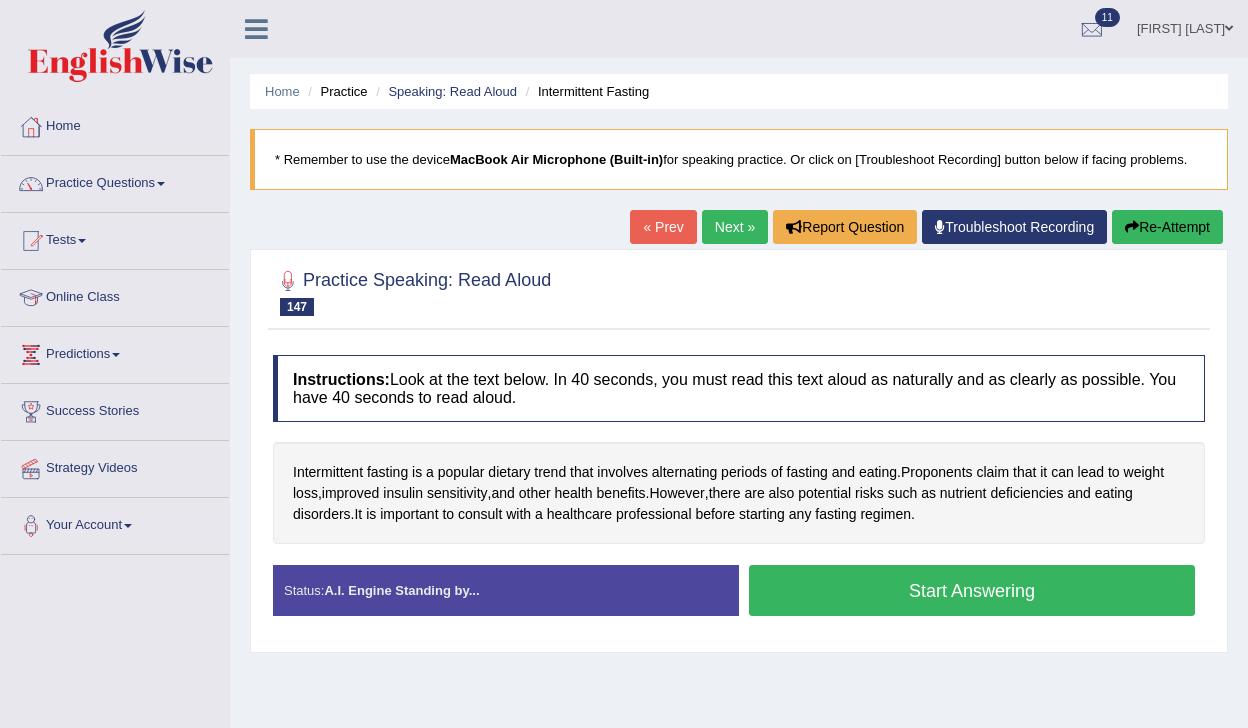 click on "Start Answering" at bounding box center (972, 590) 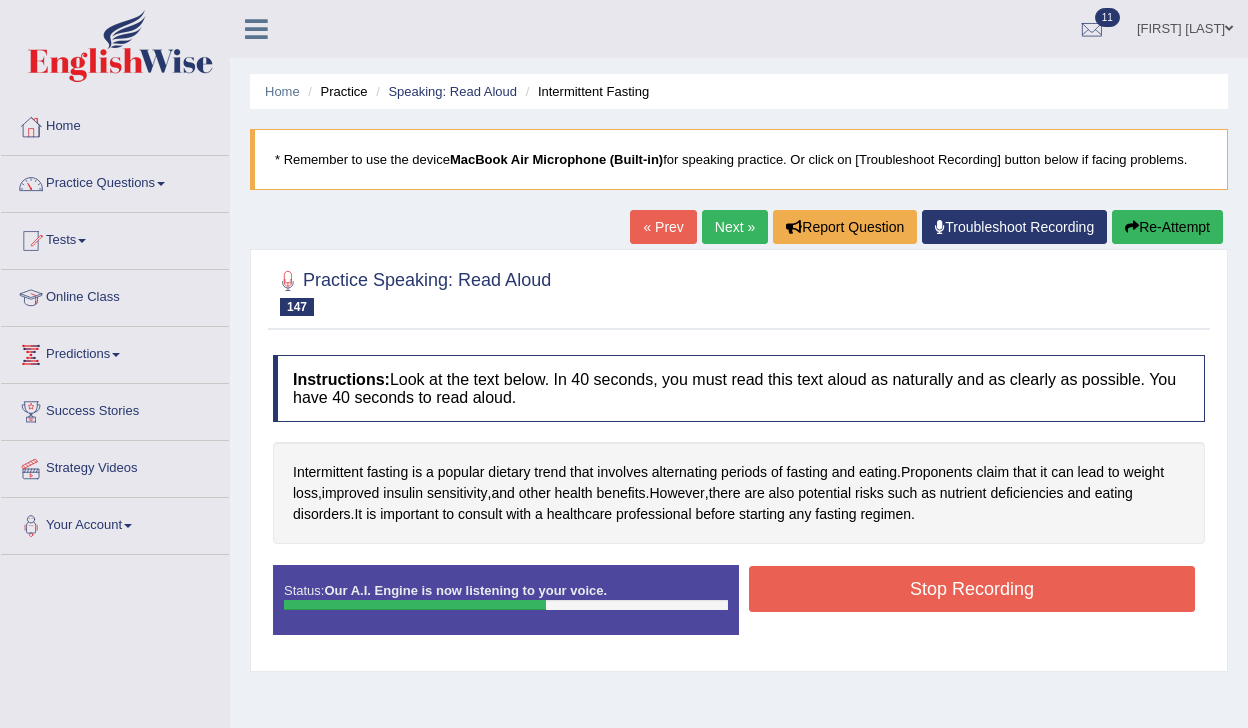click on "Stop Recording" at bounding box center [972, 589] 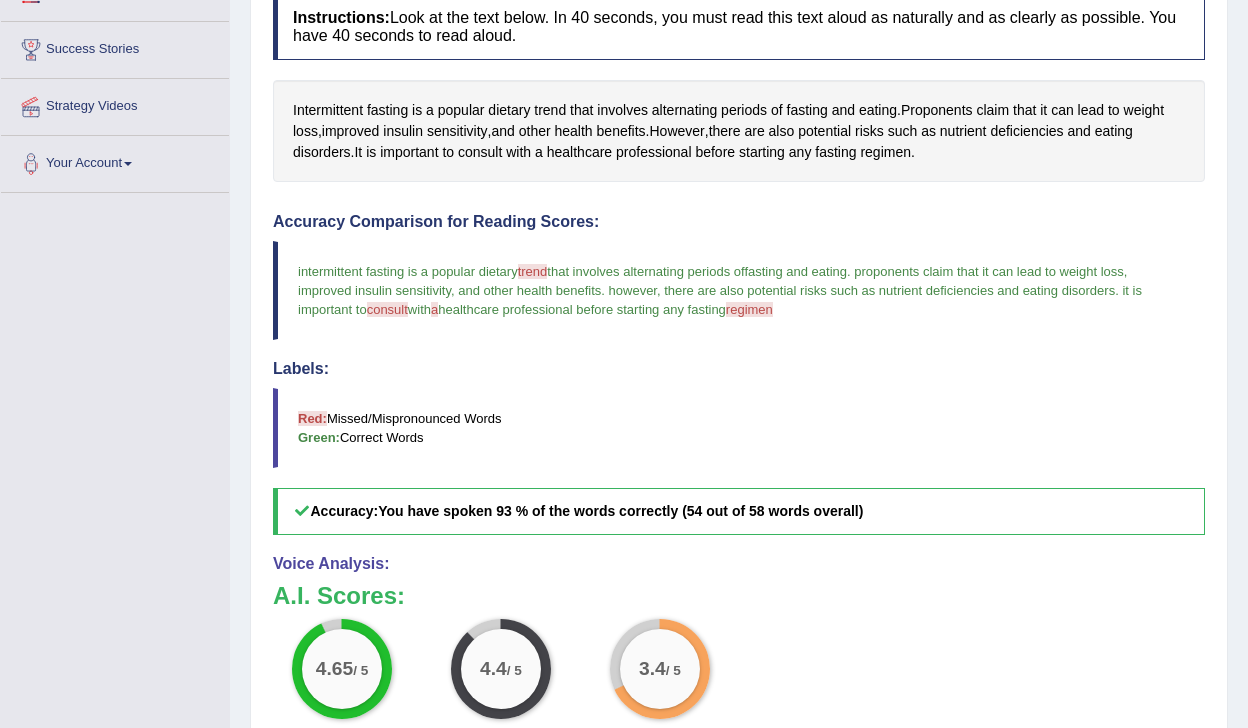 scroll, scrollTop: 369, scrollLeft: 0, axis: vertical 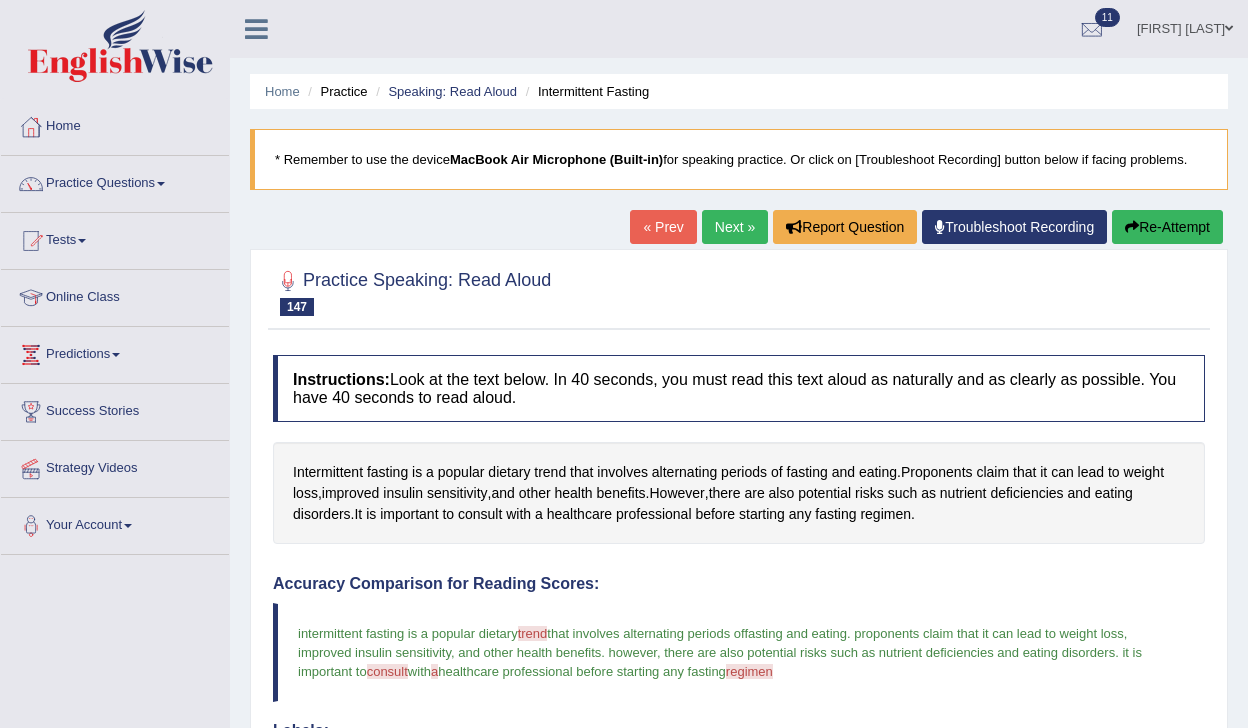 click on "Next »" at bounding box center (735, 227) 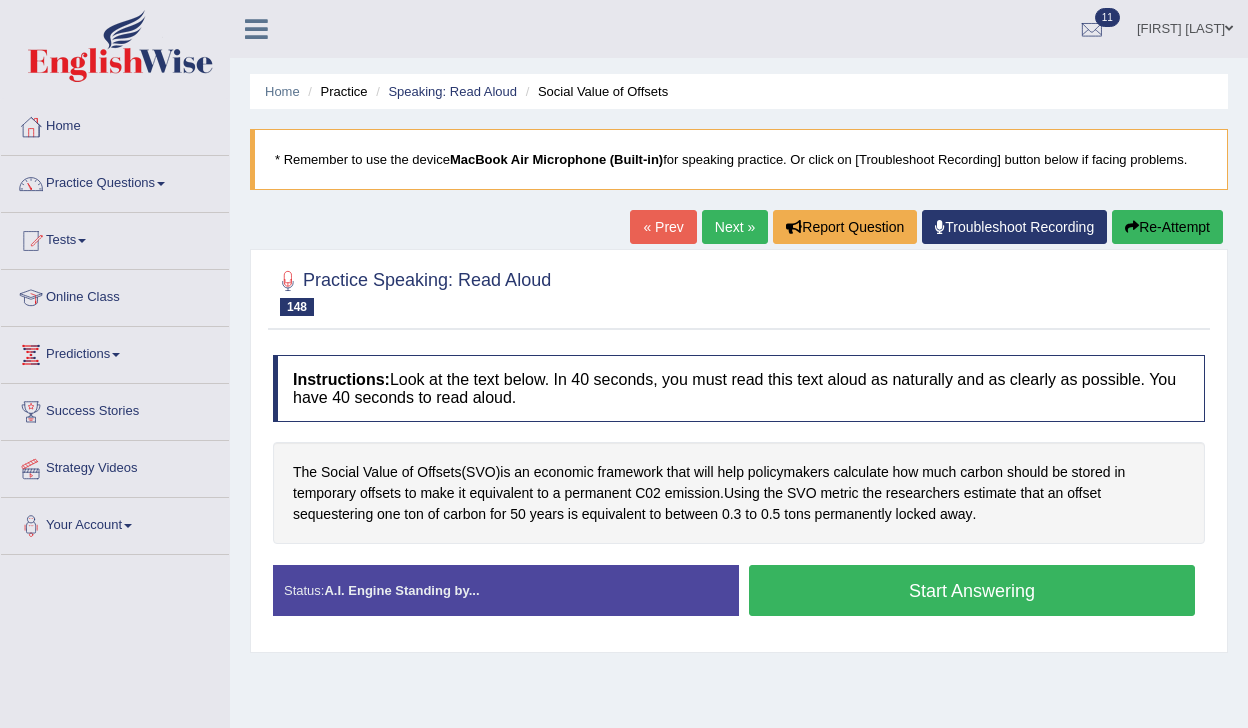 scroll, scrollTop: 0, scrollLeft: 0, axis: both 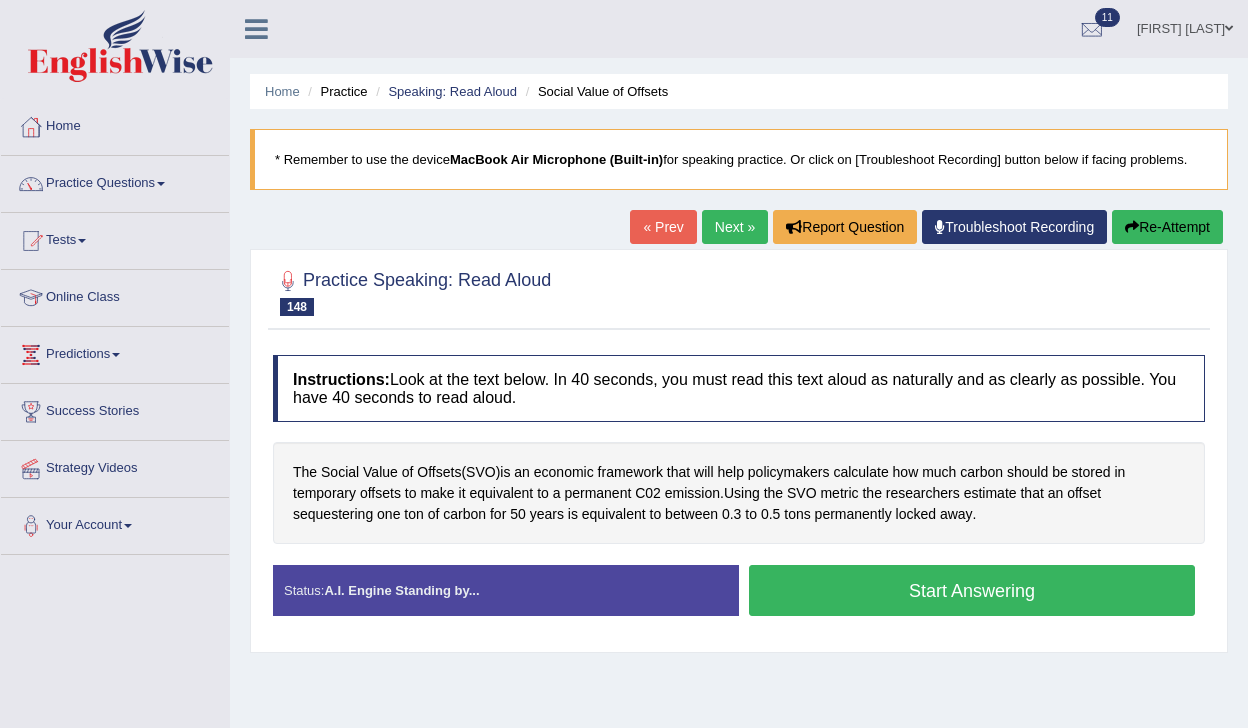 click on "Start Answering" at bounding box center (972, 590) 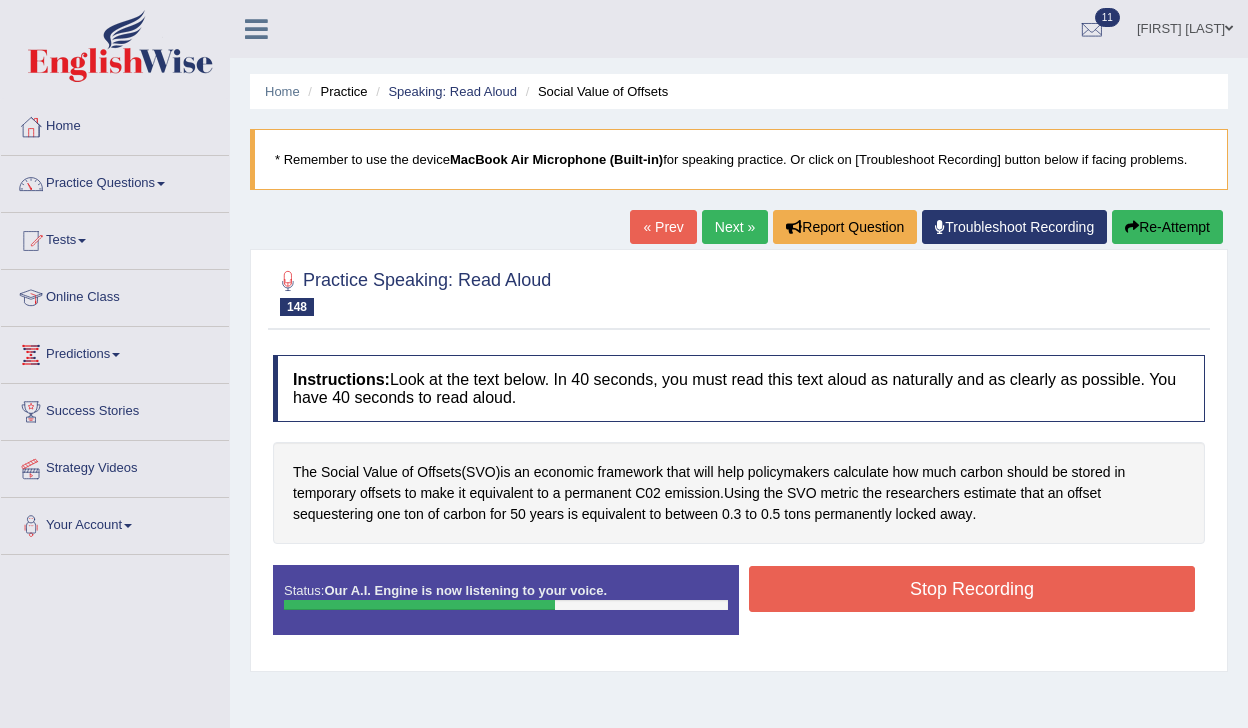 click on "Stop Recording" at bounding box center (972, 589) 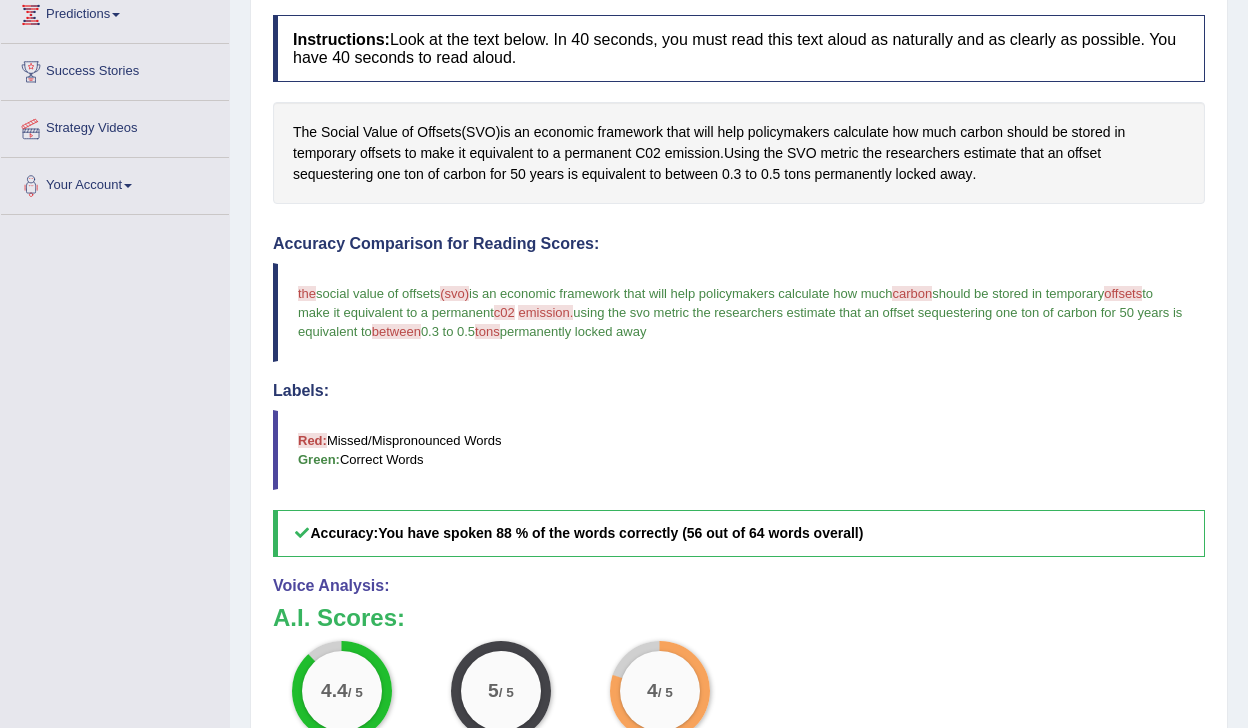 scroll, scrollTop: 112, scrollLeft: 0, axis: vertical 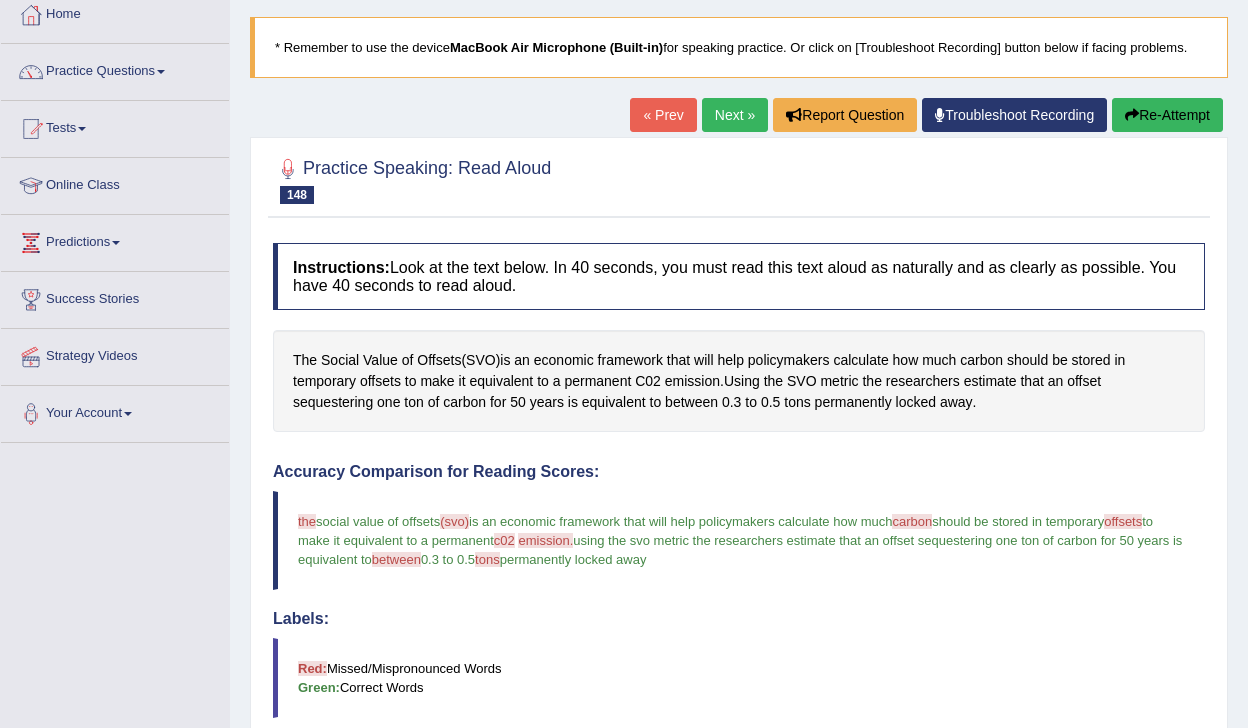 click on "Next »" at bounding box center [735, 115] 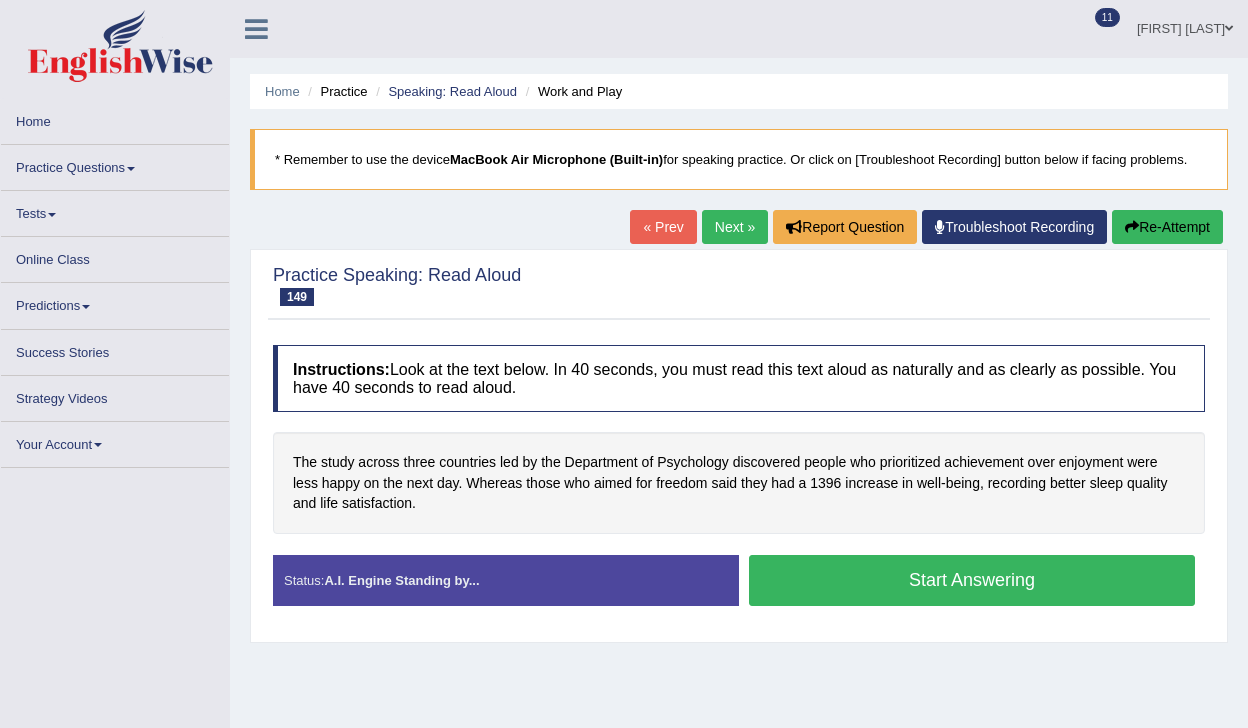 scroll, scrollTop: 0, scrollLeft: 0, axis: both 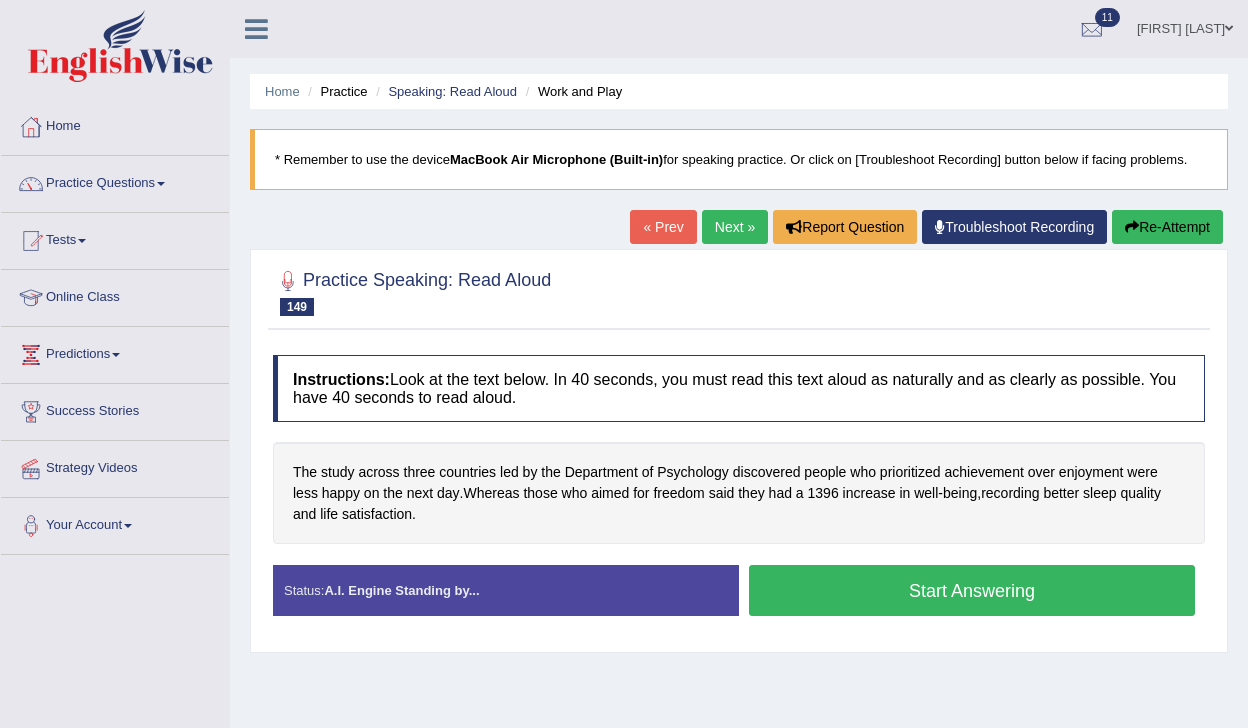 click on "Start Answering" at bounding box center (972, 590) 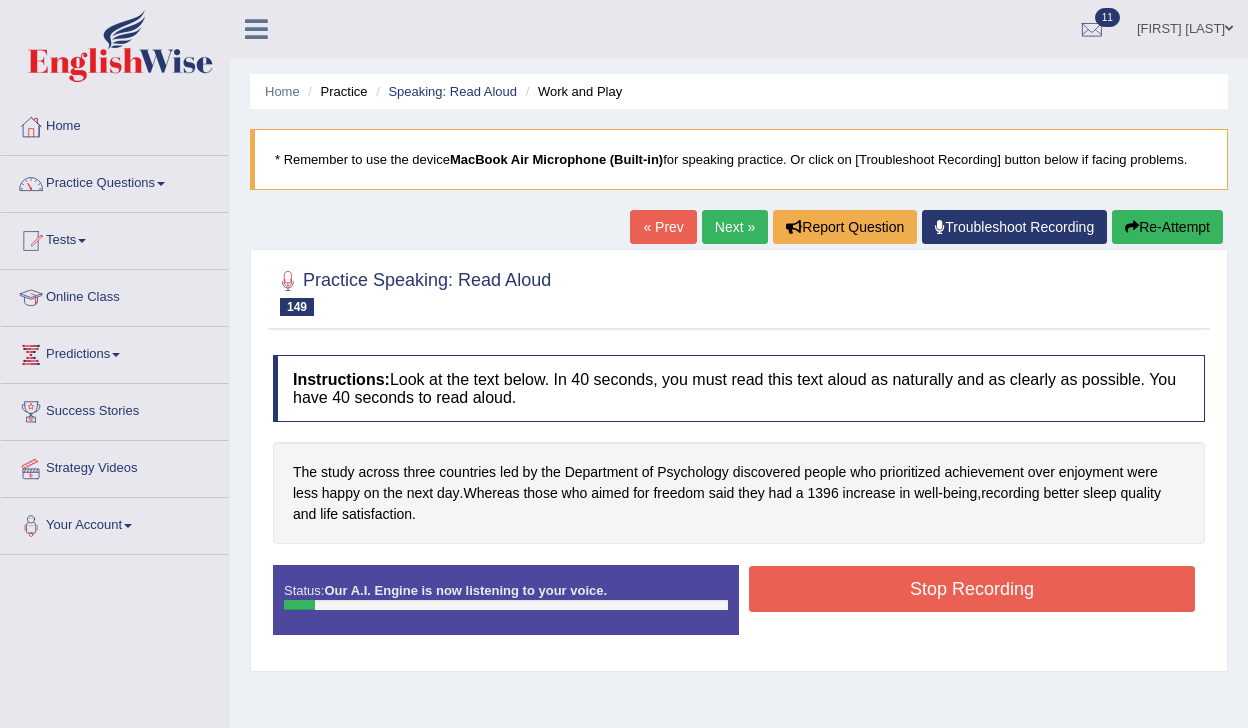 click on "Re-Attempt" at bounding box center (1167, 227) 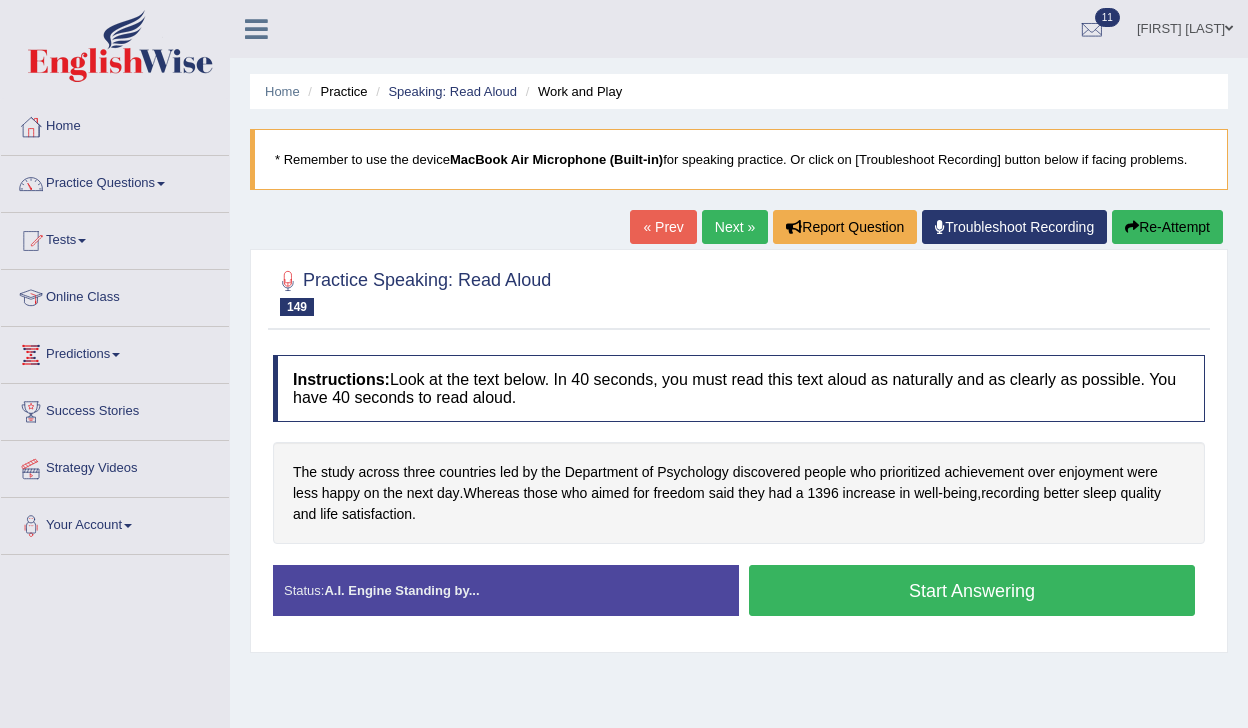 scroll, scrollTop: 0, scrollLeft: 0, axis: both 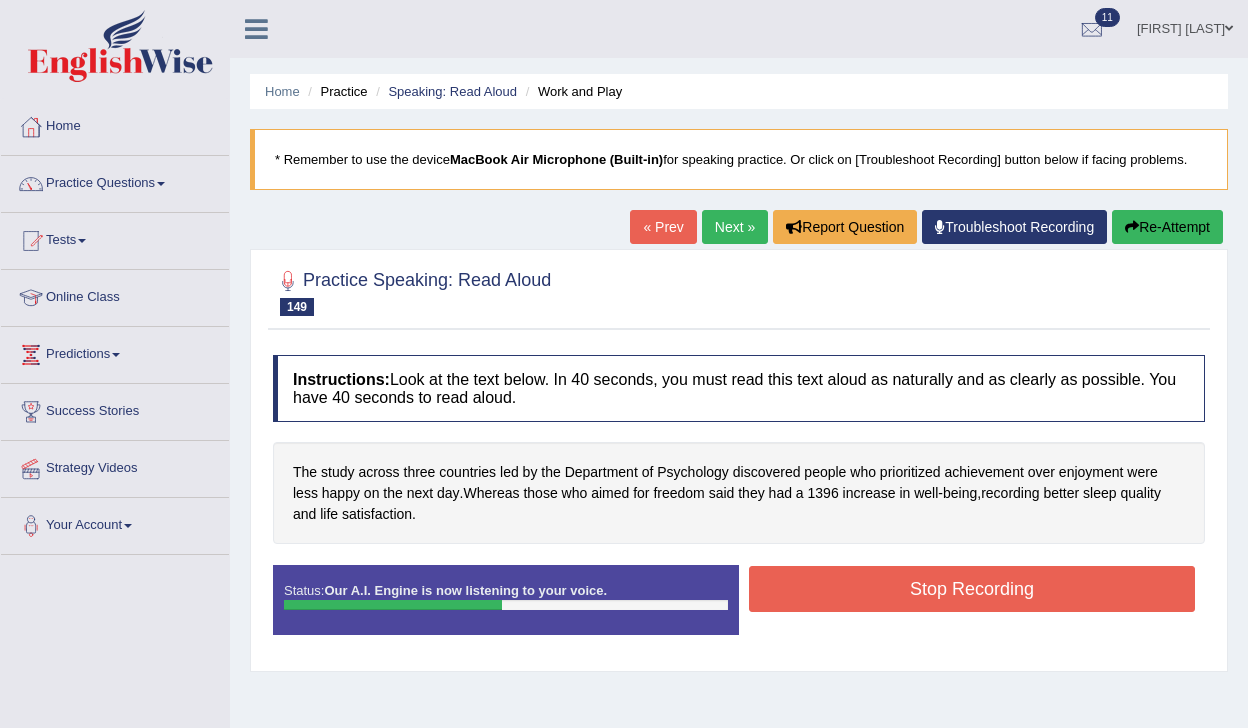 click on "Stop Recording" at bounding box center (972, 589) 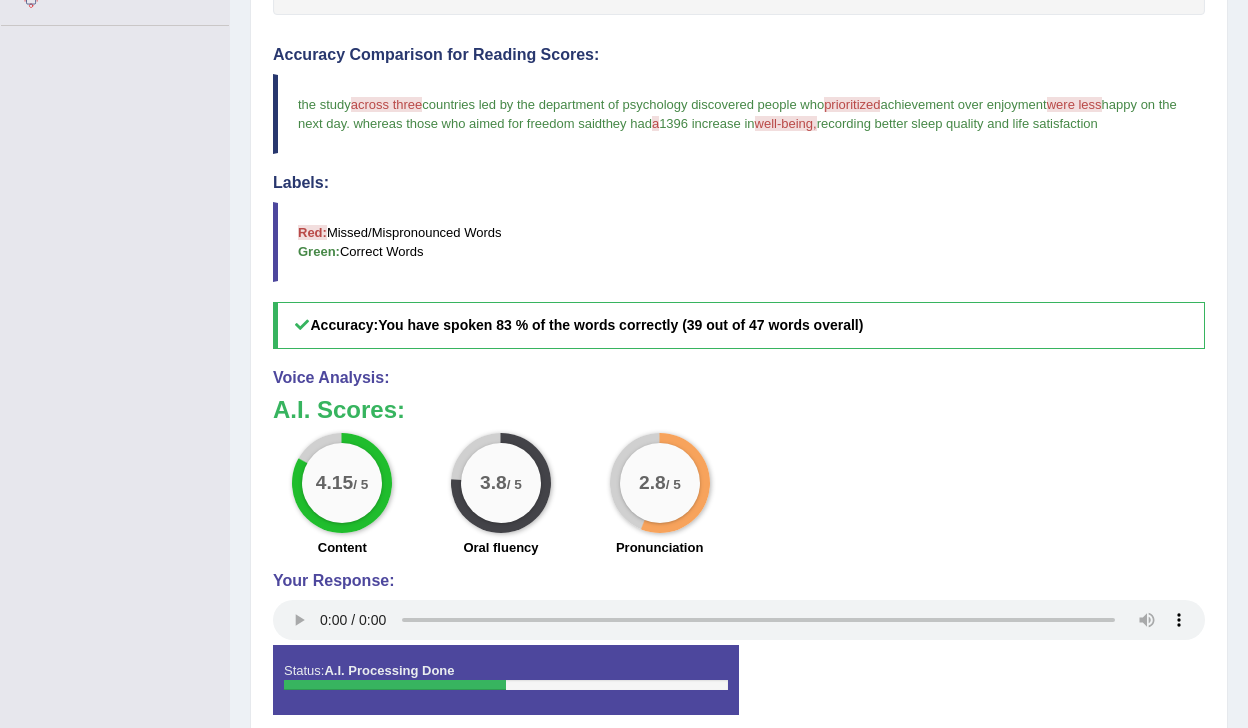 scroll, scrollTop: 167, scrollLeft: 0, axis: vertical 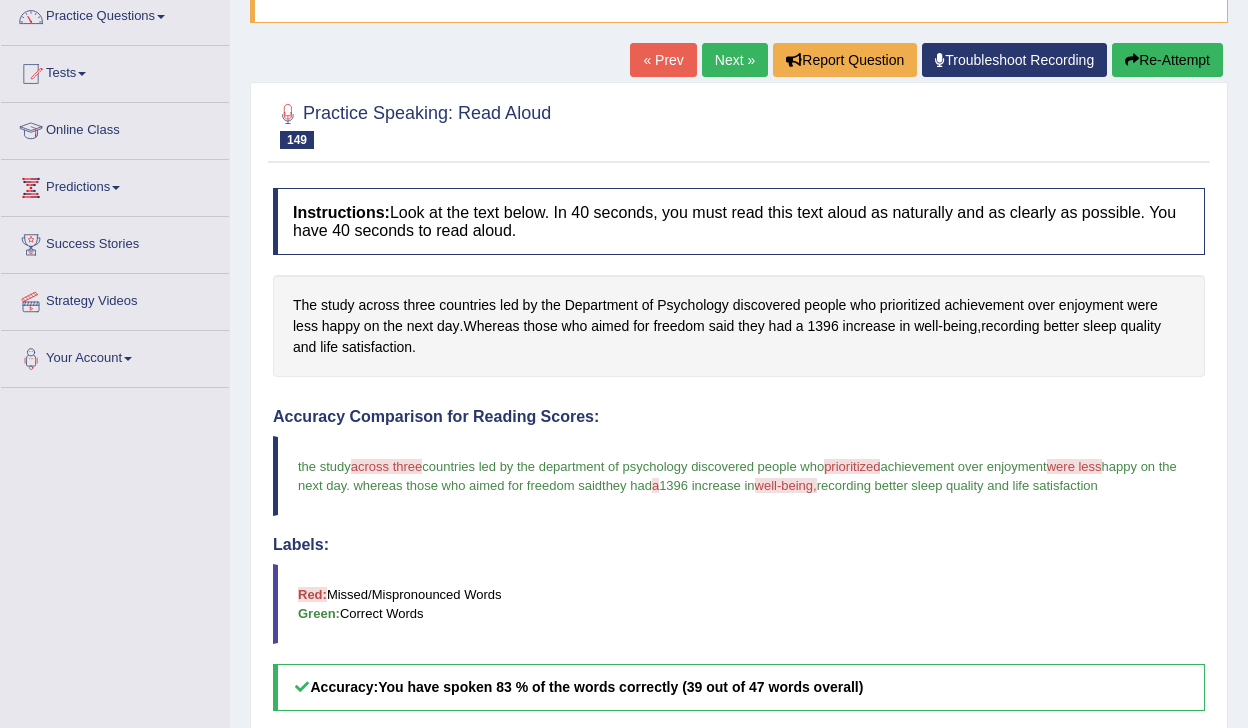 click on "Next »" at bounding box center (735, 60) 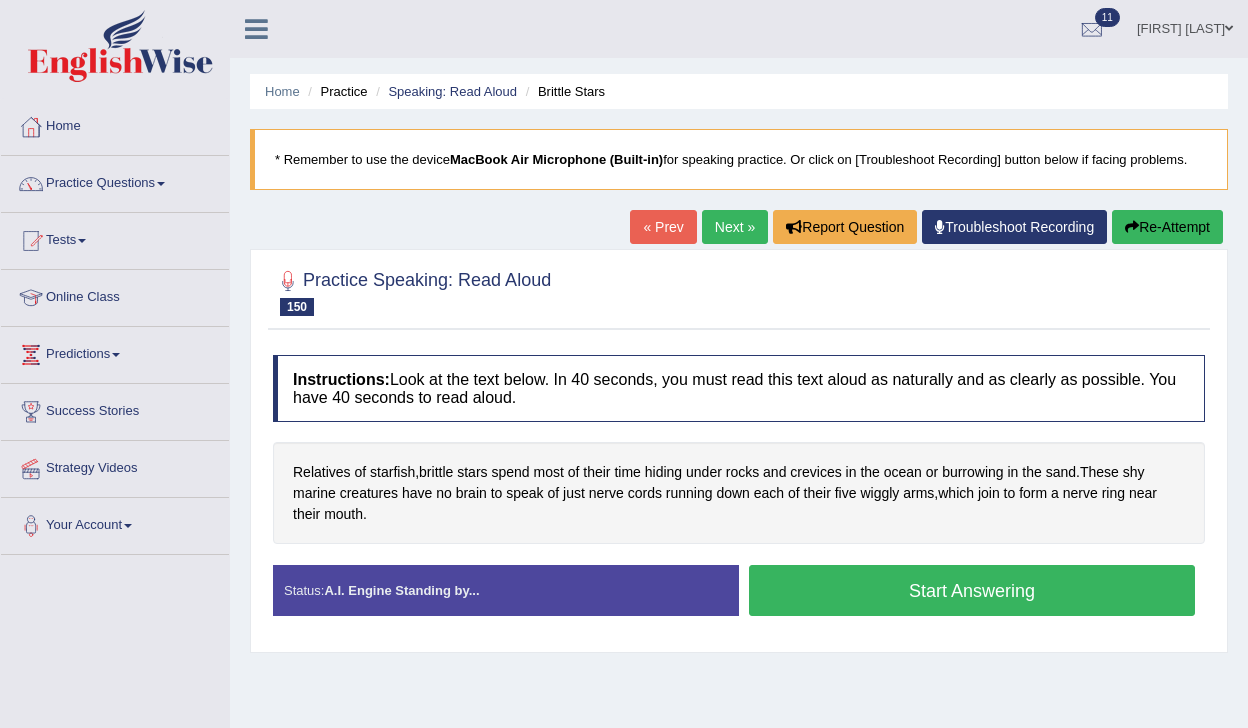 scroll, scrollTop: 0, scrollLeft: 0, axis: both 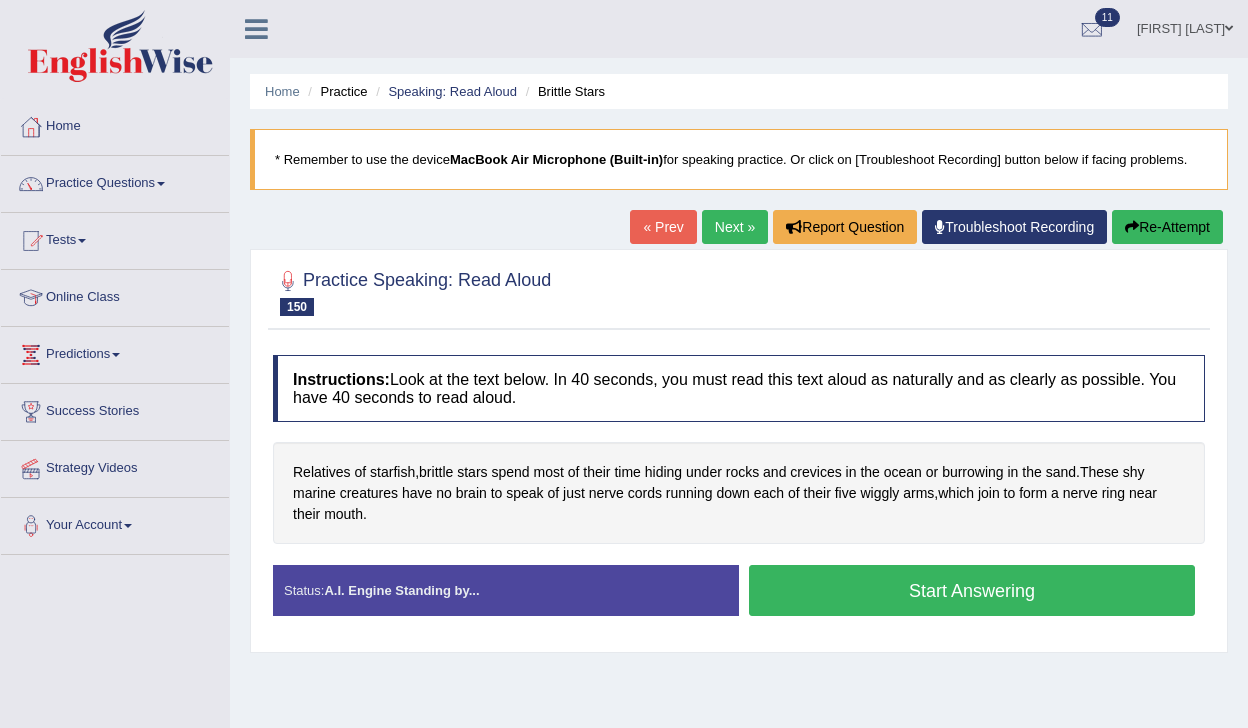click on "Start Answering" at bounding box center (972, 590) 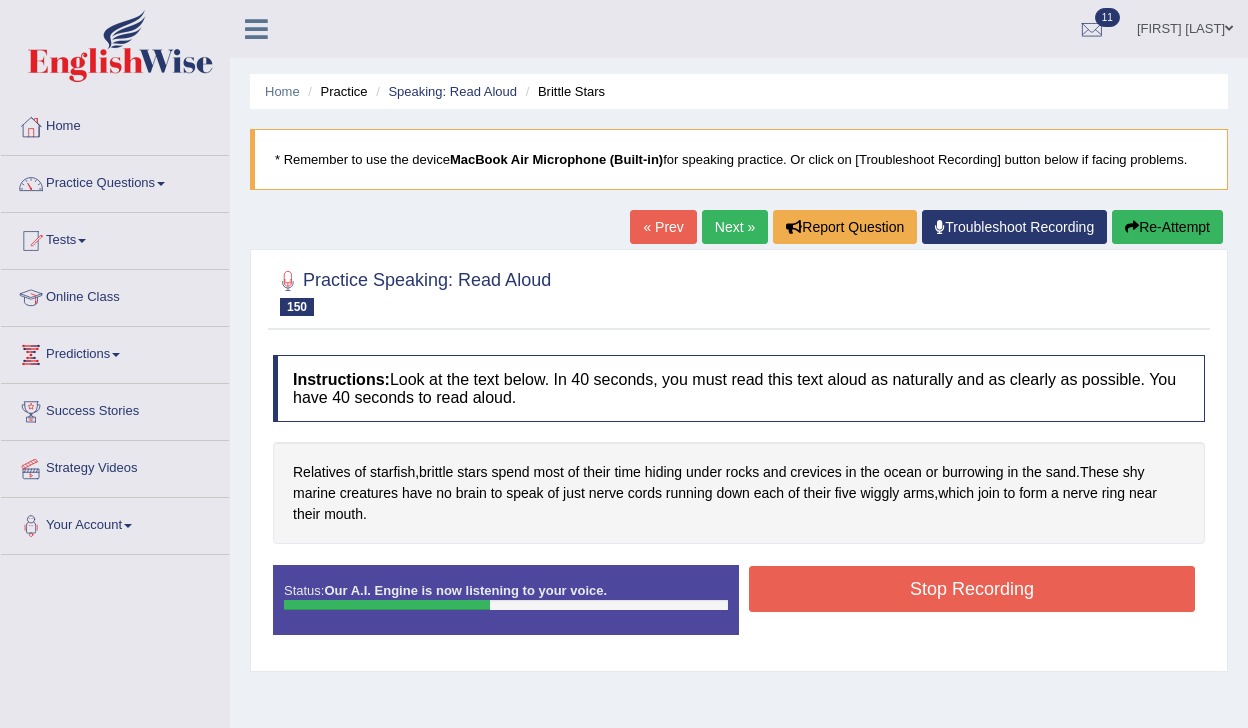 click on "Stop Recording" at bounding box center (972, 589) 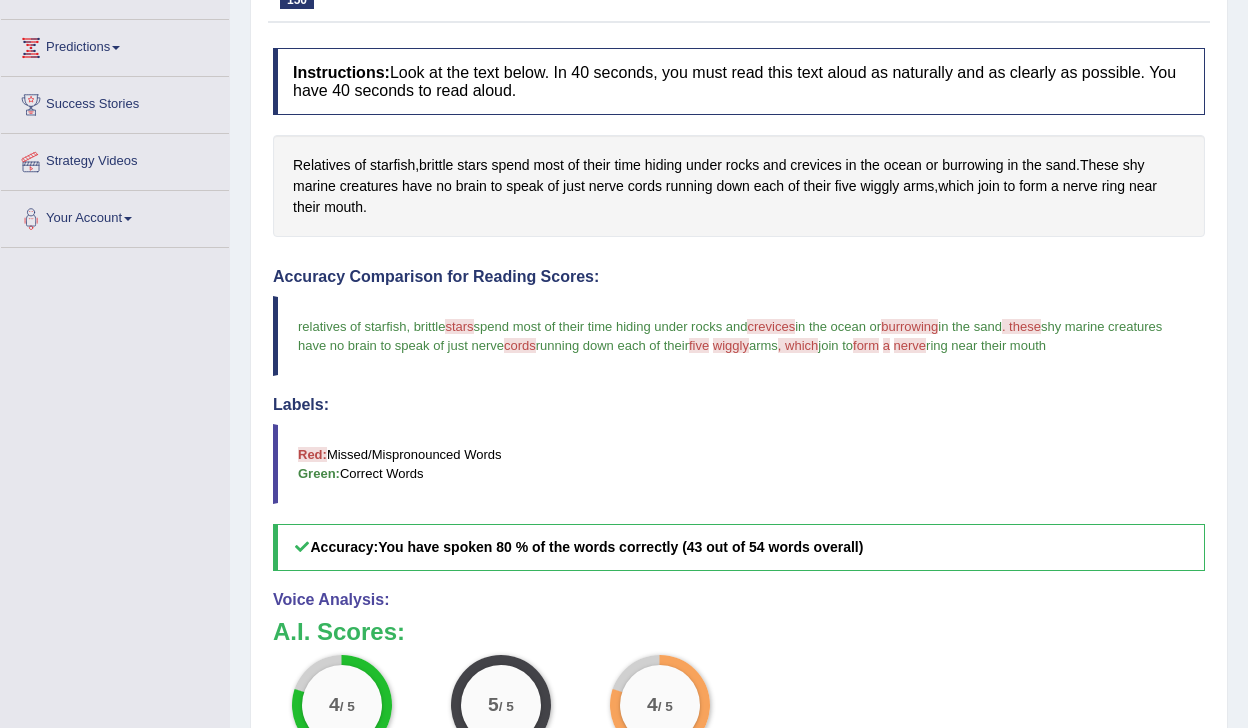 scroll, scrollTop: 86, scrollLeft: 0, axis: vertical 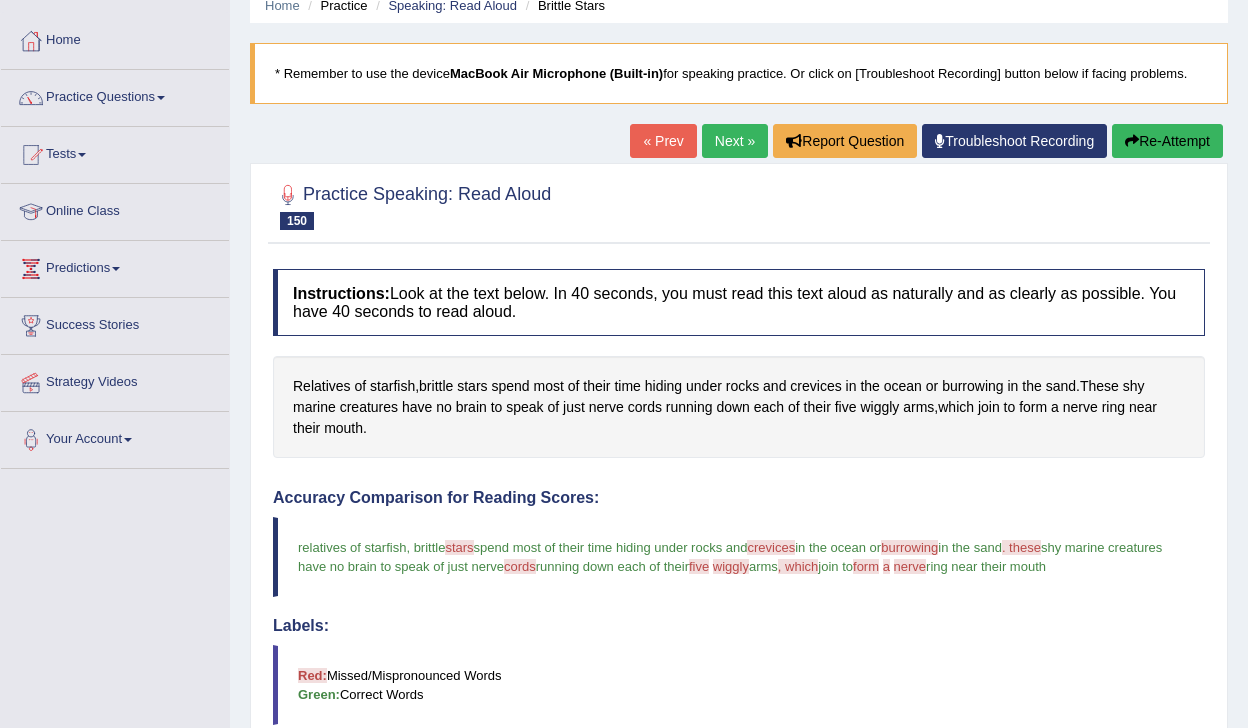 click on "Next »" at bounding box center [735, 141] 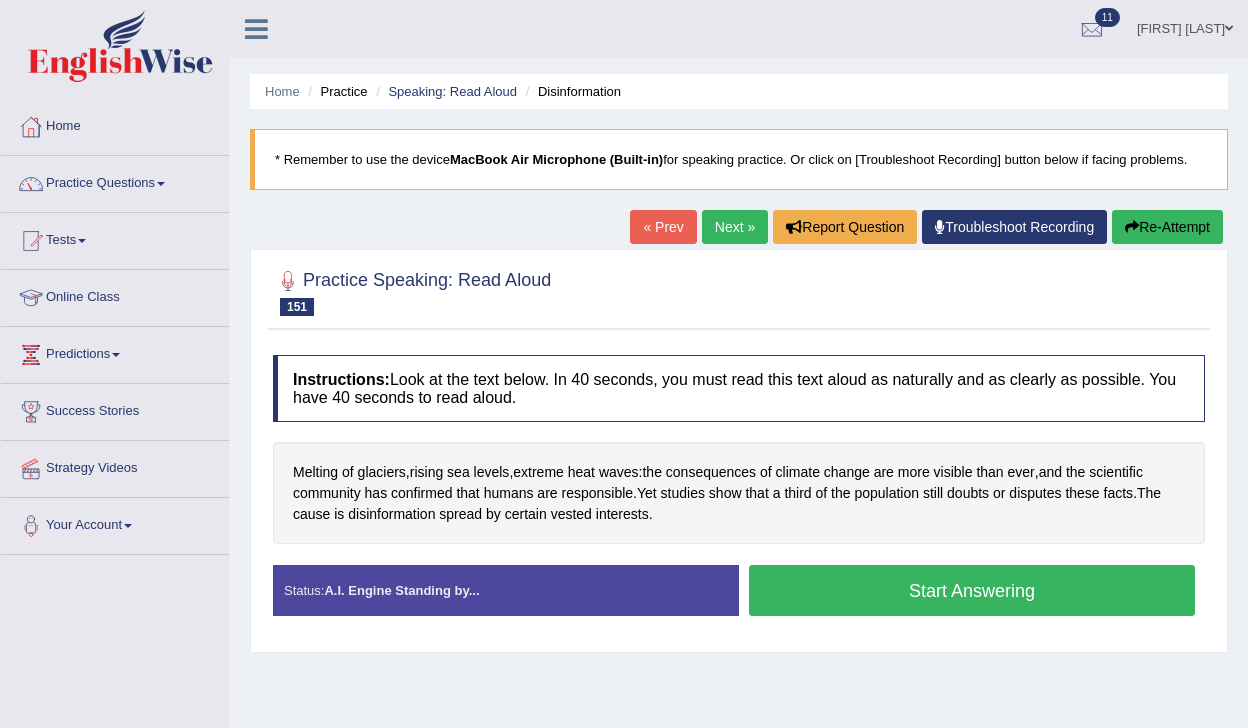 scroll, scrollTop: 0, scrollLeft: 0, axis: both 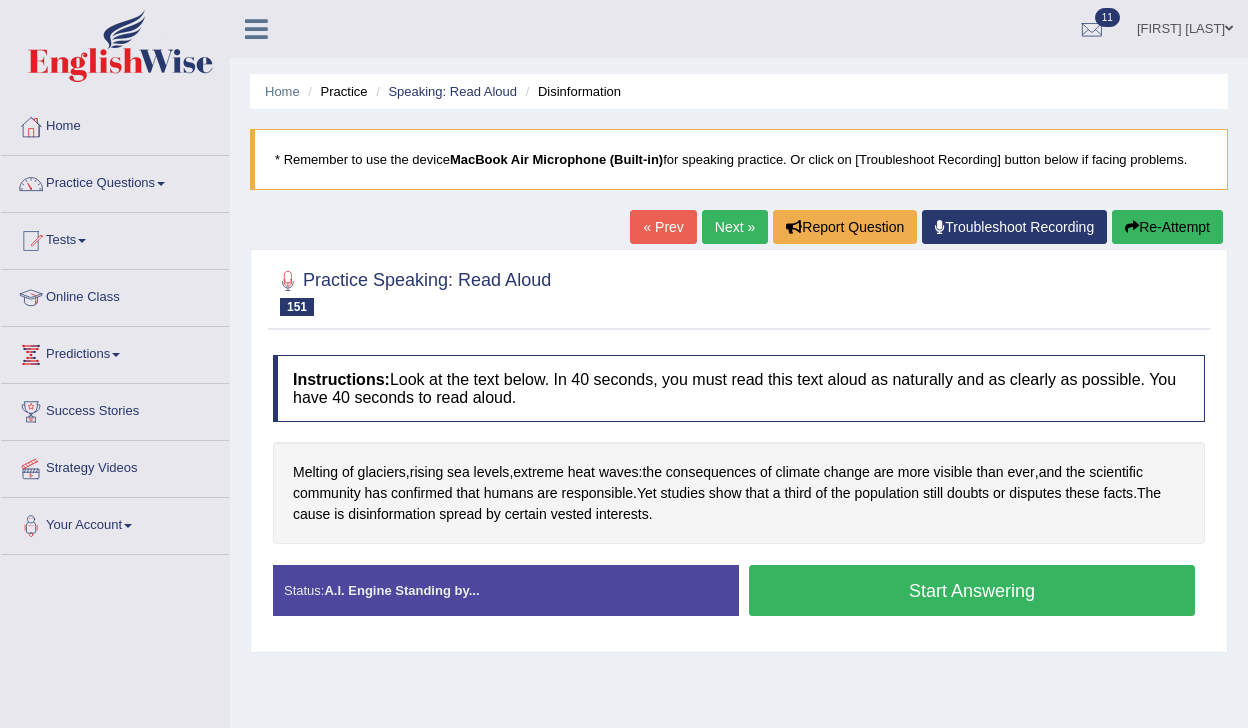 click on "Start Answering" at bounding box center [972, 590] 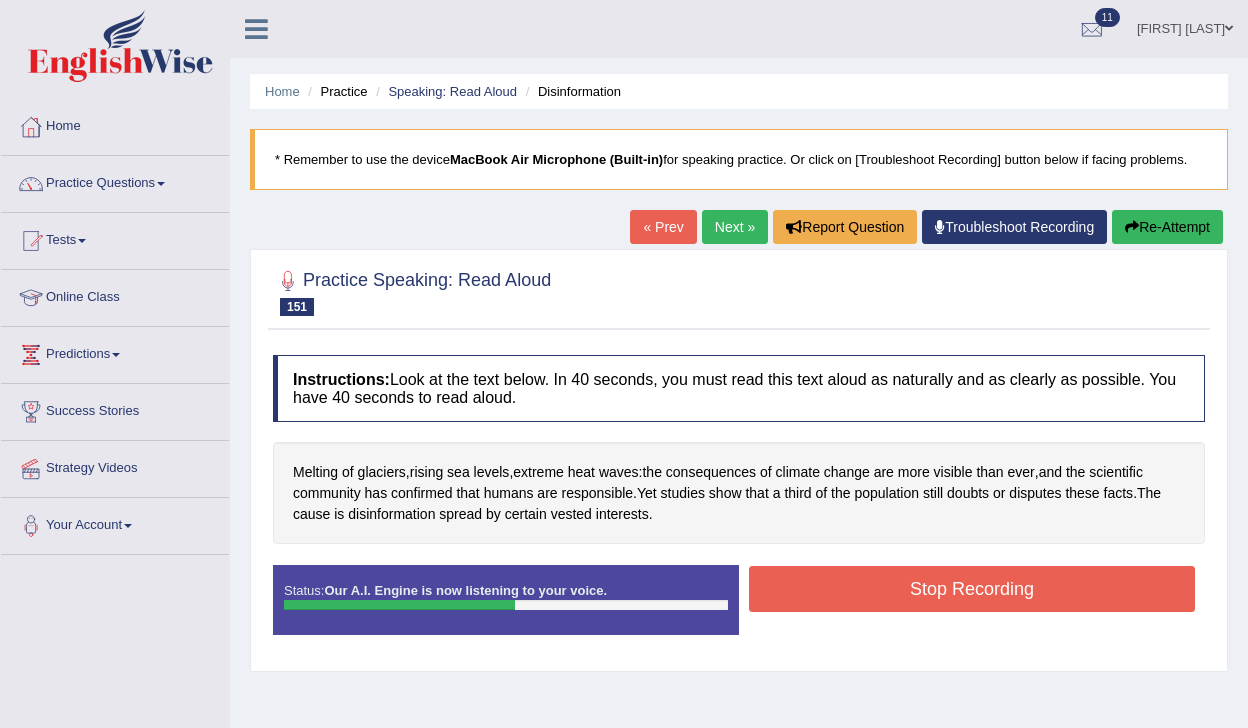 click on "Stop Recording" at bounding box center [972, 589] 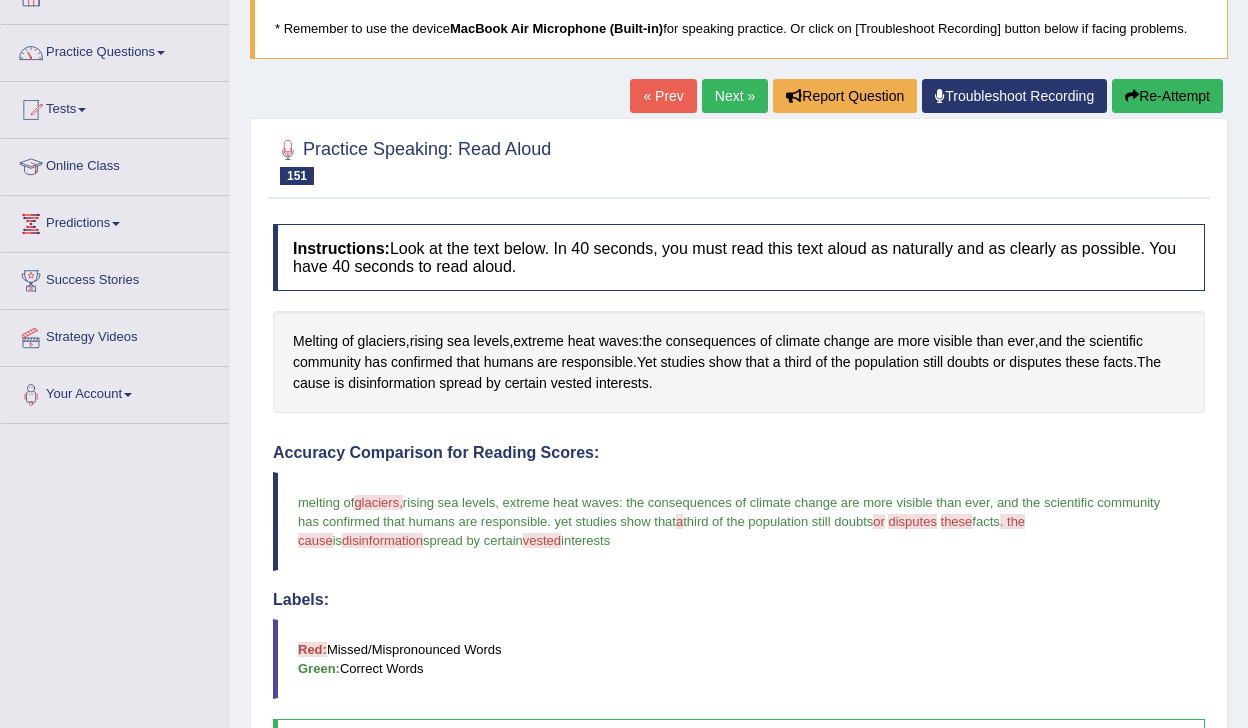 scroll, scrollTop: 29, scrollLeft: 0, axis: vertical 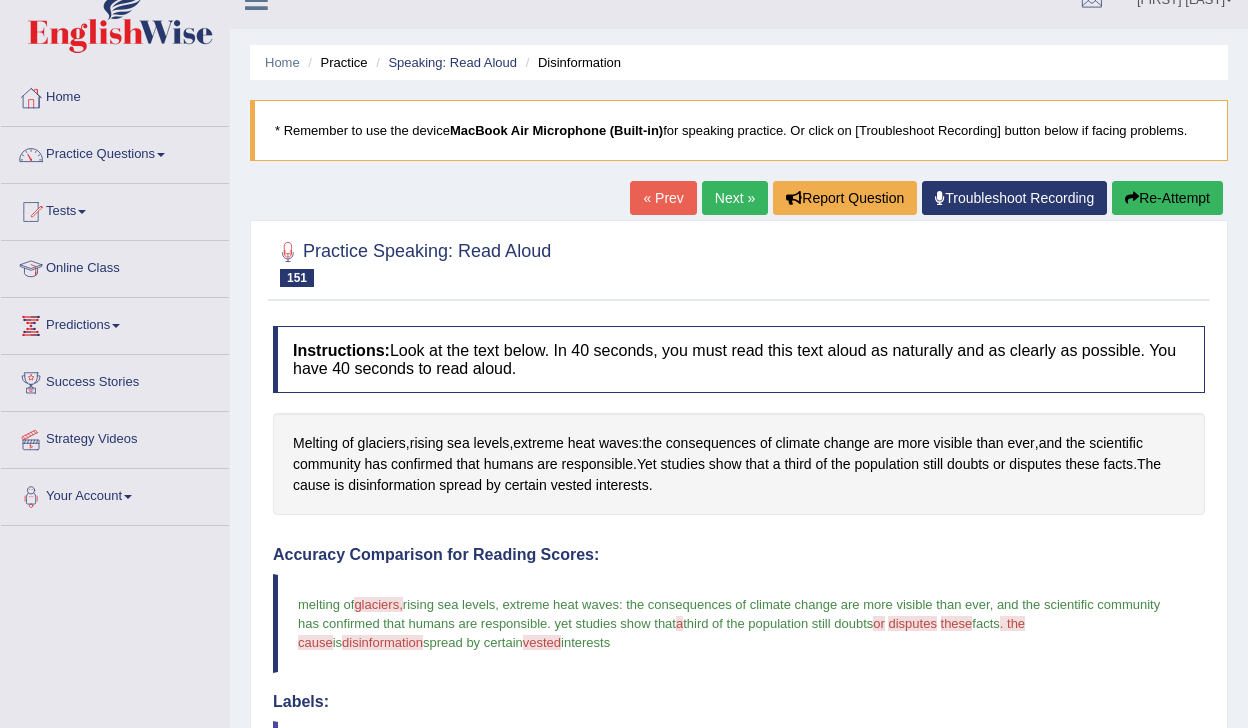 click on "Next »" at bounding box center (735, 198) 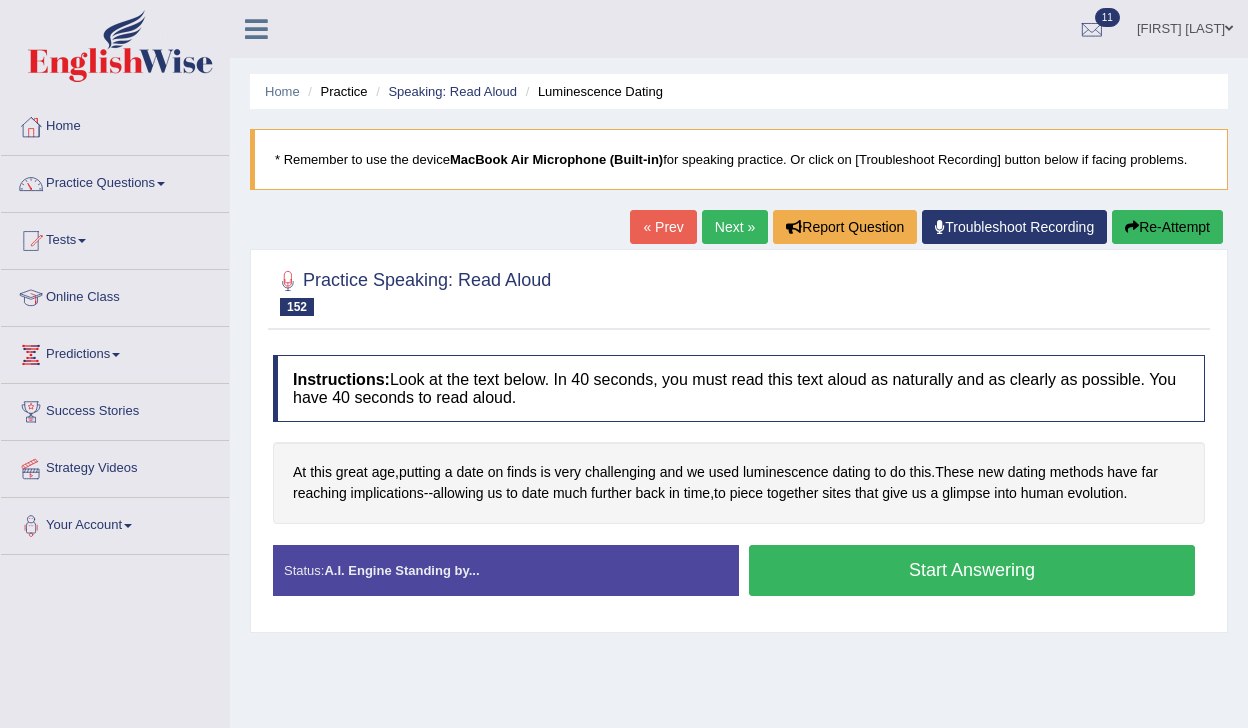 scroll, scrollTop: 0, scrollLeft: 0, axis: both 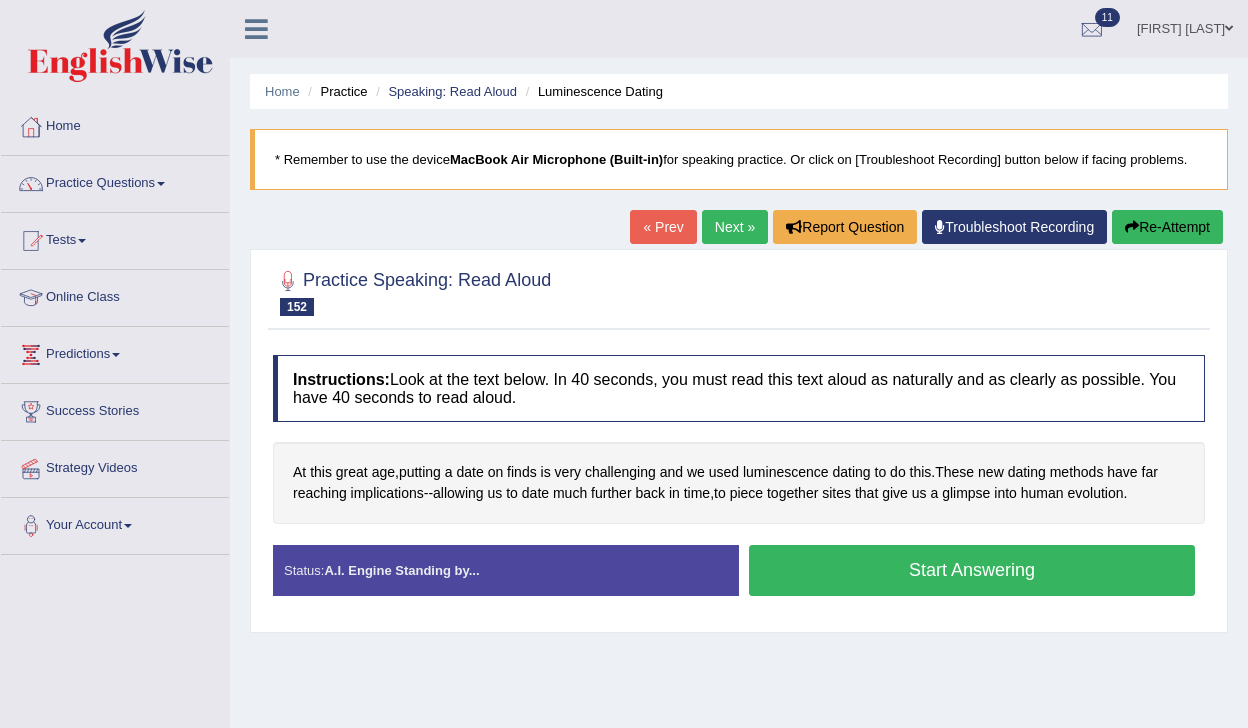 click on "Start Answering" at bounding box center [972, 570] 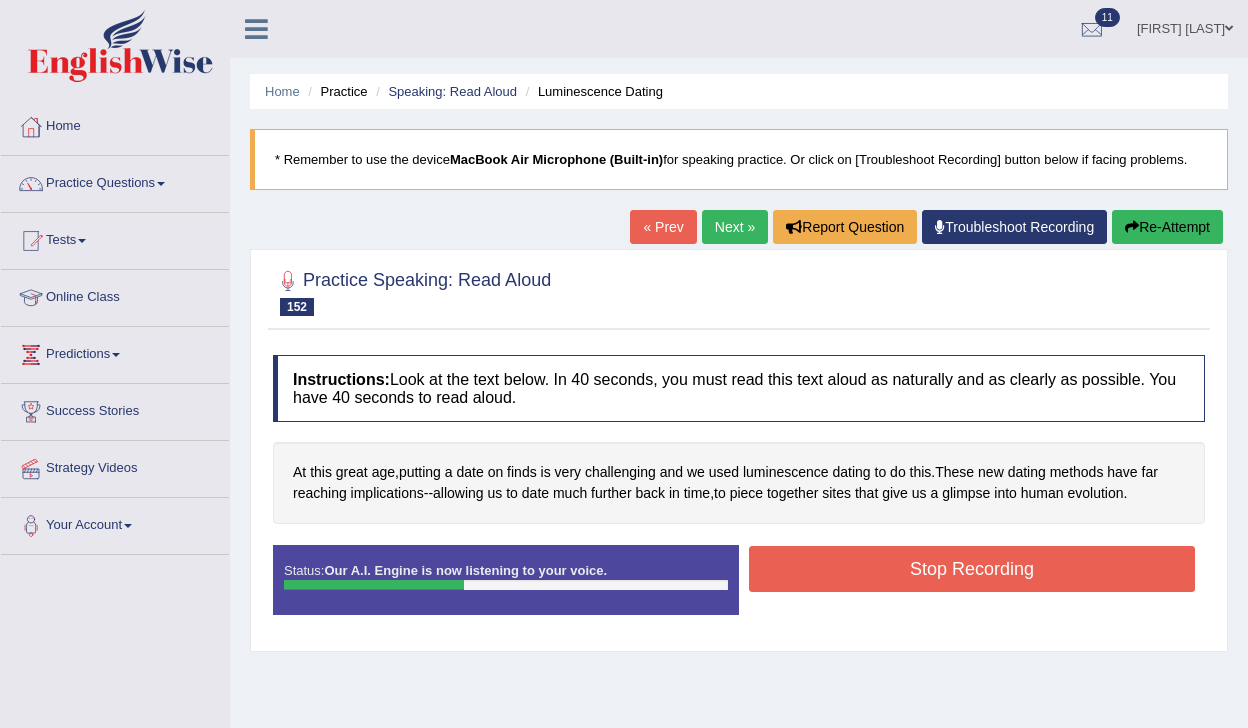 click on "Stop Recording" at bounding box center (972, 569) 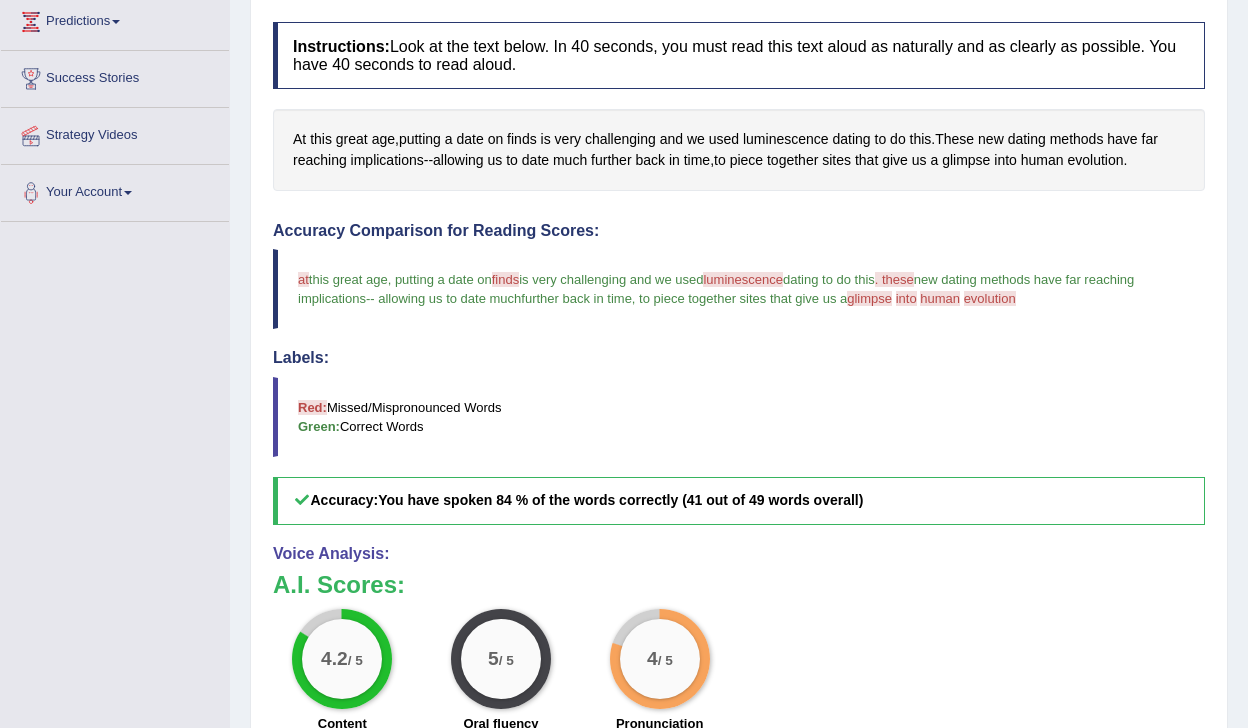 scroll, scrollTop: 0, scrollLeft: 0, axis: both 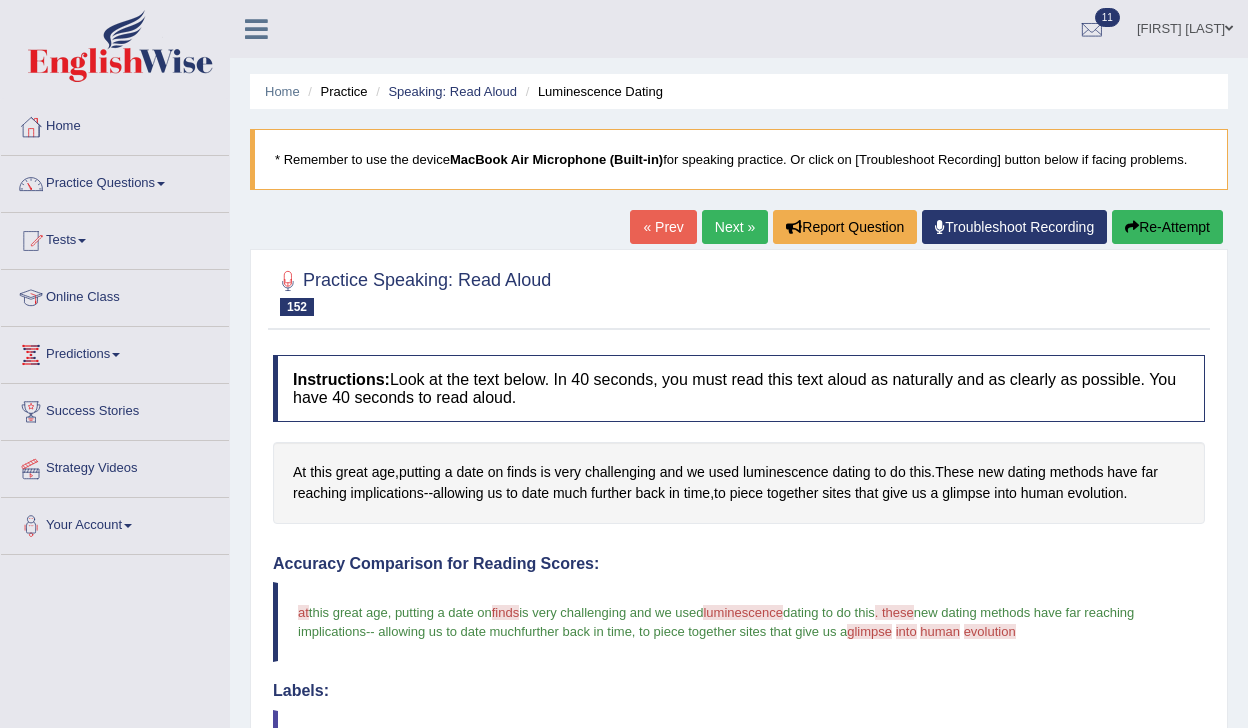 click on "Next »" at bounding box center [735, 227] 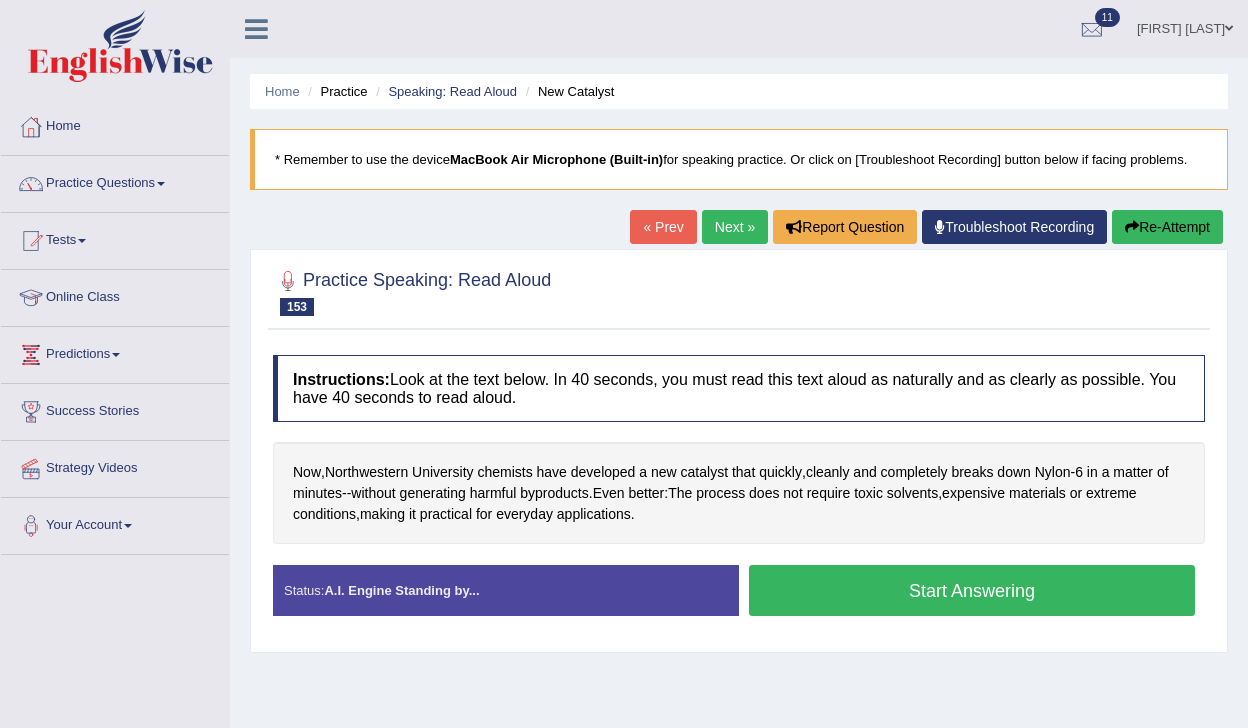 scroll, scrollTop: 0, scrollLeft: 0, axis: both 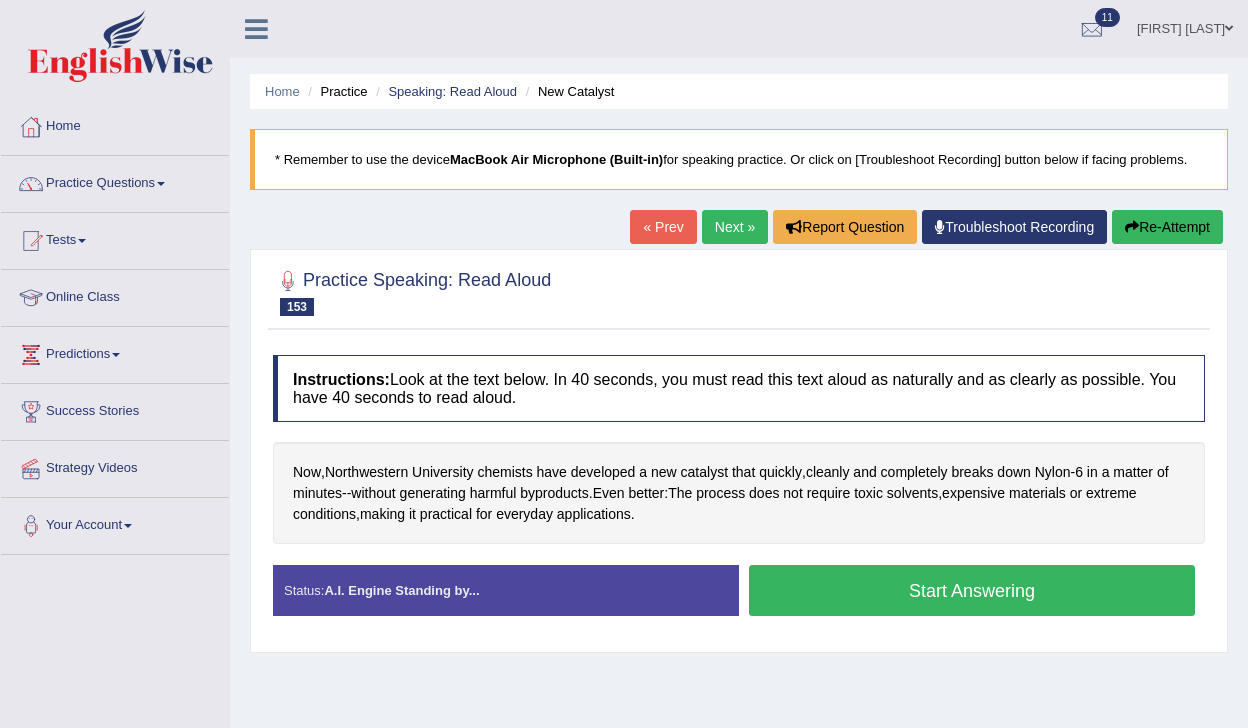 click on "Start Answering" at bounding box center (972, 590) 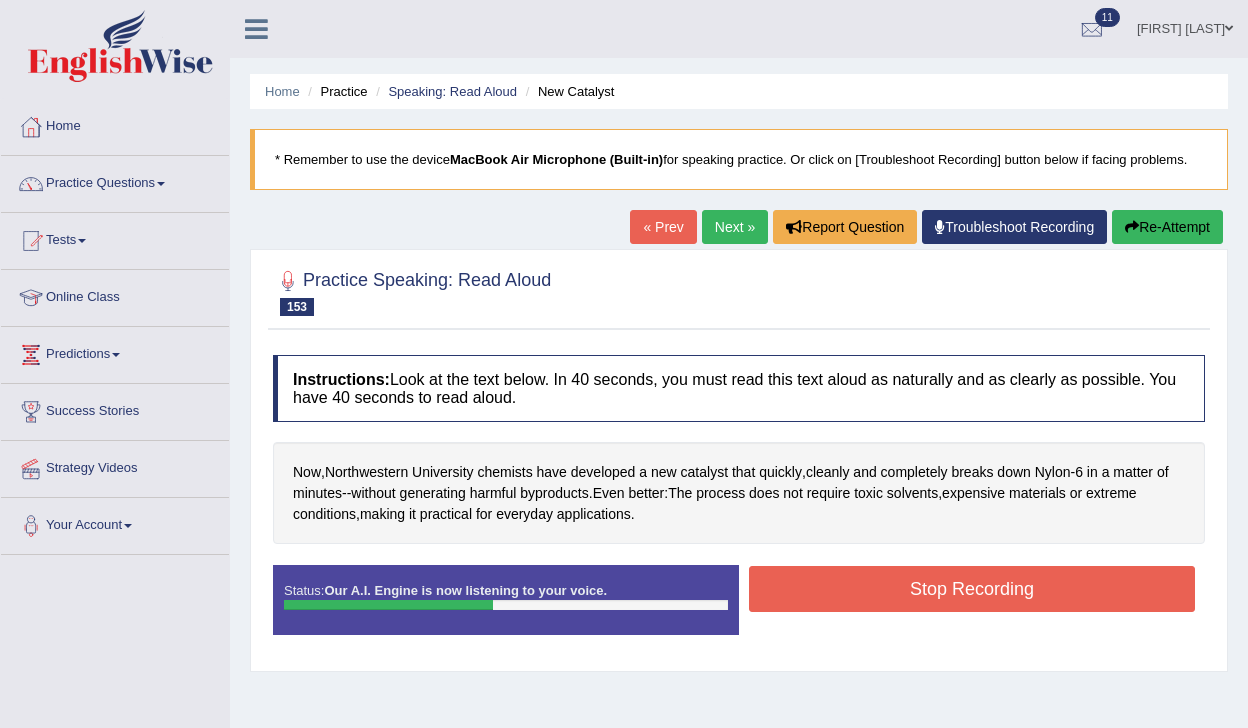 click on "Stop Recording" at bounding box center [972, 589] 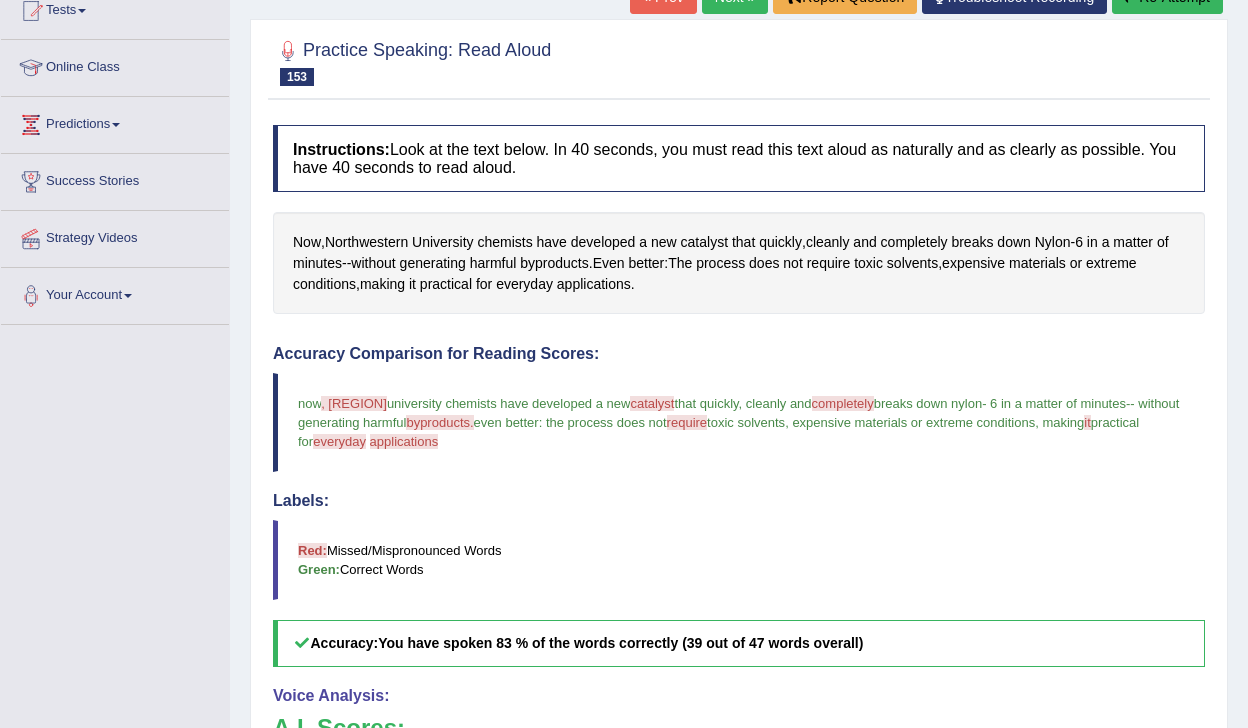 scroll, scrollTop: 0, scrollLeft: 0, axis: both 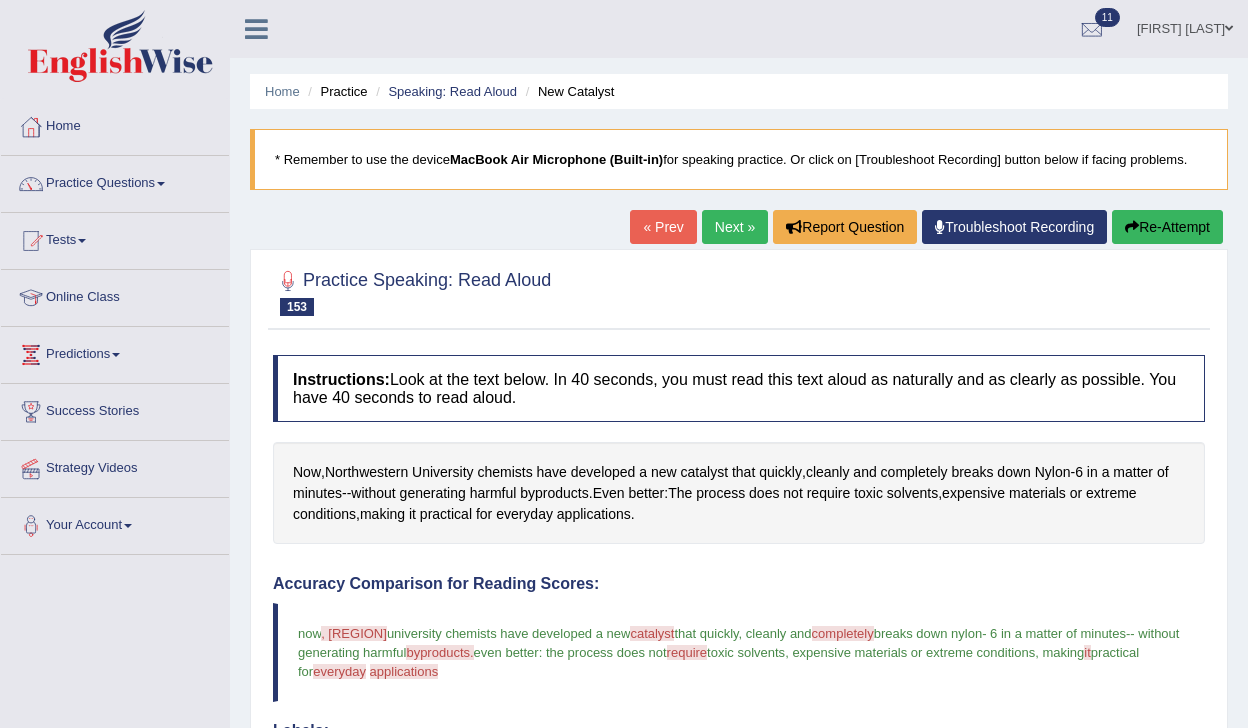 click on "Next »" at bounding box center [735, 227] 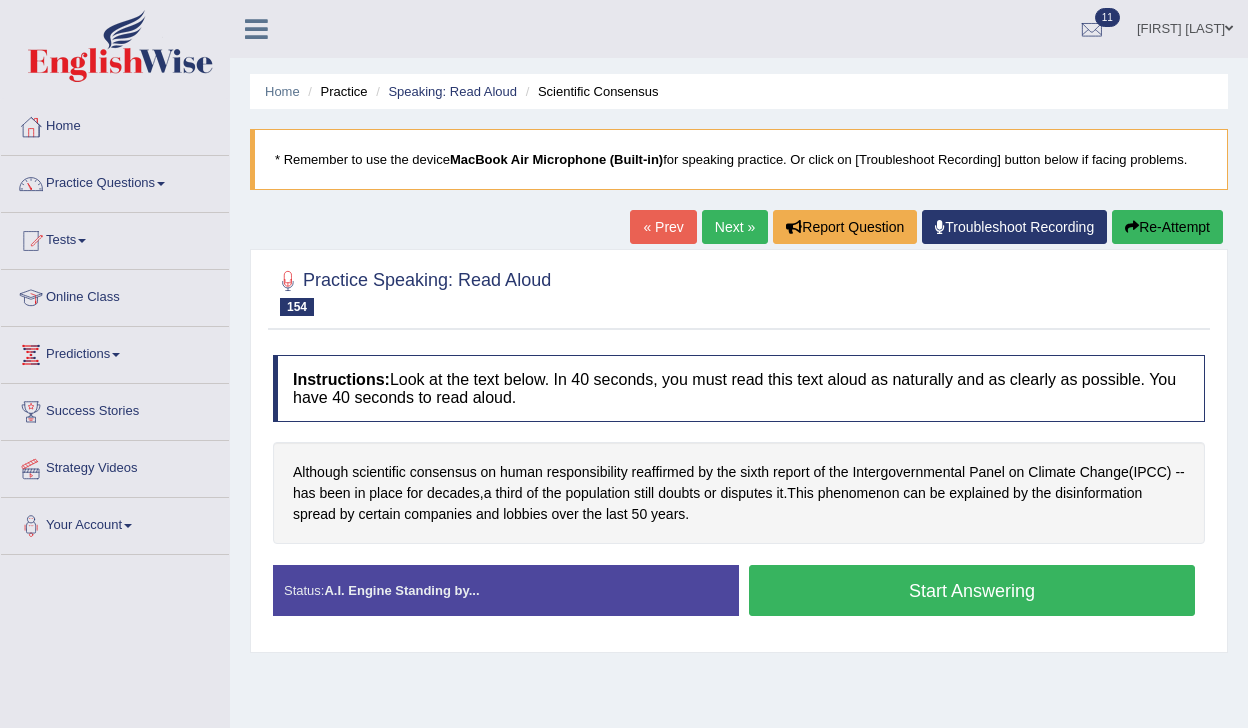 scroll, scrollTop: 0, scrollLeft: 0, axis: both 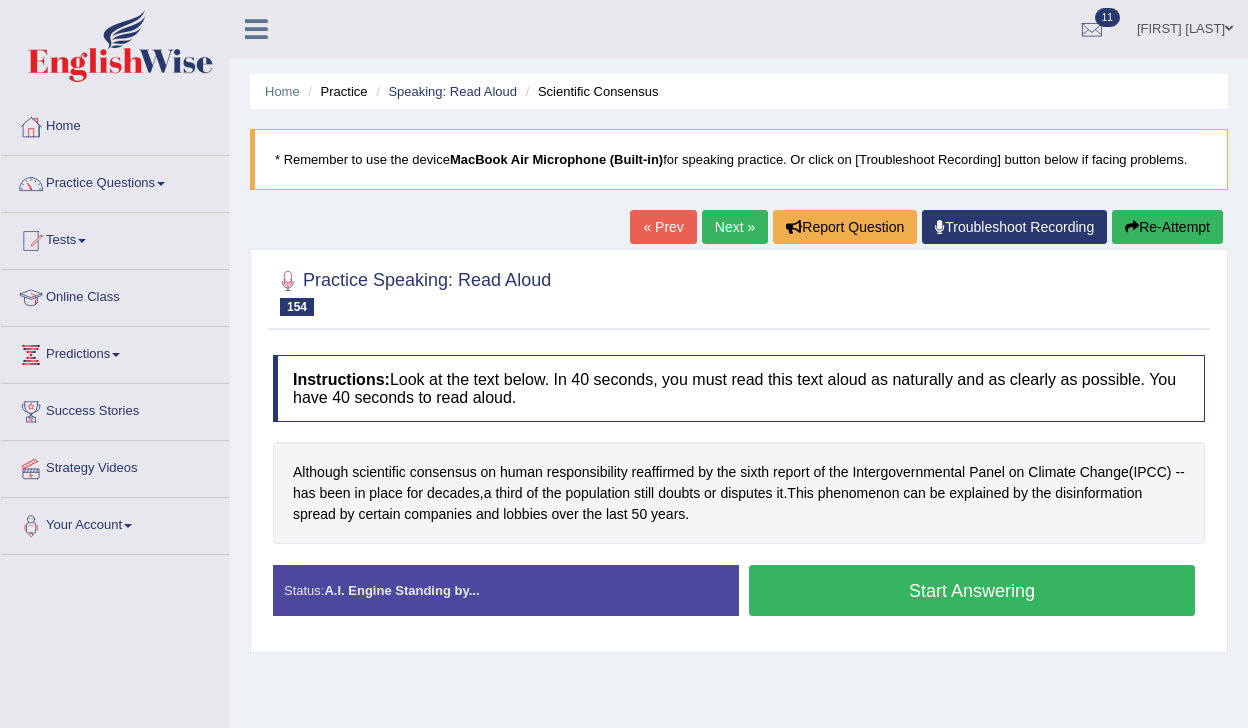 click on "Start Answering" at bounding box center (972, 590) 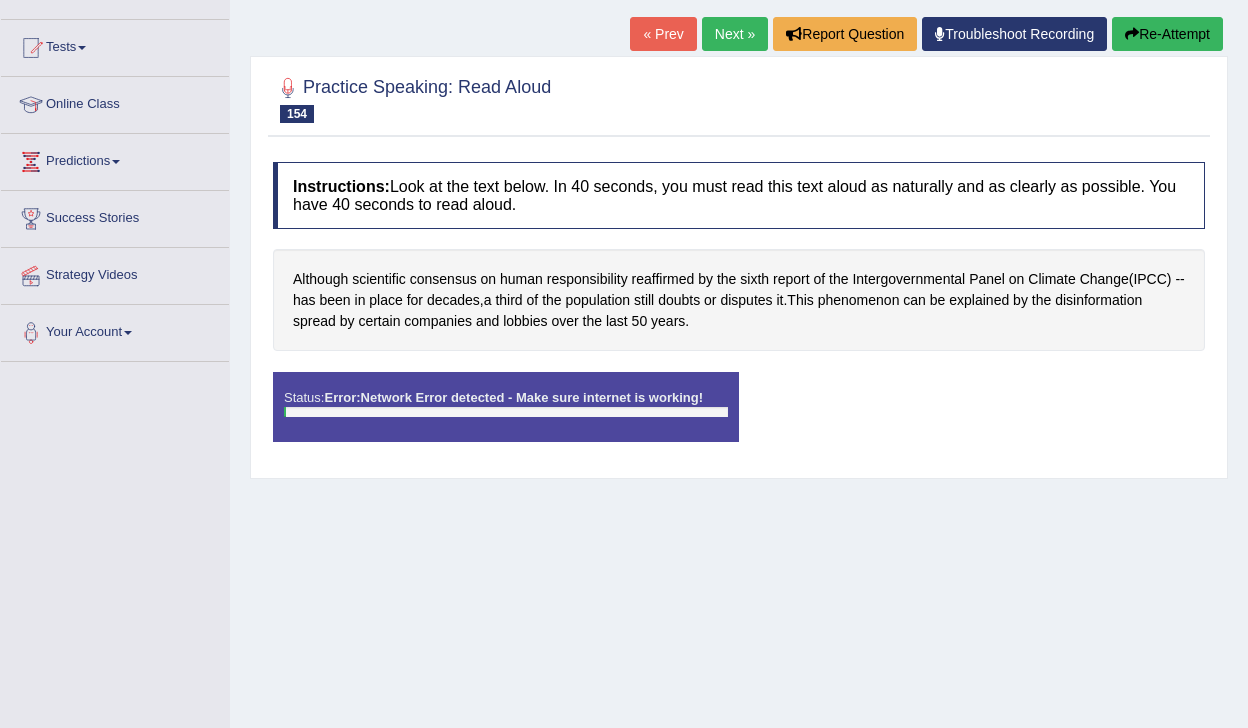 scroll, scrollTop: 196, scrollLeft: 0, axis: vertical 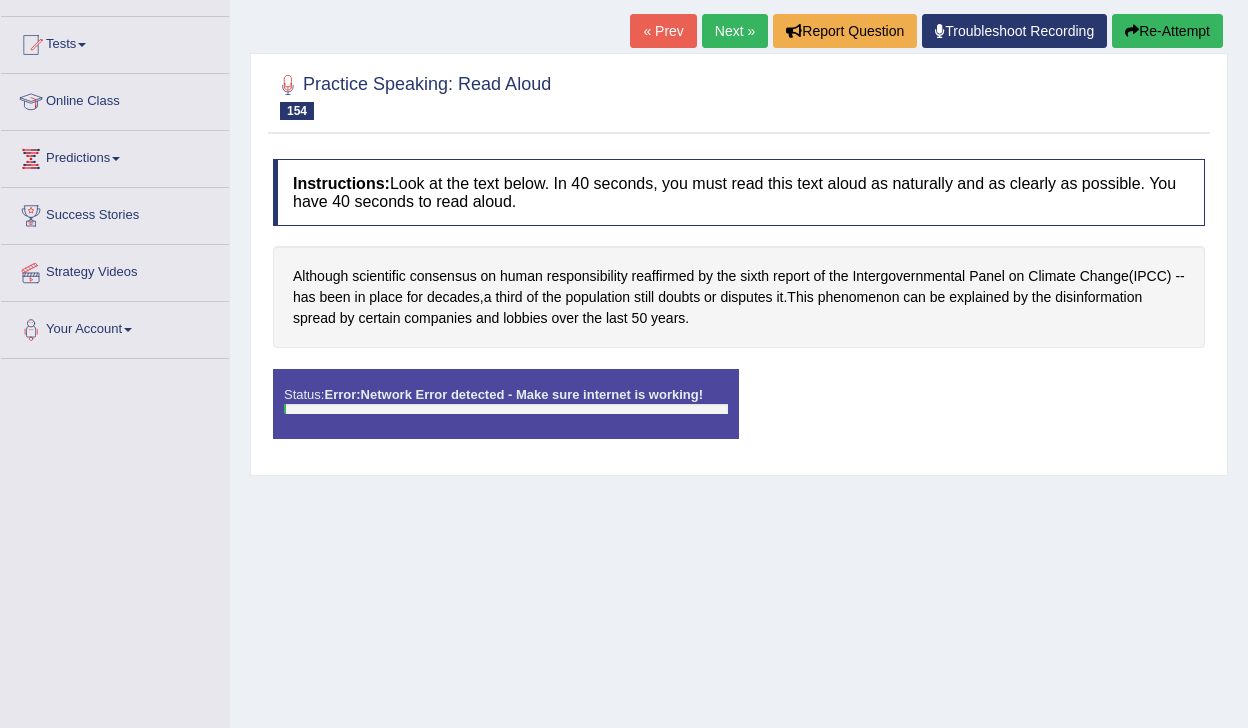click on "Re-Attempt" at bounding box center (1167, 31) 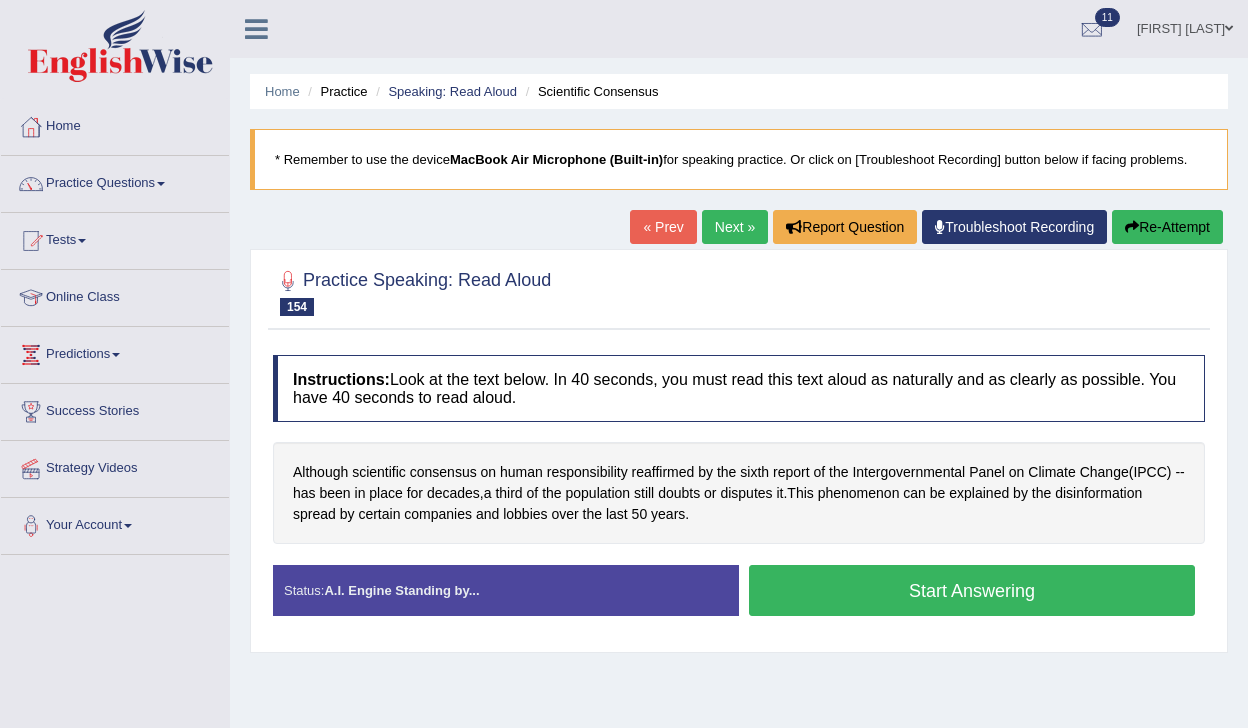 scroll, scrollTop: 222, scrollLeft: 0, axis: vertical 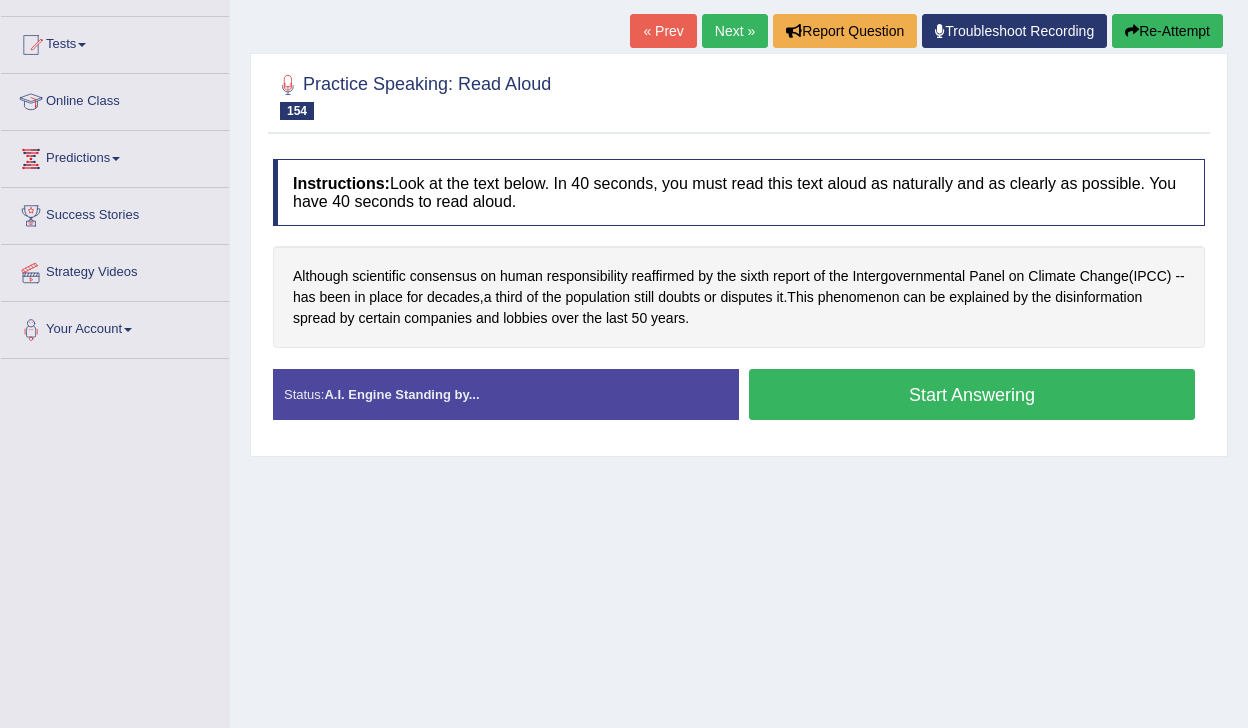 click on "Start Answering" at bounding box center [972, 394] 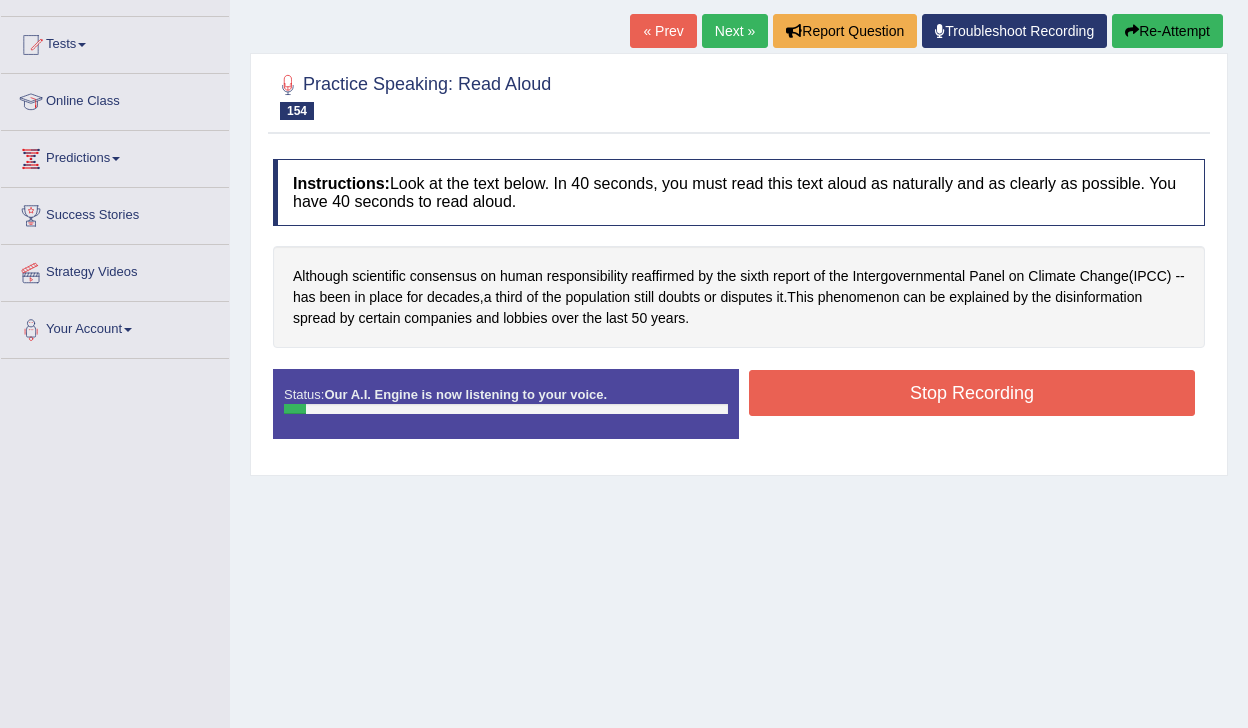 click on "« Prev Next »  Report Question  Troubleshoot Recording  Re-Attempt" at bounding box center [929, 33] 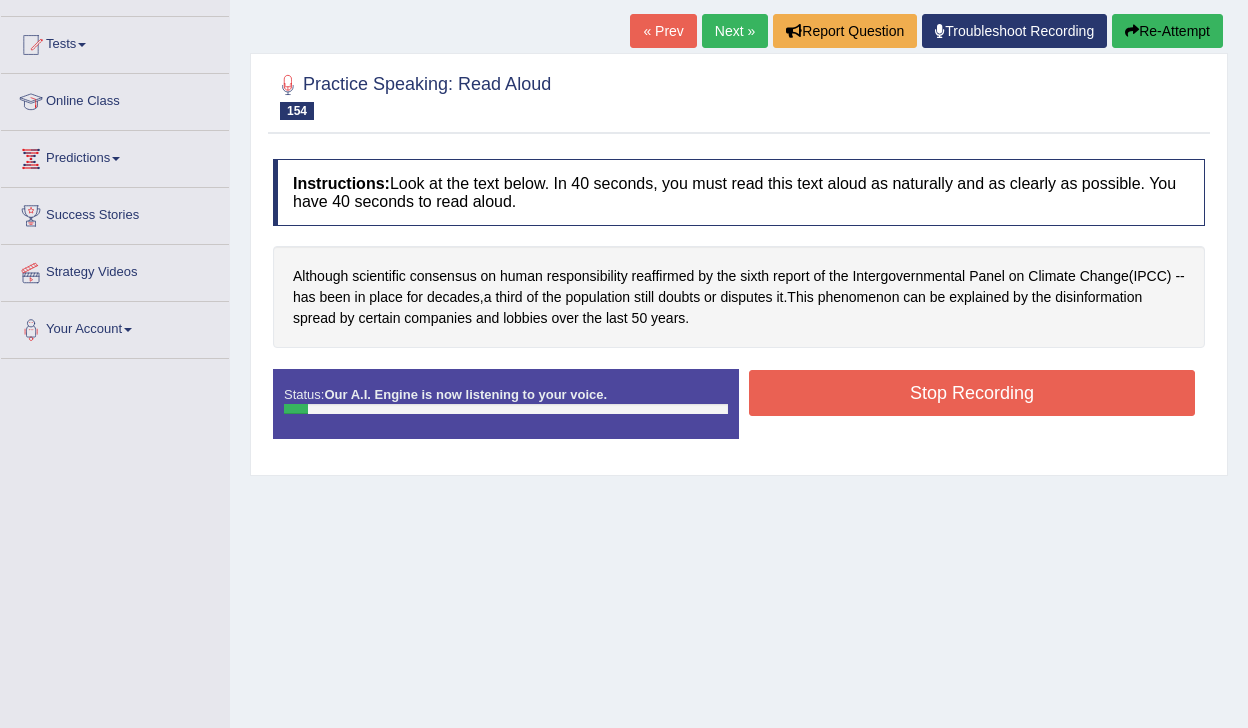 click at bounding box center (1132, 31) 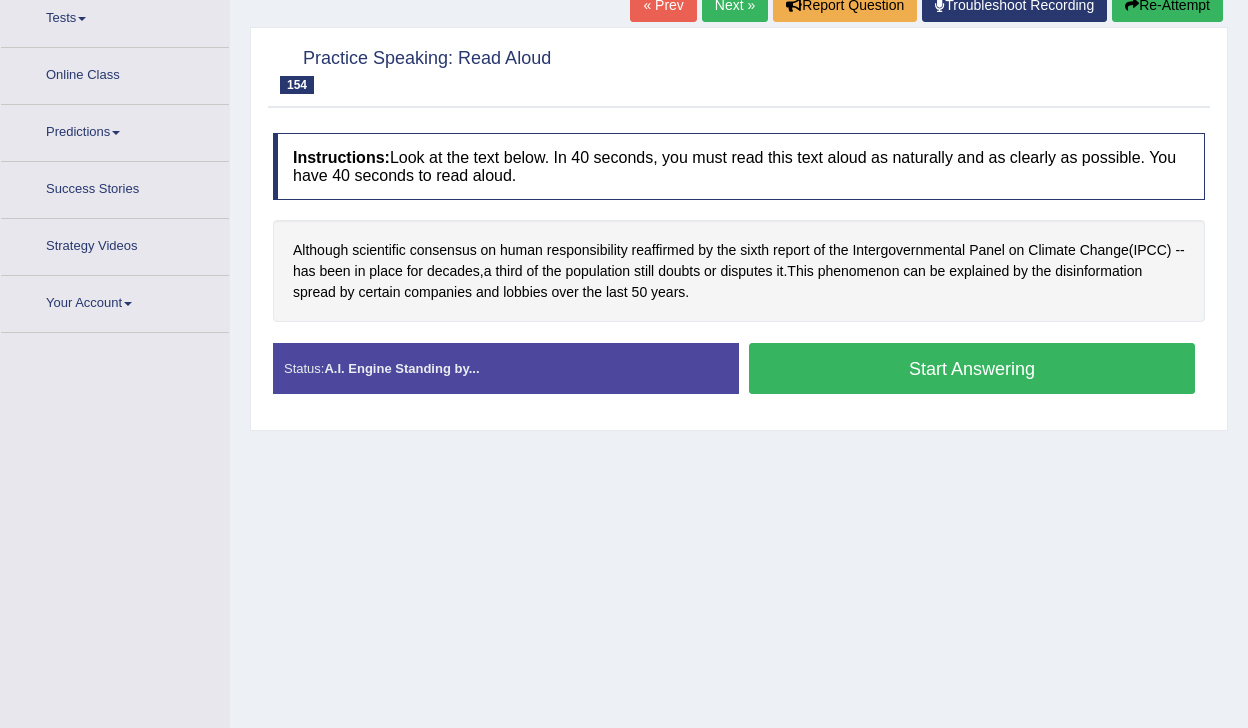scroll, scrollTop: 0, scrollLeft: 0, axis: both 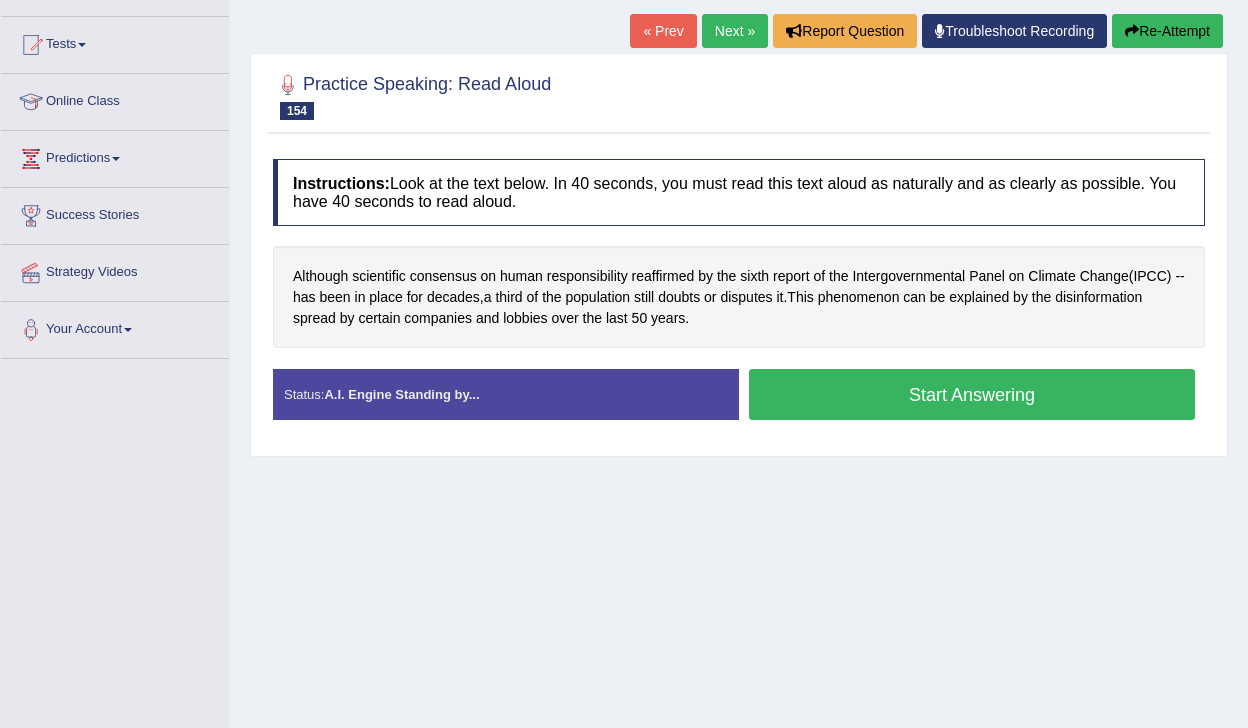 click on "Start Answering" at bounding box center [972, 394] 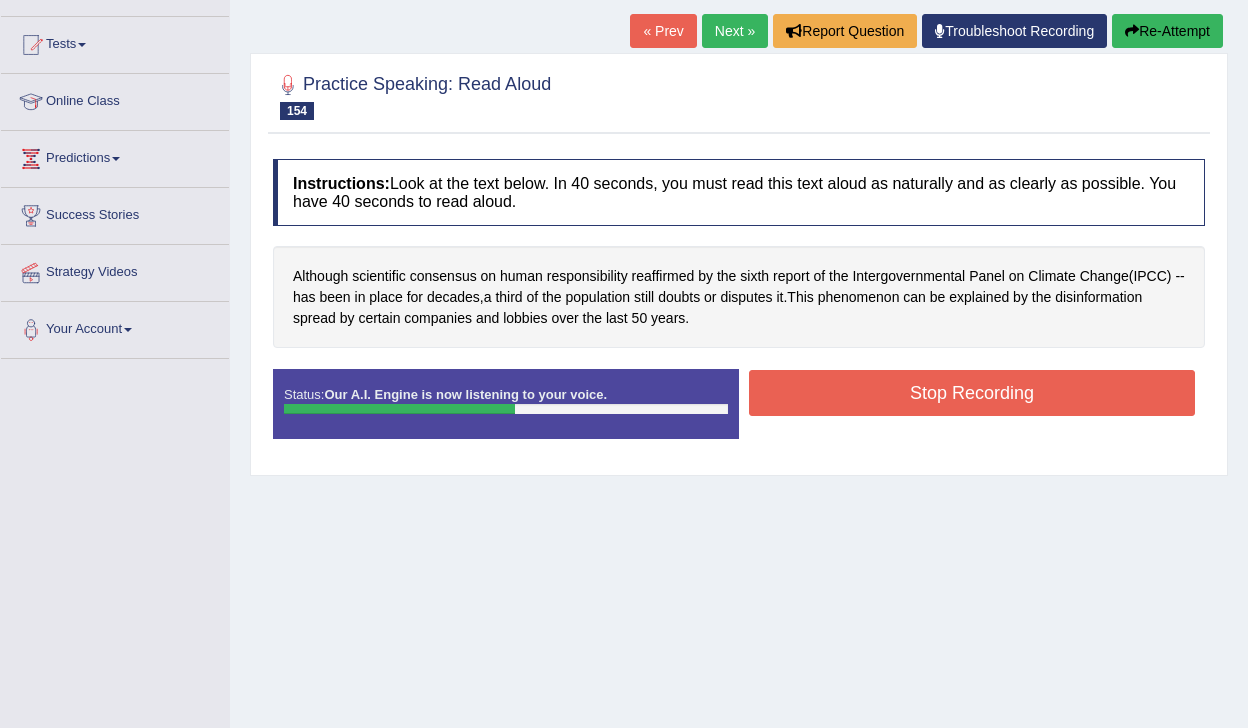 click on "Stop Recording" at bounding box center [972, 393] 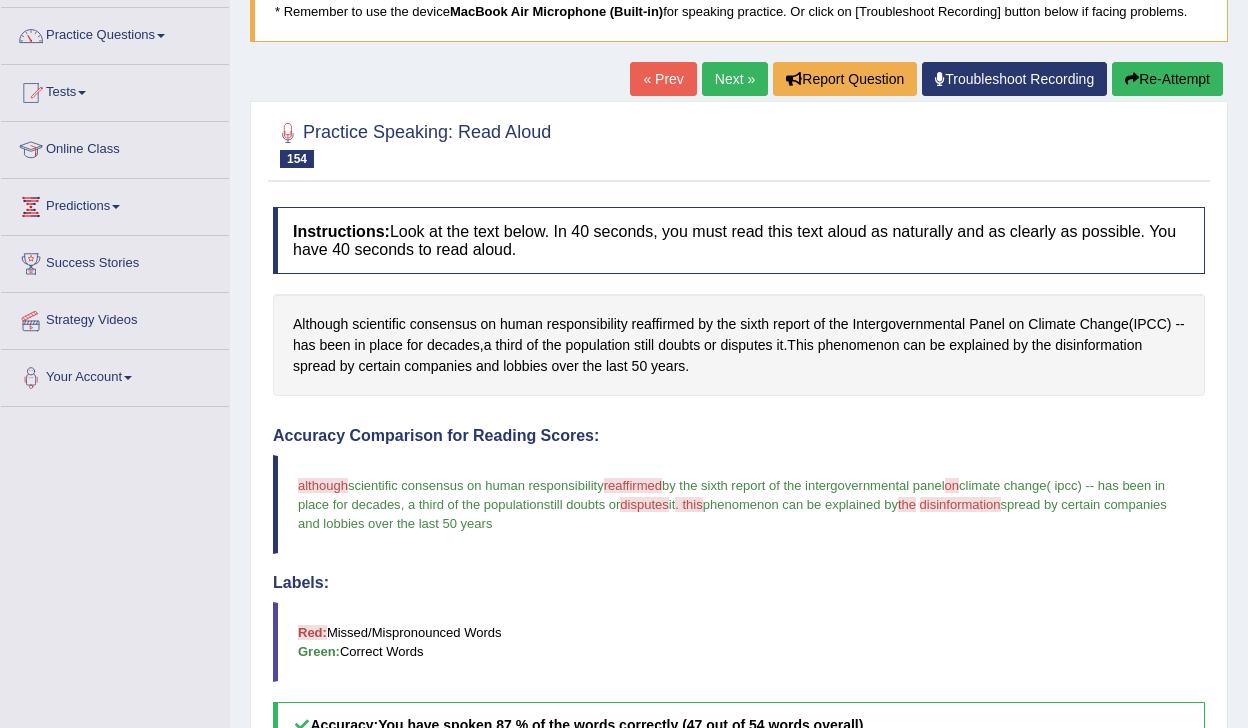 scroll, scrollTop: 0, scrollLeft: 0, axis: both 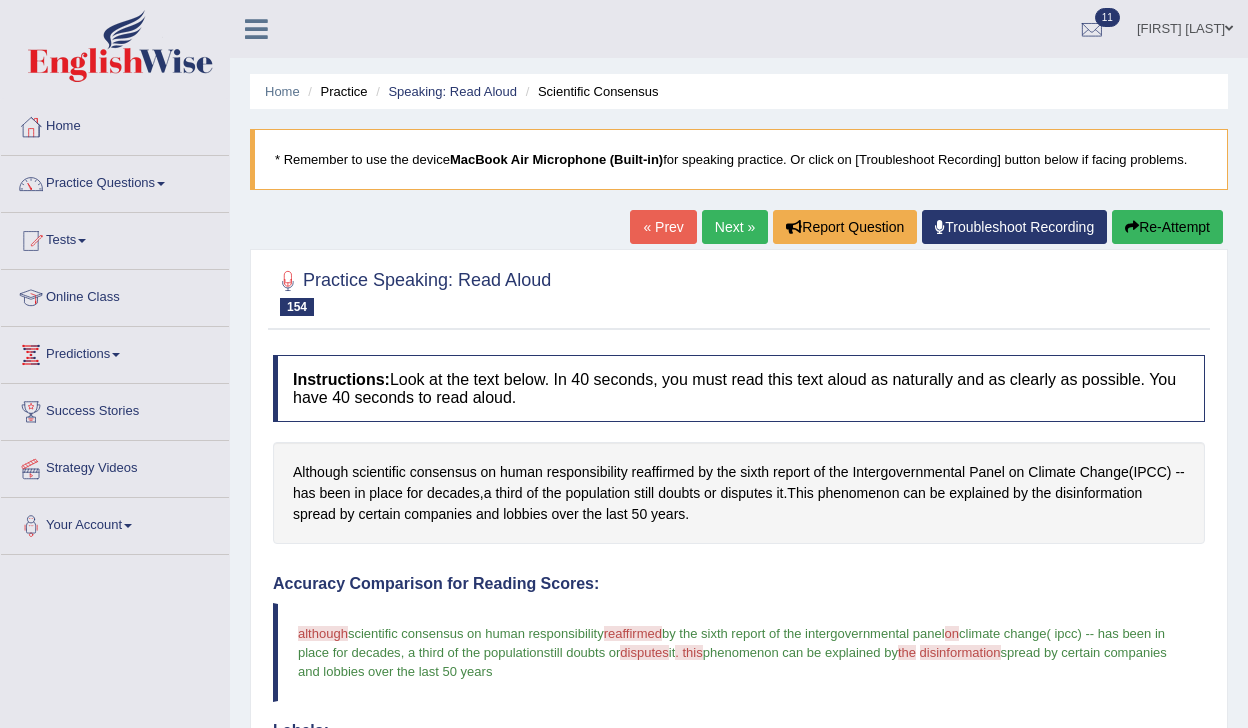 click on "Next »" at bounding box center (735, 227) 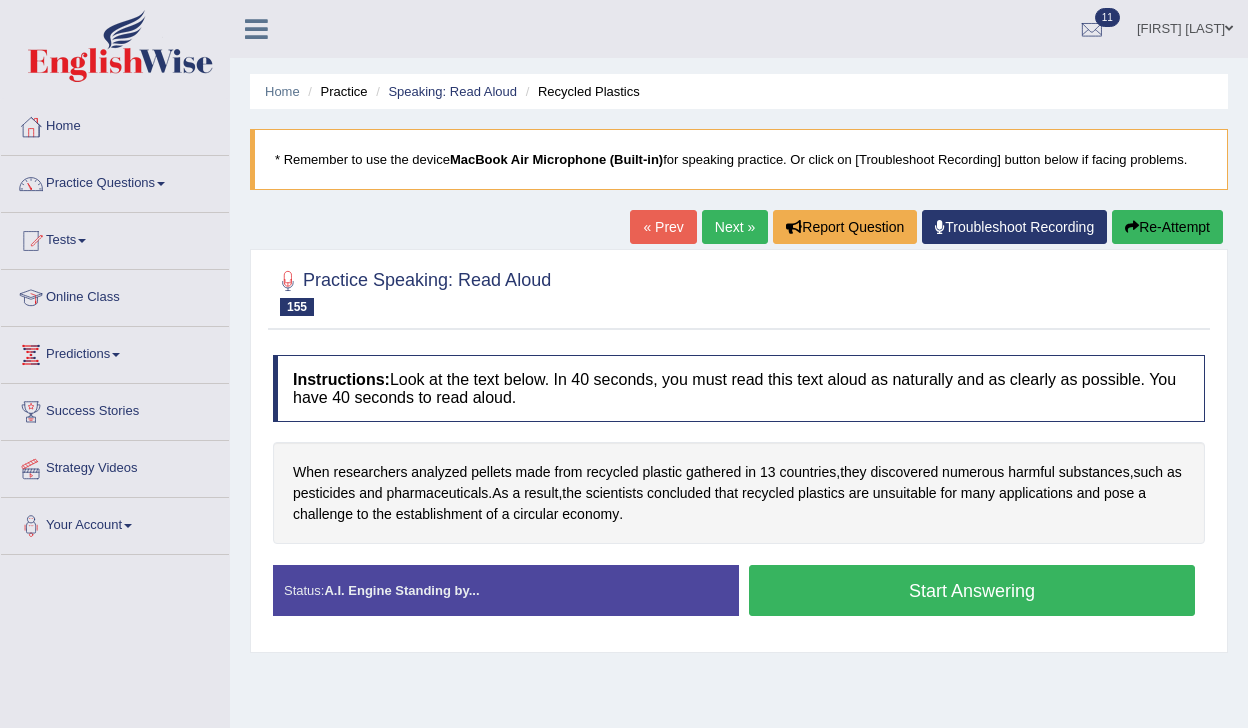 scroll, scrollTop: 0, scrollLeft: 0, axis: both 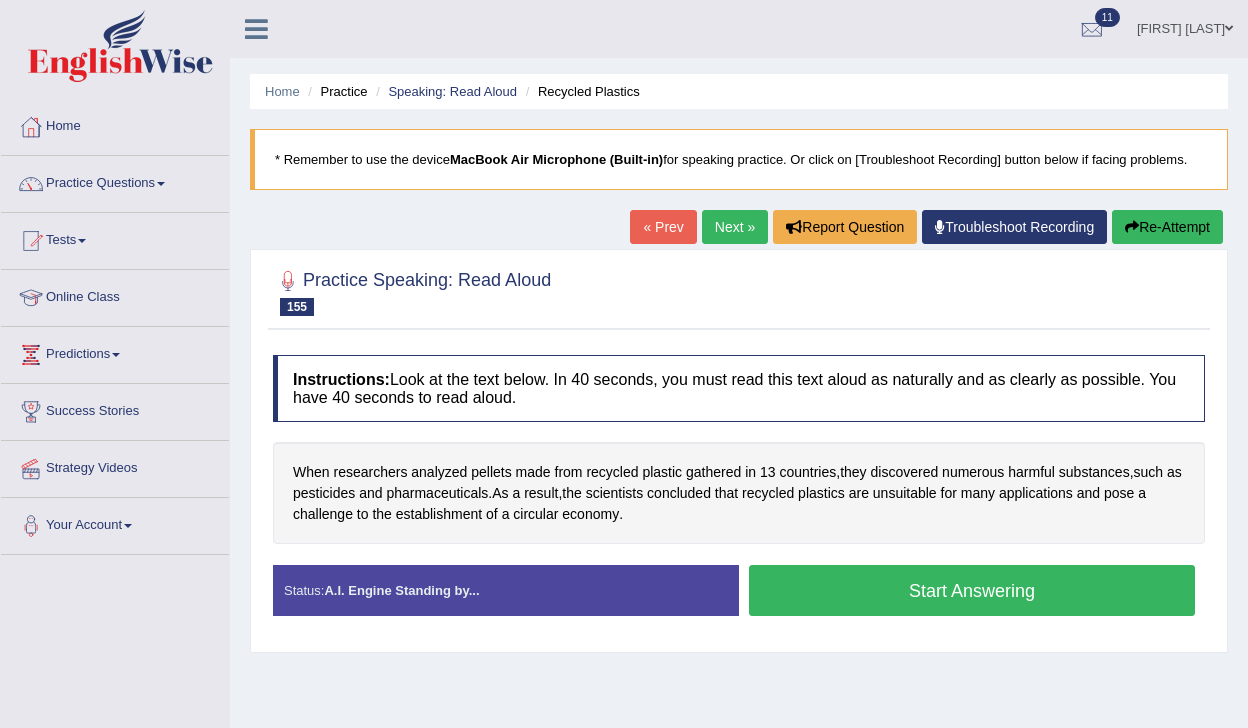 click on "Start Answering" at bounding box center (972, 590) 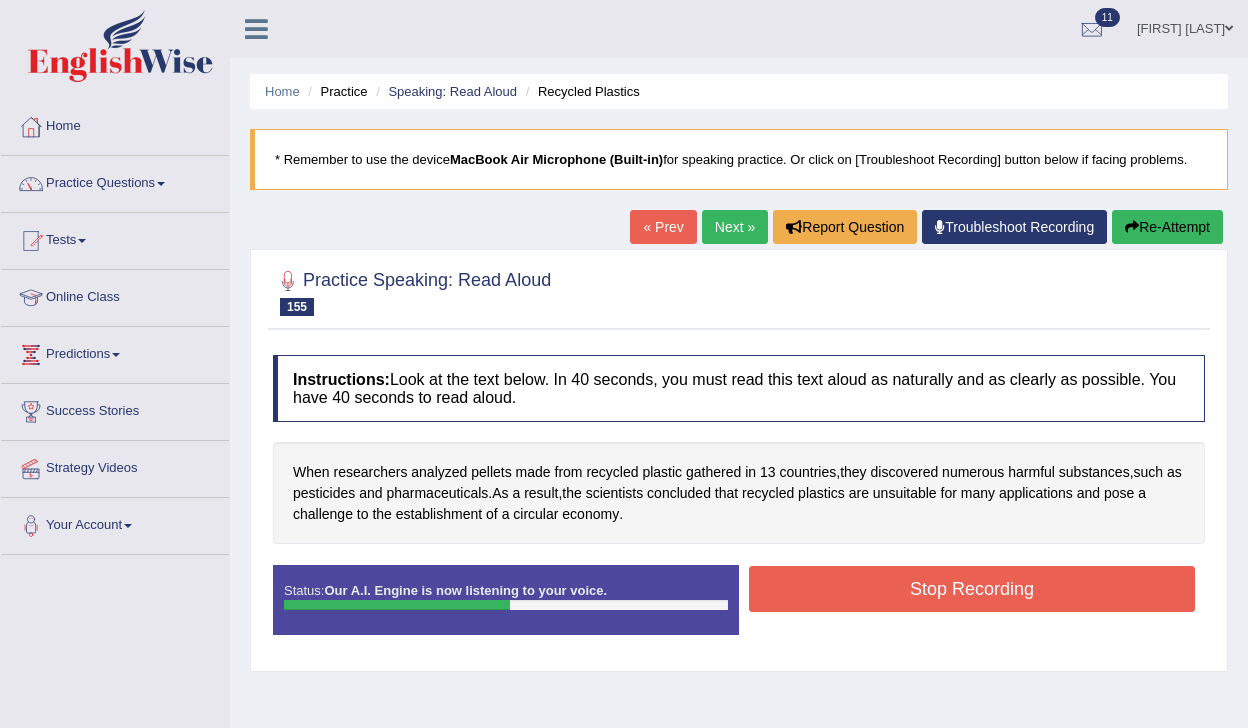 click on "Stop Recording" at bounding box center (972, 589) 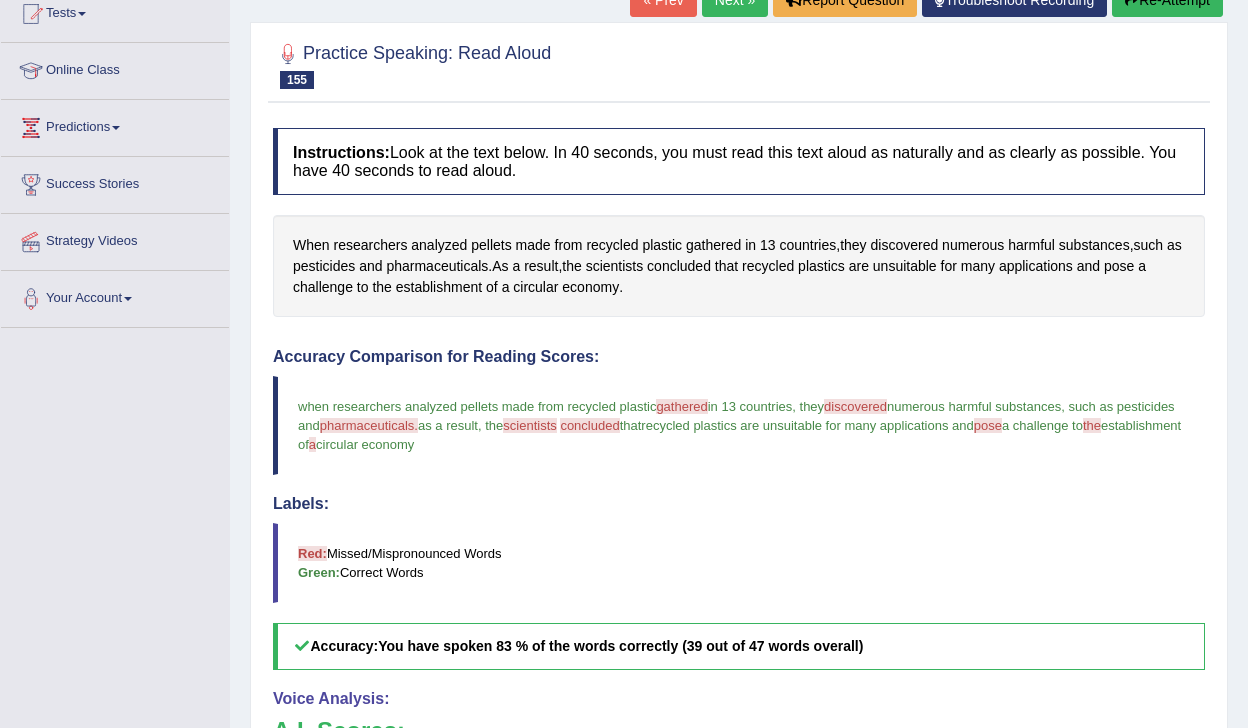 scroll, scrollTop: 212, scrollLeft: 0, axis: vertical 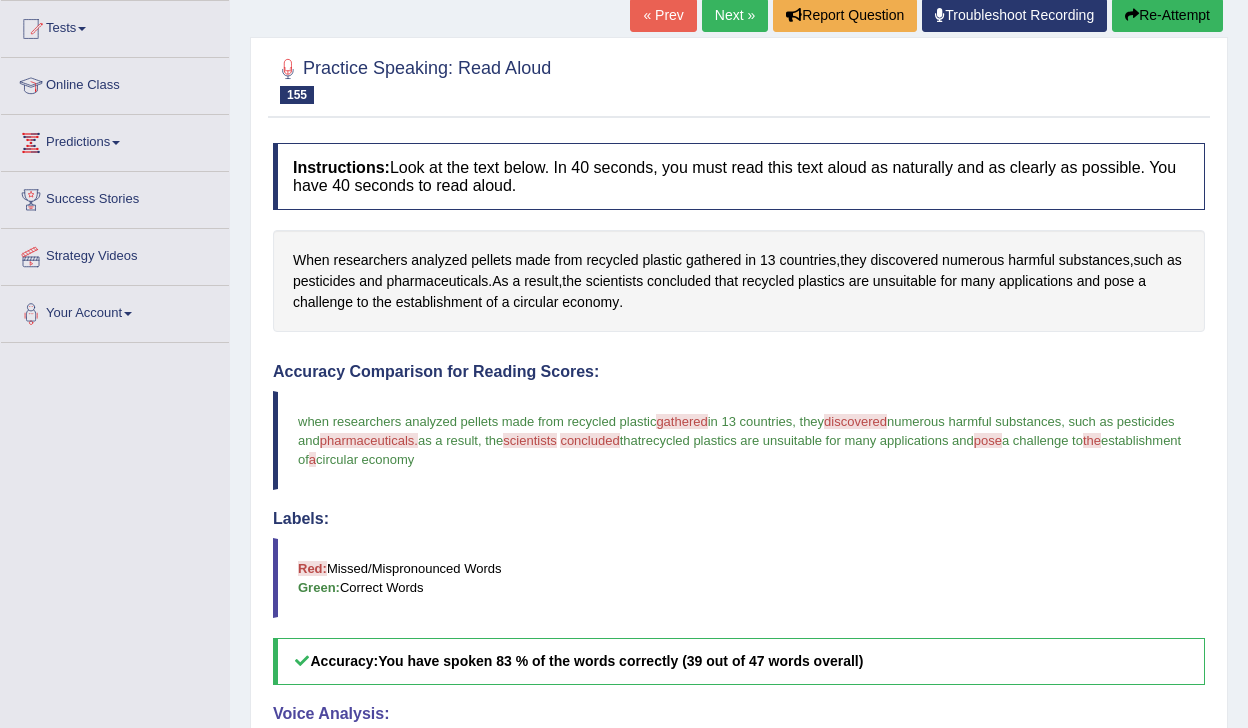 click on "Next »" at bounding box center [735, 15] 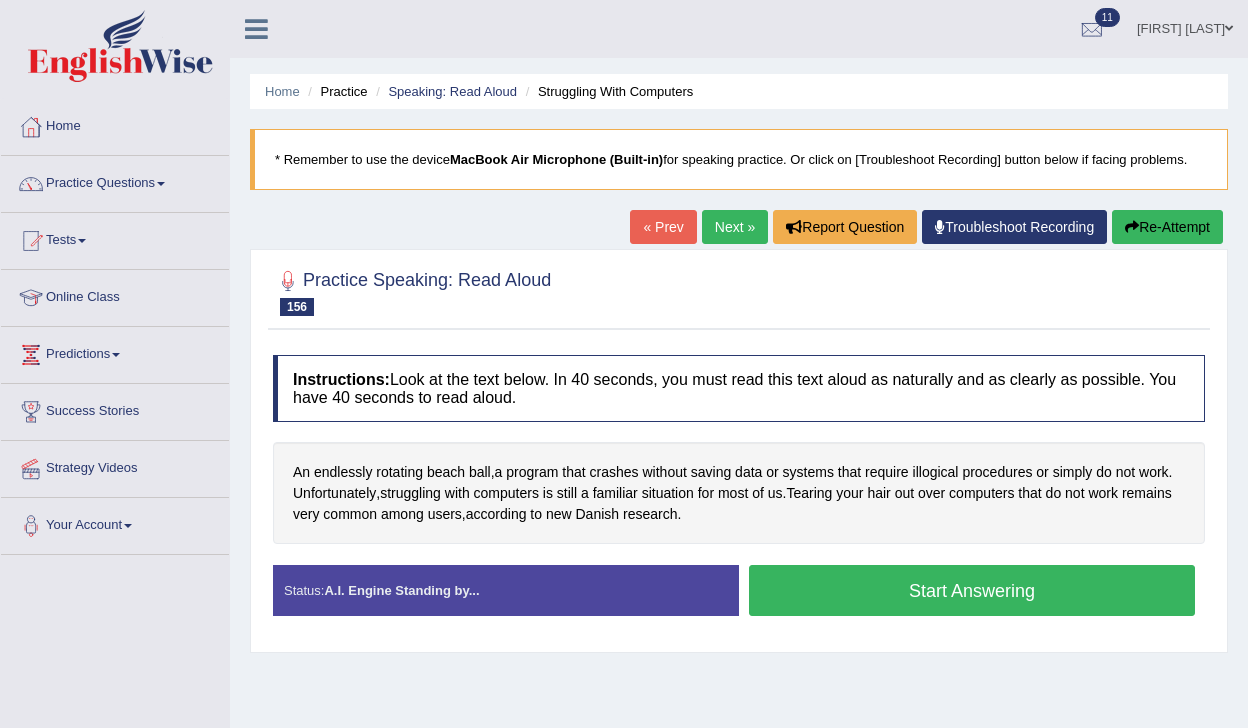 scroll, scrollTop: 0, scrollLeft: 0, axis: both 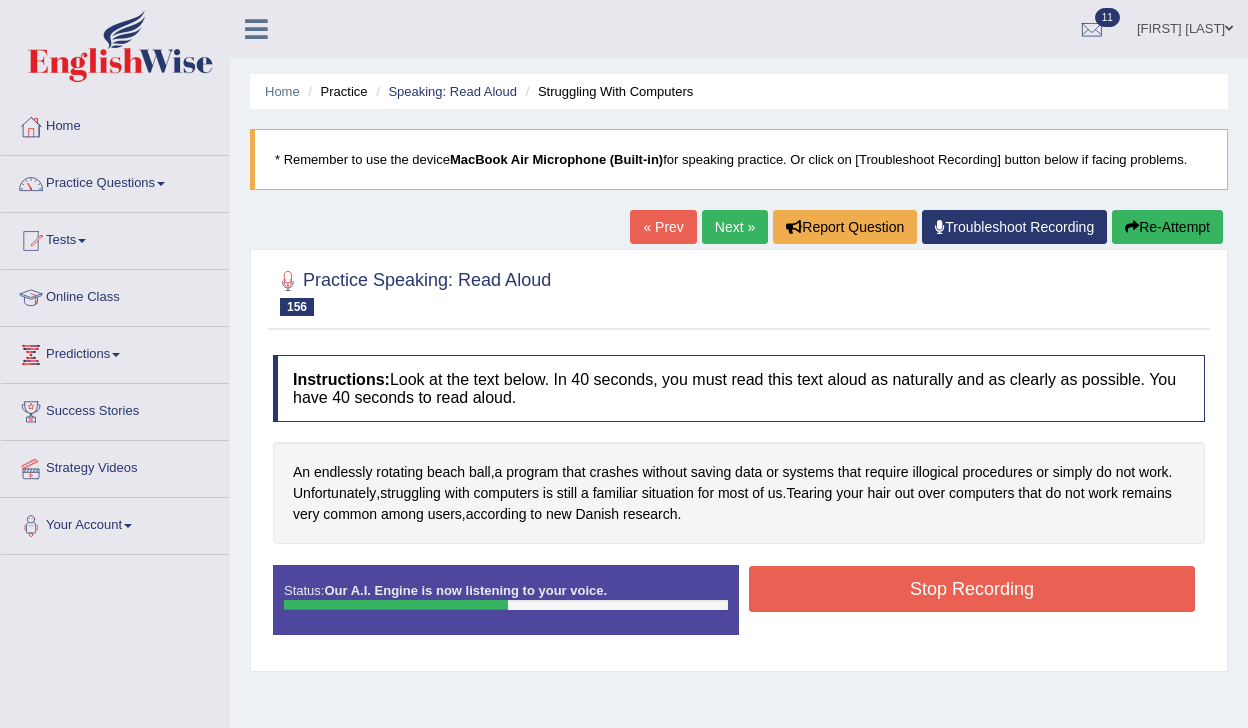 click on "Stop Recording" at bounding box center (972, 589) 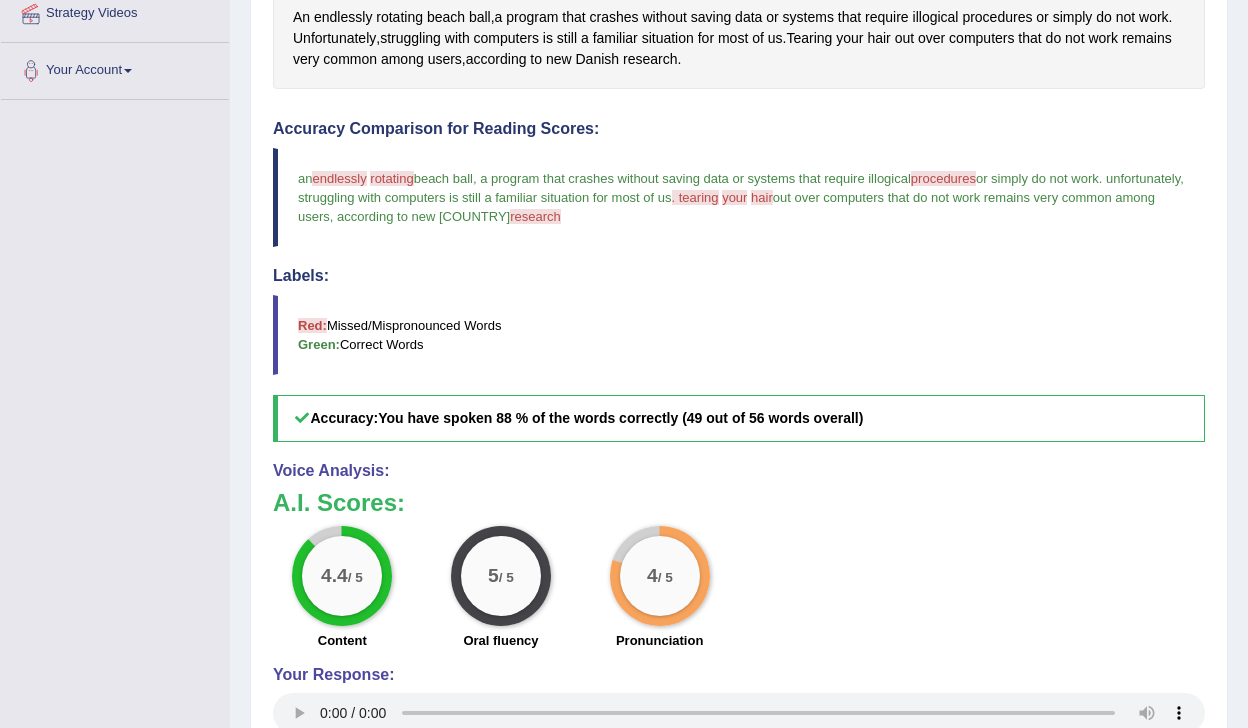 scroll, scrollTop: 0, scrollLeft: 0, axis: both 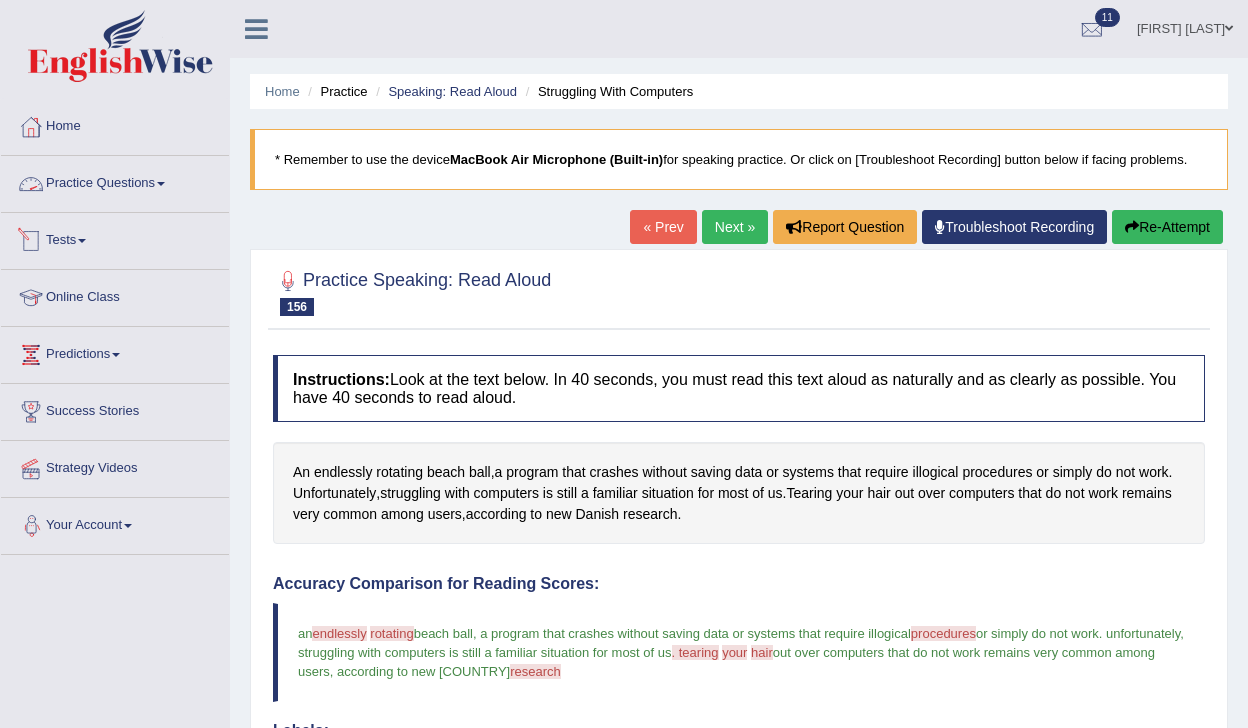 click on "Practice Questions" at bounding box center (115, 181) 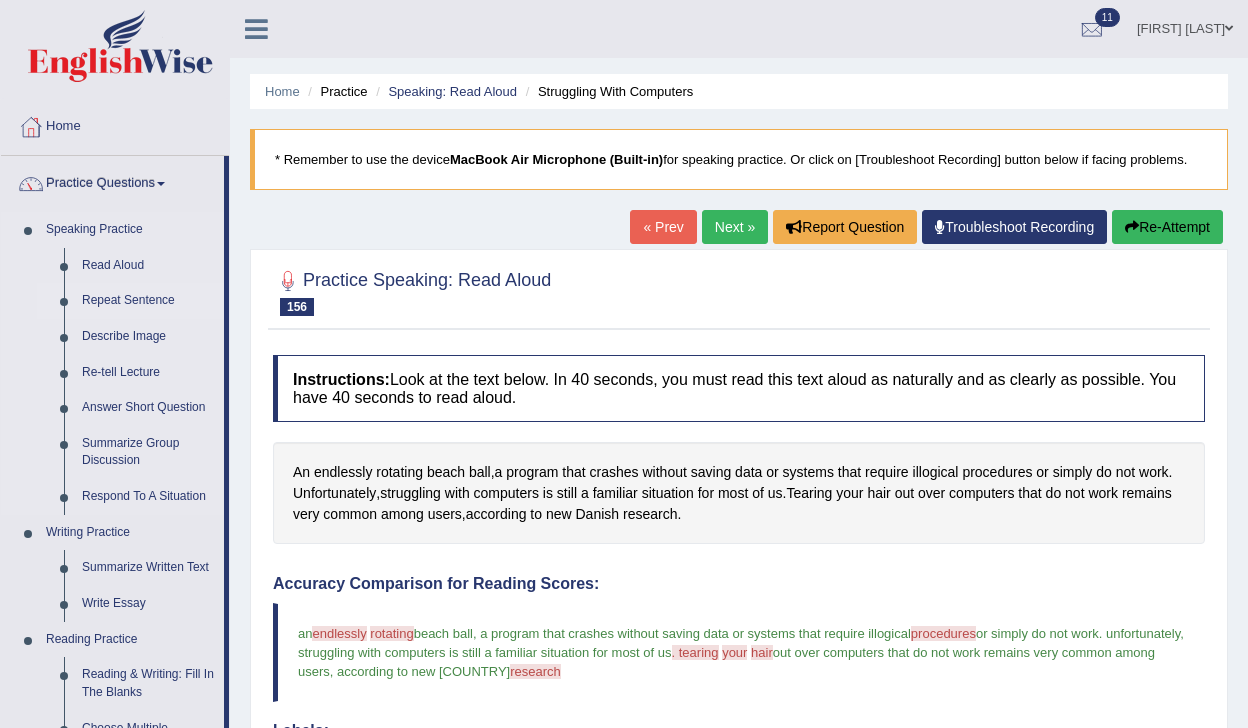 click on "Repeat Sentence" at bounding box center (148, 301) 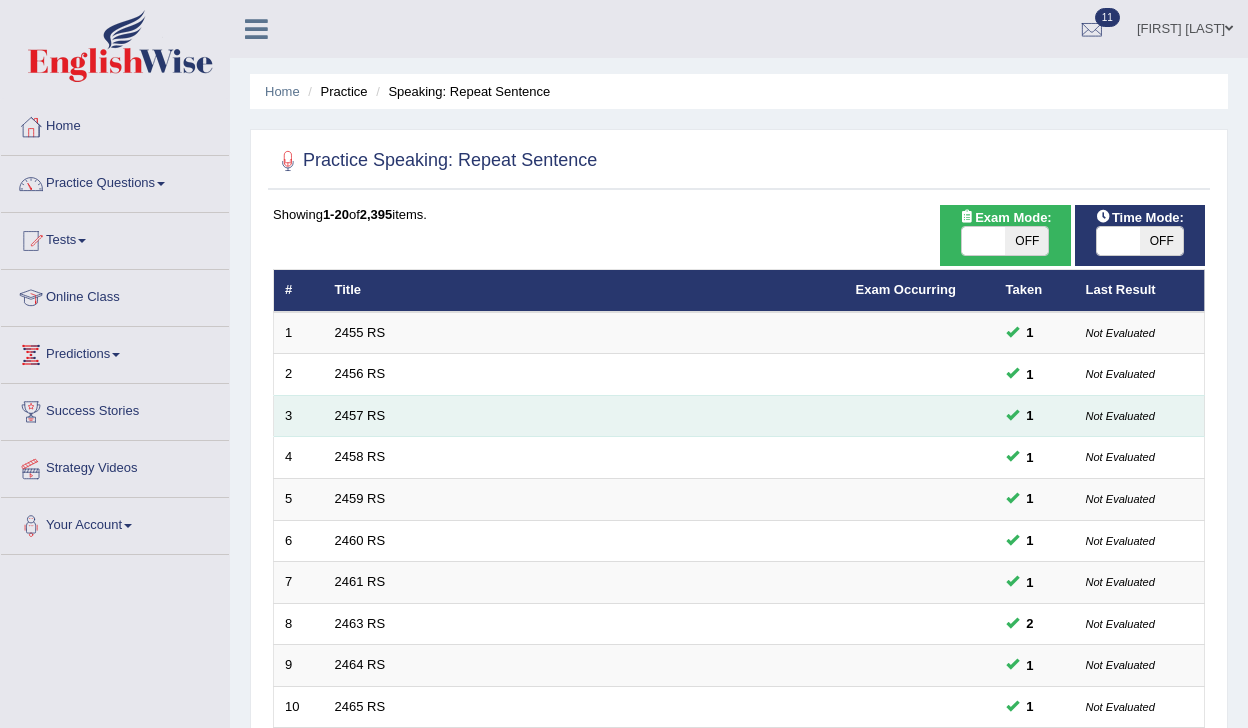 scroll, scrollTop: 0, scrollLeft: 0, axis: both 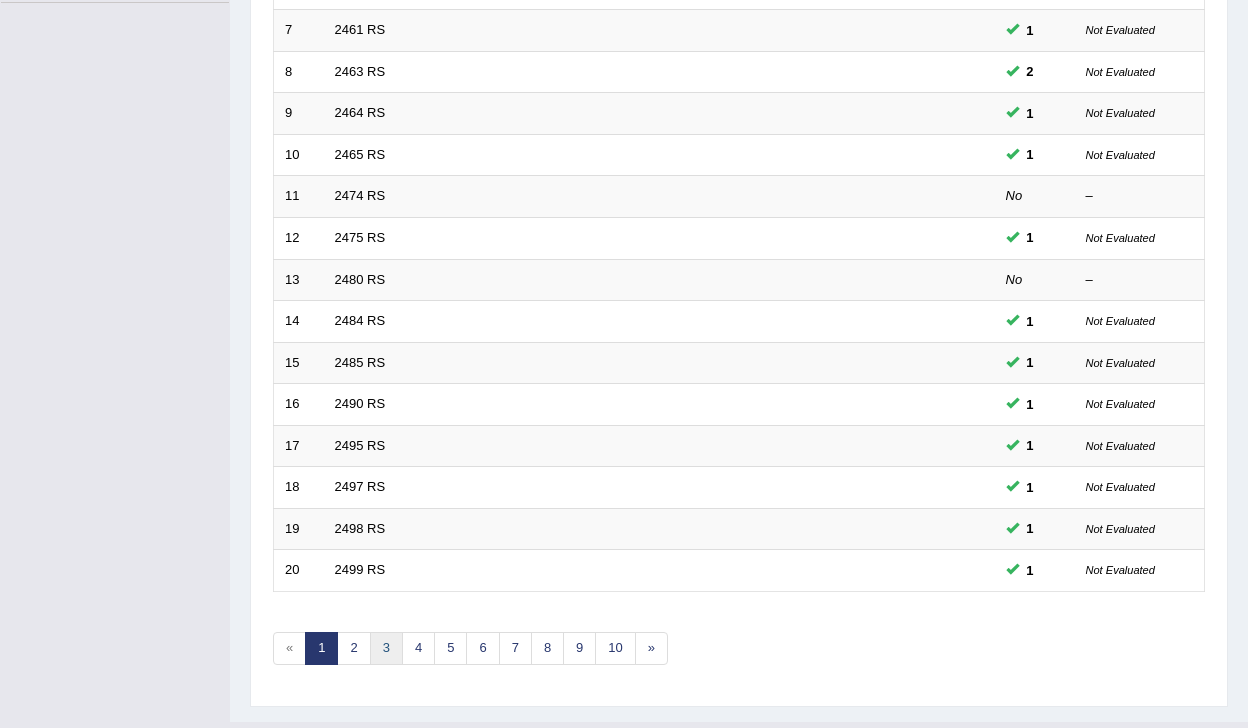 click on "3" at bounding box center (386, 648) 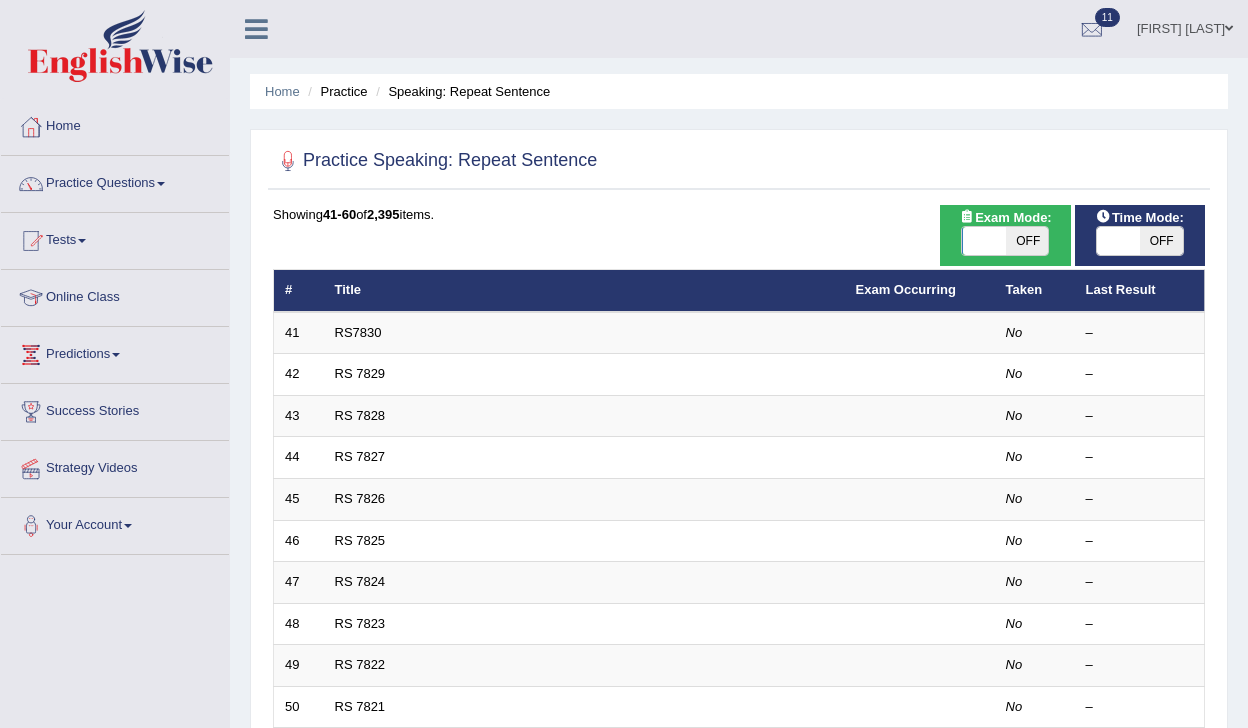 scroll, scrollTop: 0, scrollLeft: 0, axis: both 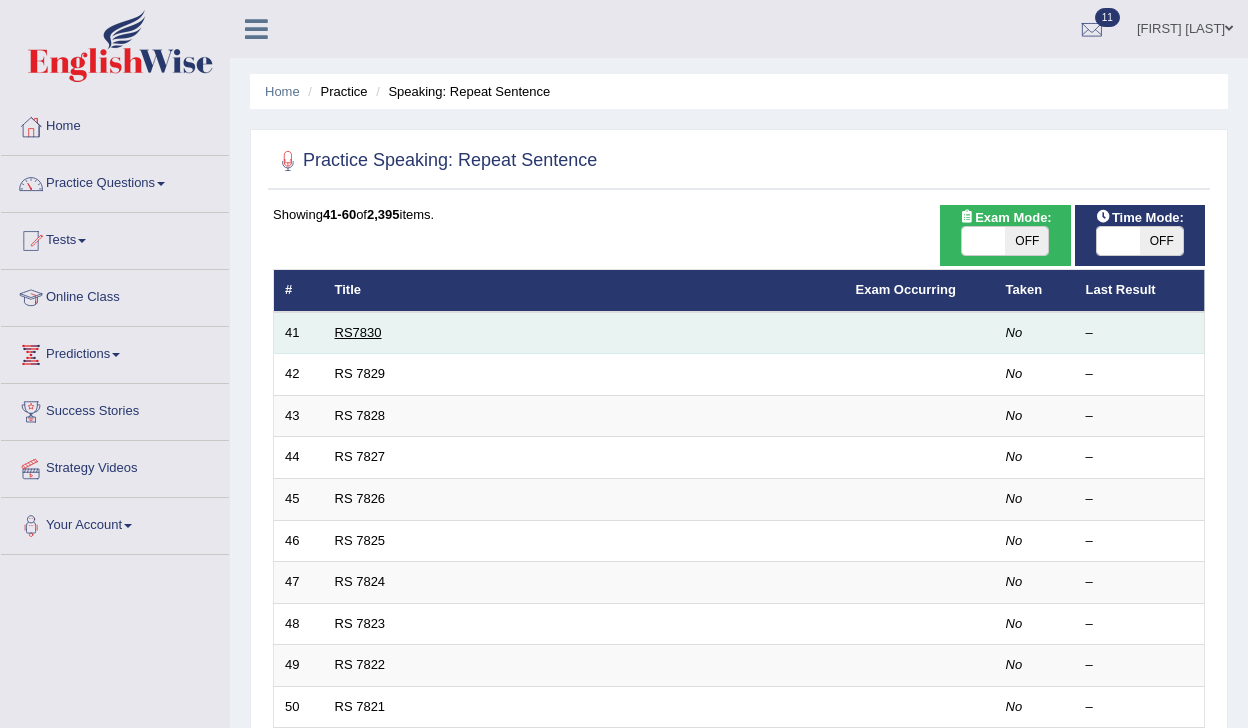 click on "RS7830" at bounding box center (358, 332) 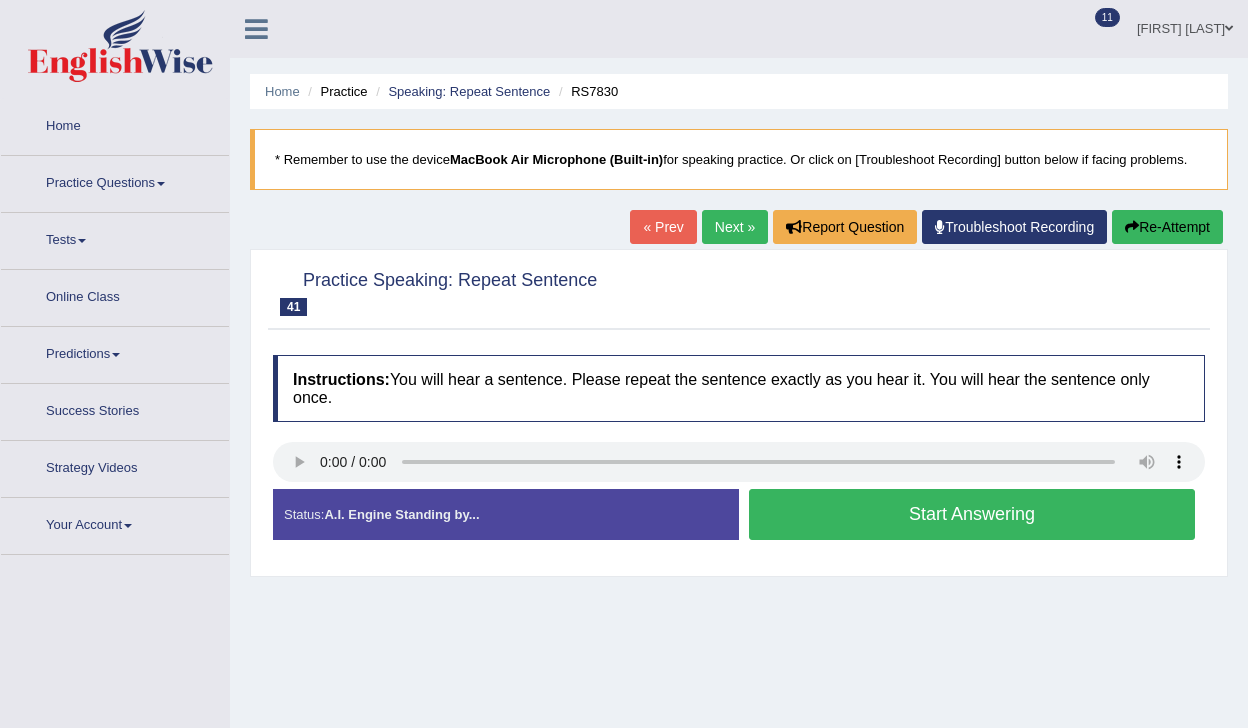 scroll, scrollTop: 0, scrollLeft: 0, axis: both 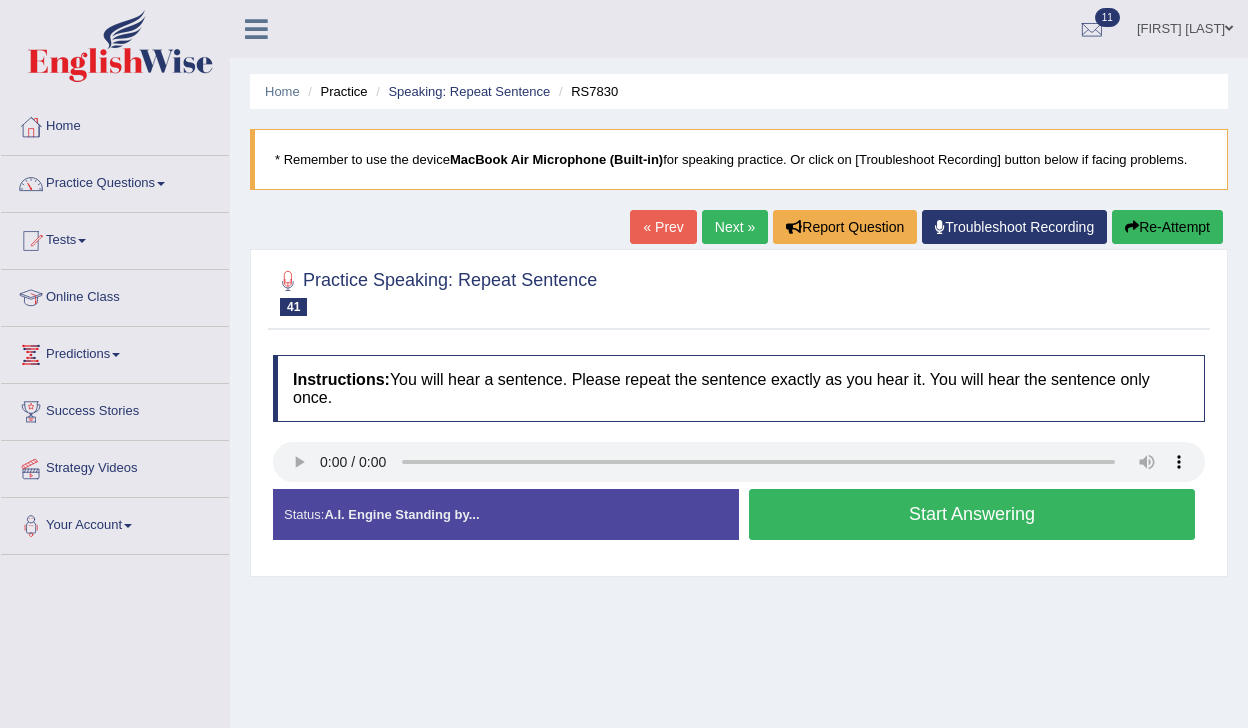 click on "Start Answering" at bounding box center (972, 514) 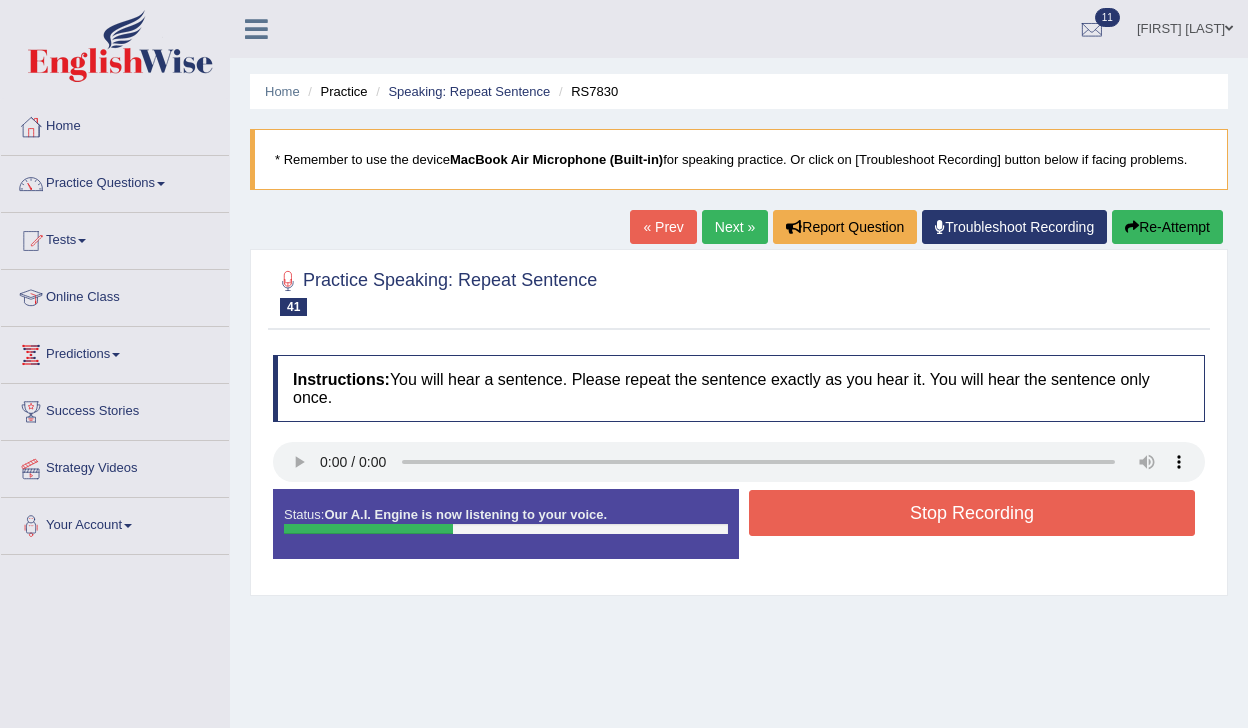 click on "Stop Recording" at bounding box center [972, 513] 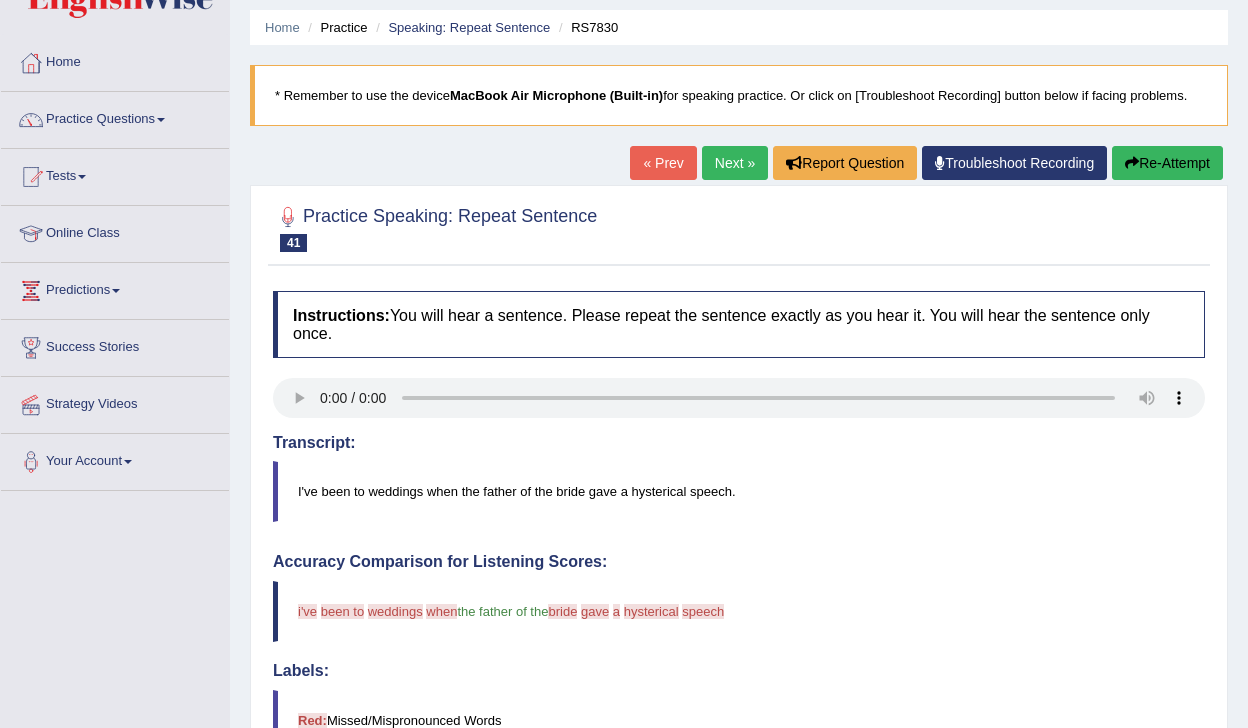 scroll, scrollTop: 52, scrollLeft: 0, axis: vertical 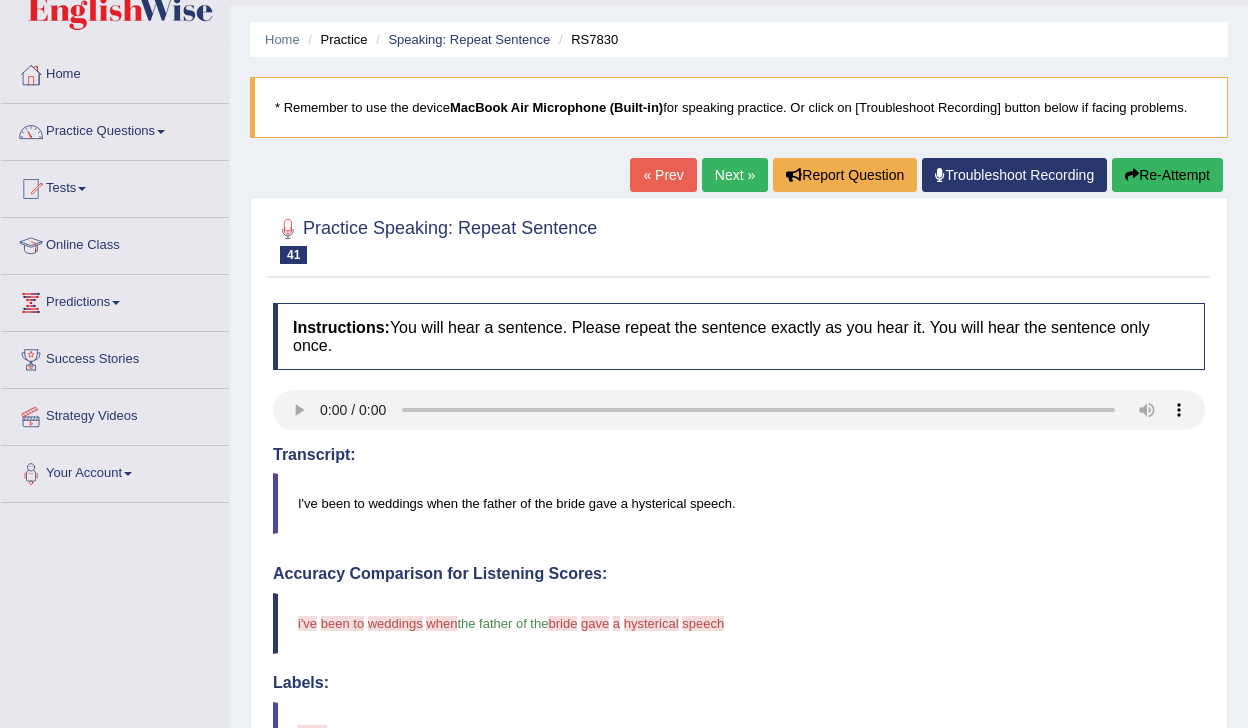 click on "Next »" at bounding box center [735, 175] 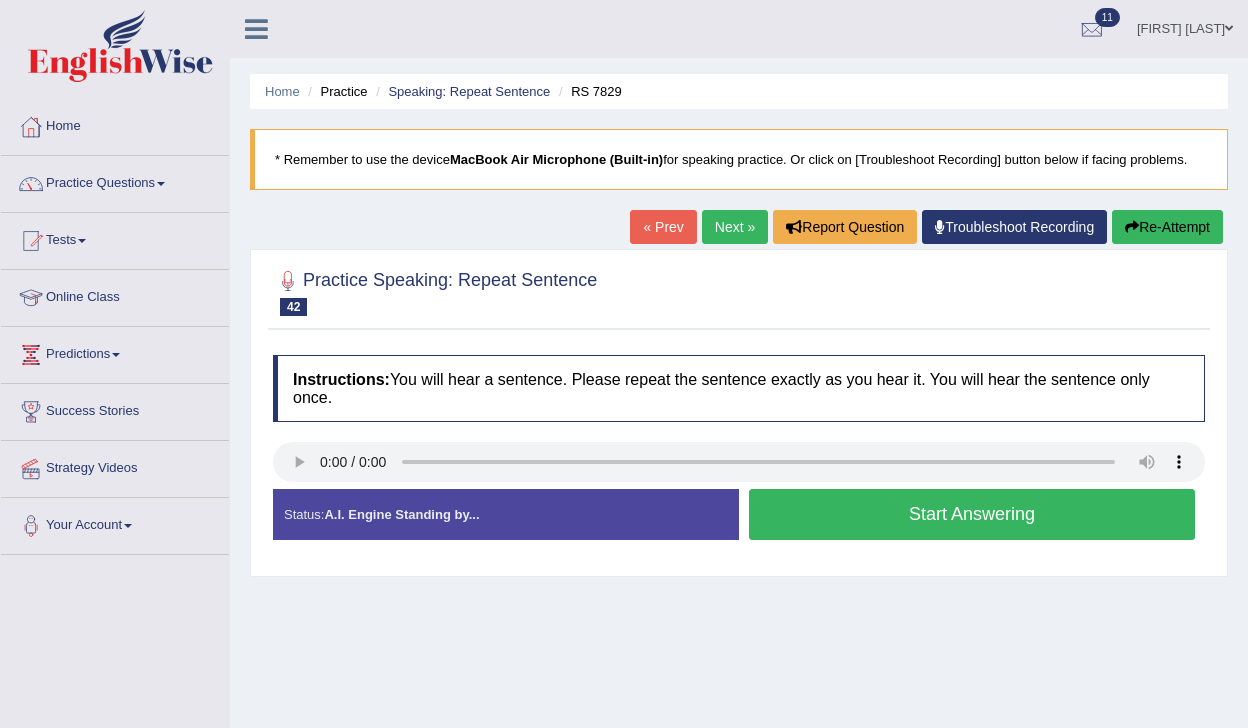 scroll, scrollTop: 0, scrollLeft: 0, axis: both 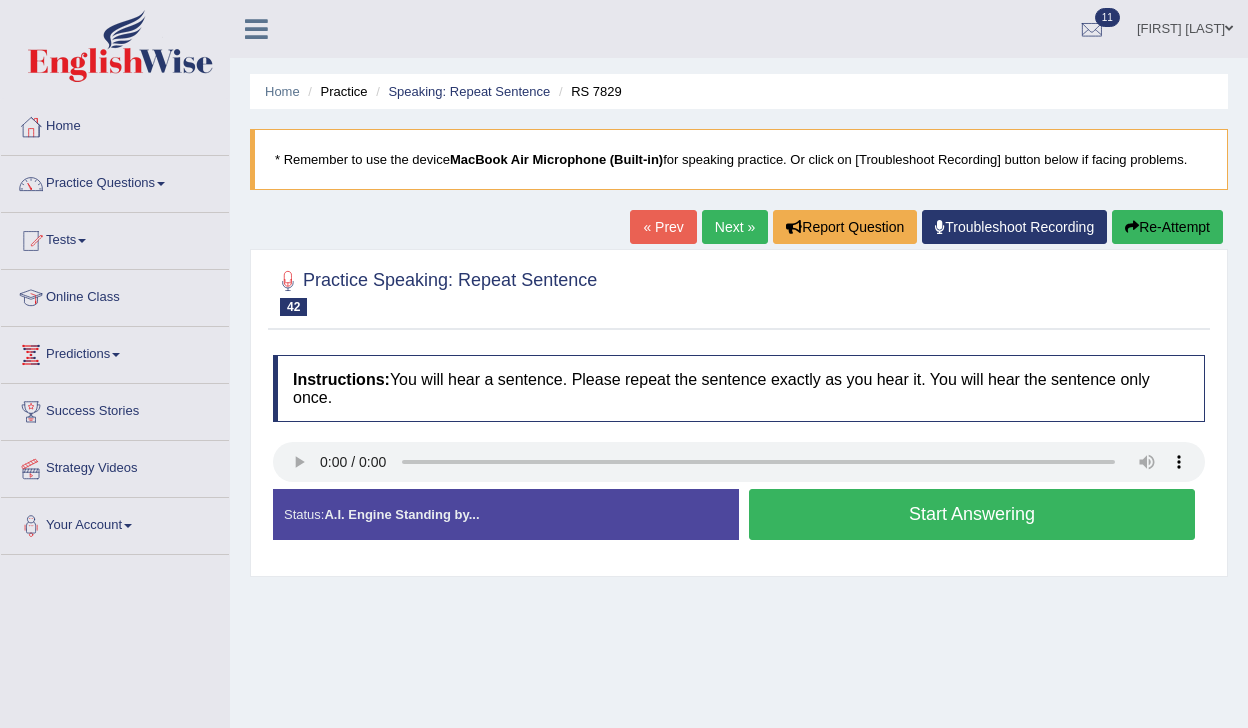click on "Start Answering" at bounding box center (972, 514) 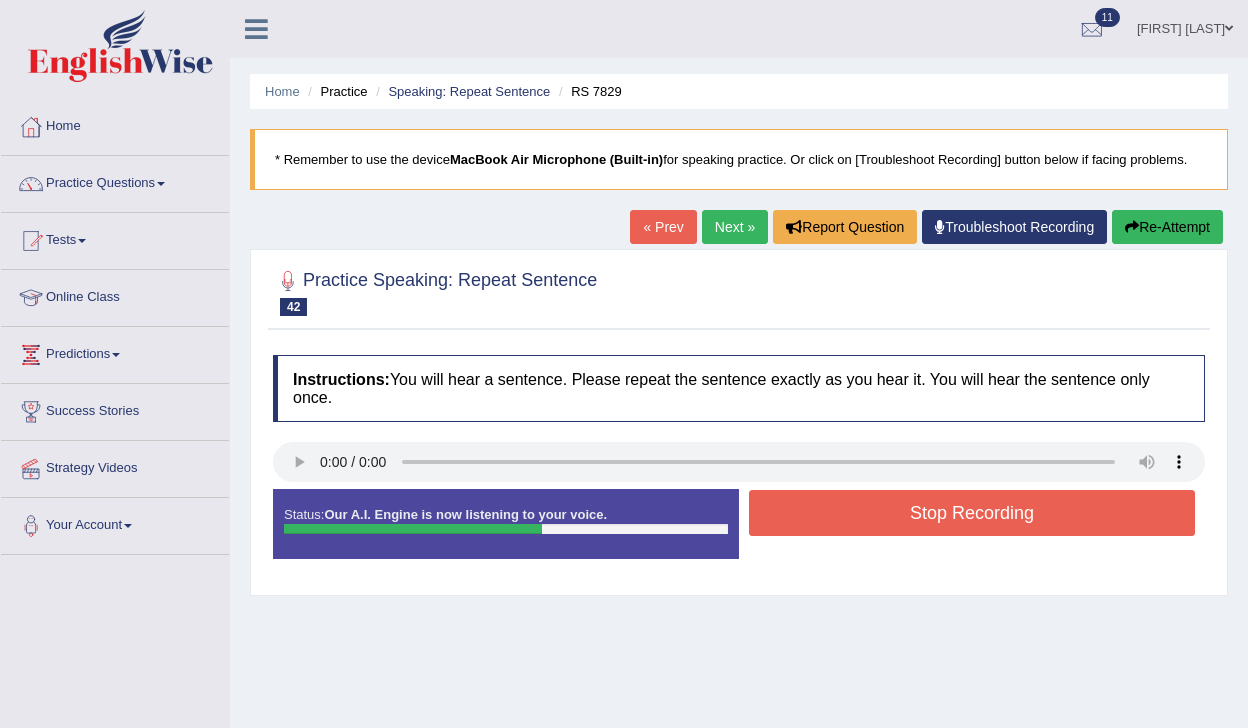click on "Stop Recording" at bounding box center [972, 513] 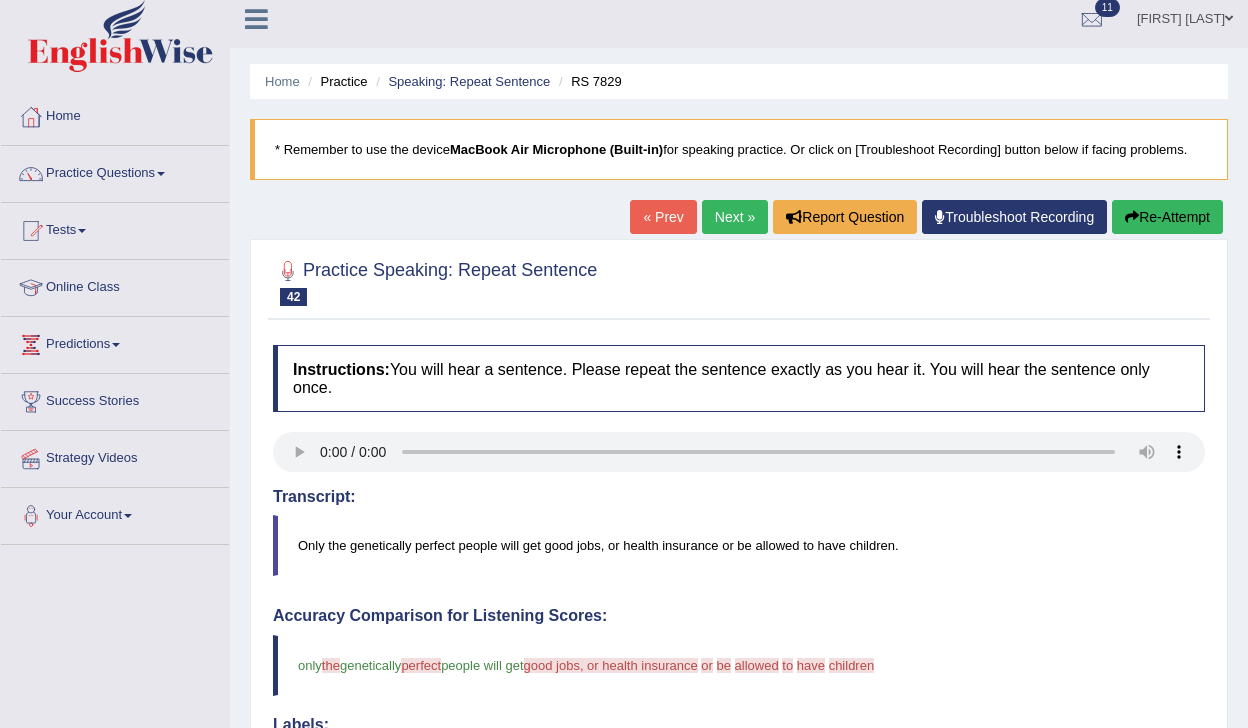 scroll, scrollTop: 4, scrollLeft: 0, axis: vertical 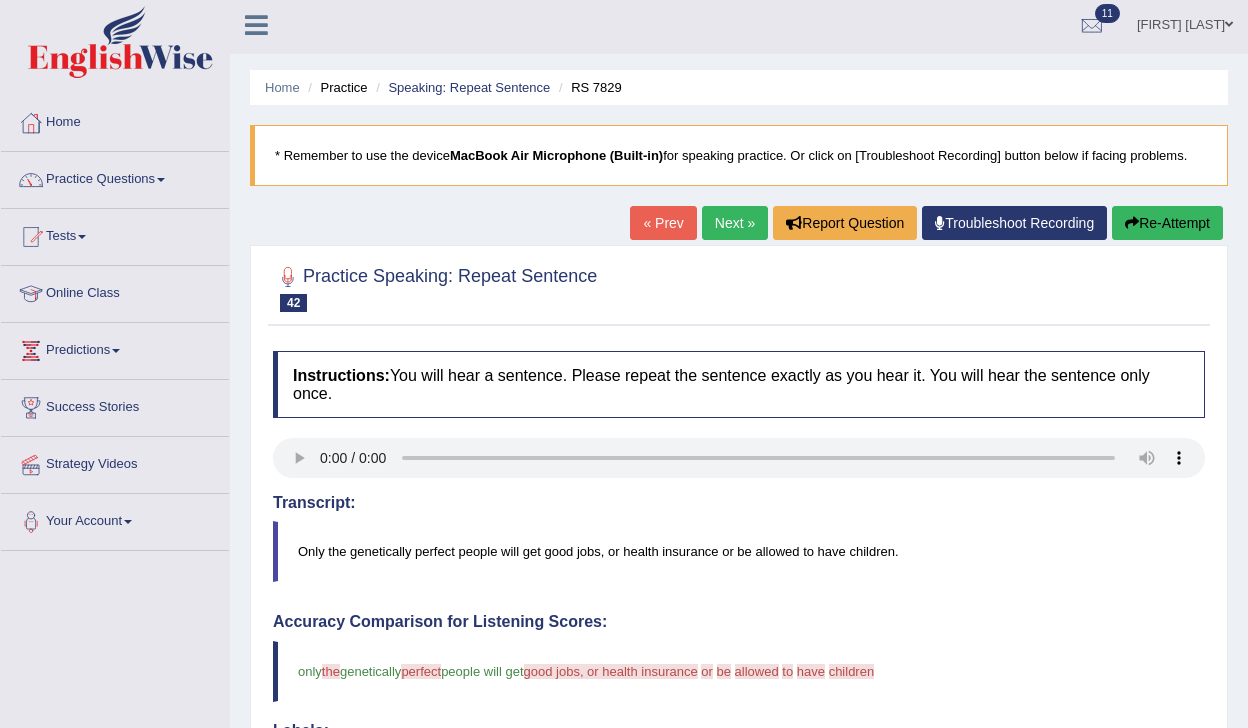 click on "Next »" at bounding box center [735, 223] 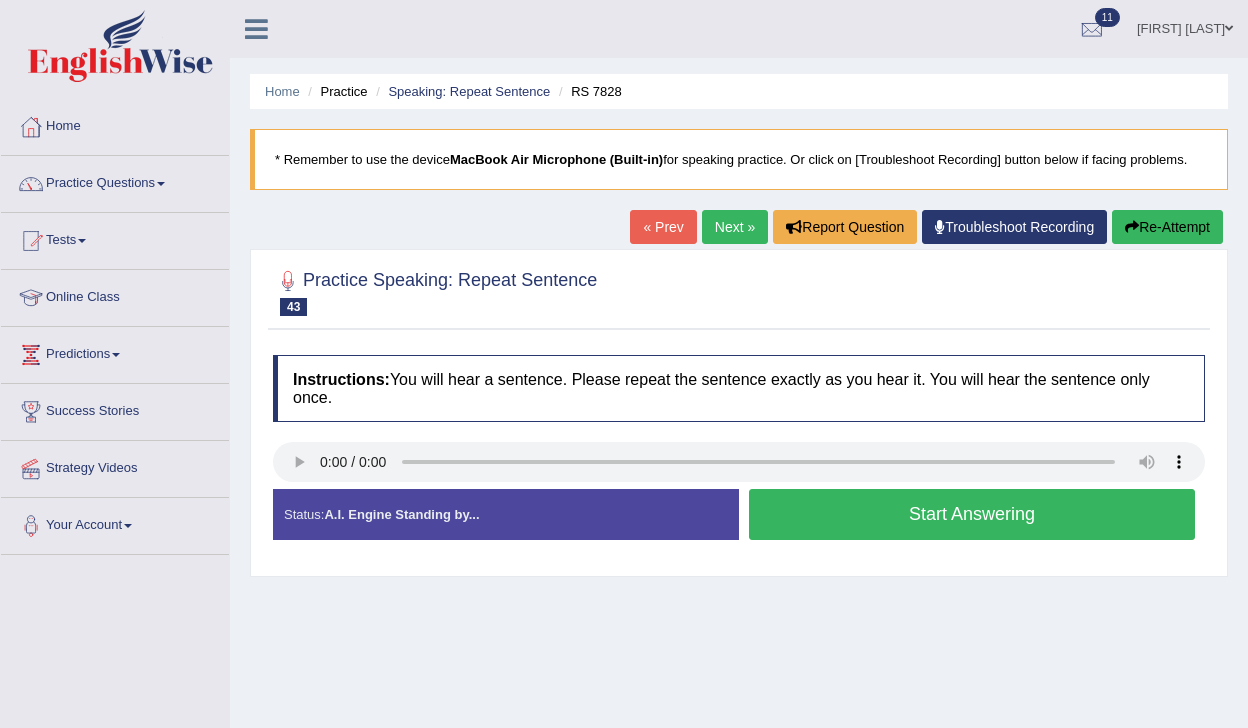 scroll, scrollTop: 0, scrollLeft: 0, axis: both 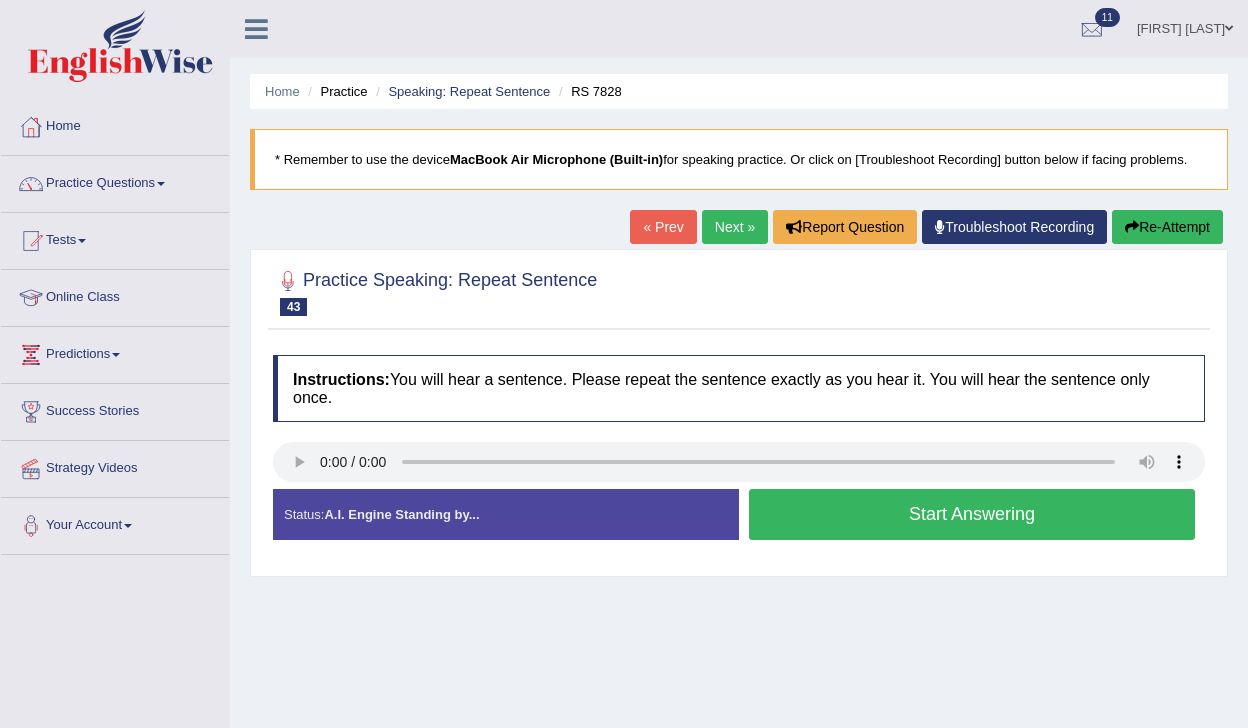 click on "Start Answering" at bounding box center (972, 514) 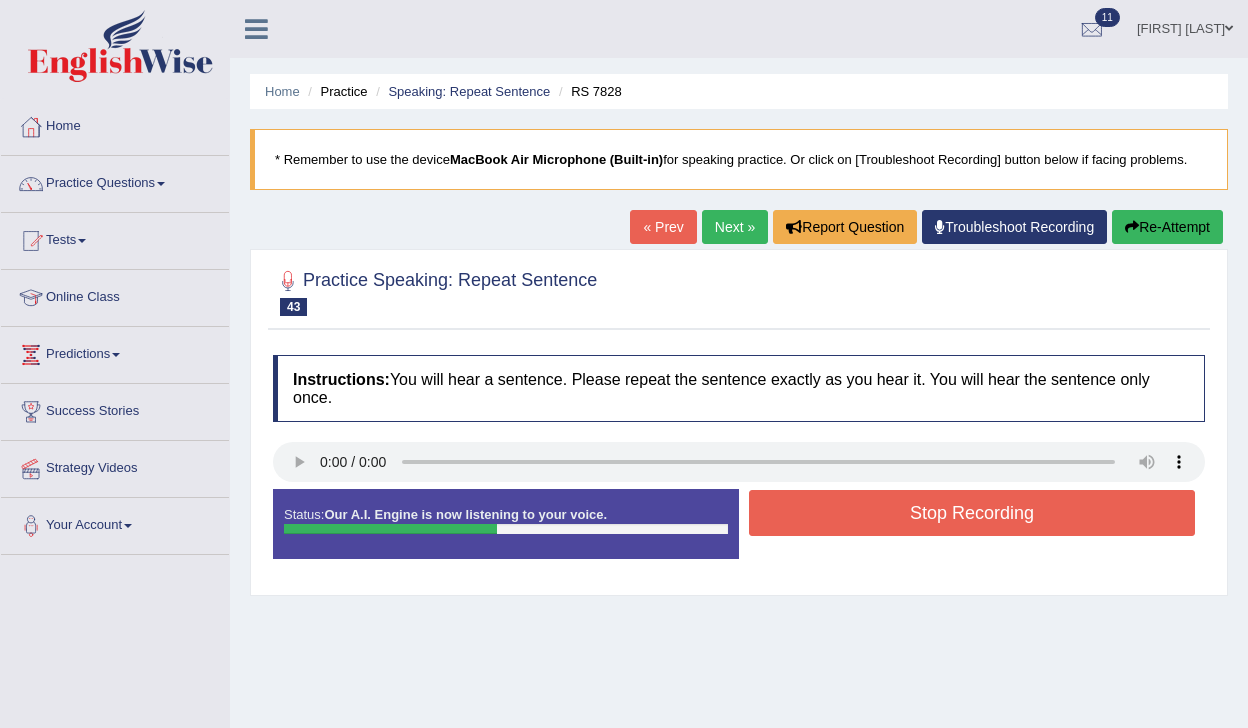 click on "Stop Recording" at bounding box center (972, 513) 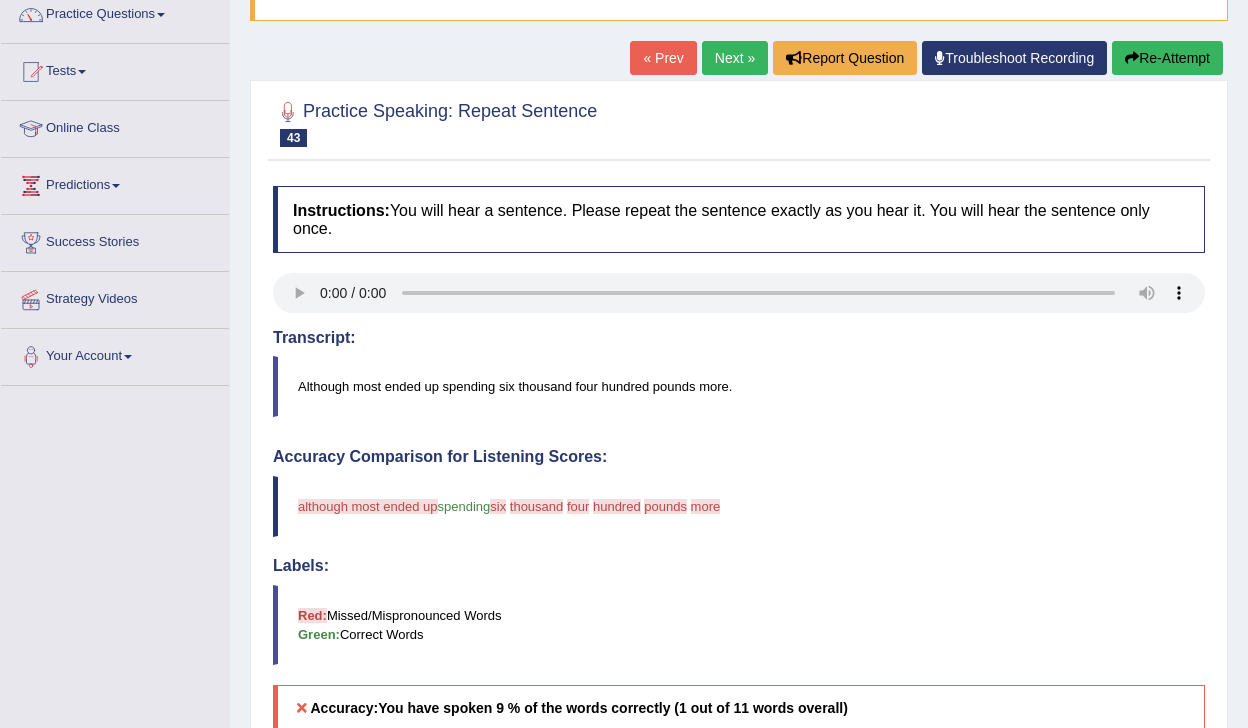 scroll, scrollTop: 0, scrollLeft: 0, axis: both 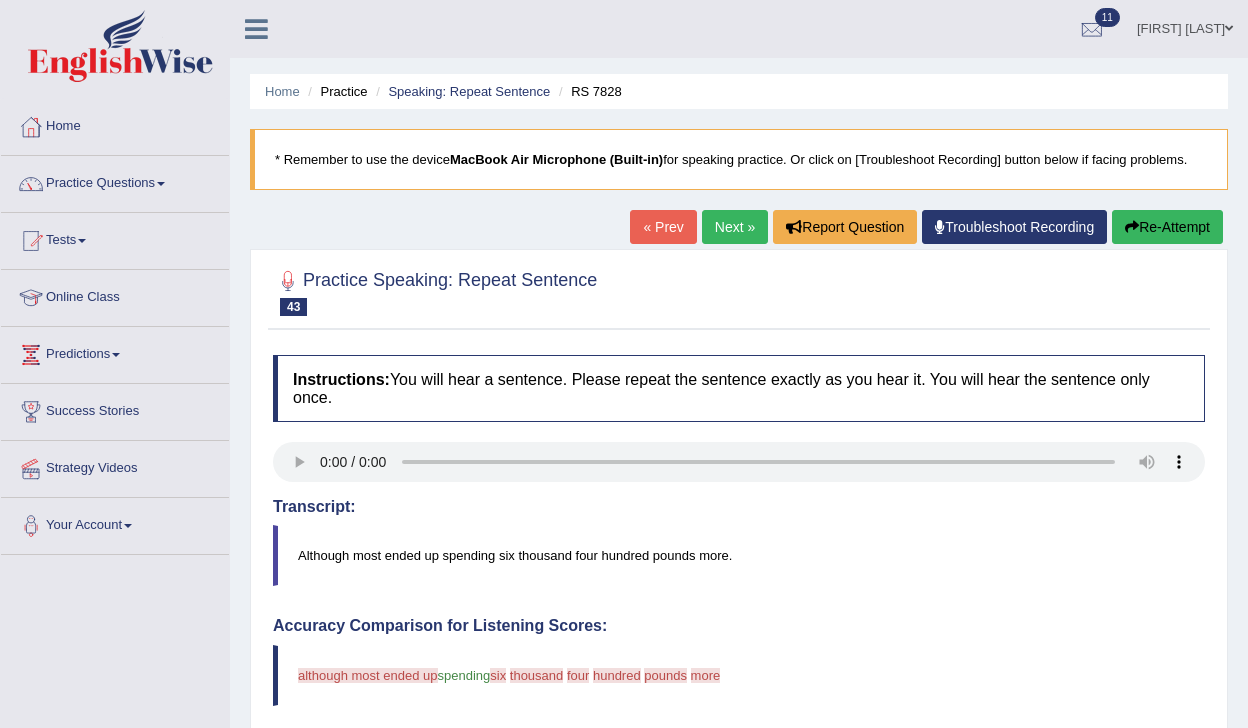 click on "Next »" at bounding box center [735, 227] 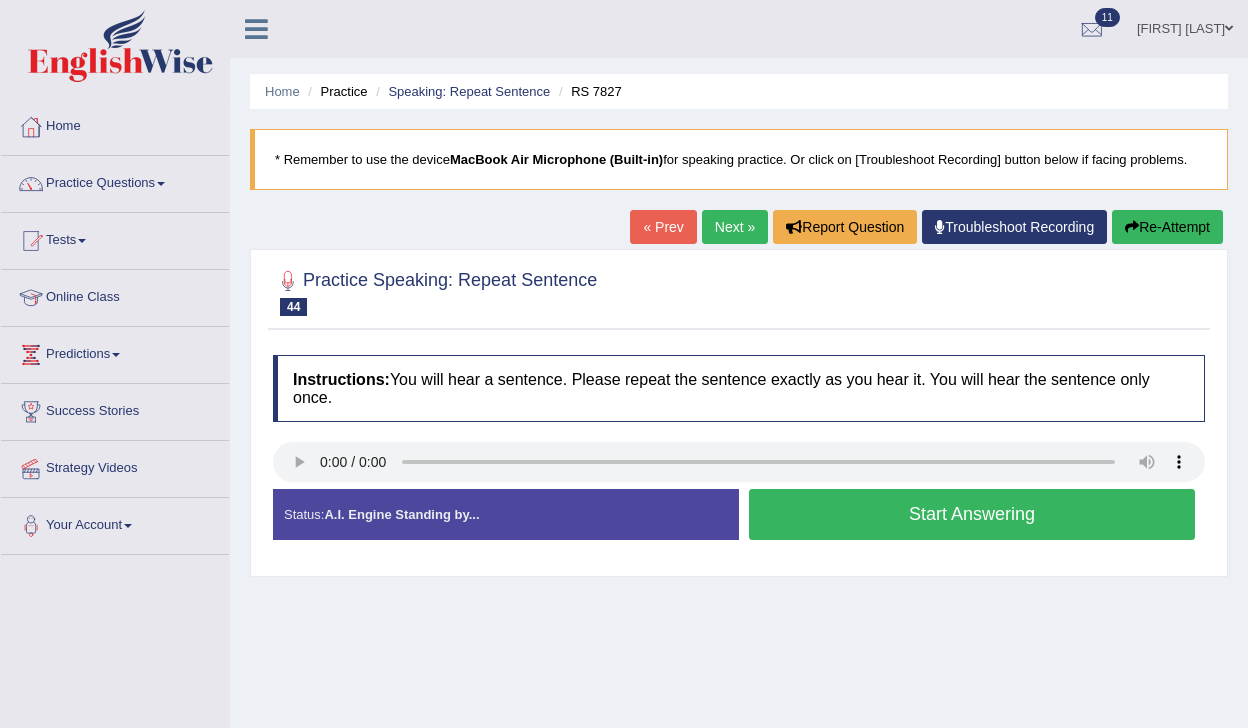 scroll, scrollTop: 0, scrollLeft: 0, axis: both 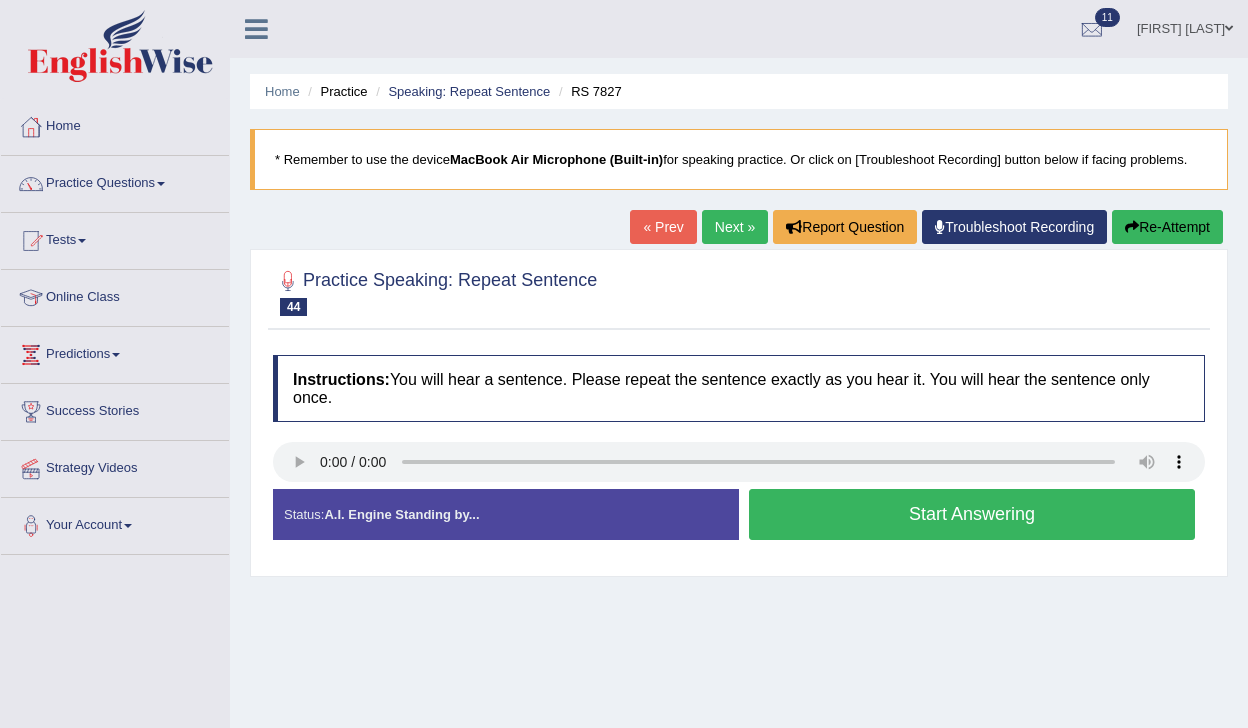 click on "Next »" at bounding box center [735, 227] 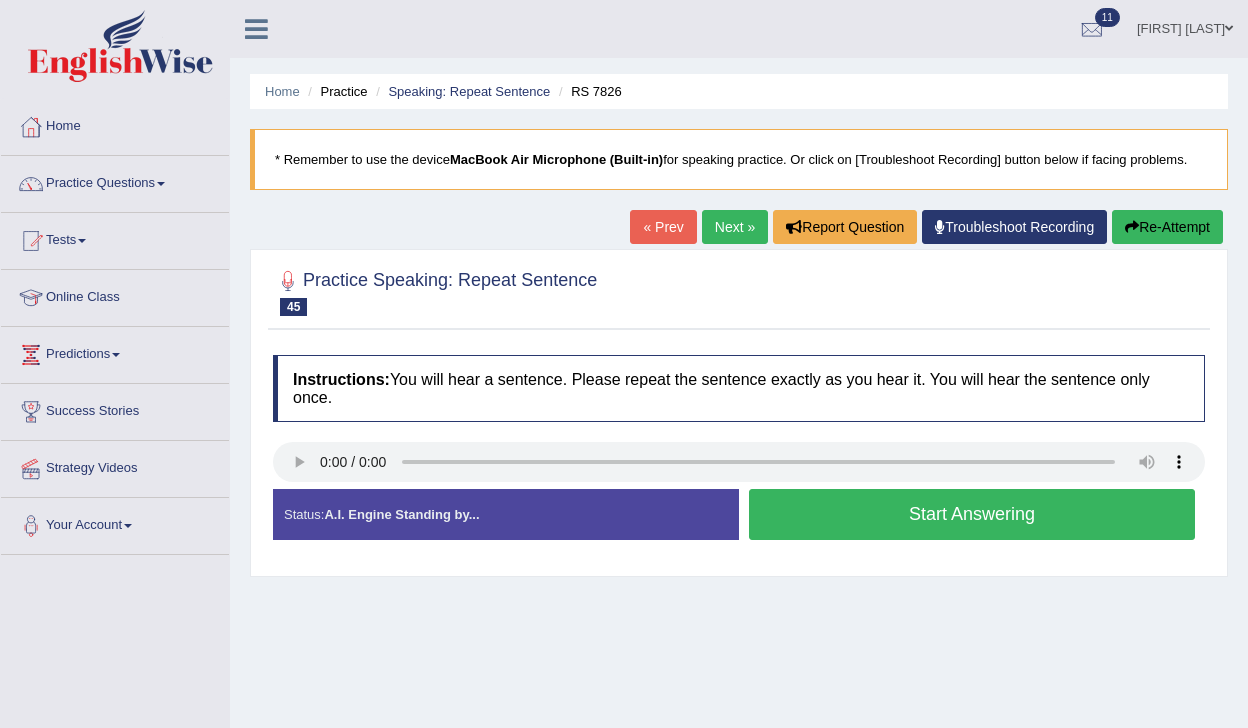 scroll, scrollTop: 0, scrollLeft: 0, axis: both 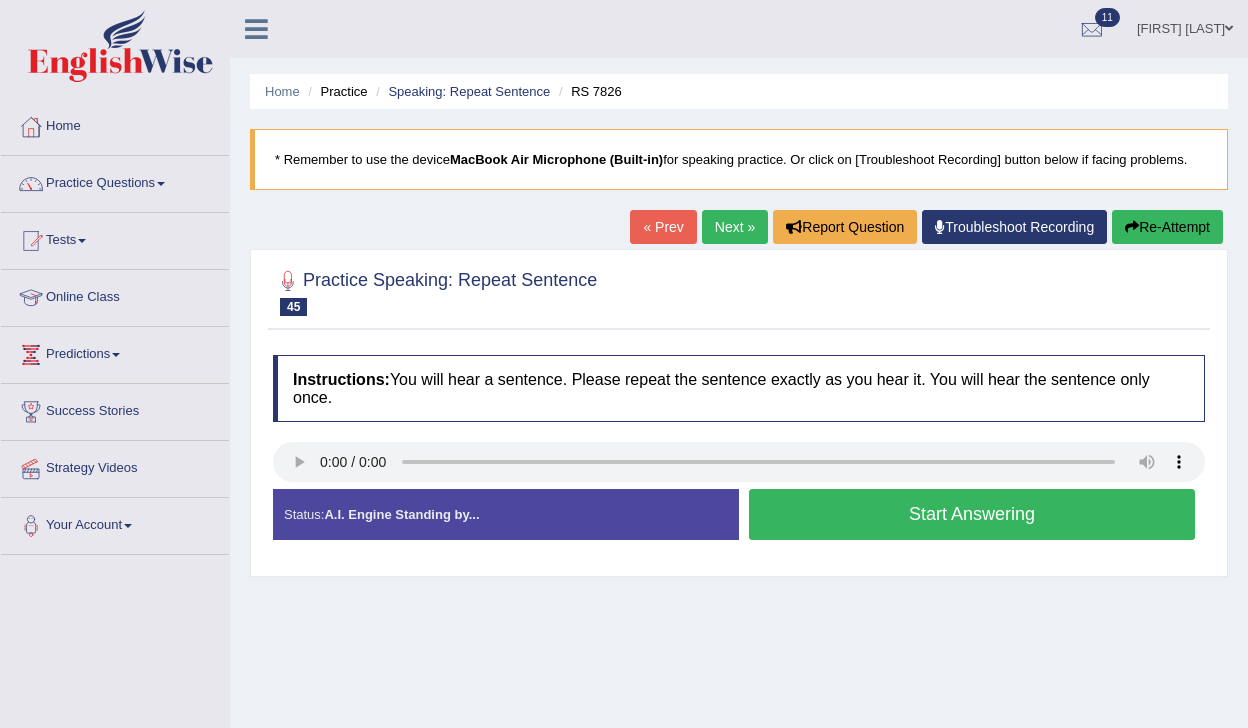 click on "Start Answering" at bounding box center [972, 514] 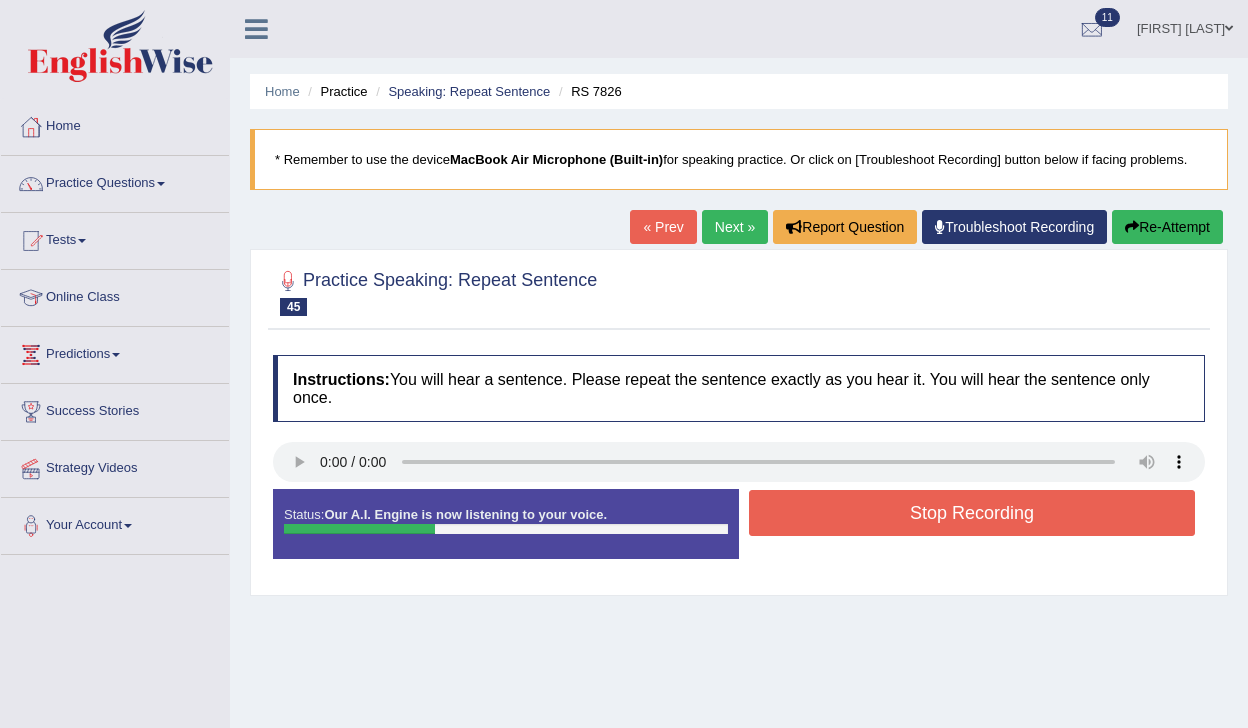 click on "Stop Recording" at bounding box center (972, 513) 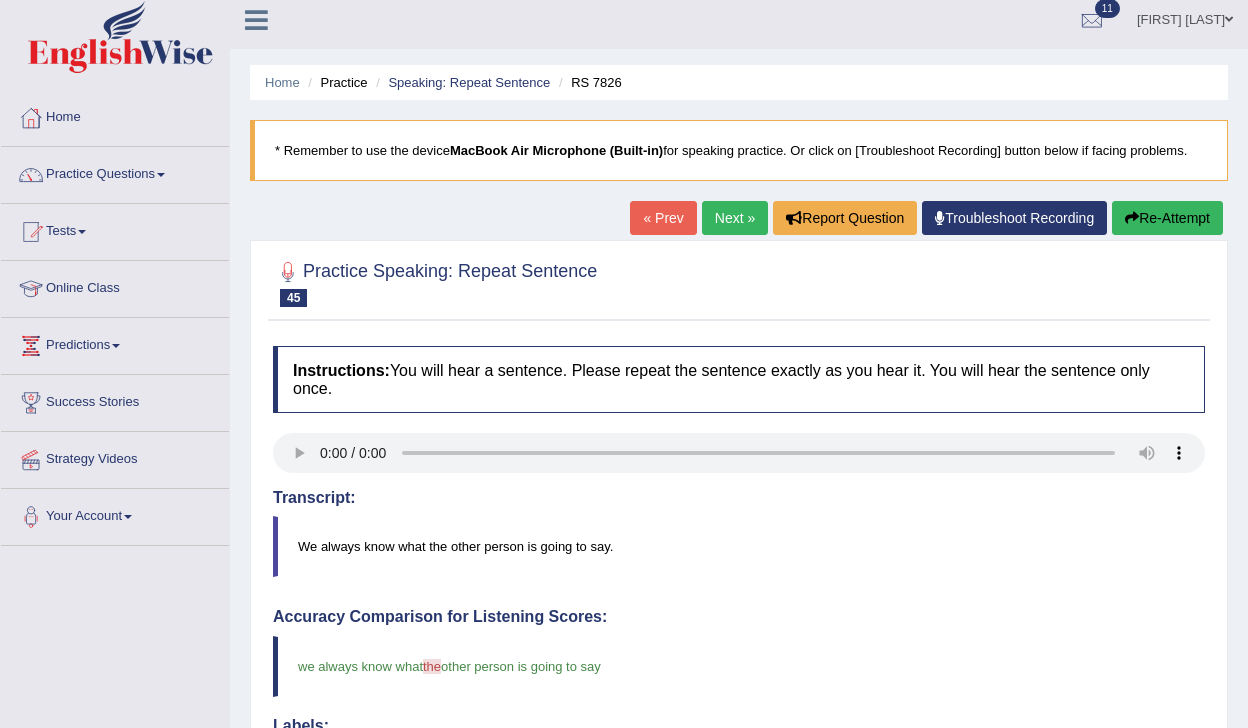 scroll, scrollTop: 0, scrollLeft: 0, axis: both 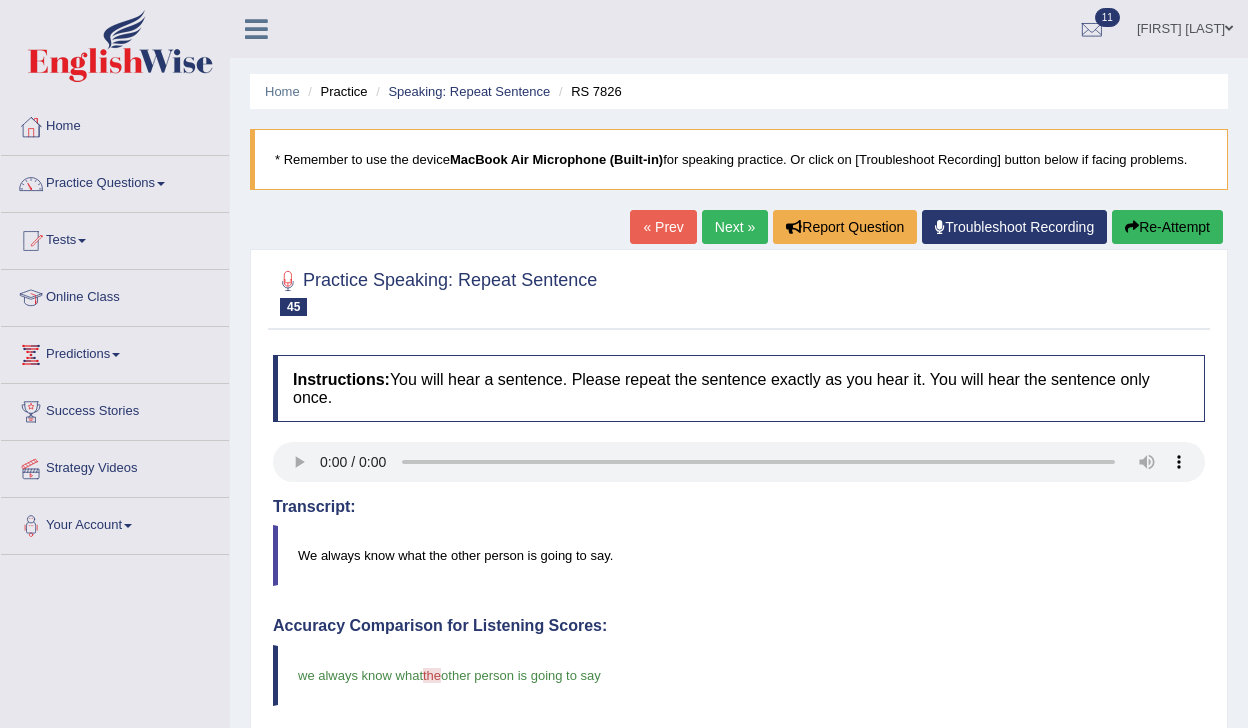 click on "Next »" at bounding box center (735, 227) 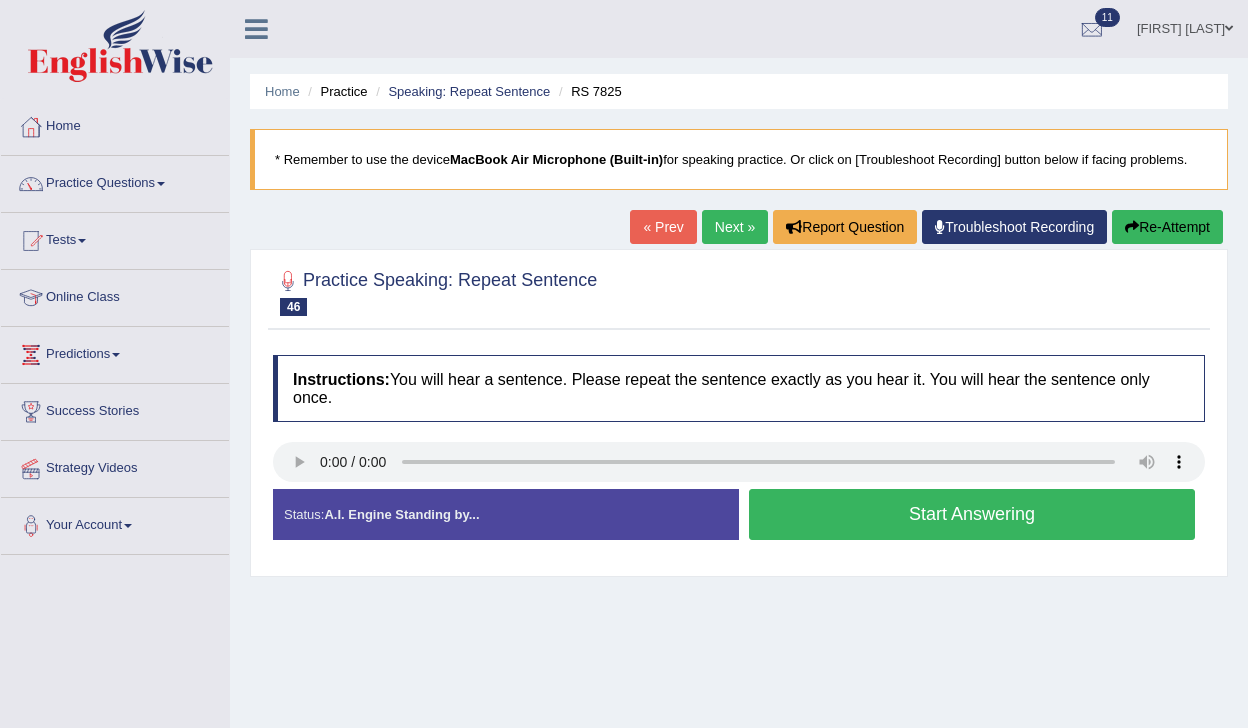 scroll, scrollTop: 0, scrollLeft: 0, axis: both 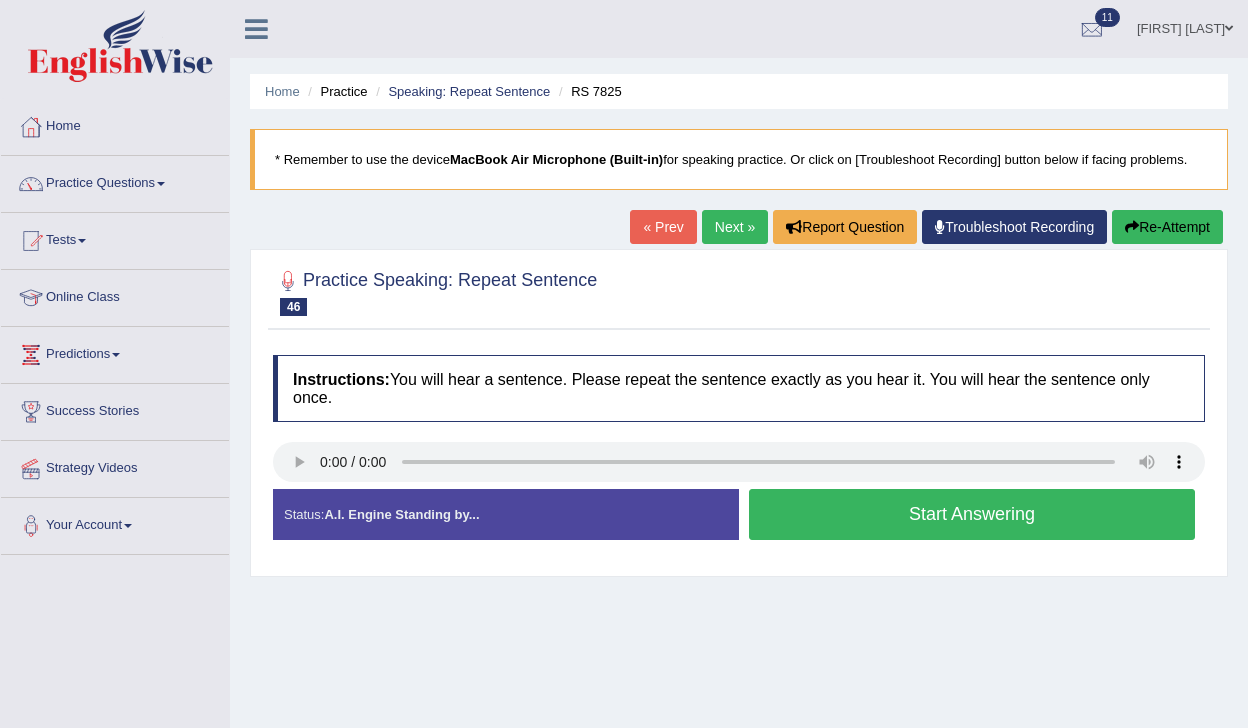 click on "Start Answering" at bounding box center (972, 514) 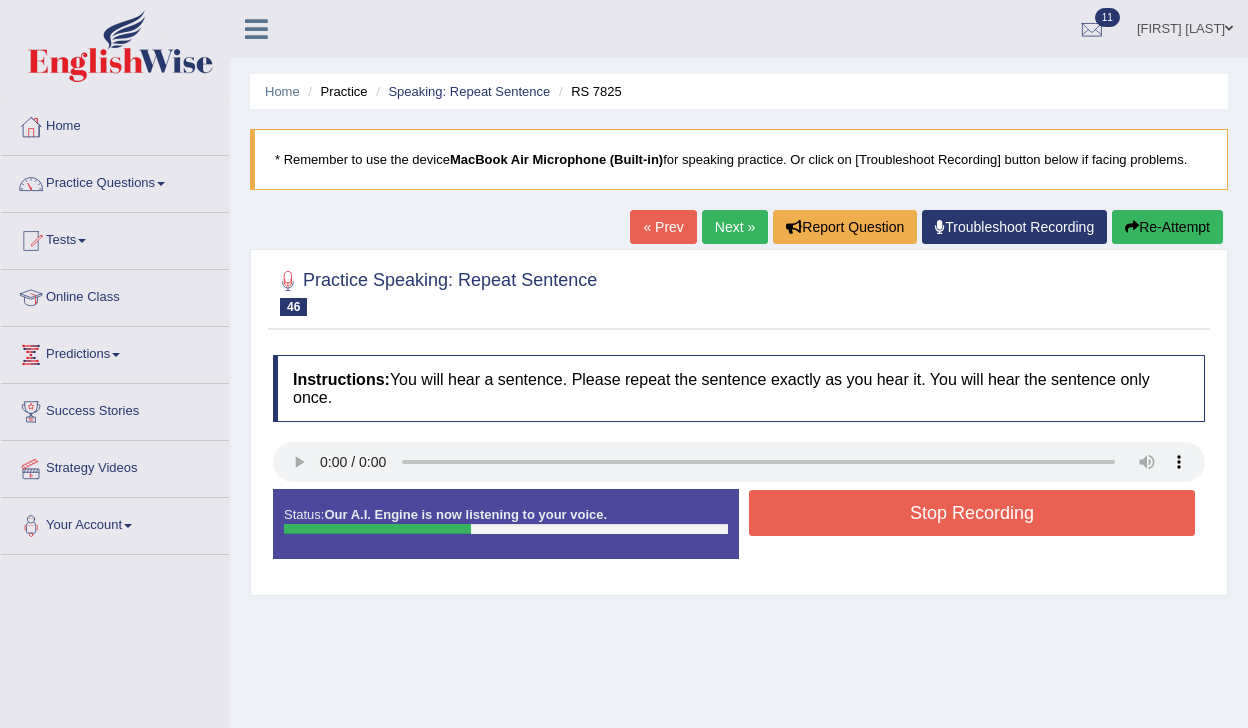 click on "Stop Recording" at bounding box center [972, 513] 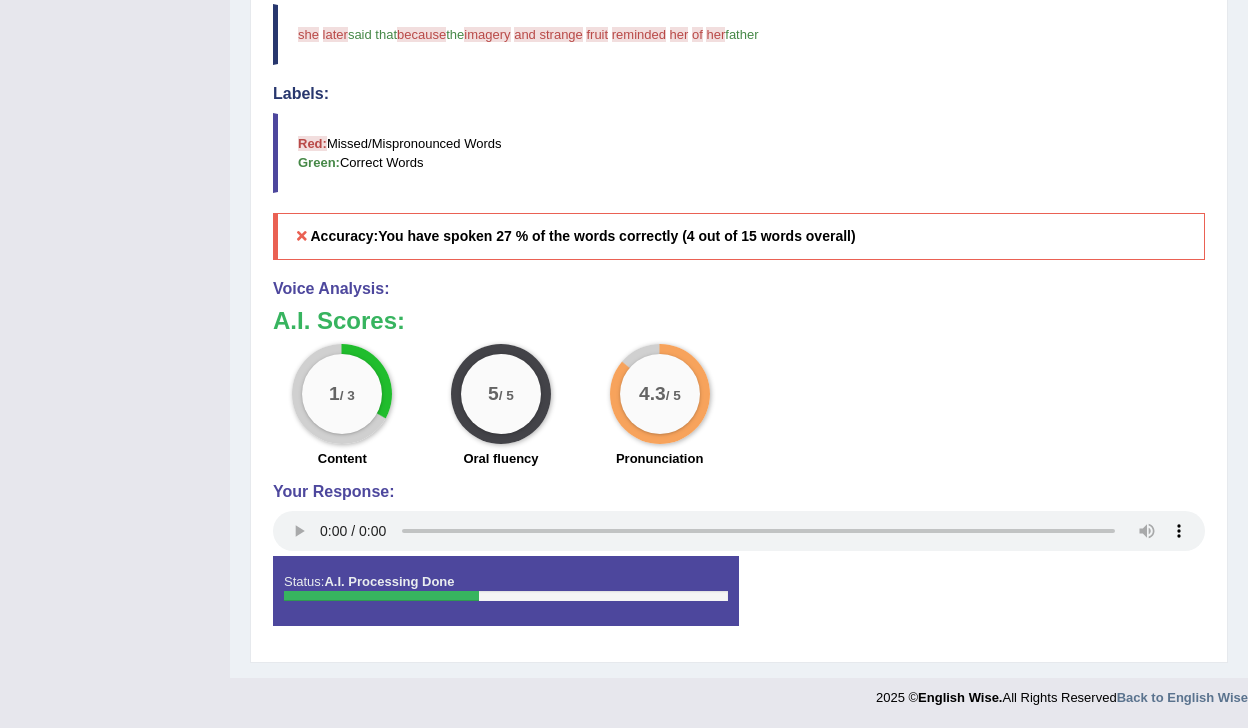 scroll, scrollTop: 0, scrollLeft: 0, axis: both 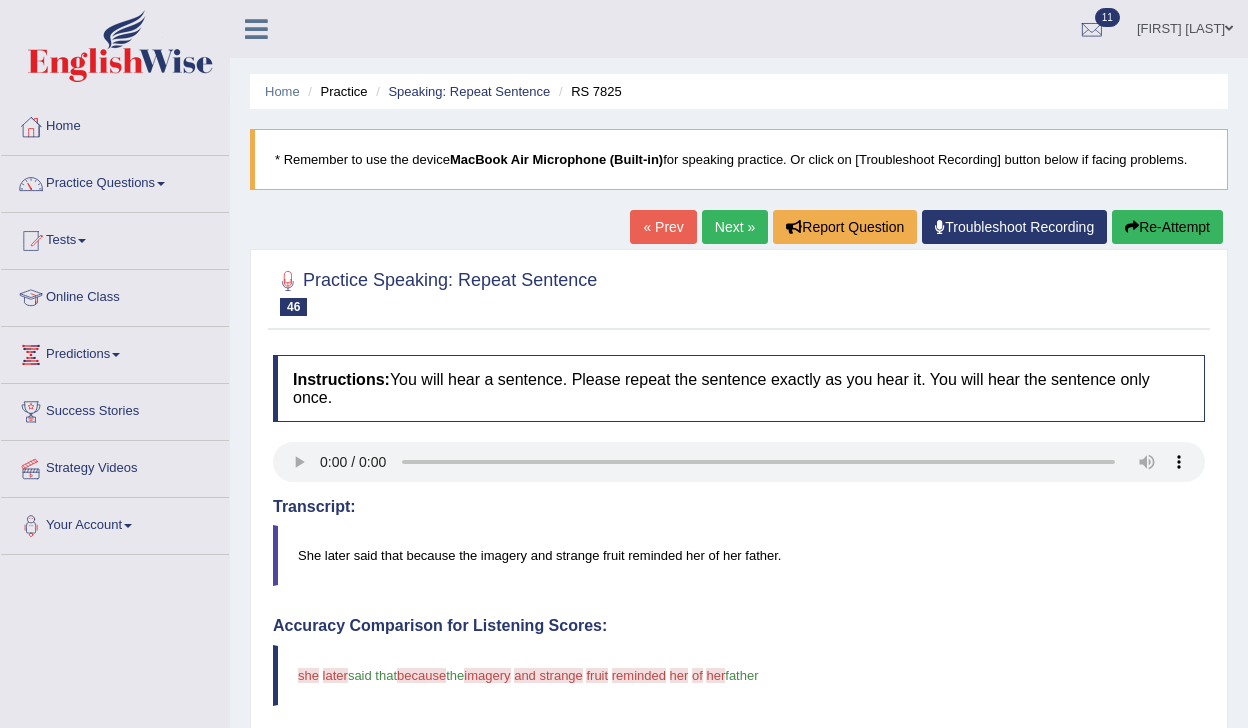 click on "Next »" at bounding box center [735, 227] 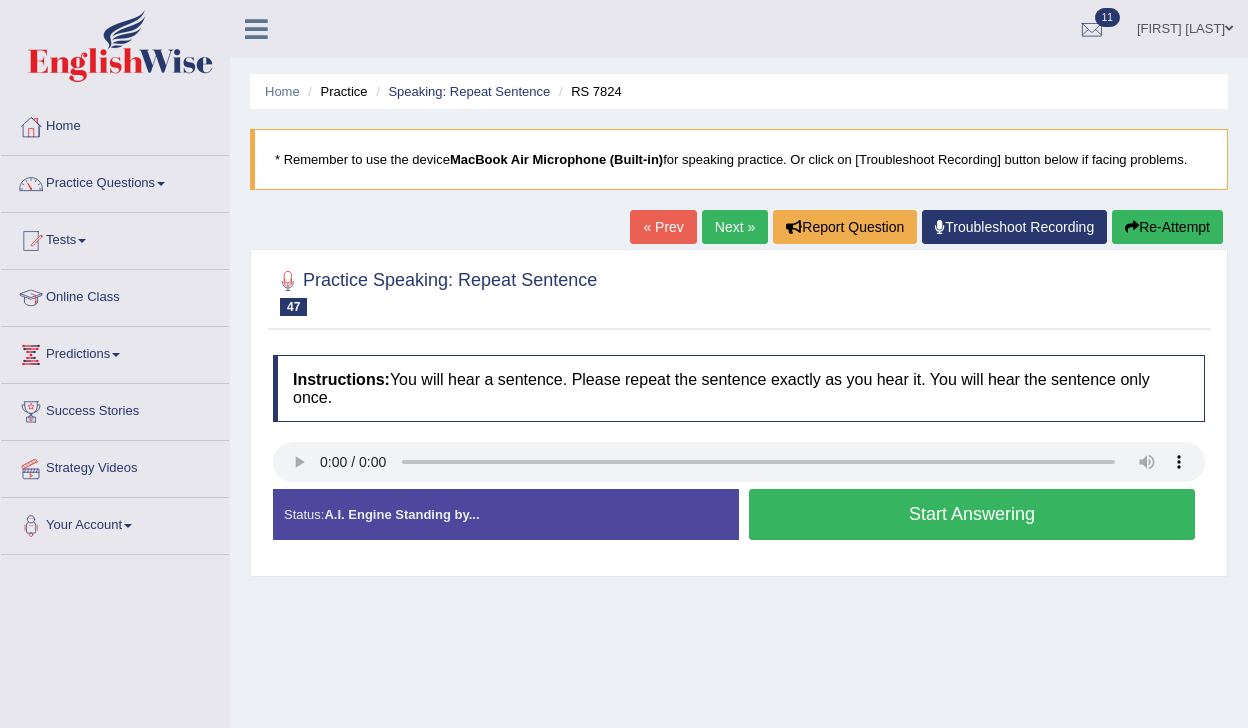 scroll, scrollTop: 0, scrollLeft: 0, axis: both 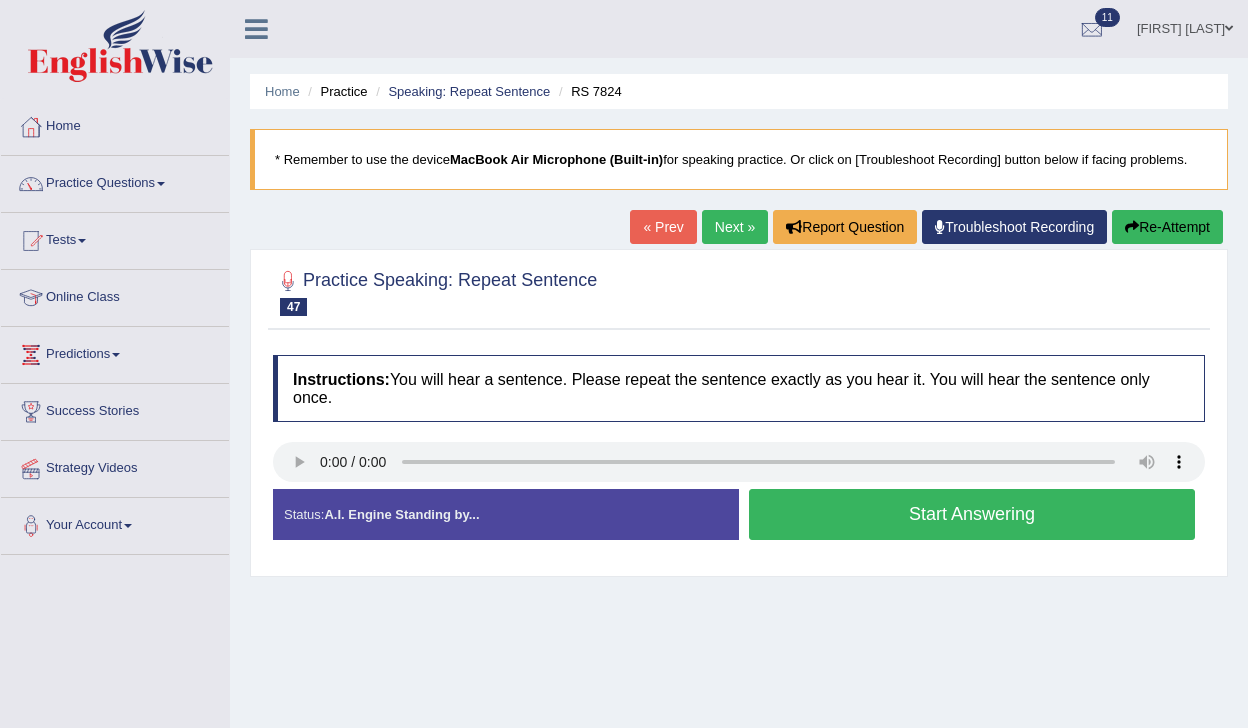 click on "Start Answering" at bounding box center (972, 514) 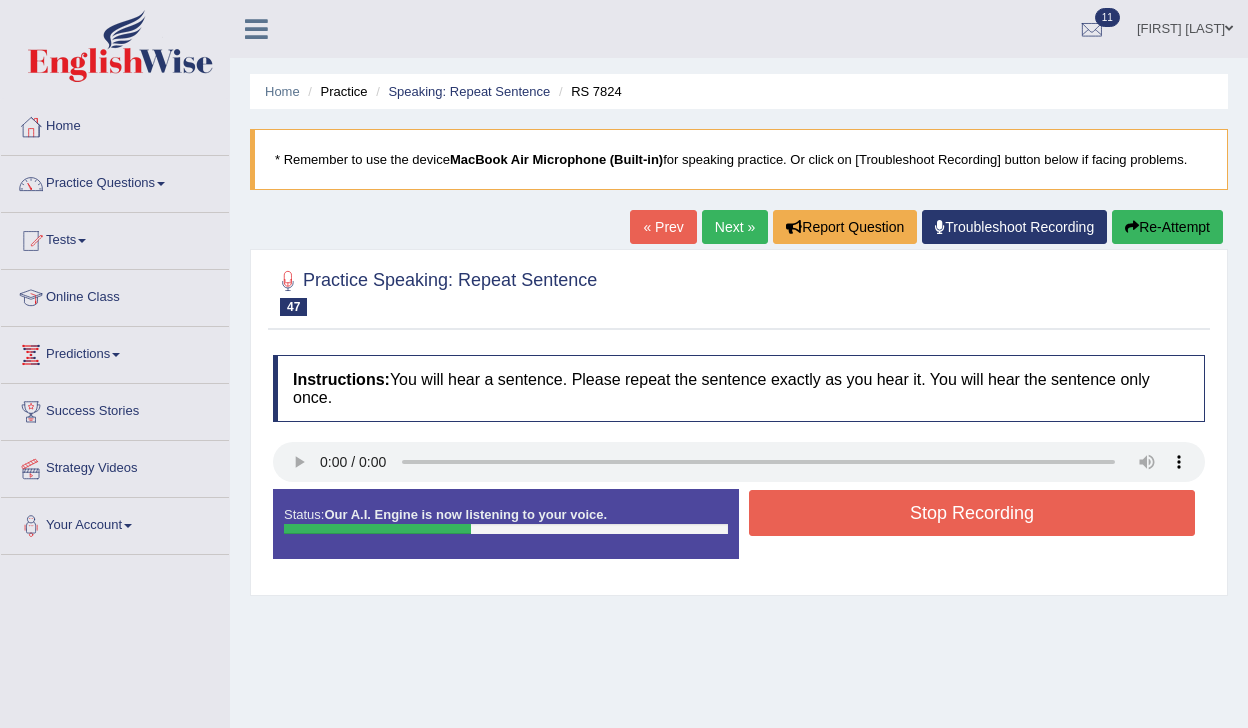 click on "Stop Recording" at bounding box center [972, 513] 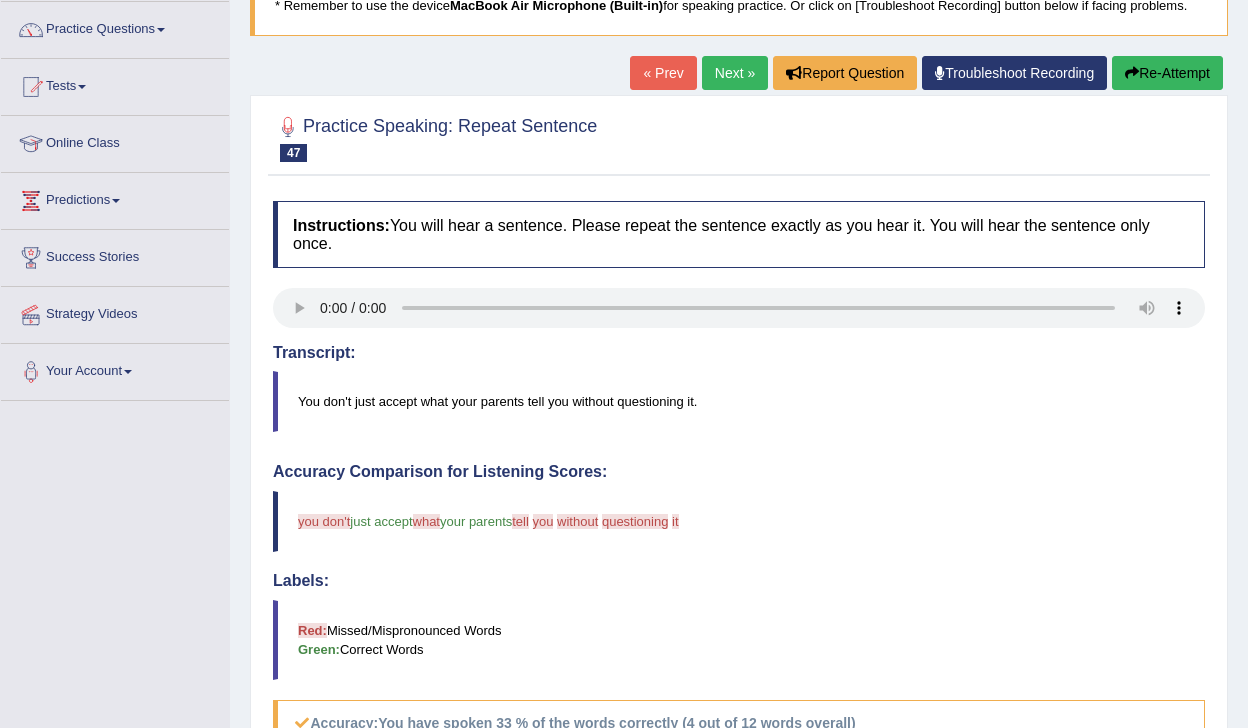 scroll, scrollTop: 0, scrollLeft: 0, axis: both 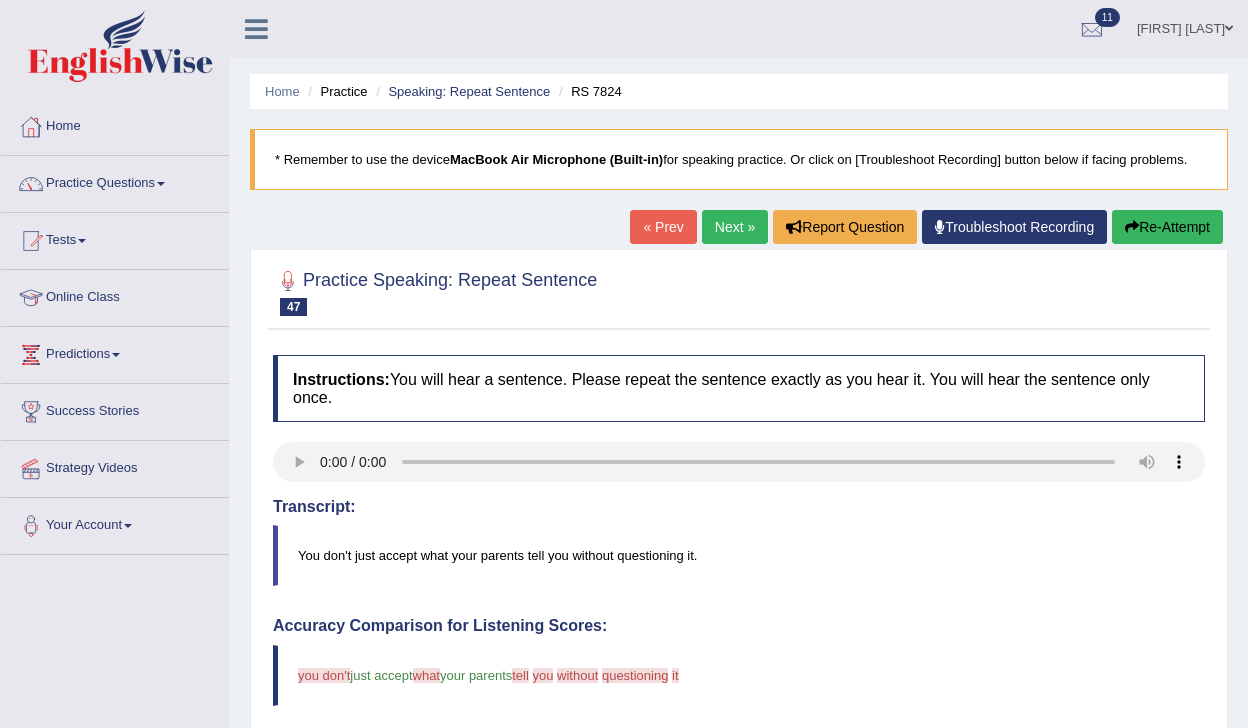 click on "Next »" at bounding box center [735, 227] 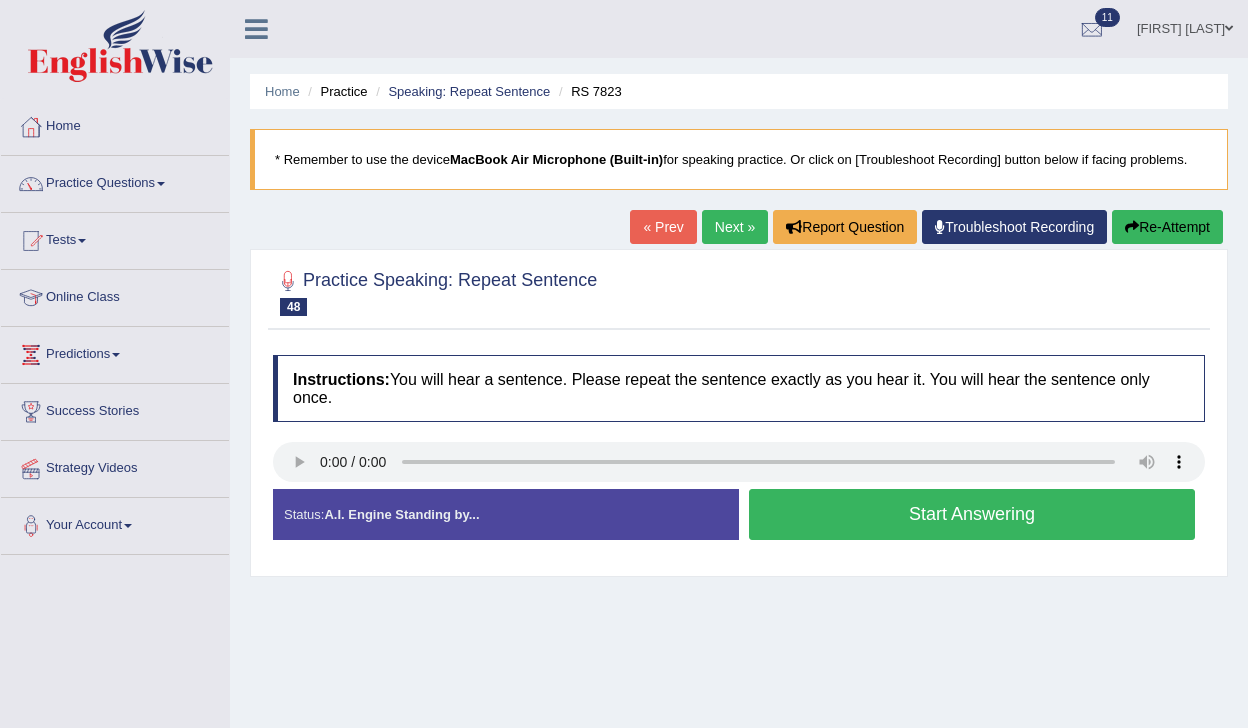scroll, scrollTop: 0, scrollLeft: 0, axis: both 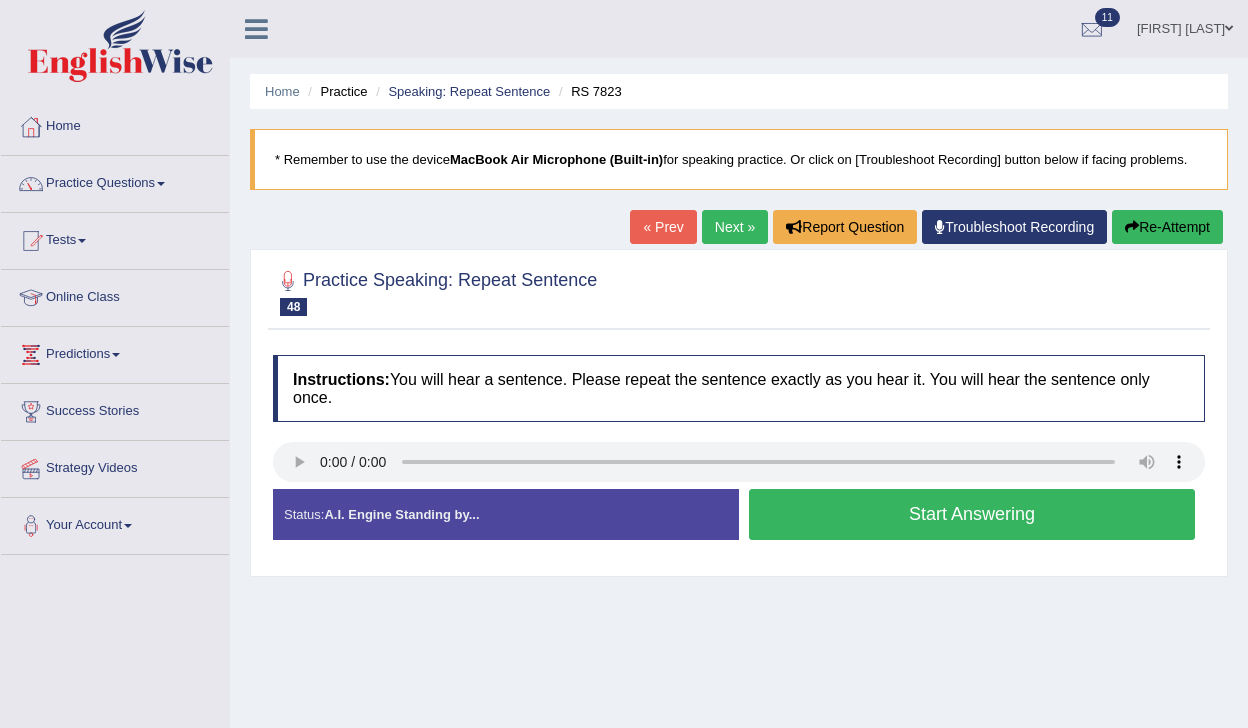 click on "Start Answering" at bounding box center [972, 514] 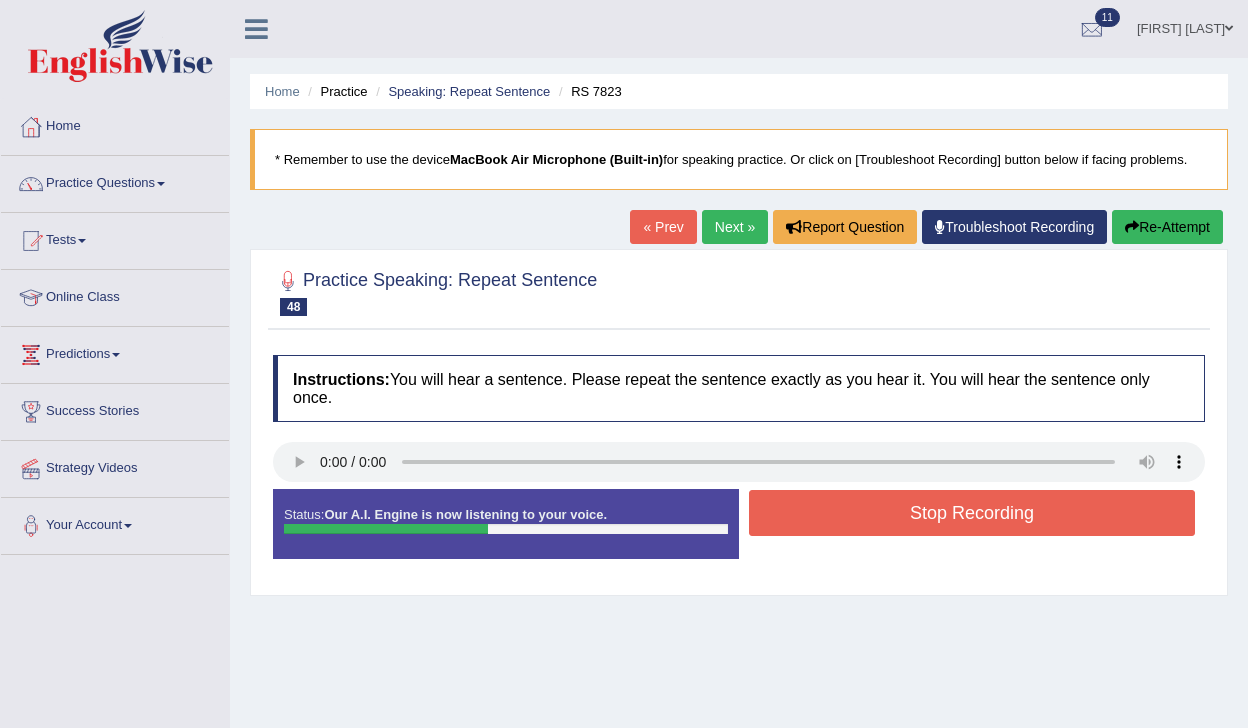click on "Stop Recording" at bounding box center (972, 513) 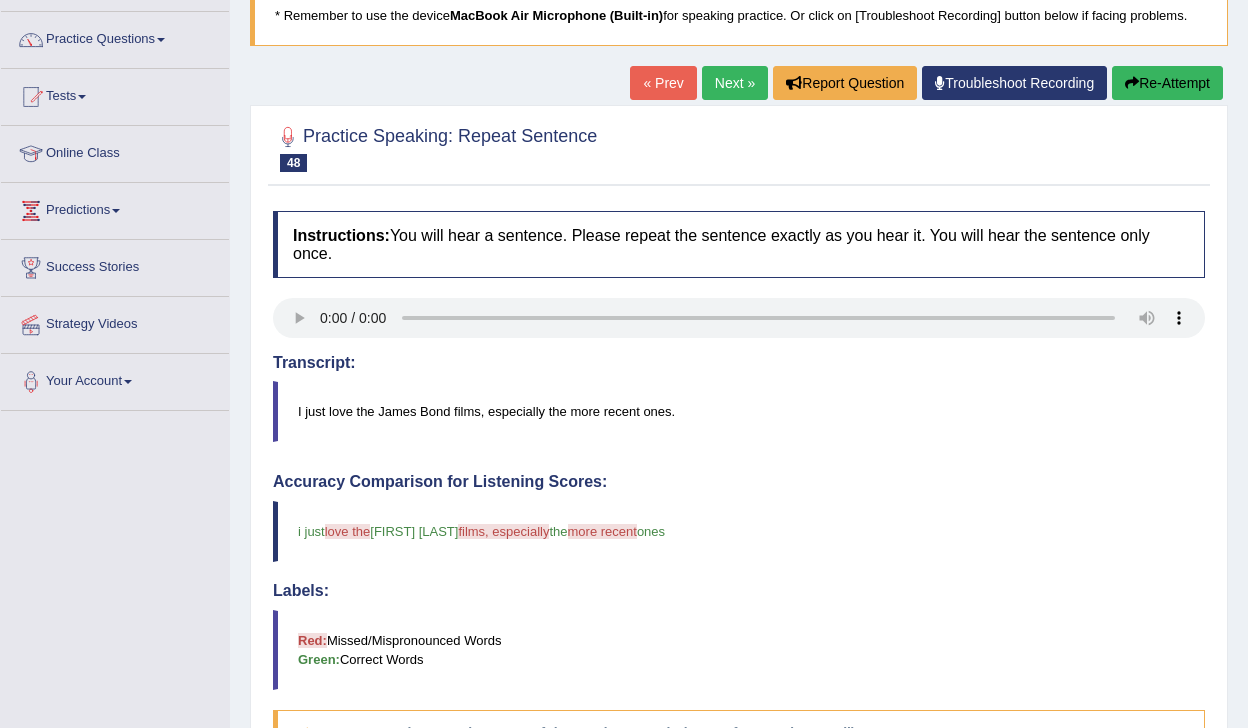 scroll, scrollTop: 0, scrollLeft: 0, axis: both 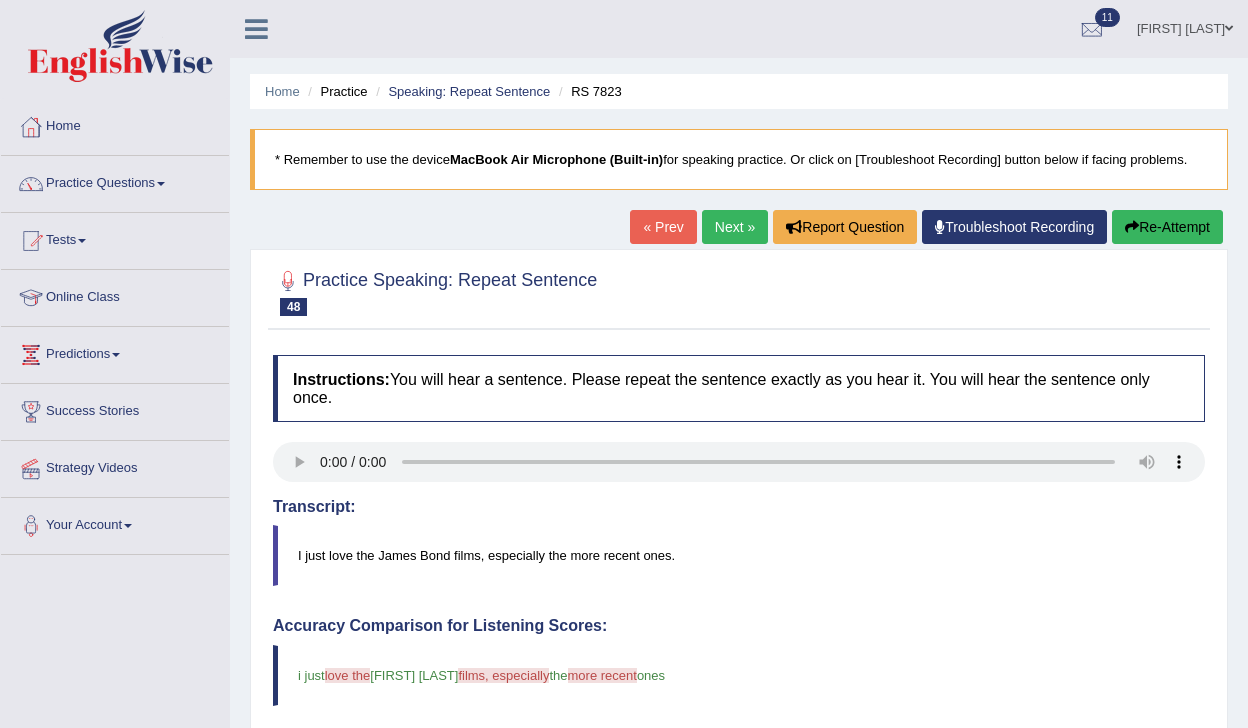 click on "Next »" at bounding box center (735, 227) 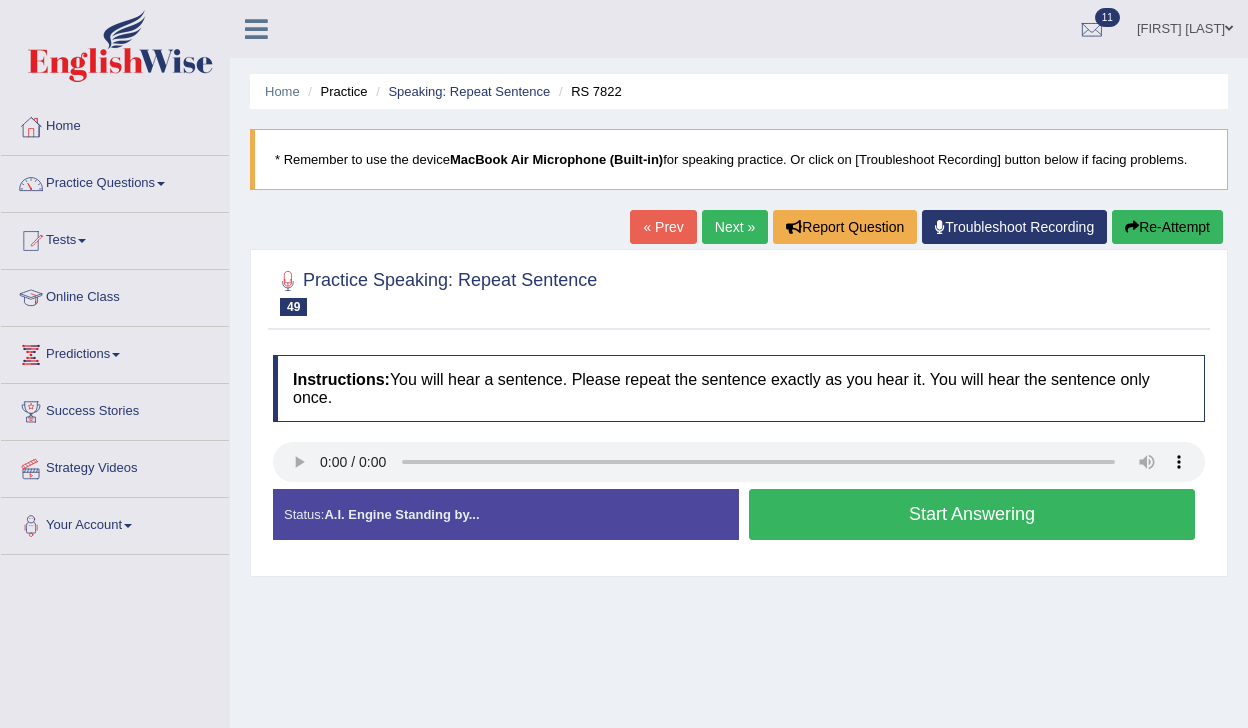 scroll, scrollTop: 0, scrollLeft: 0, axis: both 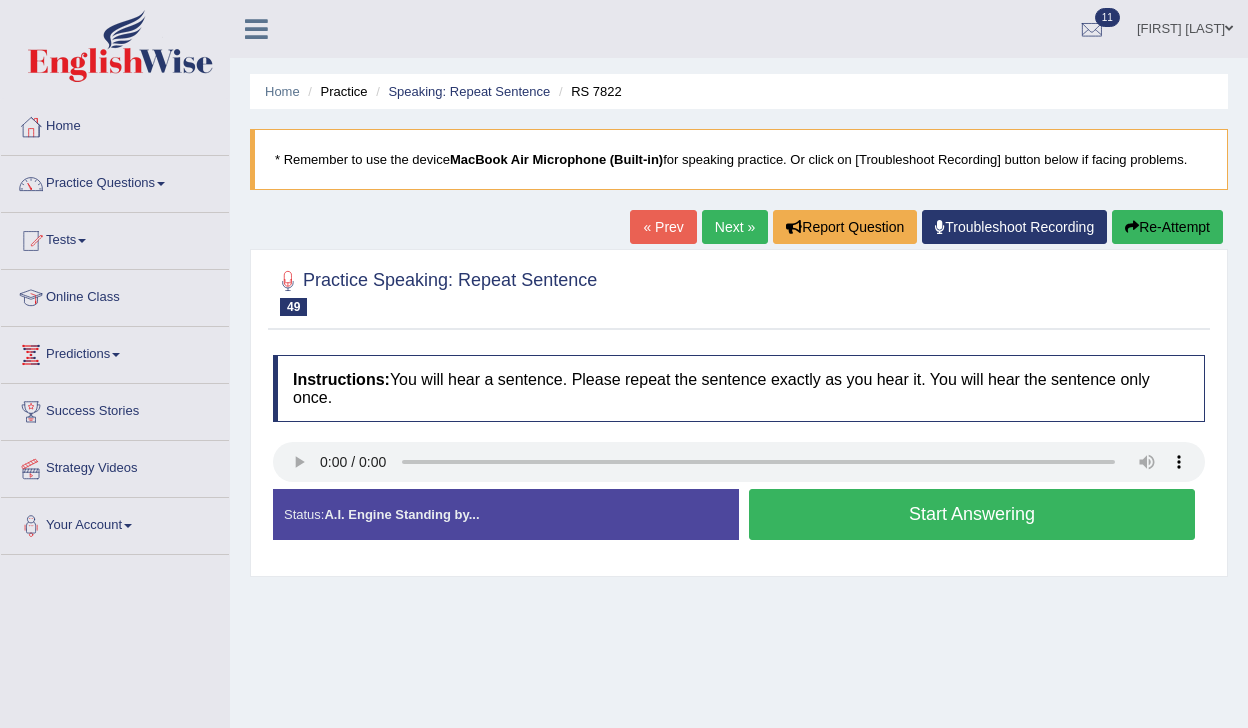click on "Start Answering" at bounding box center (972, 514) 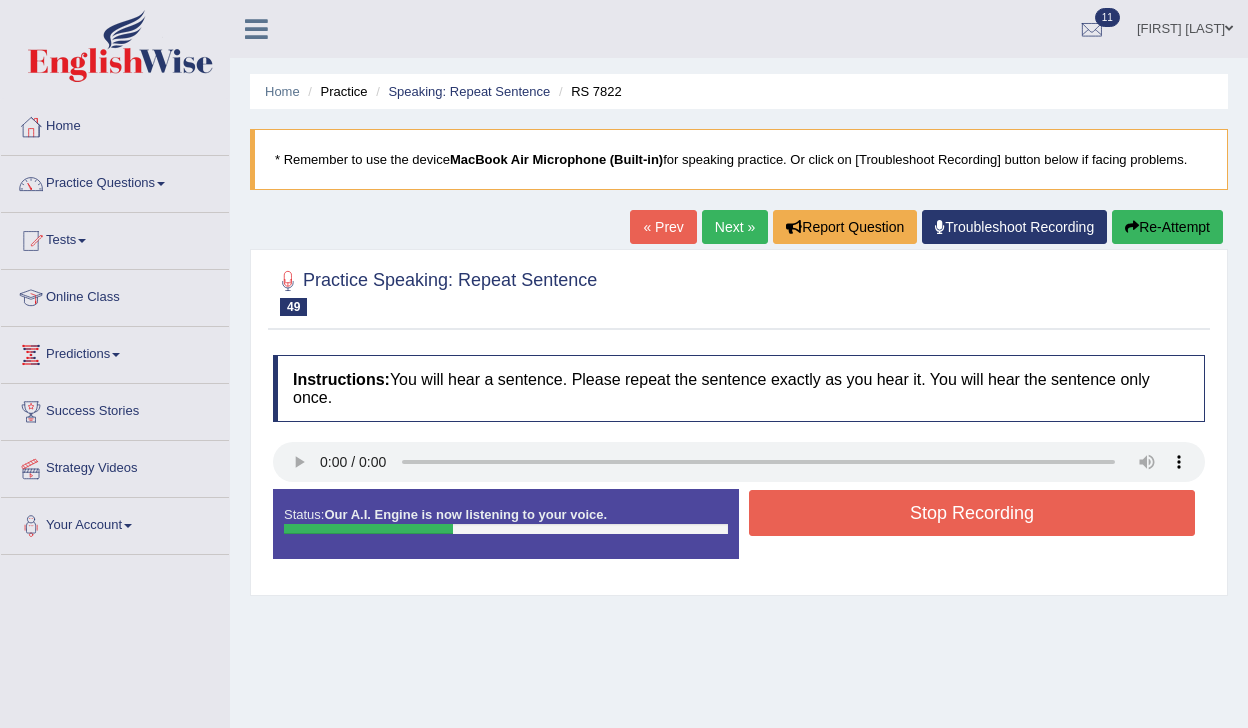 click on "Stop Recording" at bounding box center (972, 513) 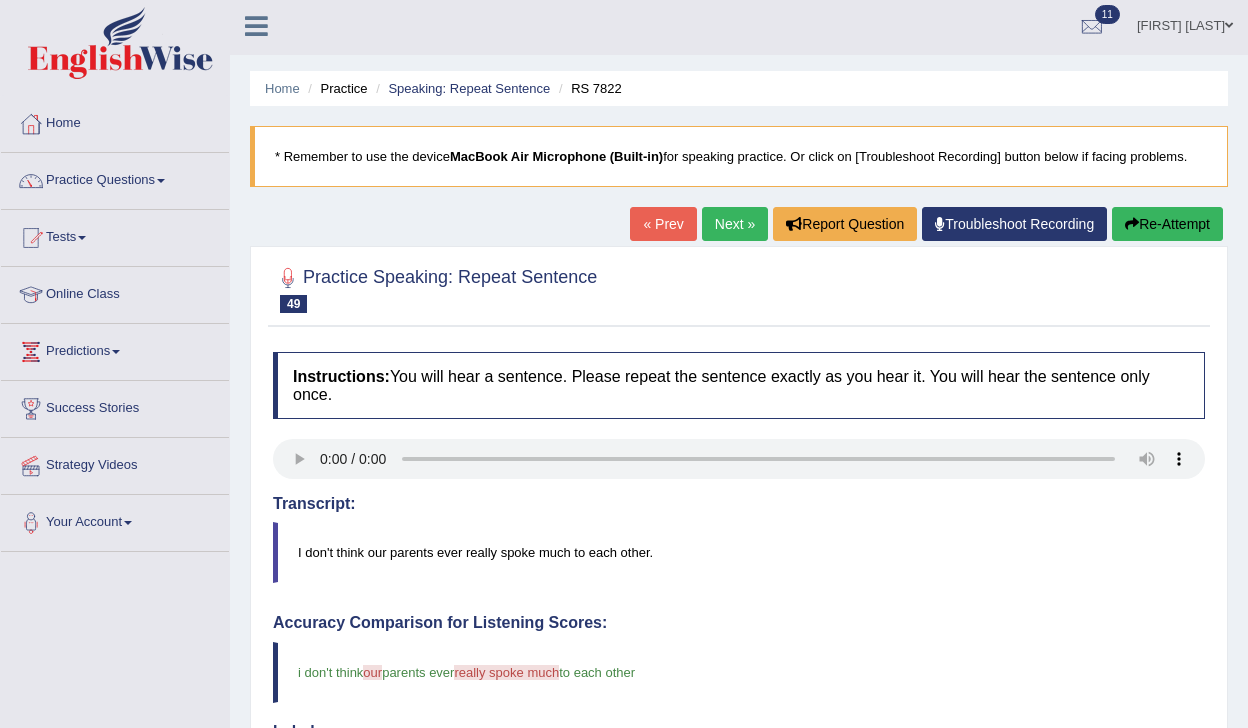 scroll, scrollTop: 0, scrollLeft: 0, axis: both 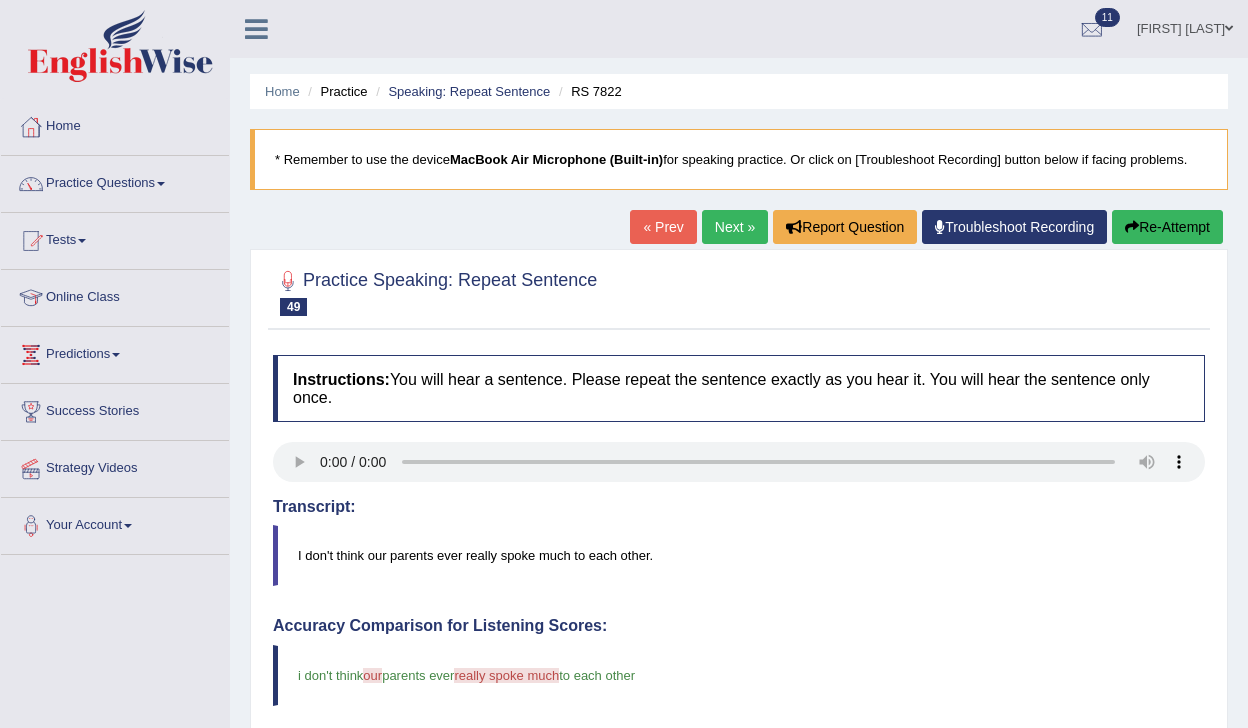 click on "Next »" at bounding box center [735, 227] 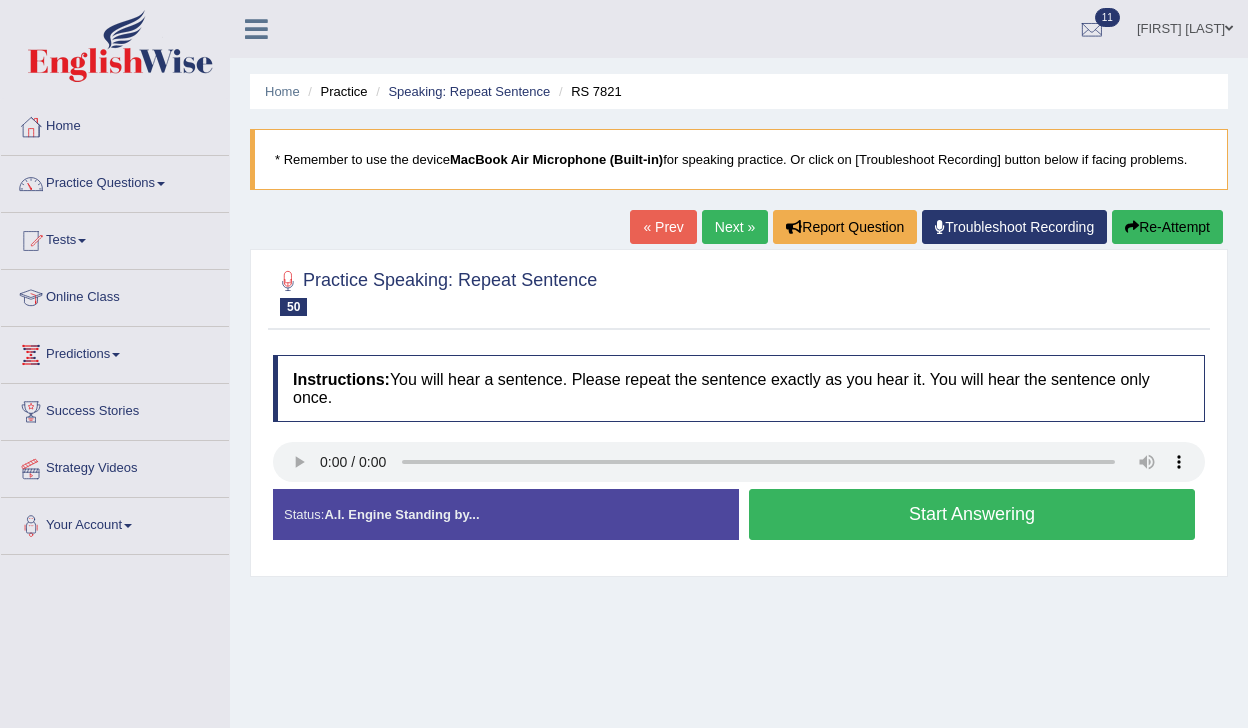 scroll, scrollTop: 0, scrollLeft: 0, axis: both 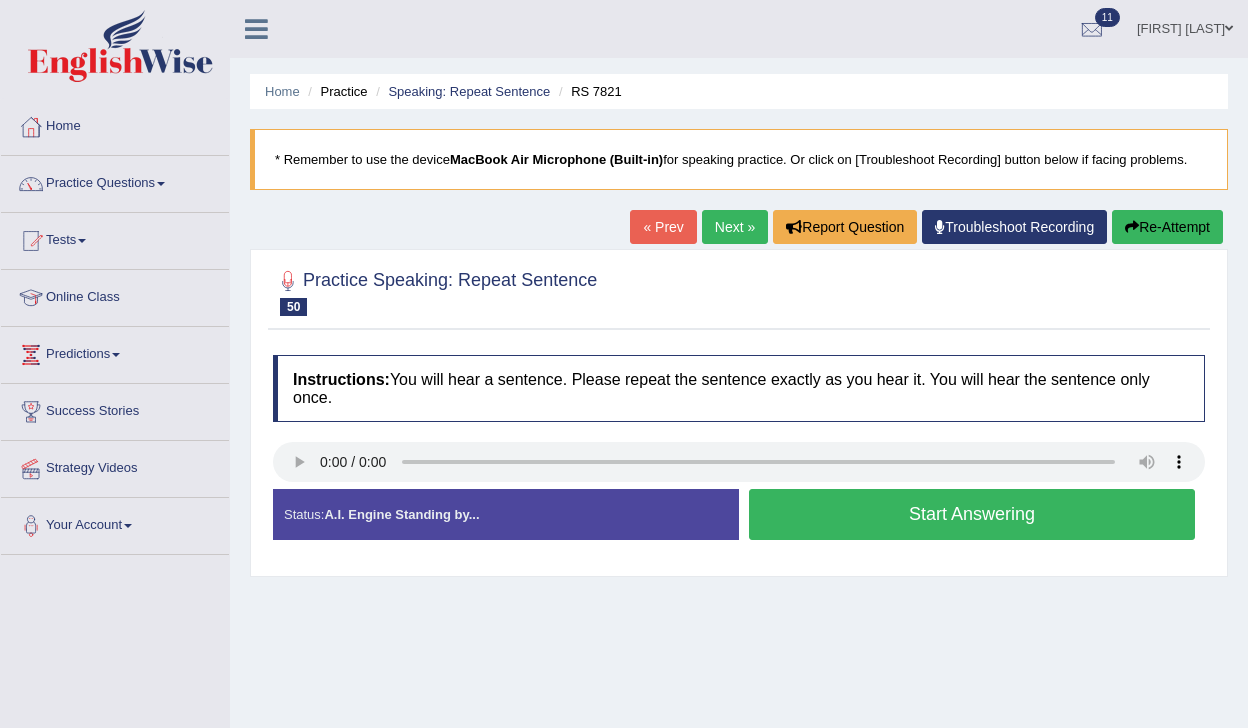 click on "Start Answering" at bounding box center [972, 514] 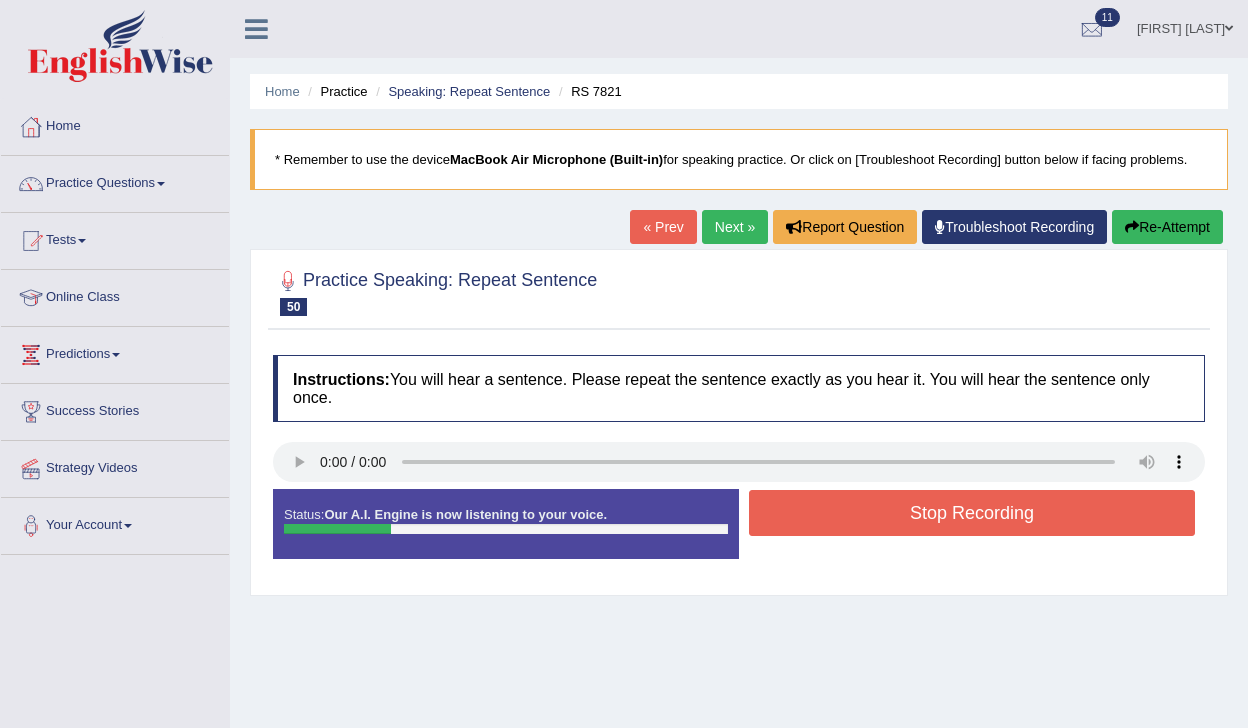 click on "Stop Recording" at bounding box center [972, 513] 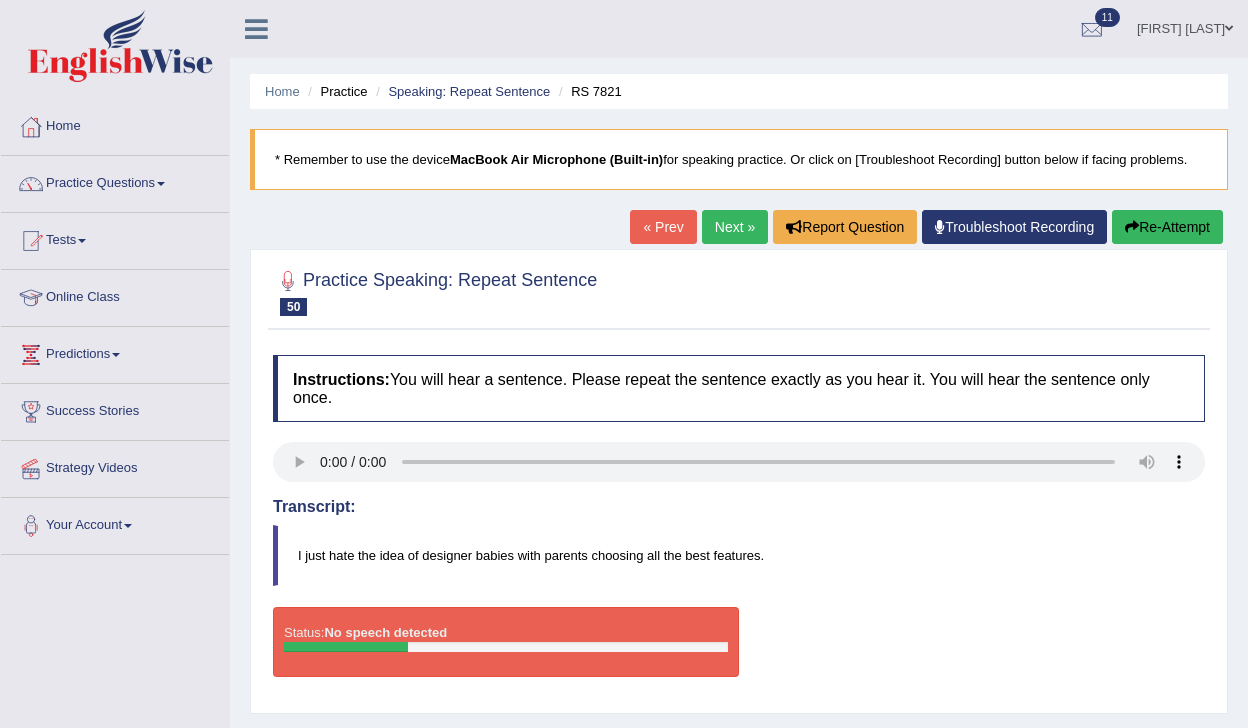 click on "Next »" at bounding box center (735, 227) 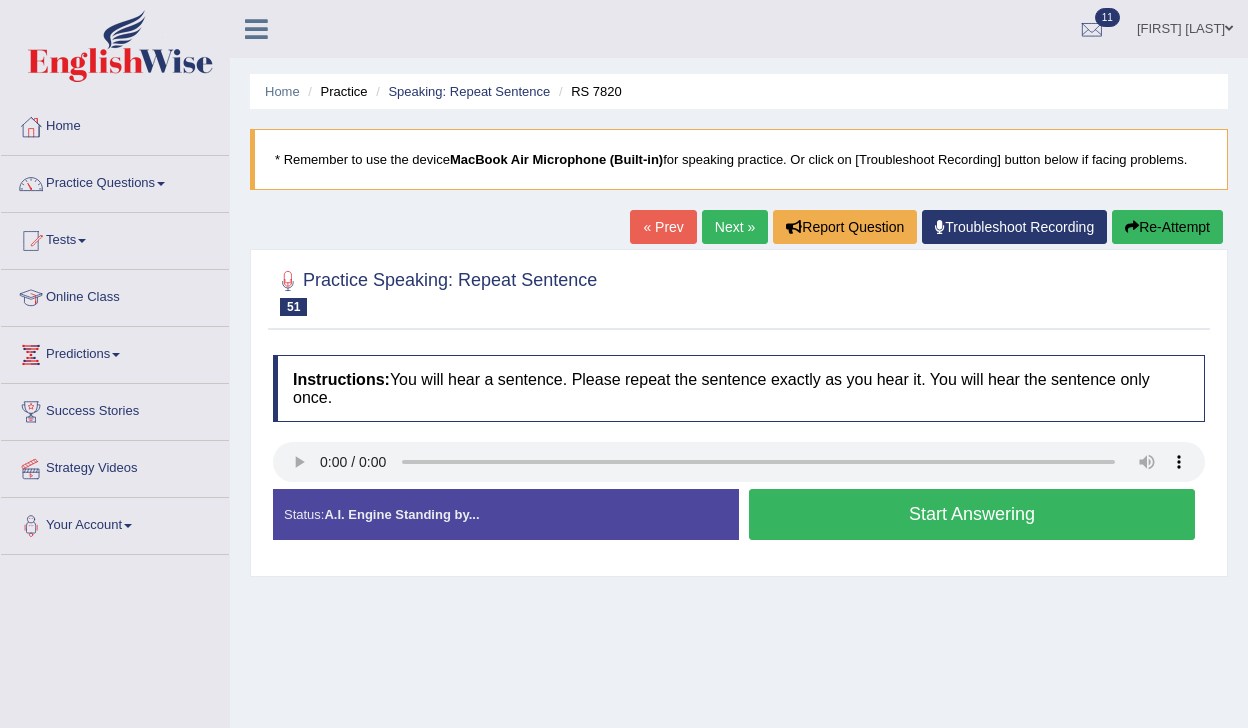 scroll, scrollTop: 0, scrollLeft: 0, axis: both 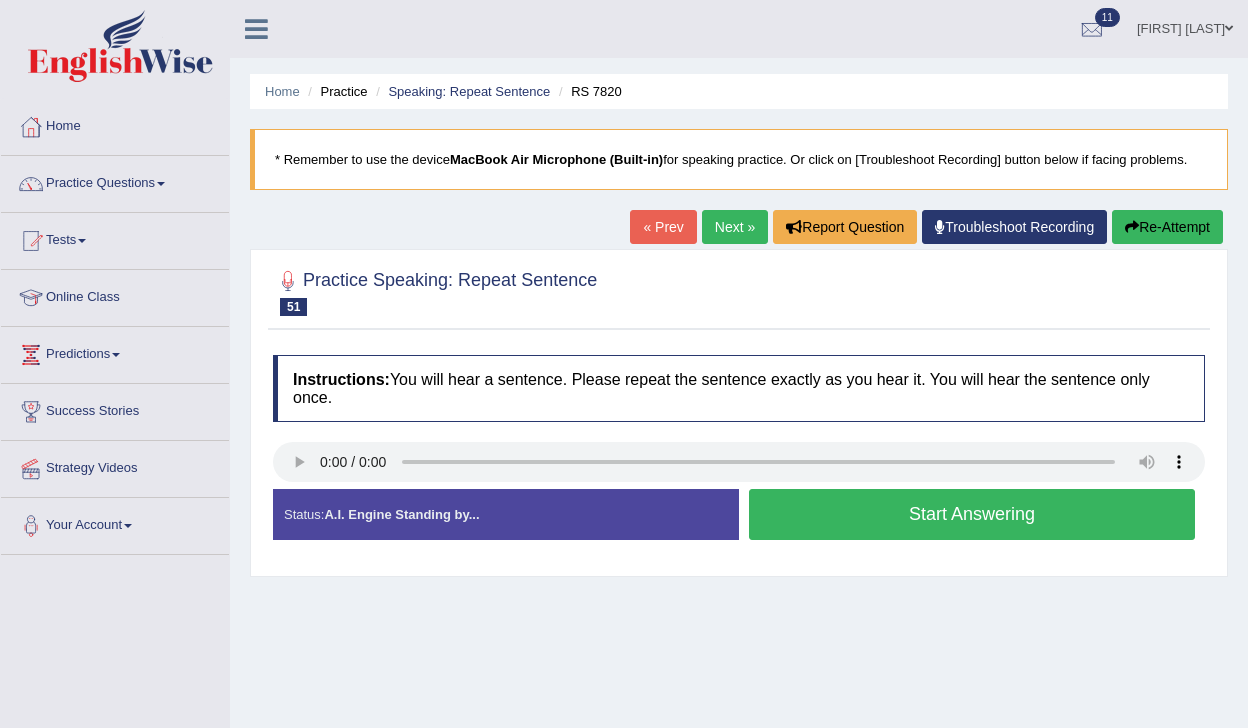 click on "Start Answering" at bounding box center [972, 514] 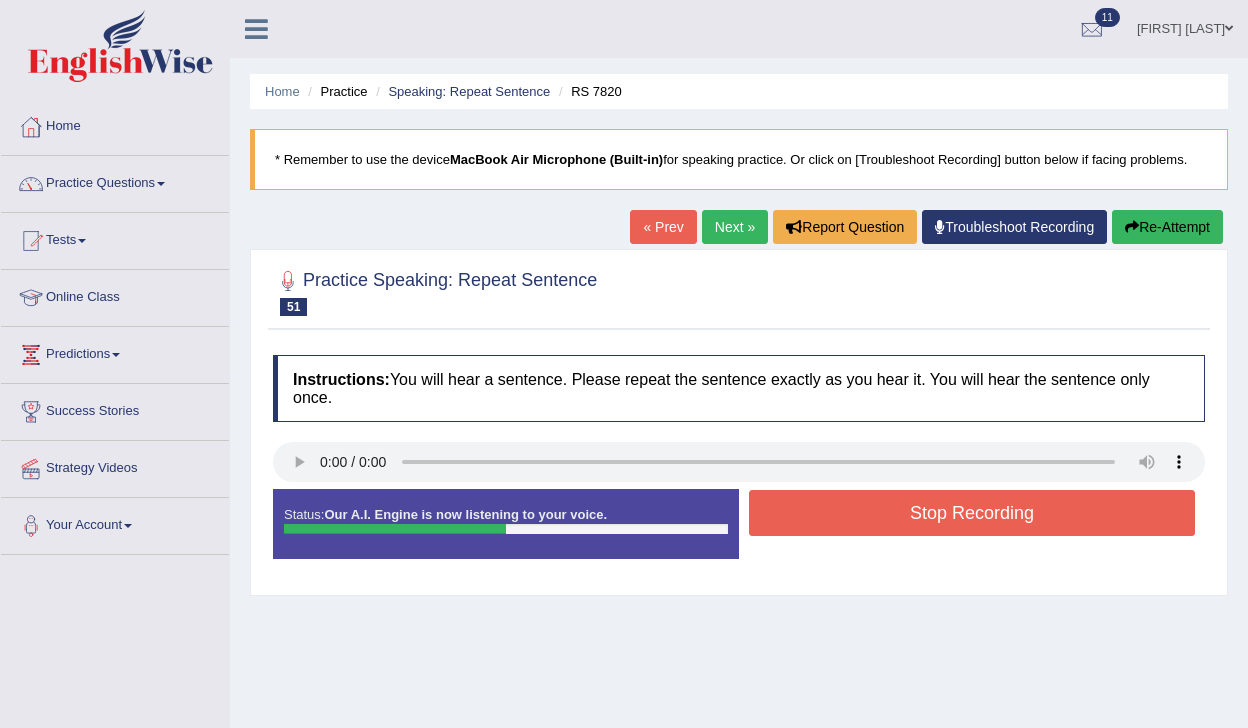 click on "Stop Recording" at bounding box center [972, 513] 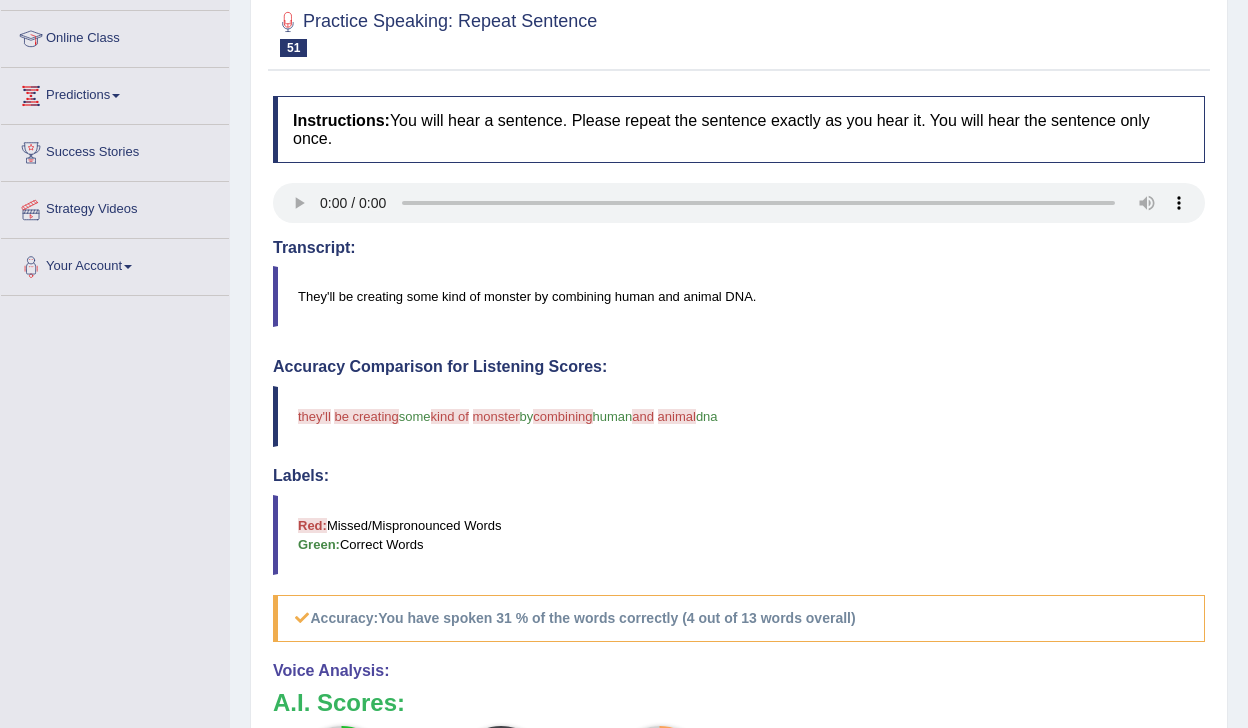 scroll, scrollTop: 0, scrollLeft: 0, axis: both 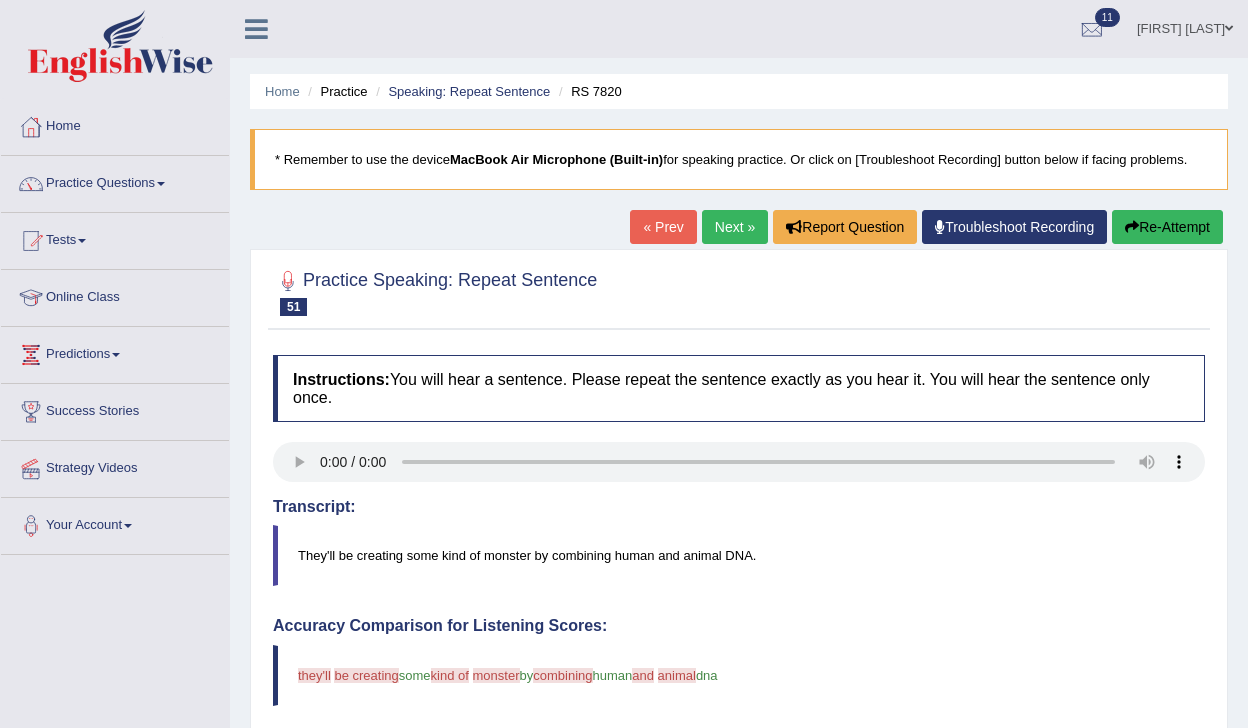 click on "Next »" at bounding box center (735, 227) 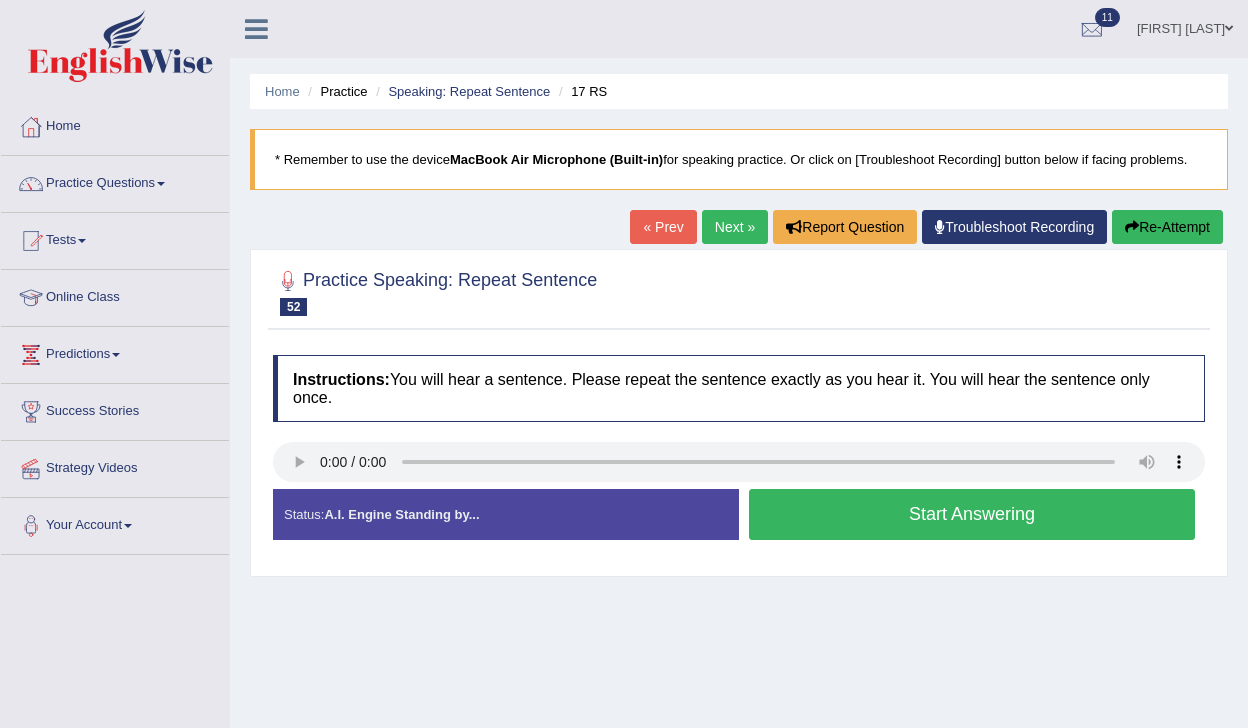 scroll, scrollTop: 0, scrollLeft: 0, axis: both 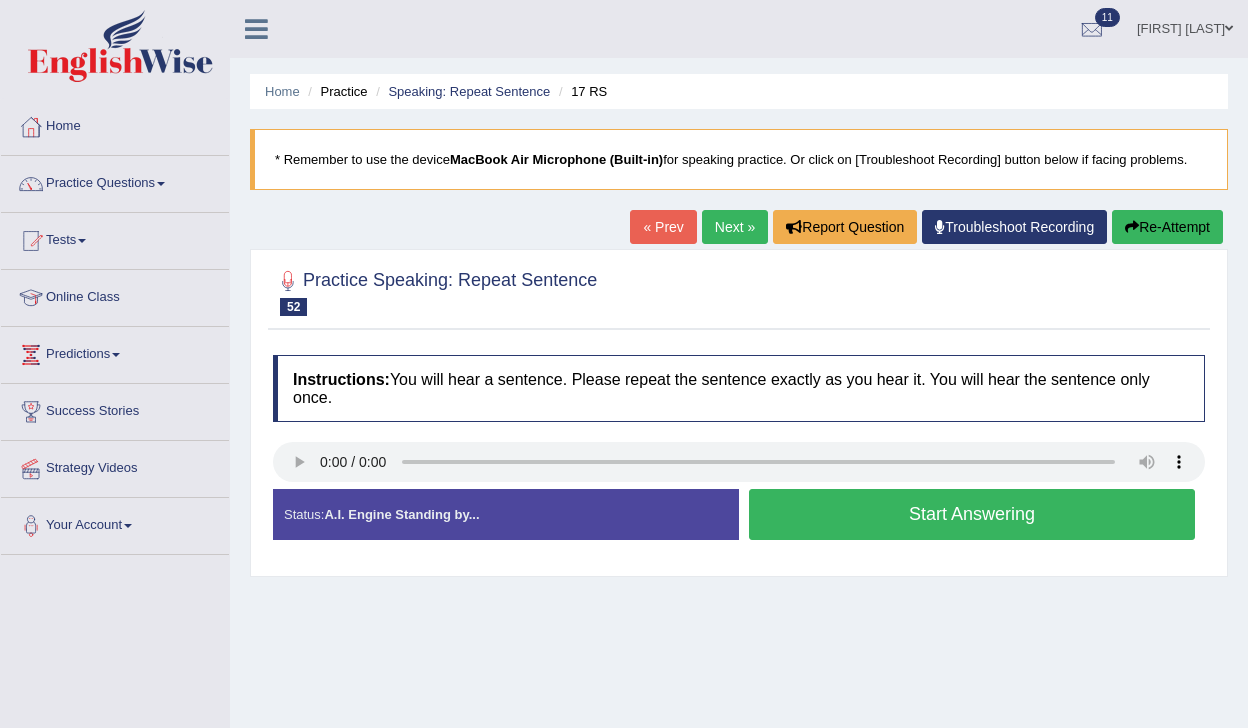 click on "Start Answering" at bounding box center [972, 514] 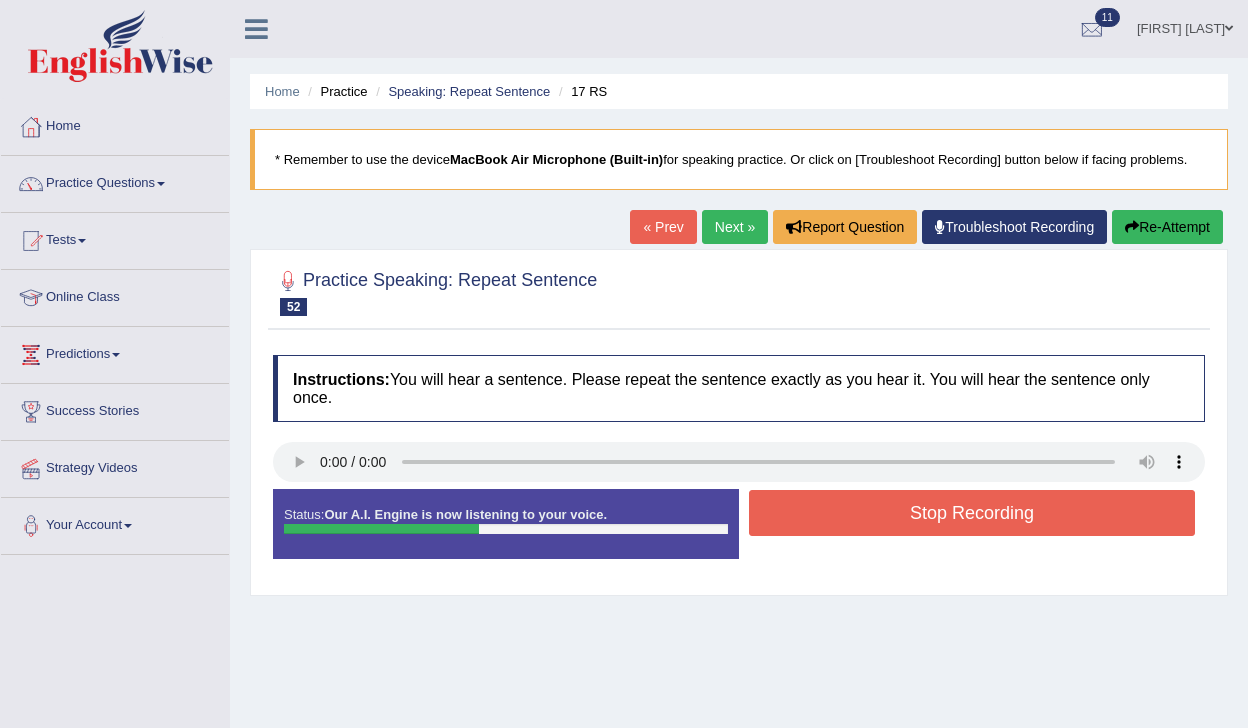 click on "Stop Recording" at bounding box center [972, 513] 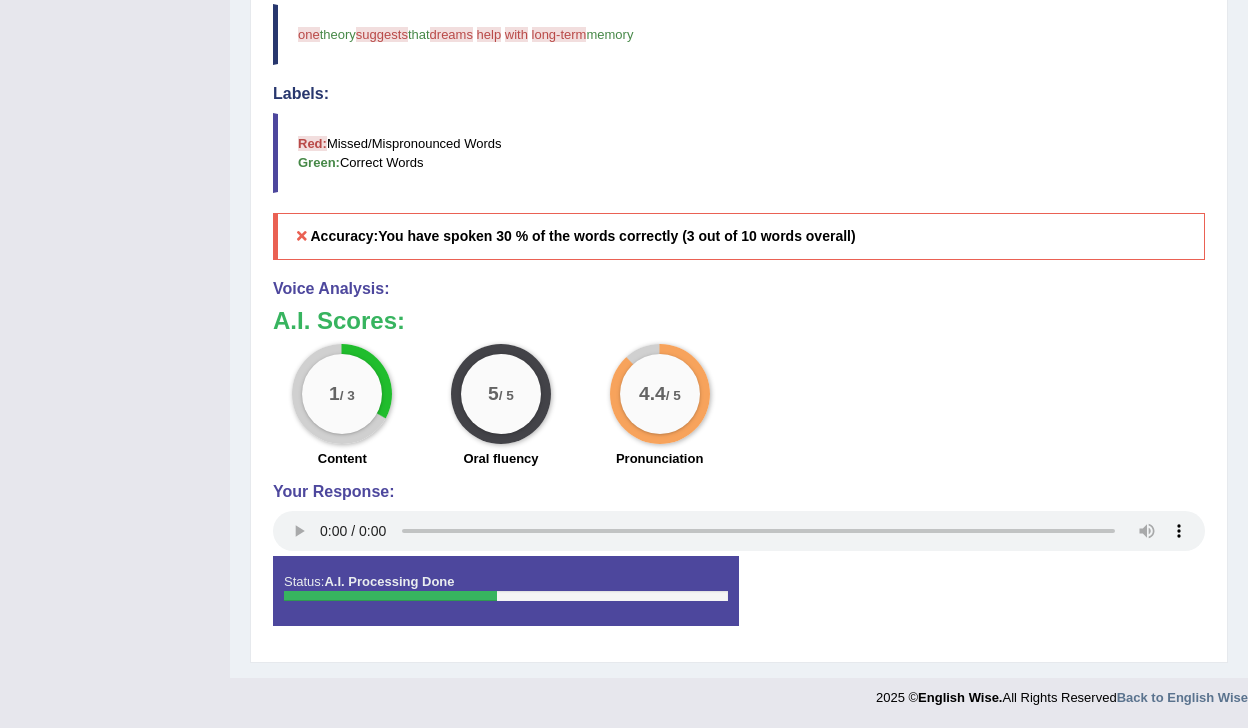 scroll, scrollTop: 0, scrollLeft: 0, axis: both 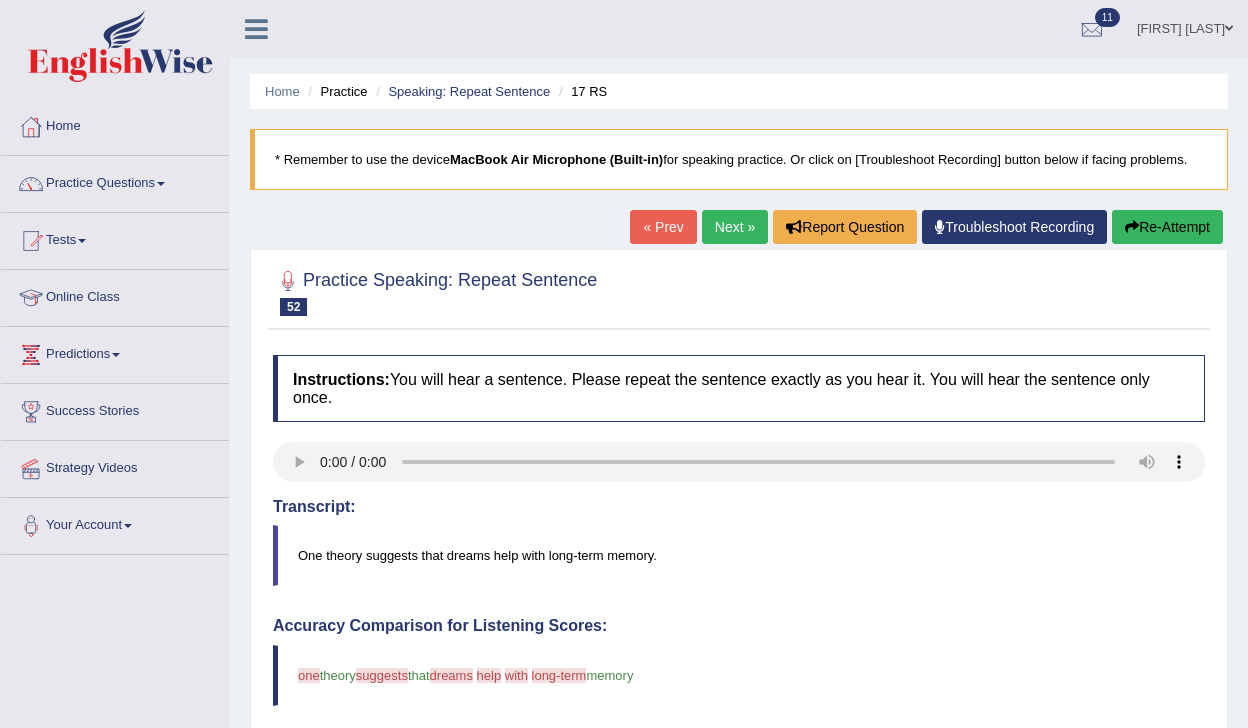 click on "Next »" at bounding box center (735, 227) 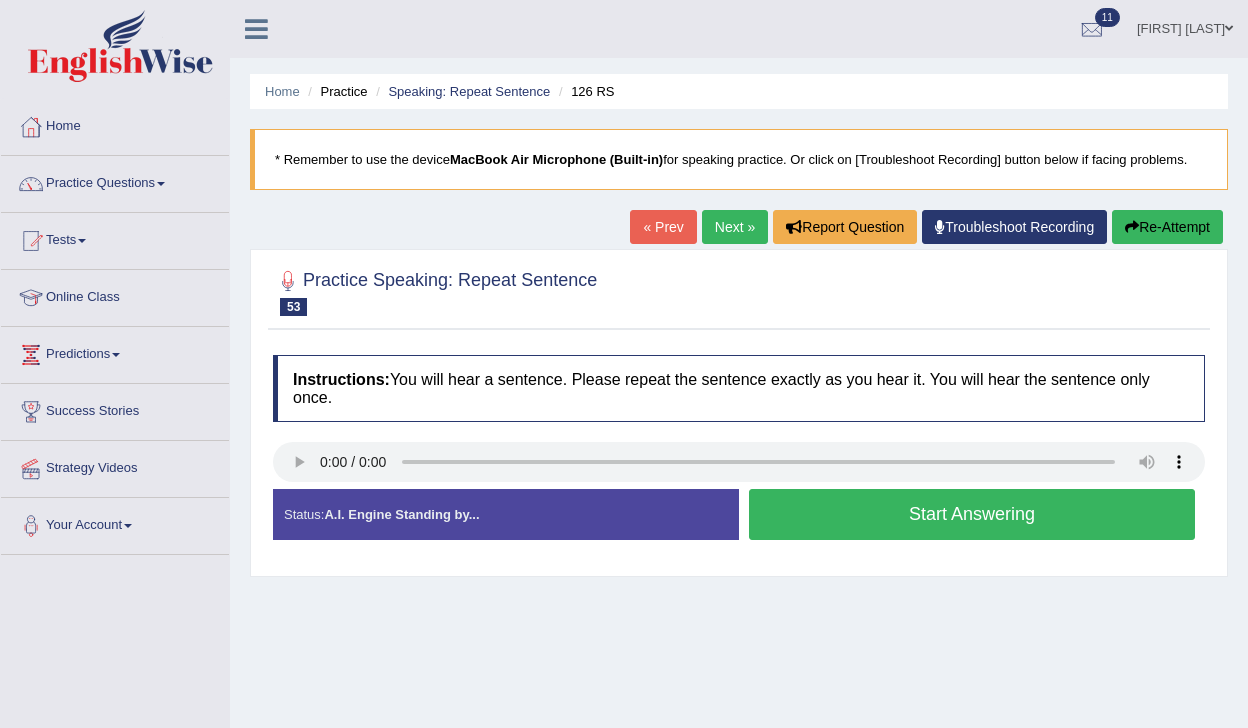 scroll, scrollTop: 0, scrollLeft: 0, axis: both 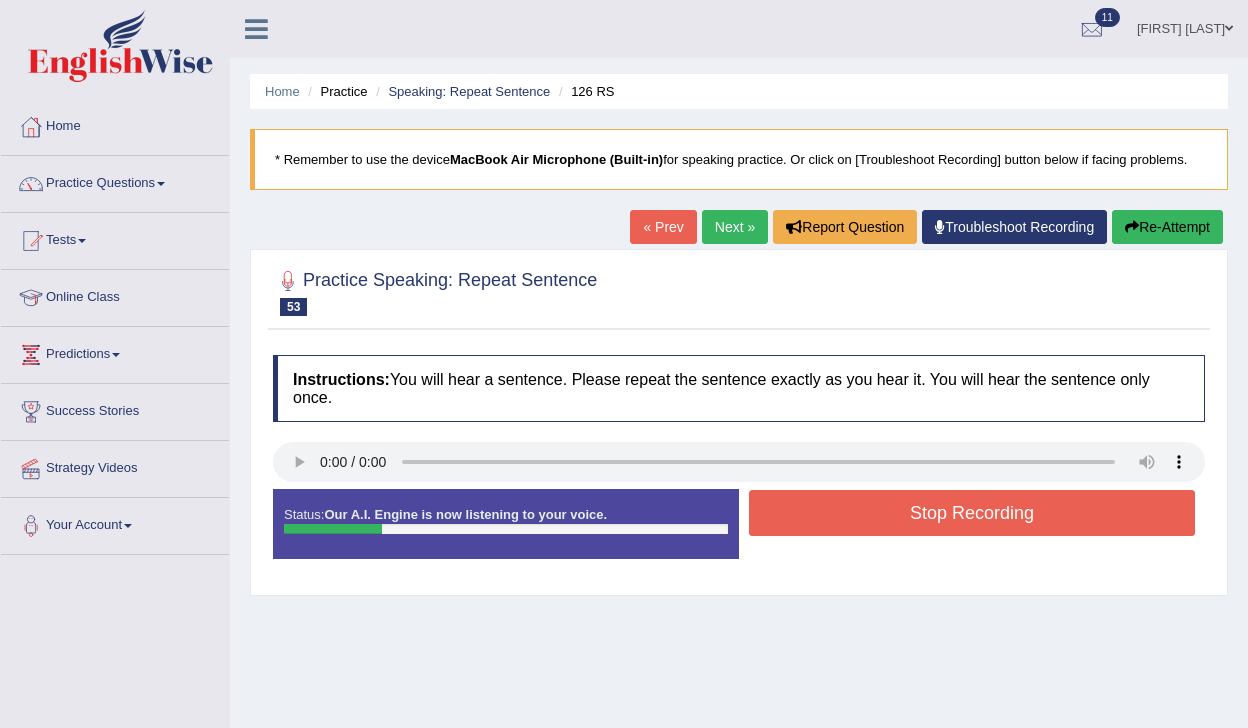 click on "Next »" at bounding box center [735, 227] 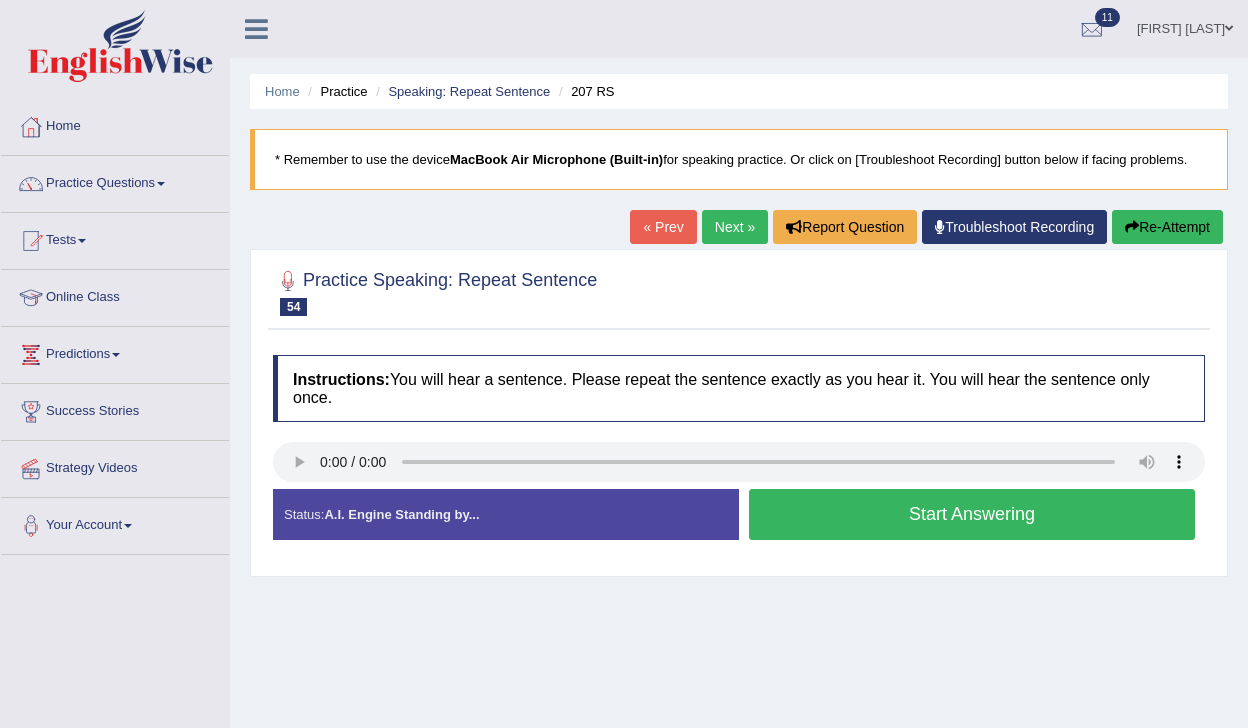 scroll, scrollTop: 0, scrollLeft: 0, axis: both 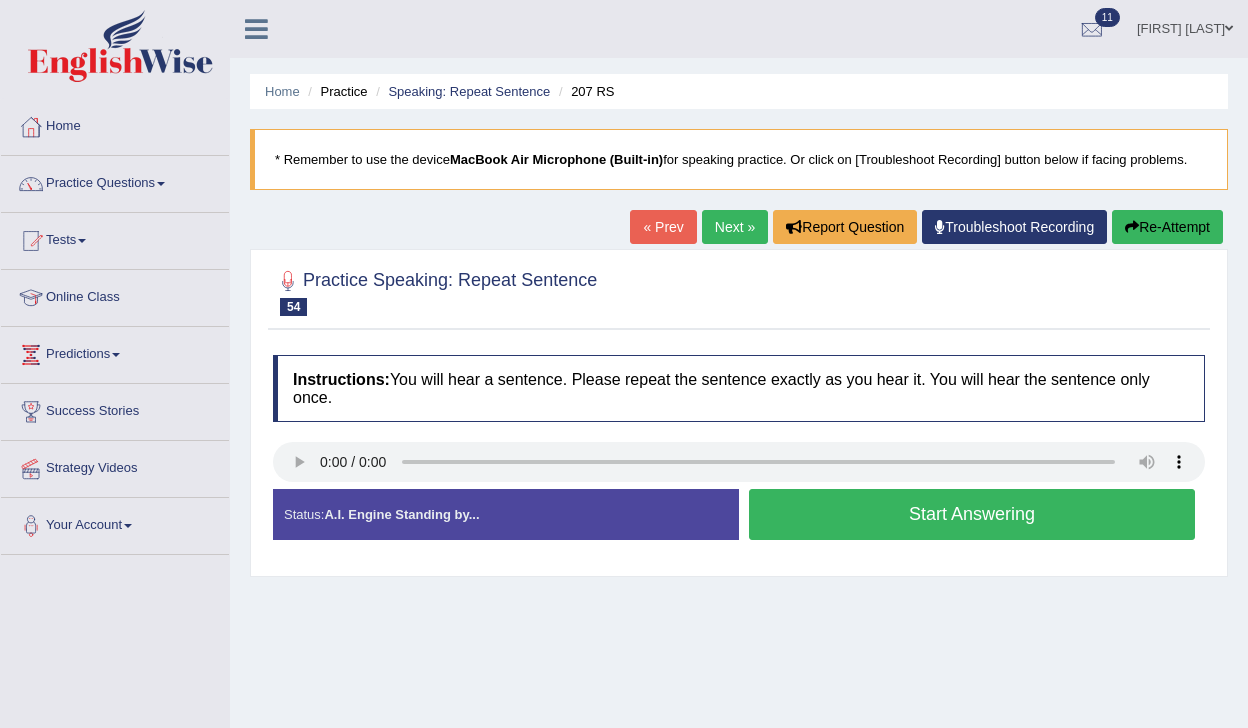 click on "Start Answering" at bounding box center [972, 514] 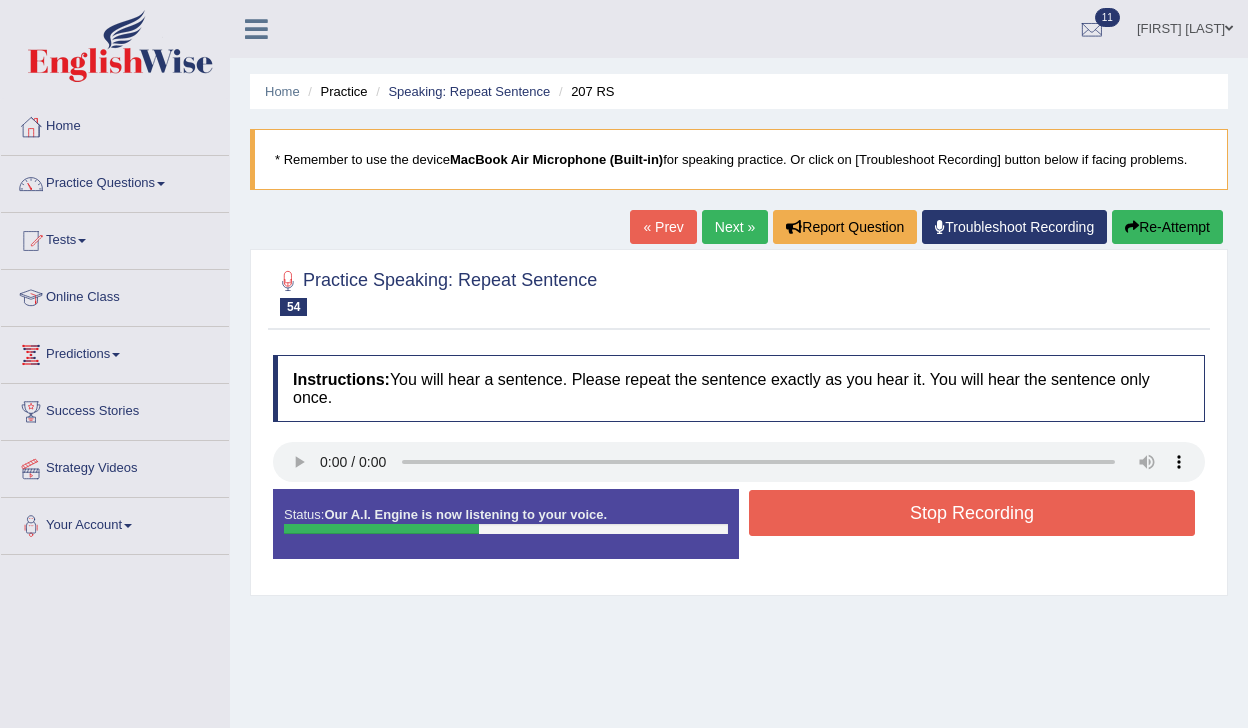 click on "Stop Recording" at bounding box center [972, 513] 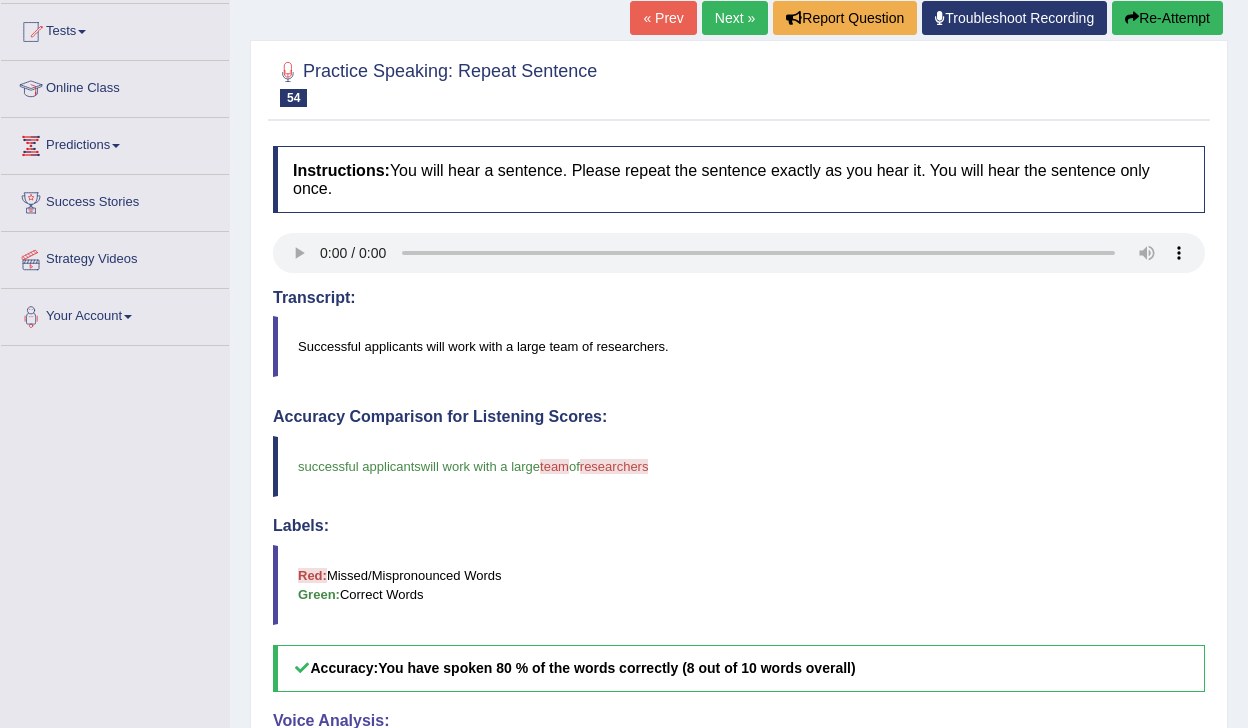 scroll, scrollTop: 0, scrollLeft: 0, axis: both 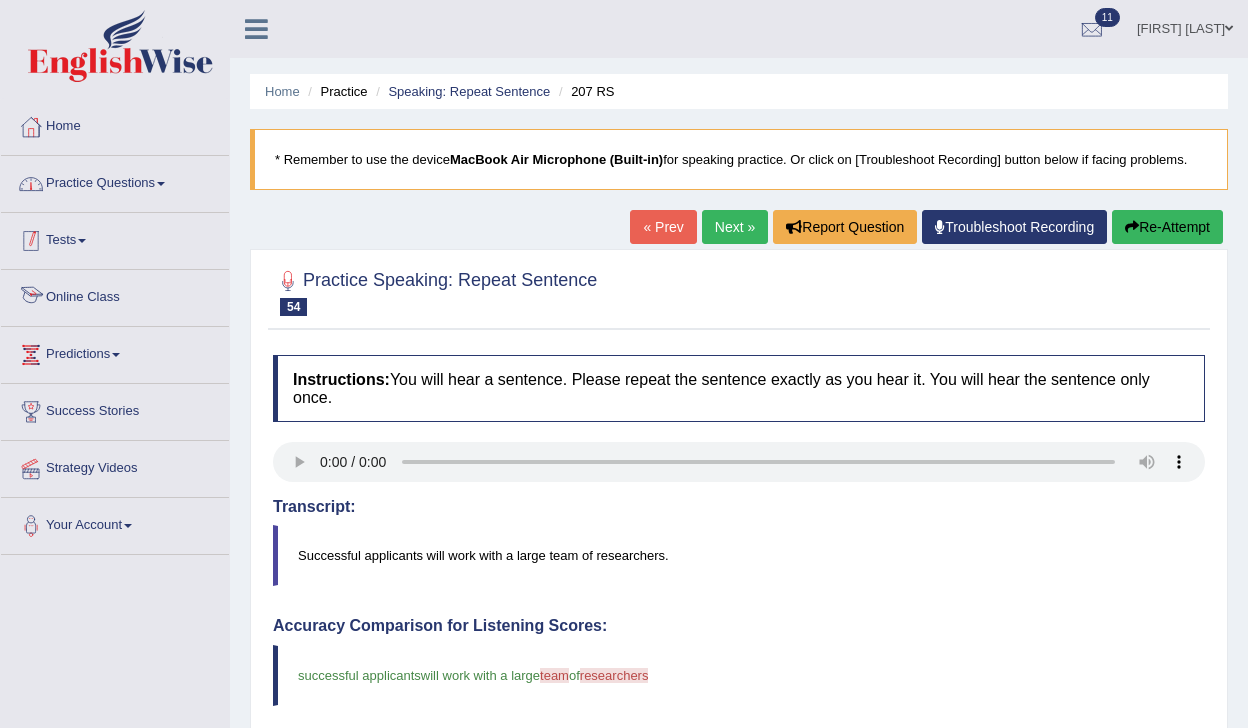 click on "Practice Questions" at bounding box center [115, 181] 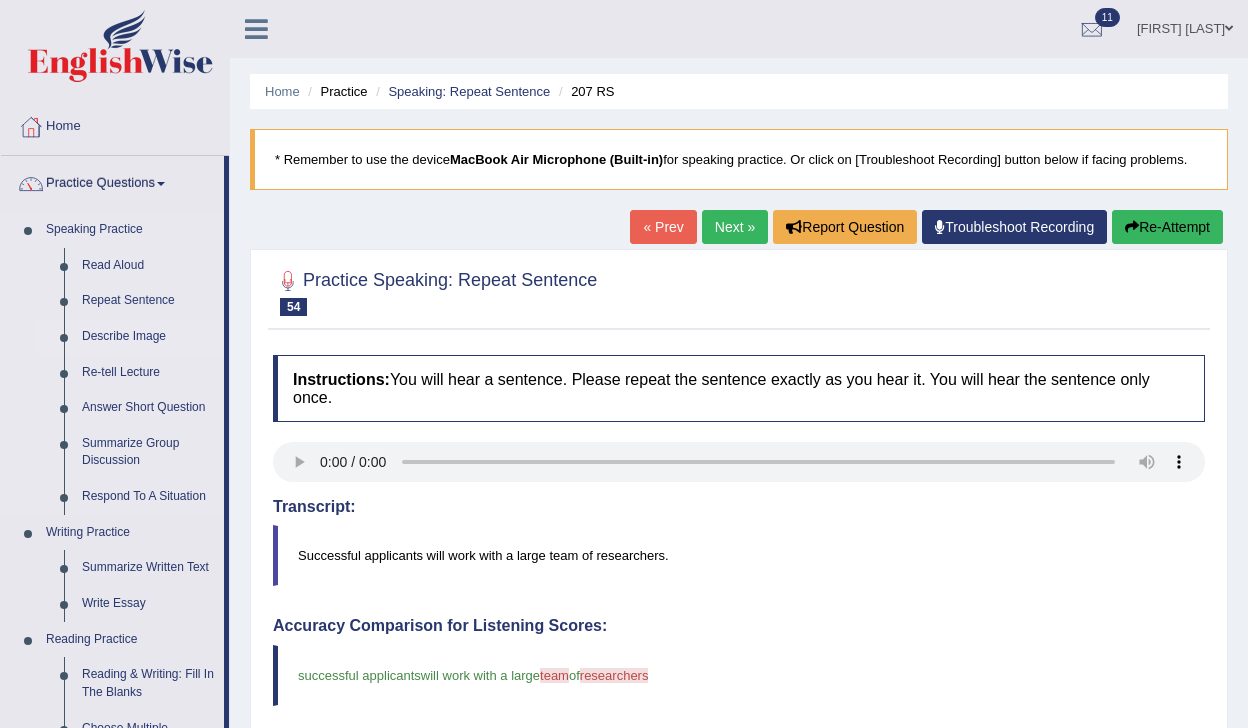 click on "Describe Image" at bounding box center [148, 337] 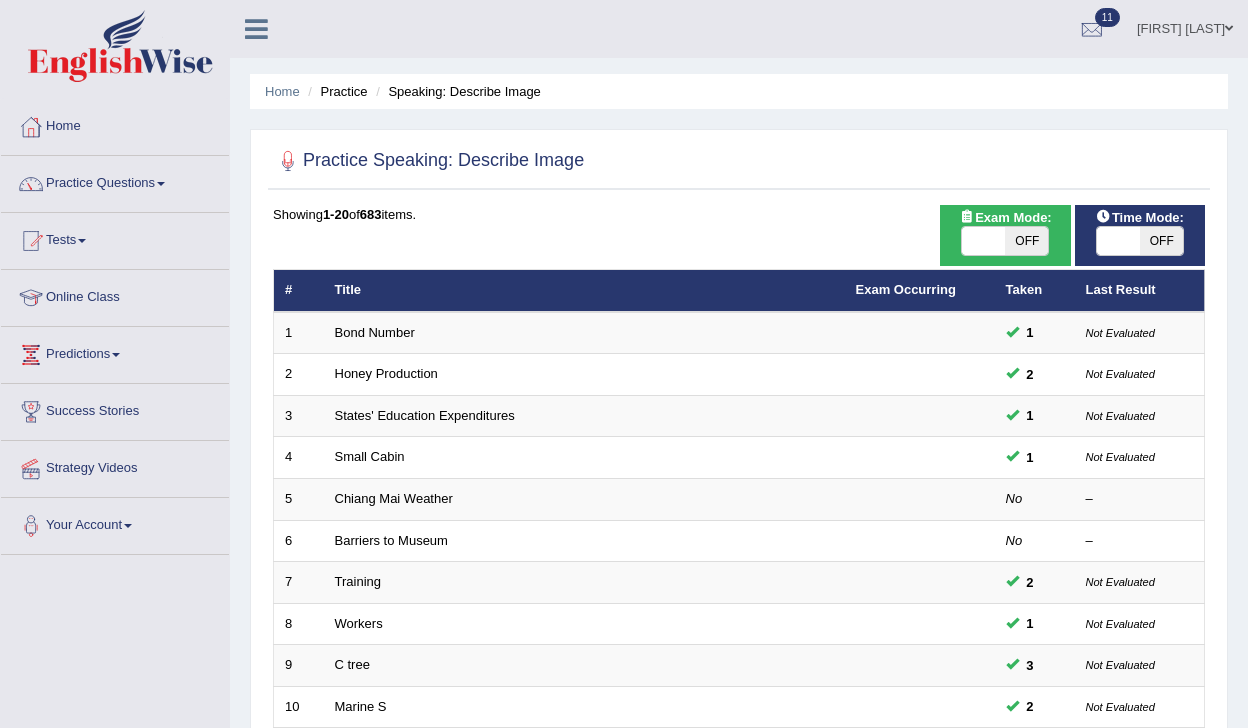 scroll, scrollTop: 59, scrollLeft: 0, axis: vertical 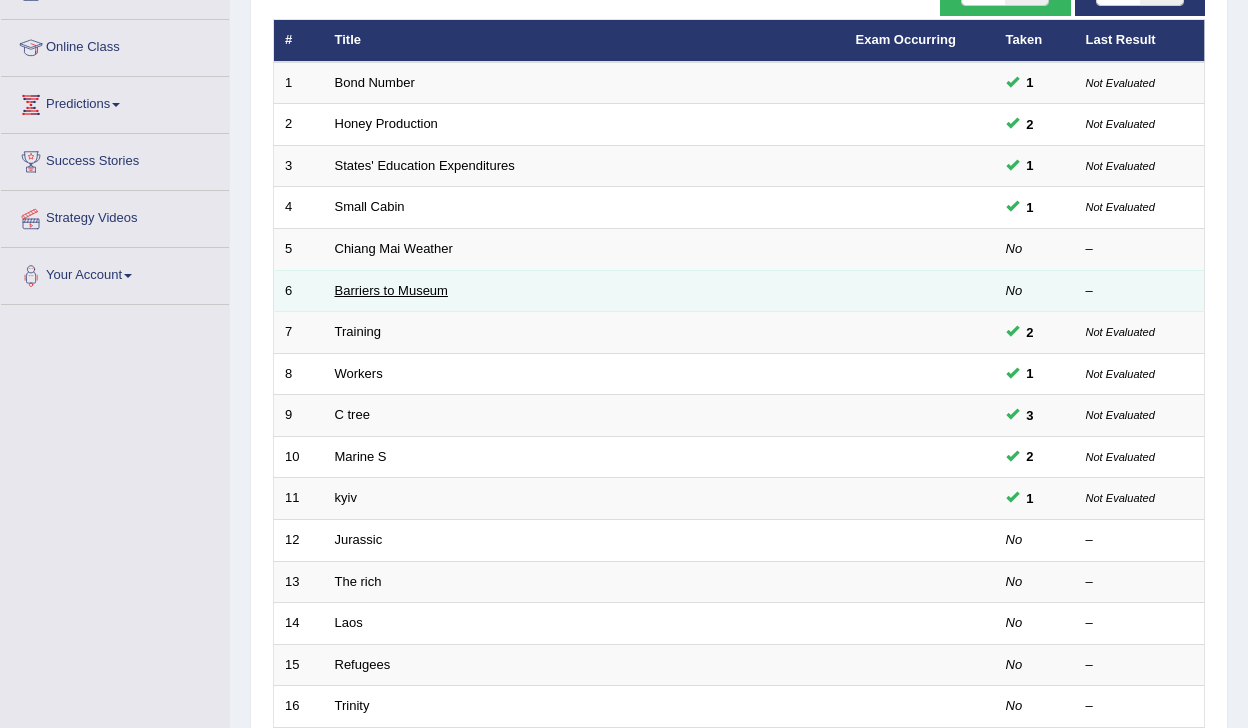 click on "Barriers to Museum" at bounding box center [391, 290] 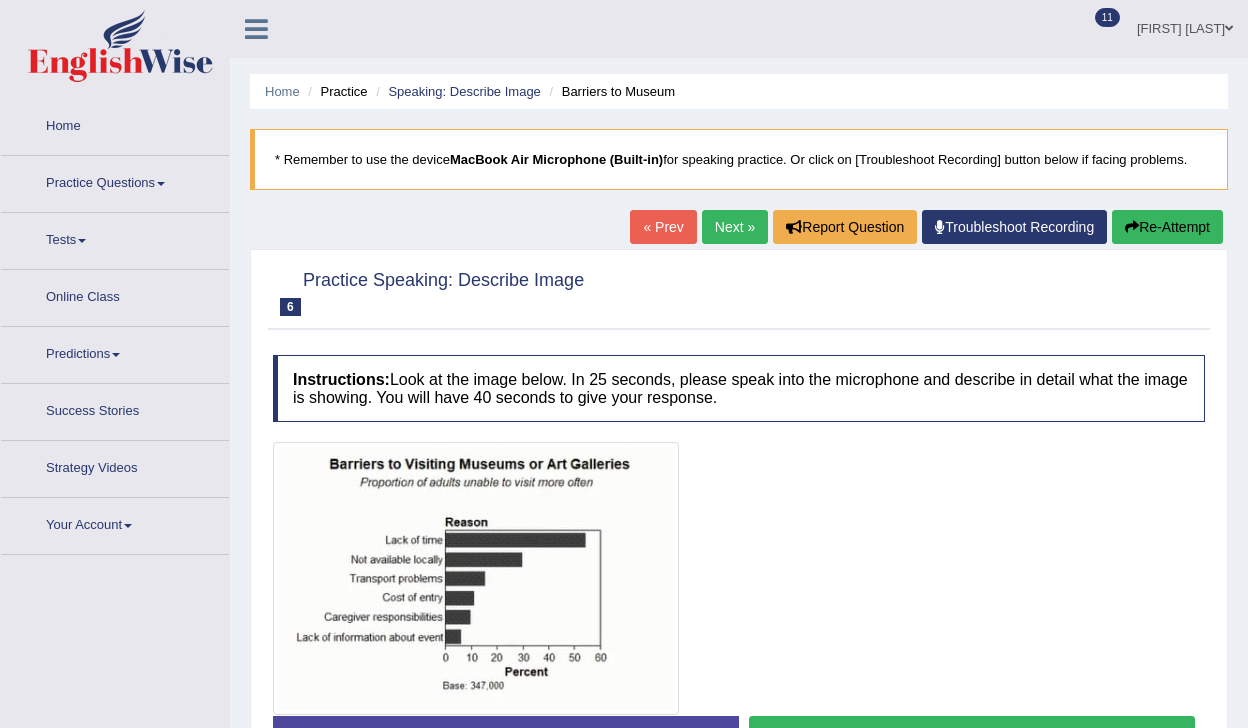 scroll, scrollTop: 0, scrollLeft: 0, axis: both 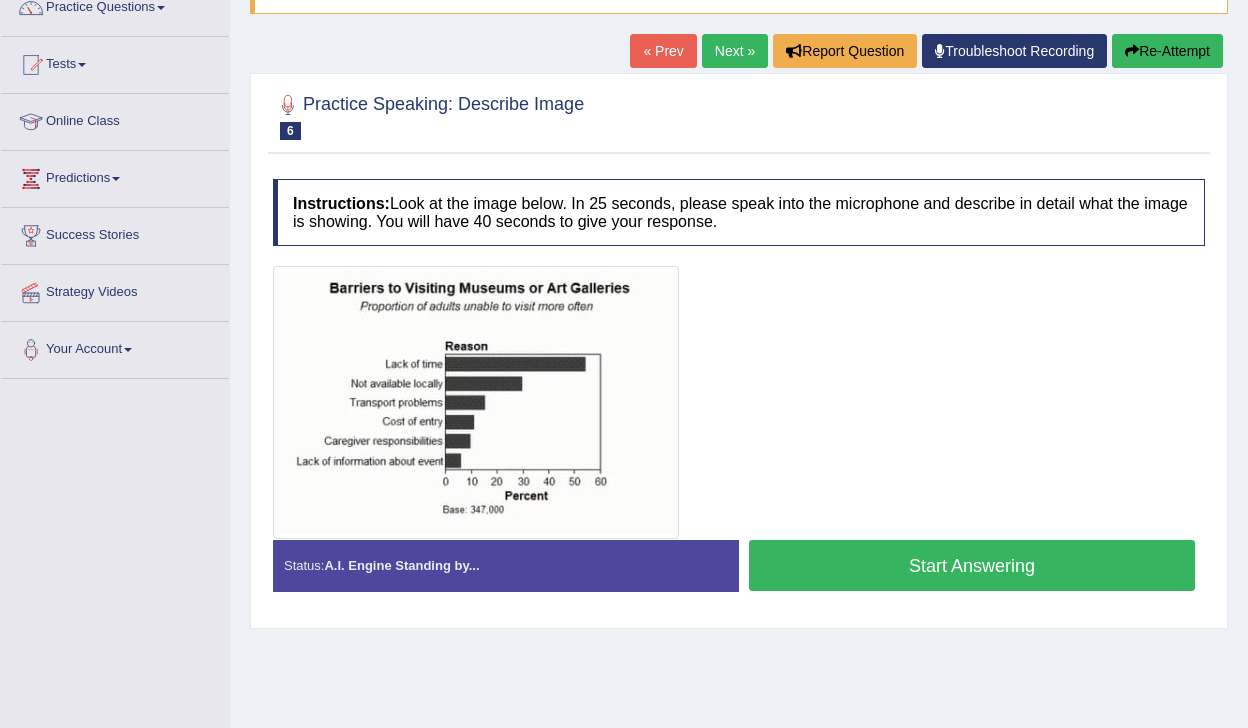 click on "Start Answering" at bounding box center [972, 565] 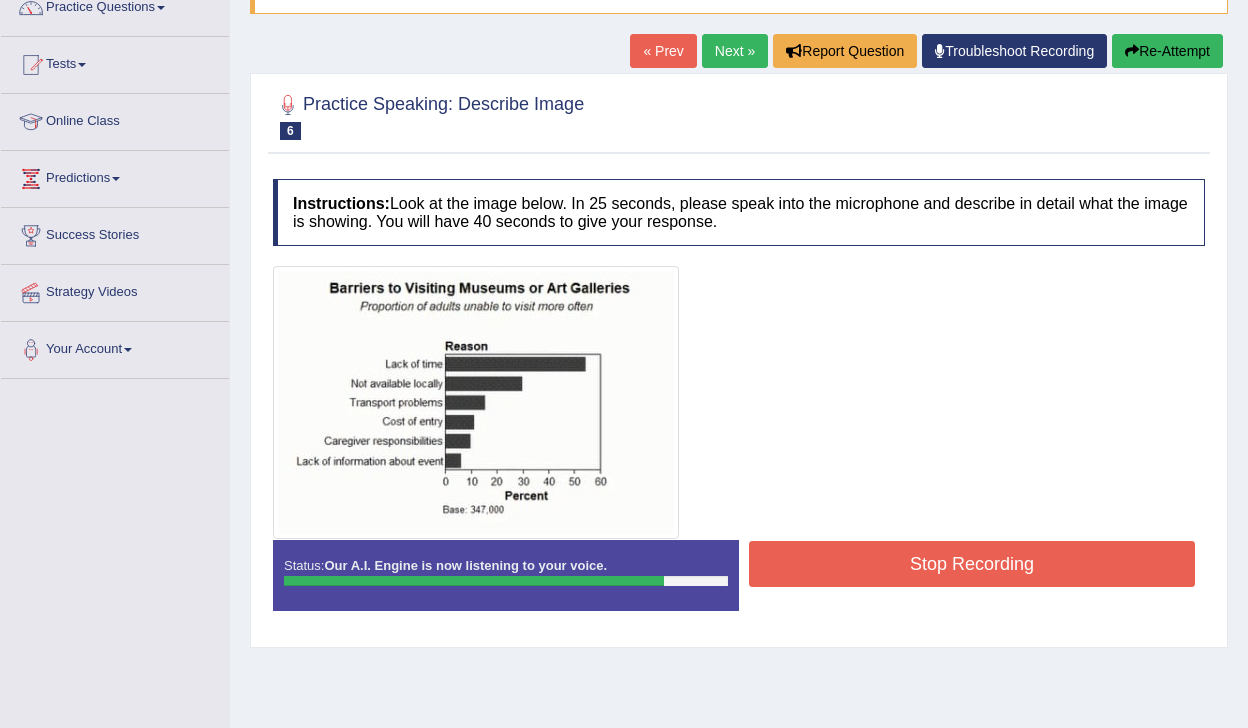 click on "Stop Recording" at bounding box center [972, 564] 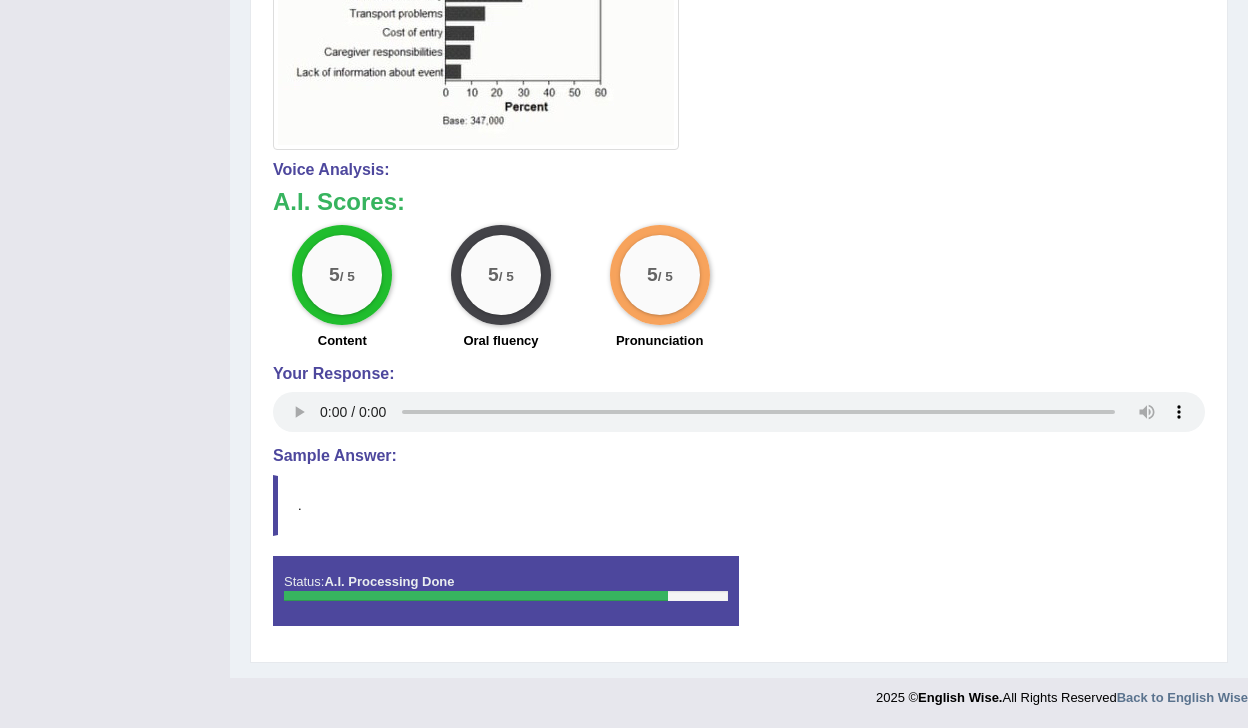 scroll, scrollTop: 0, scrollLeft: 0, axis: both 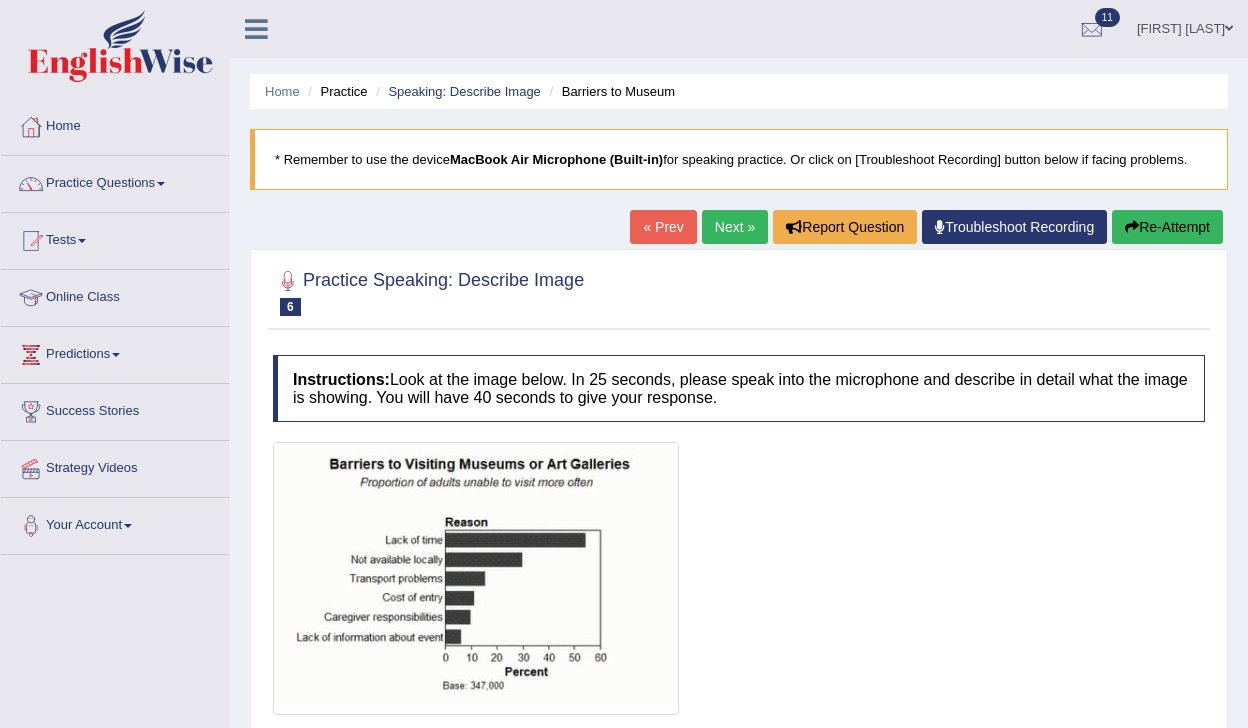 click on "Next »" at bounding box center (735, 227) 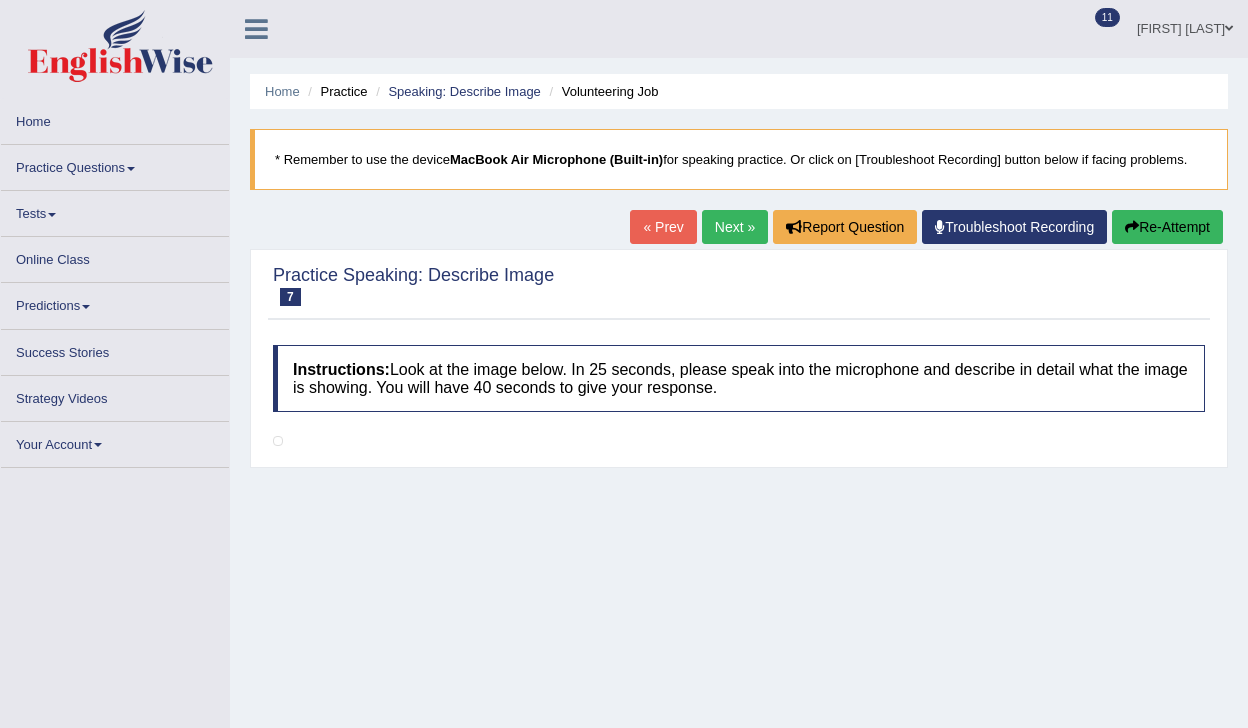 scroll, scrollTop: 0, scrollLeft: 0, axis: both 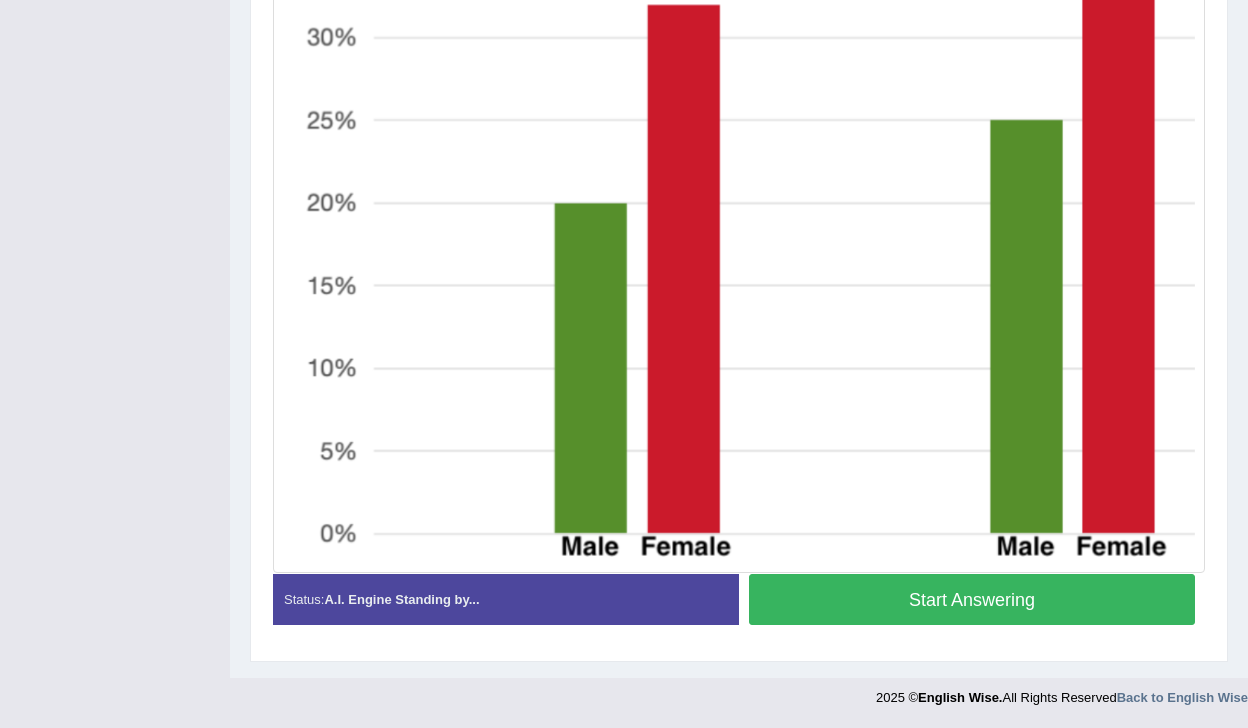 click on "Start Answering" at bounding box center [972, 599] 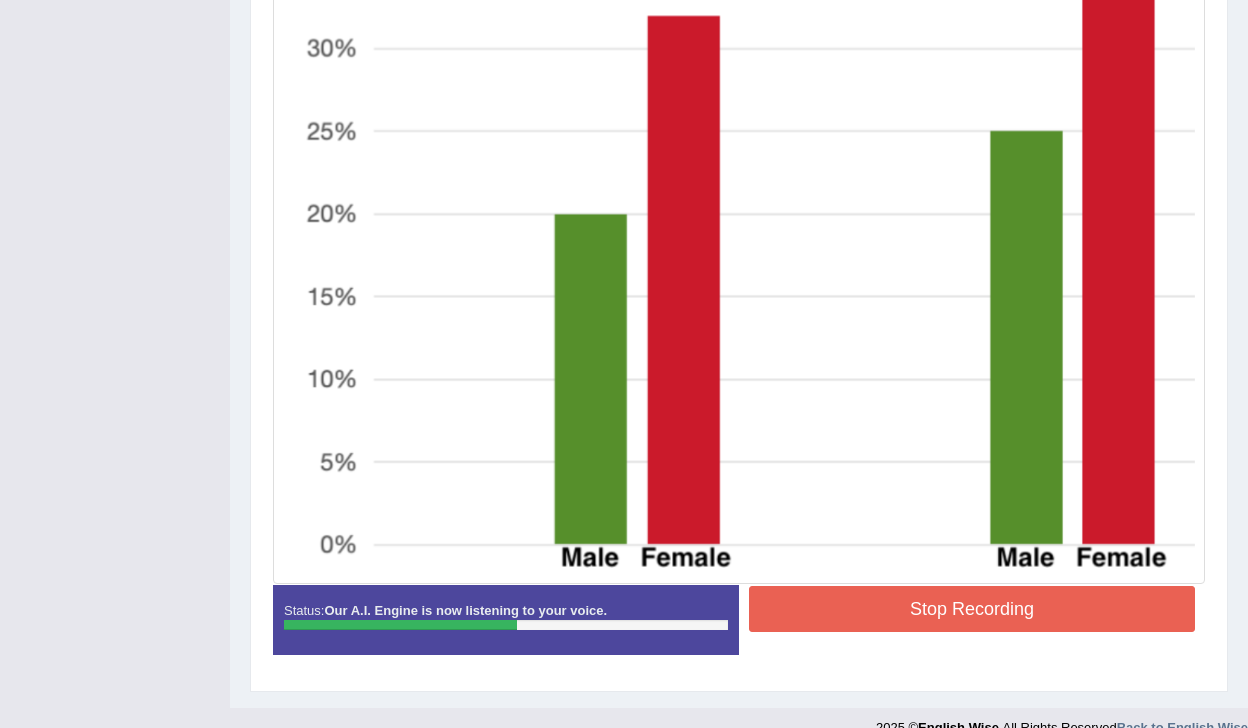 scroll, scrollTop: 750, scrollLeft: 0, axis: vertical 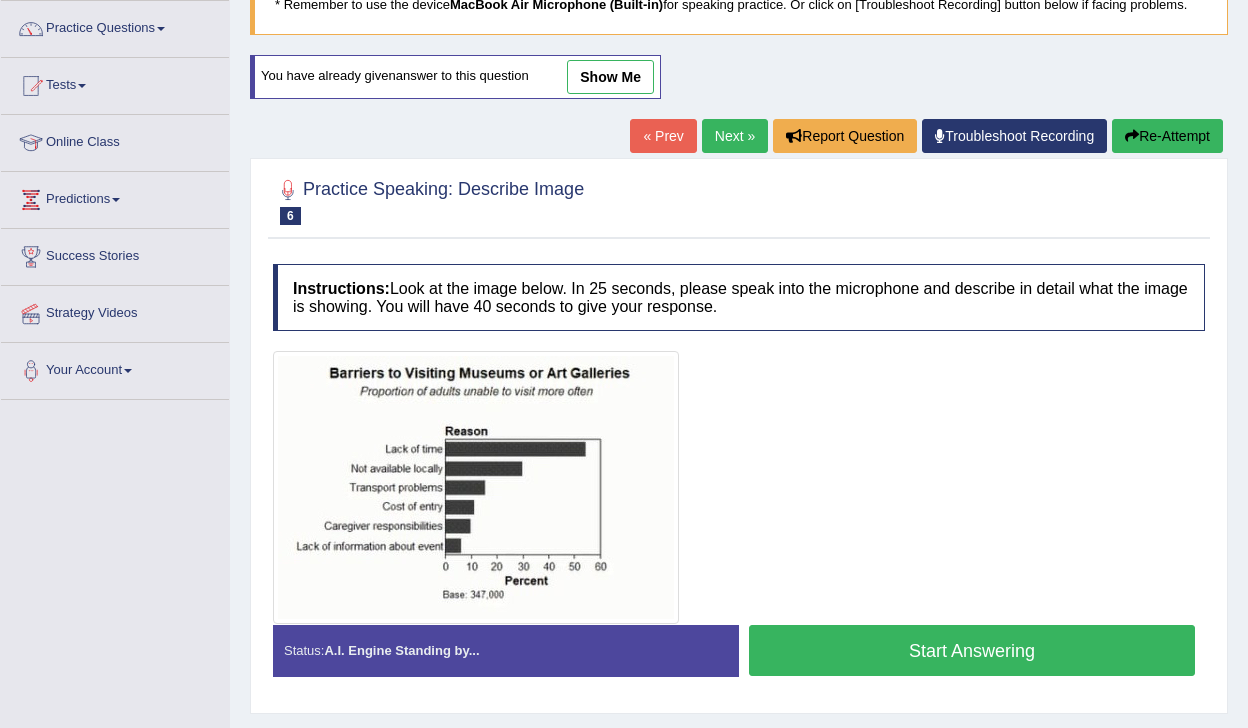 click on "Next »" at bounding box center [735, 136] 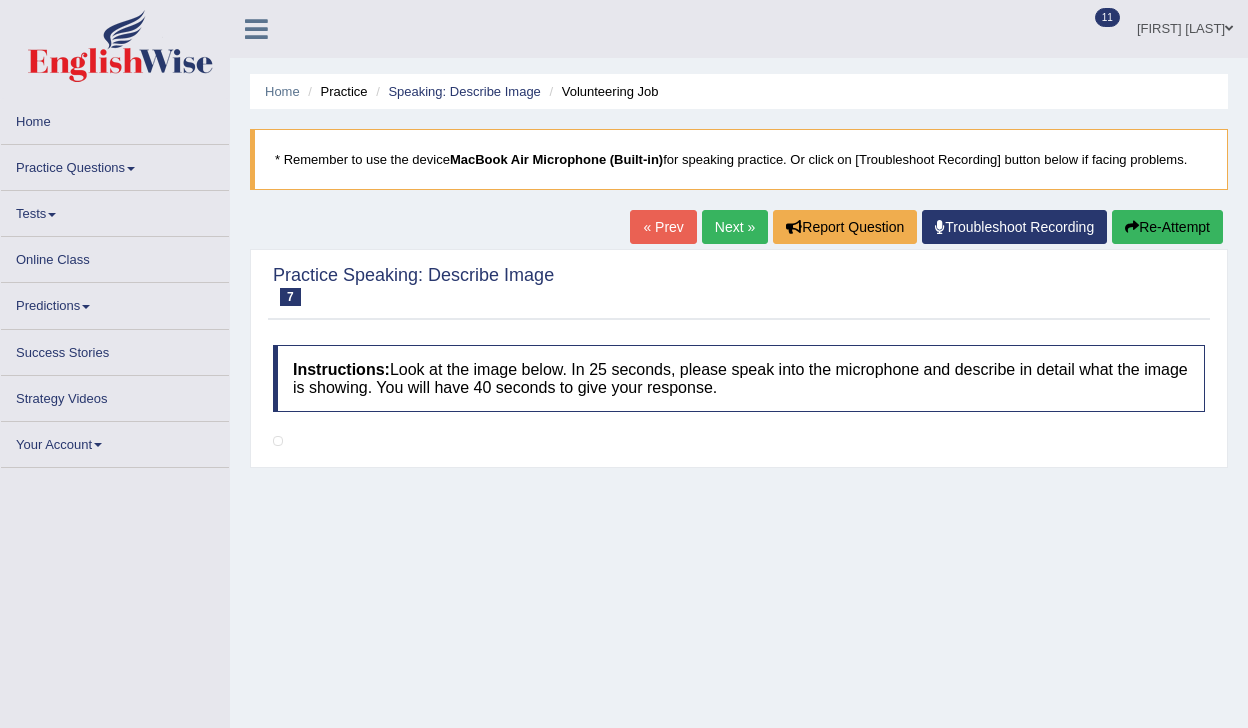 scroll, scrollTop: 0, scrollLeft: 0, axis: both 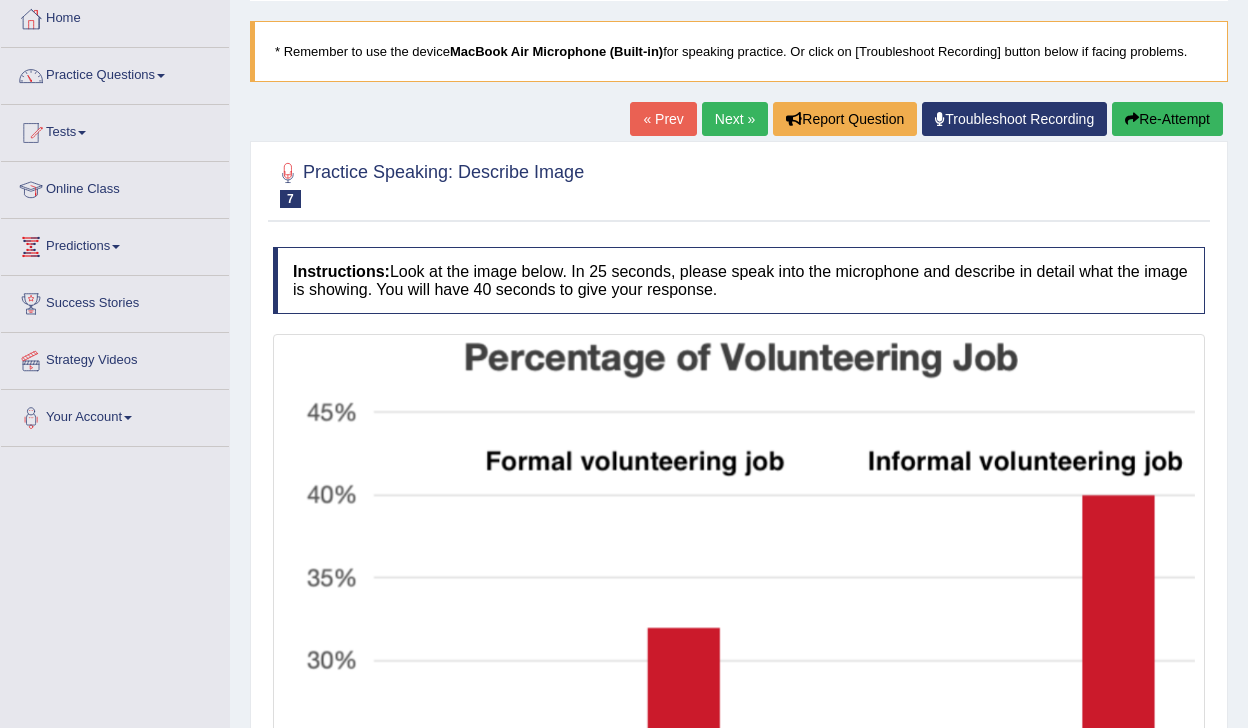 click on "Next »" at bounding box center (735, 119) 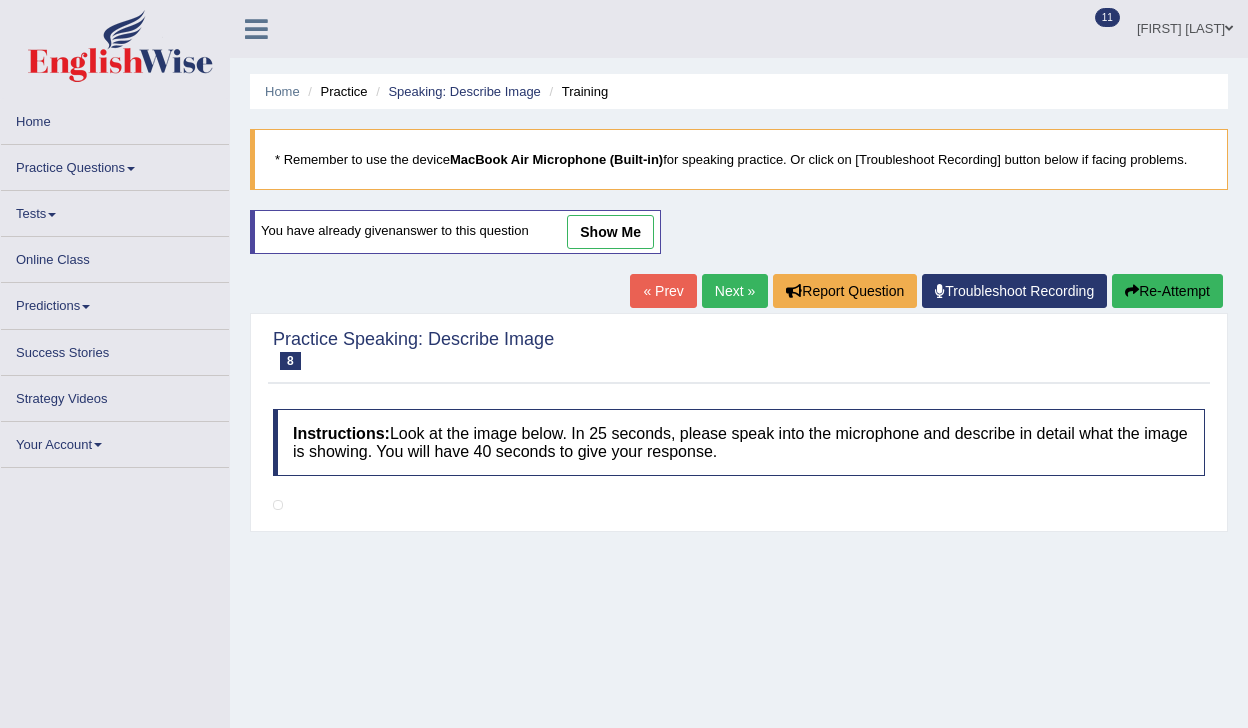 scroll, scrollTop: 0, scrollLeft: 0, axis: both 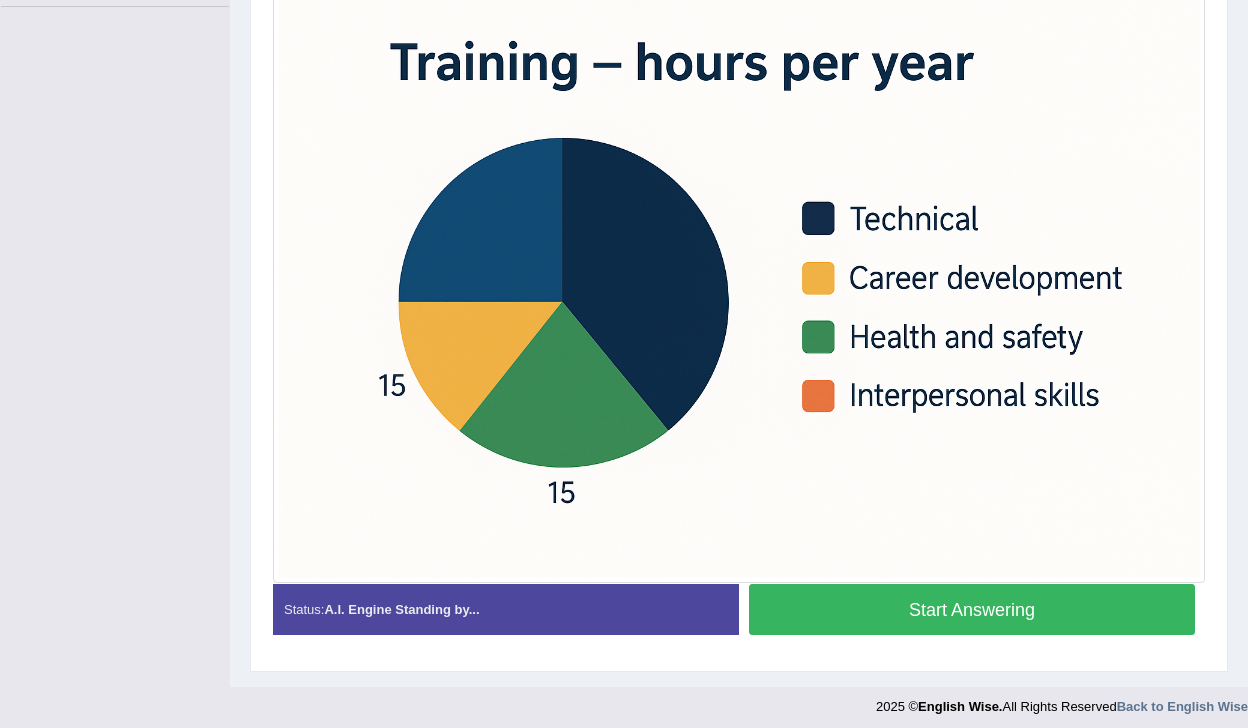 click on "Start Answering" at bounding box center (972, 609) 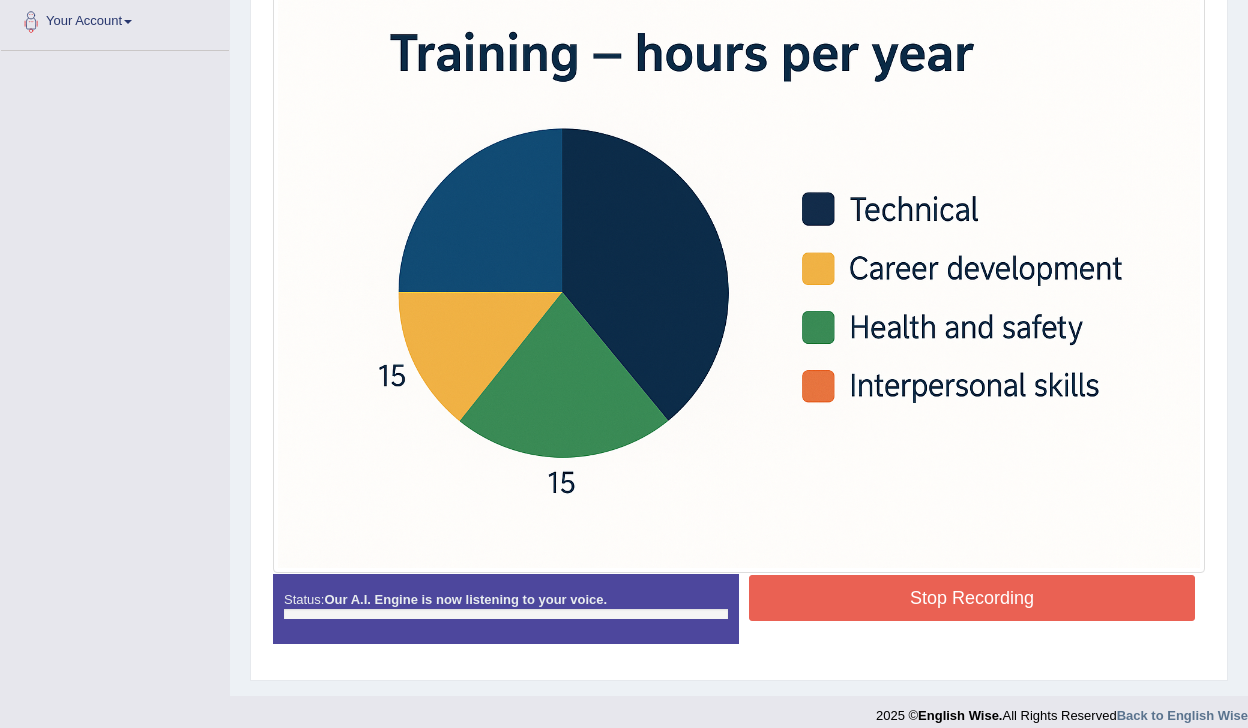 scroll, scrollTop: 523, scrollLeft: 0, axis: vertical 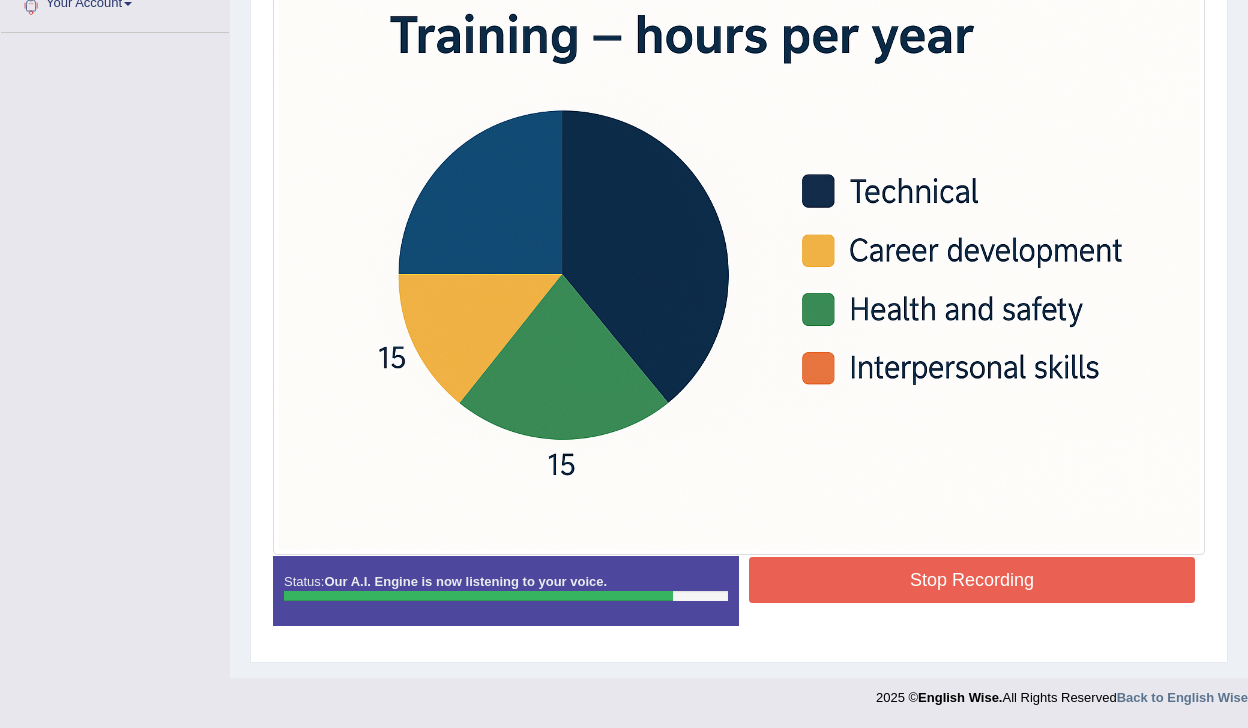 click on "Stop Recording" at bounding box center [972, 580] 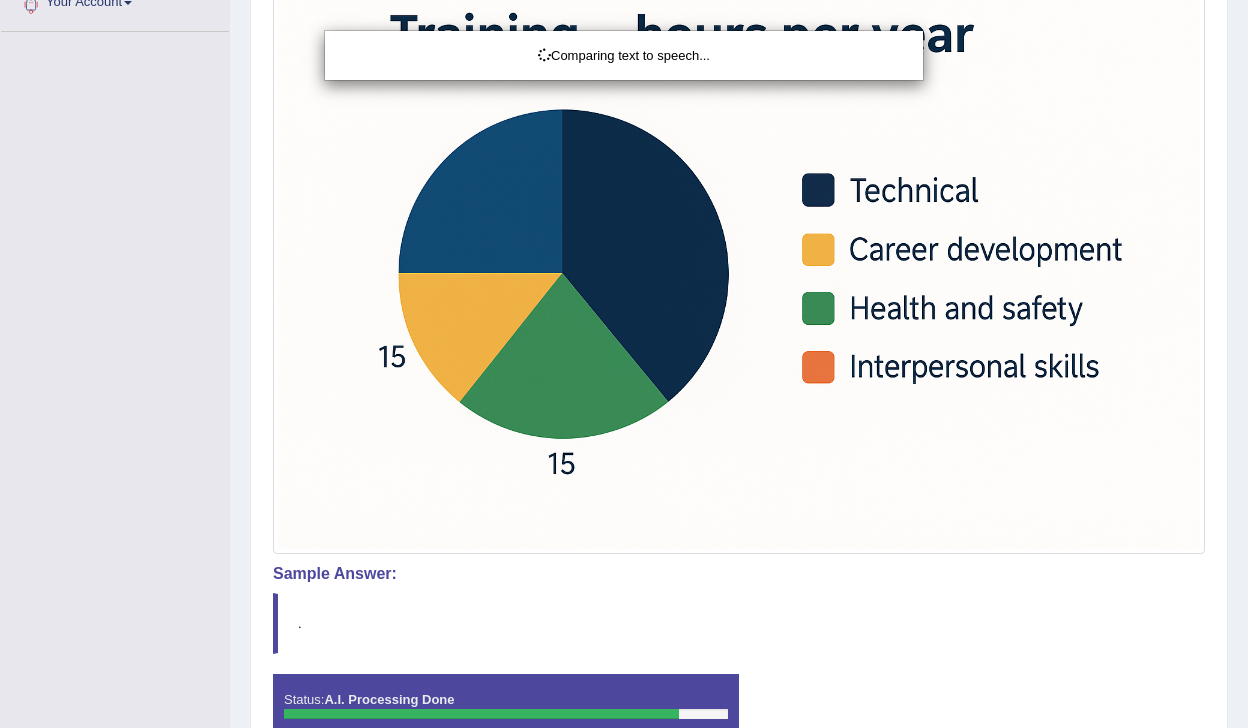 scroll, scrollTop: 641, scrollLeft: 0, axis: vertical 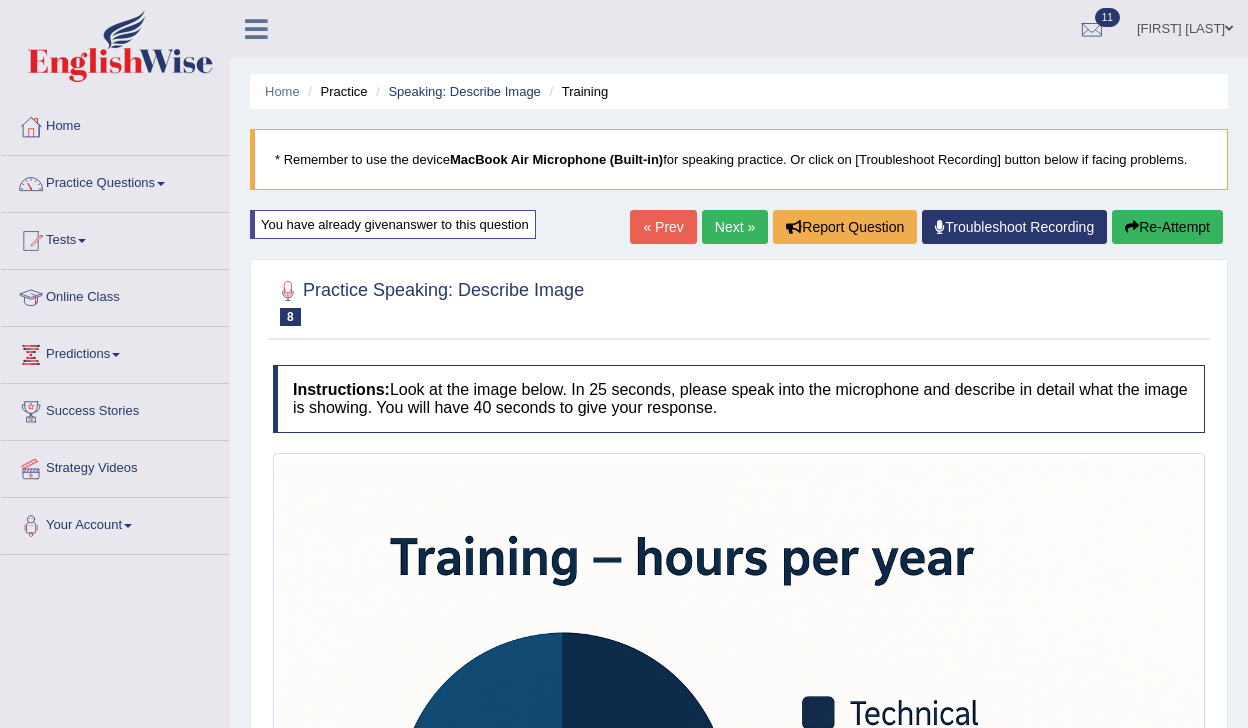 click on "Next »" at bounding box center (735, 227) 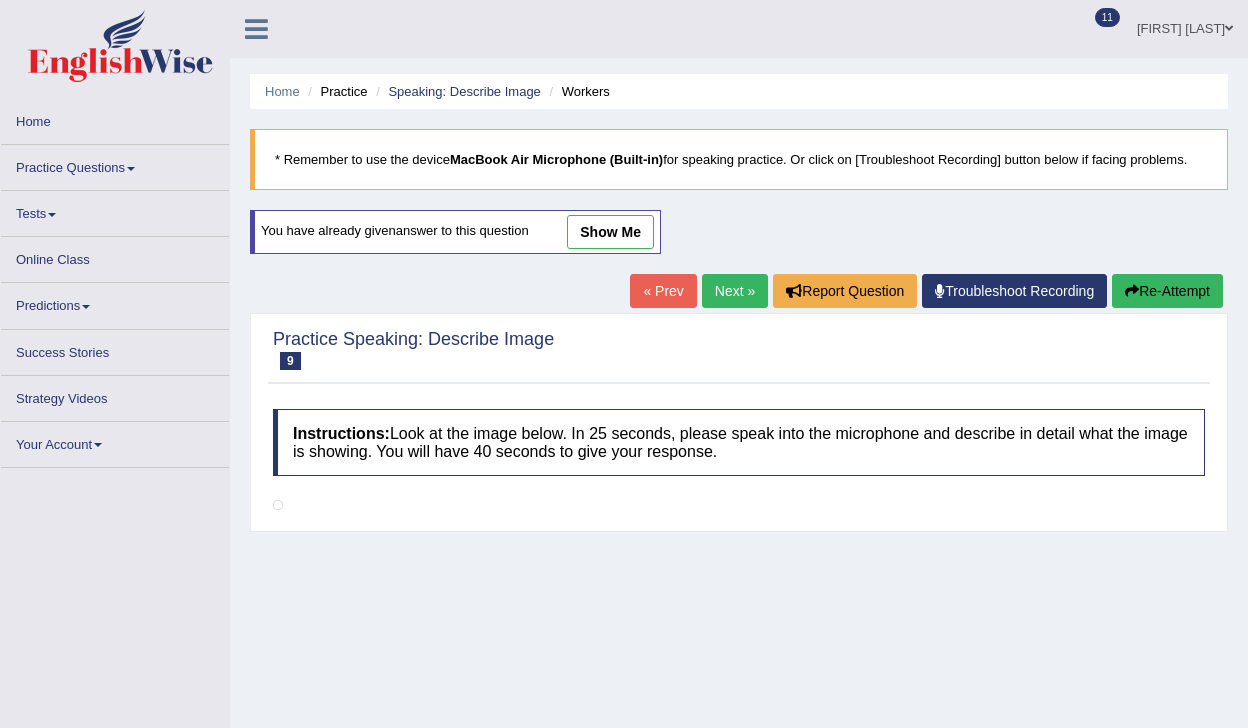 scroll, scrollTop: 0, scrollLeft: 0, axis: both 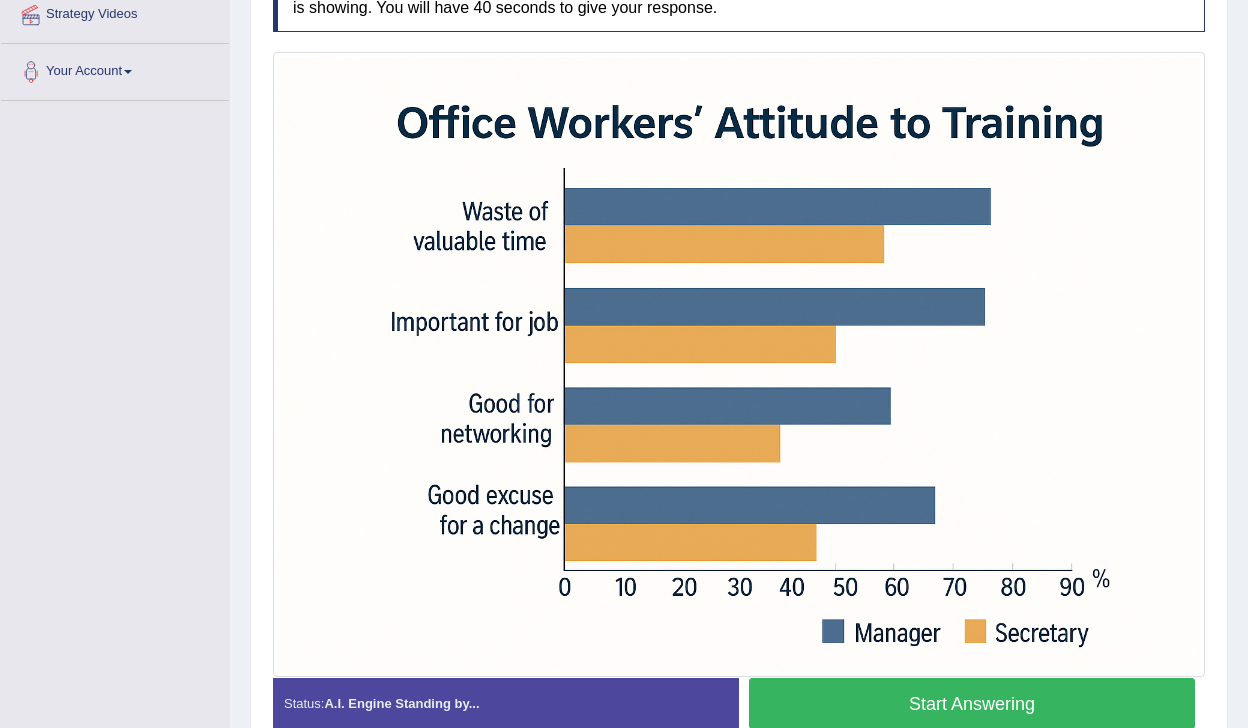 click on "Start Answering" at bounding box center (972, 703) 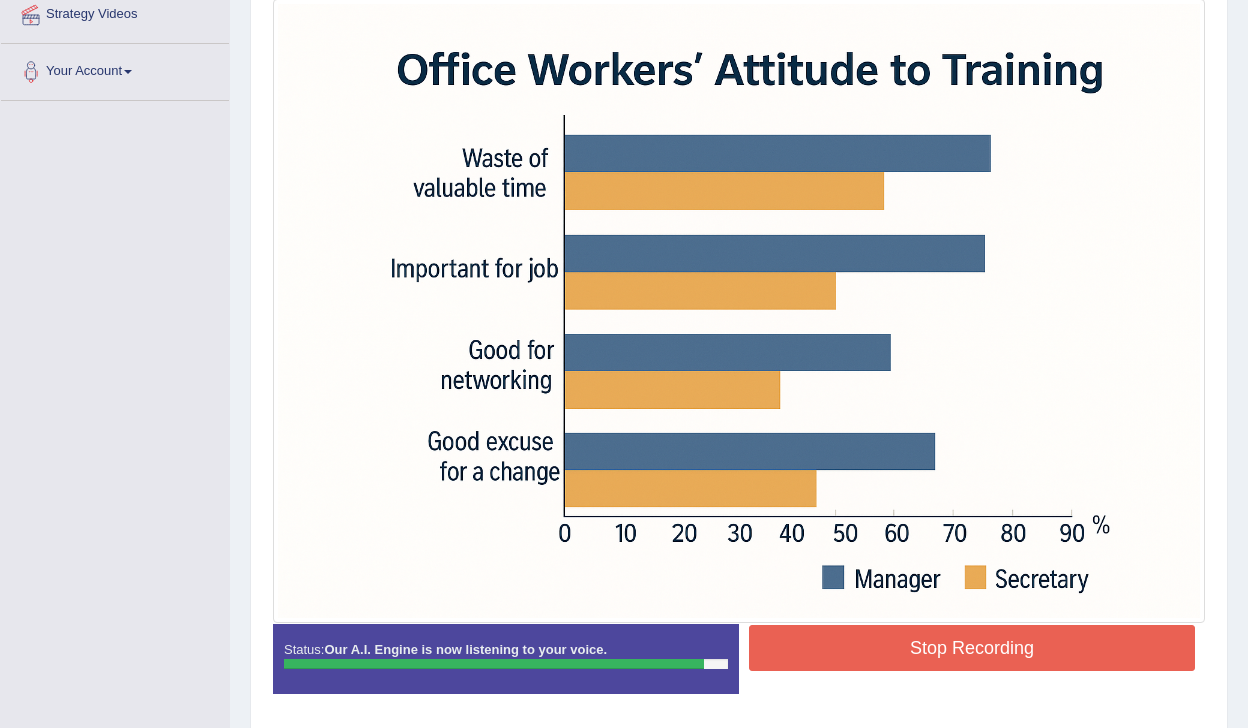 click on "Stop Recording" at bounding box center [972, 648] 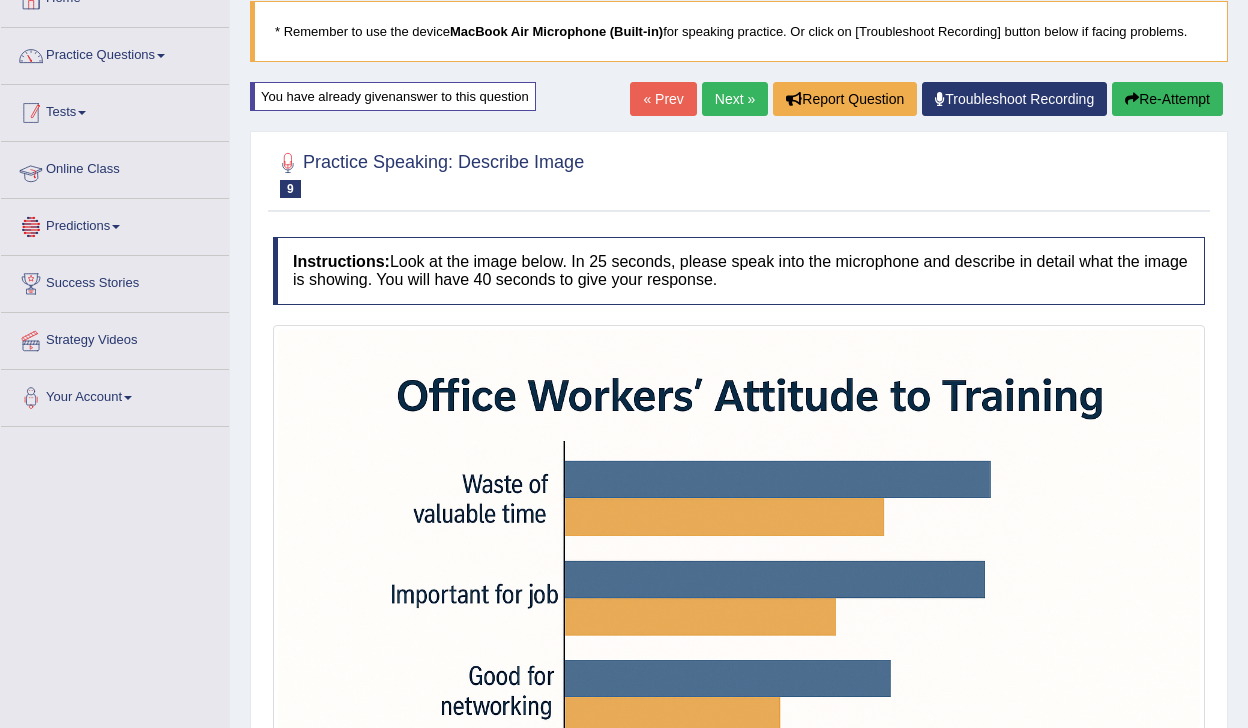 scroll, scrollTop: 0, scrollLeft: 0, axis: both 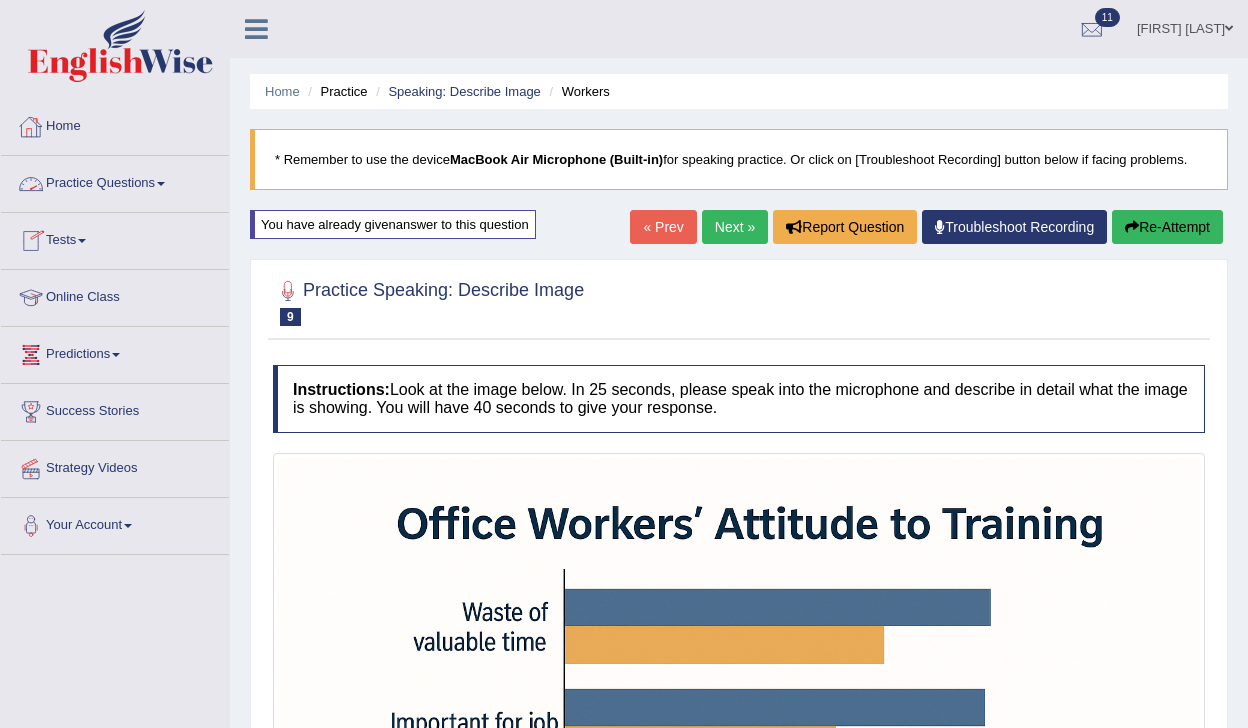 click on "Practice Questions" at bounding box center [115, 181] 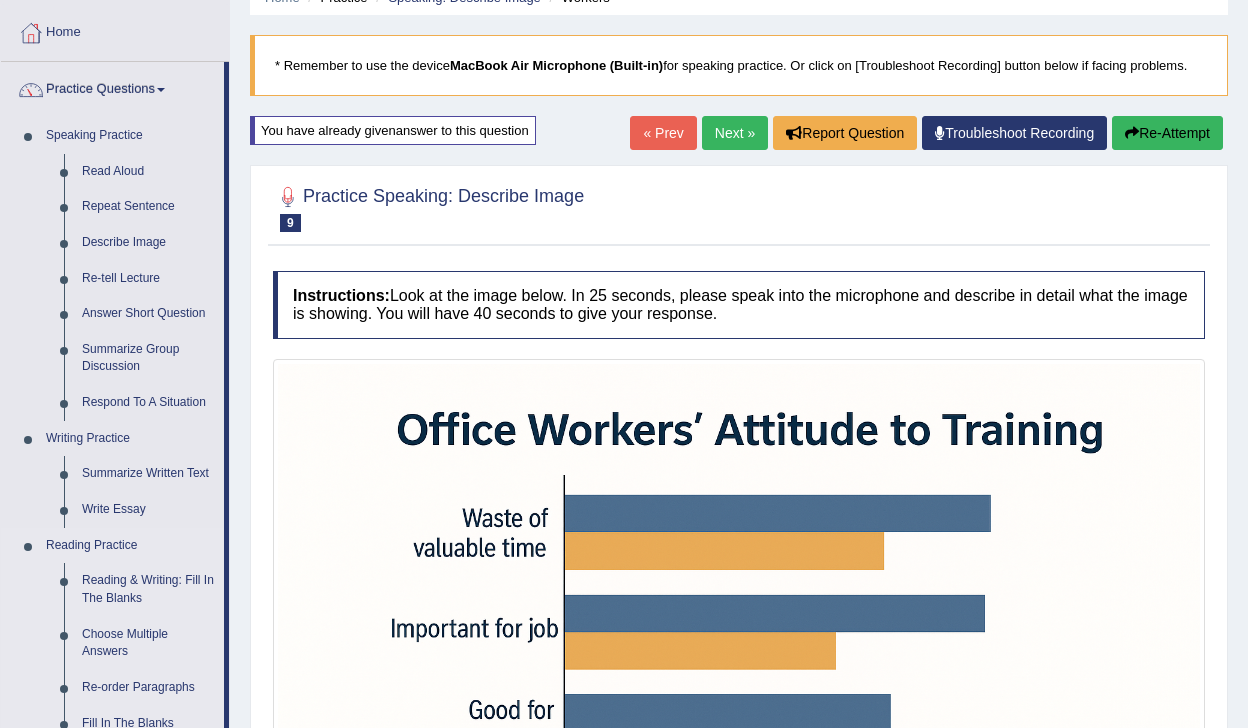 scroll, scrollTop: 110, scrollLeft: 0, axis: vertical 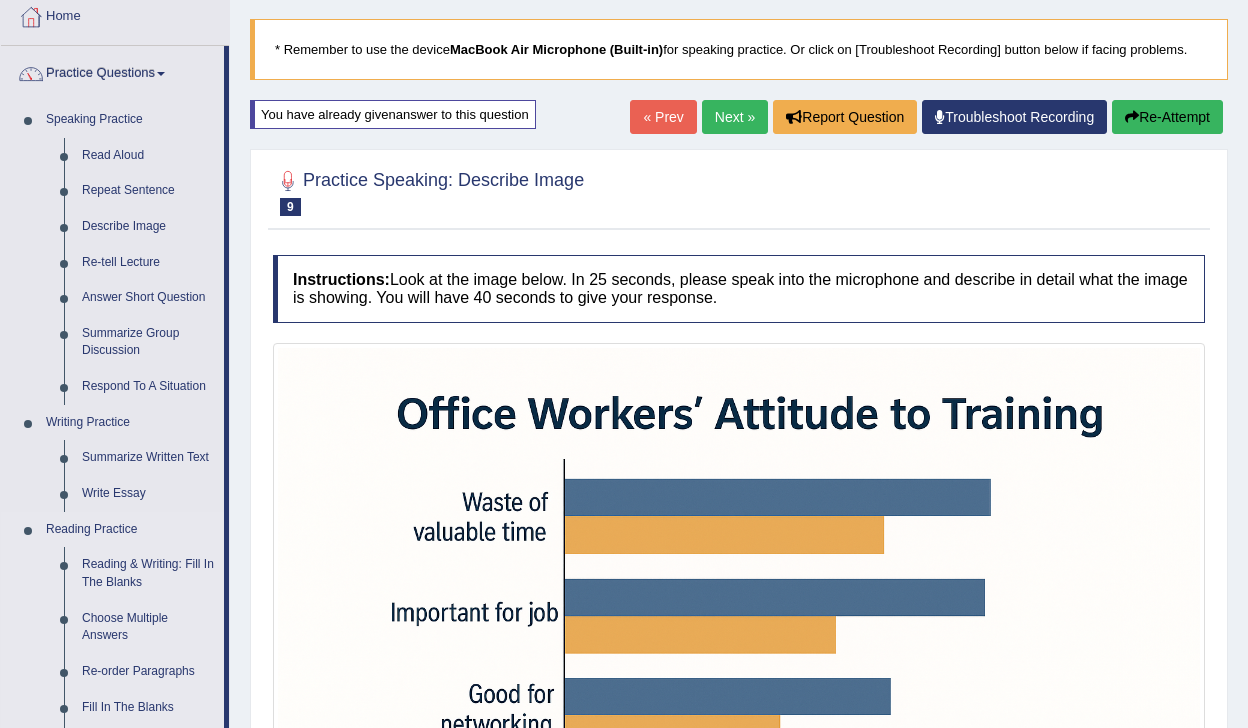 click on "Reading & Writing: Fill In The Blanks" at bounding box center [148, 573] 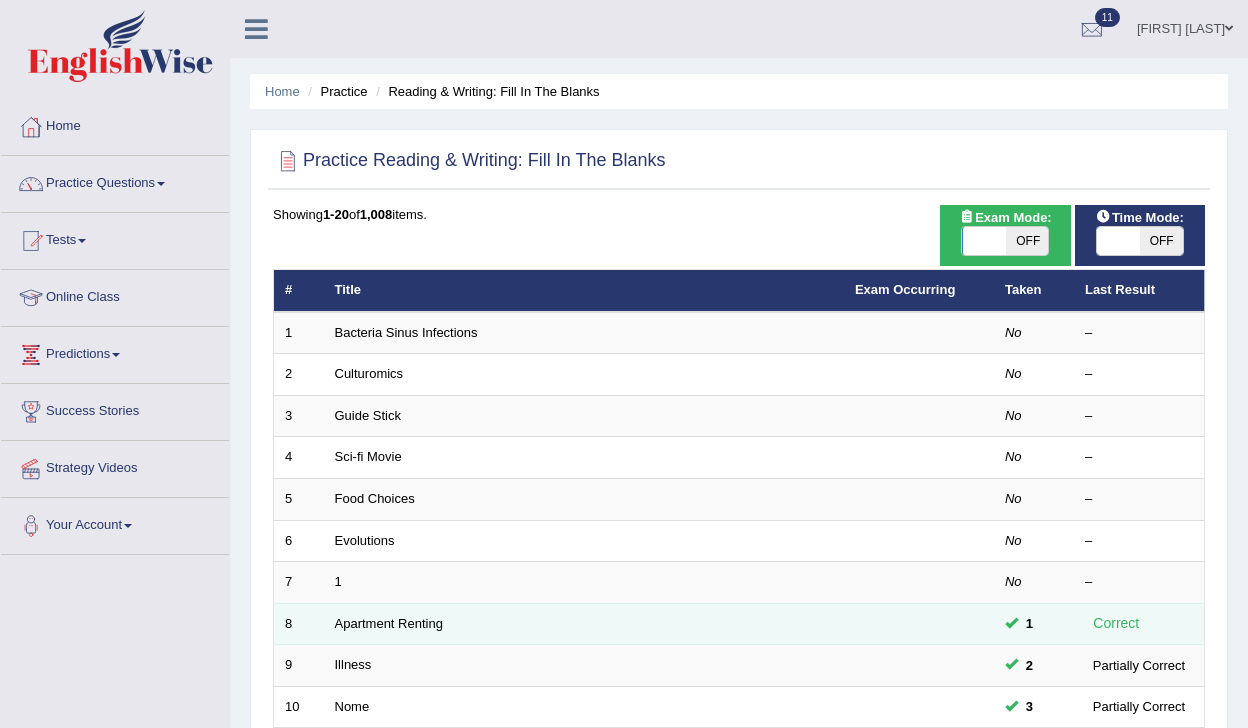 scroll, scrollTop: 0, scrollLeft: 0, axis: both 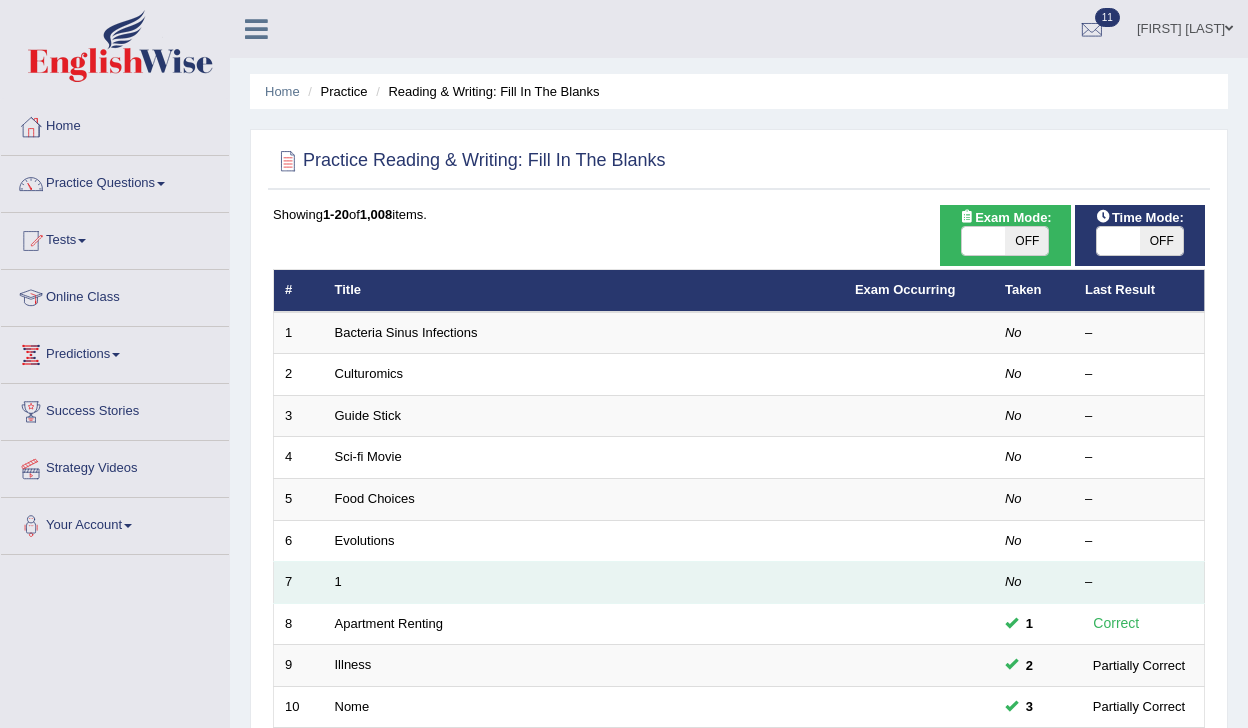 click on "1" at bounding box center (584, 583) 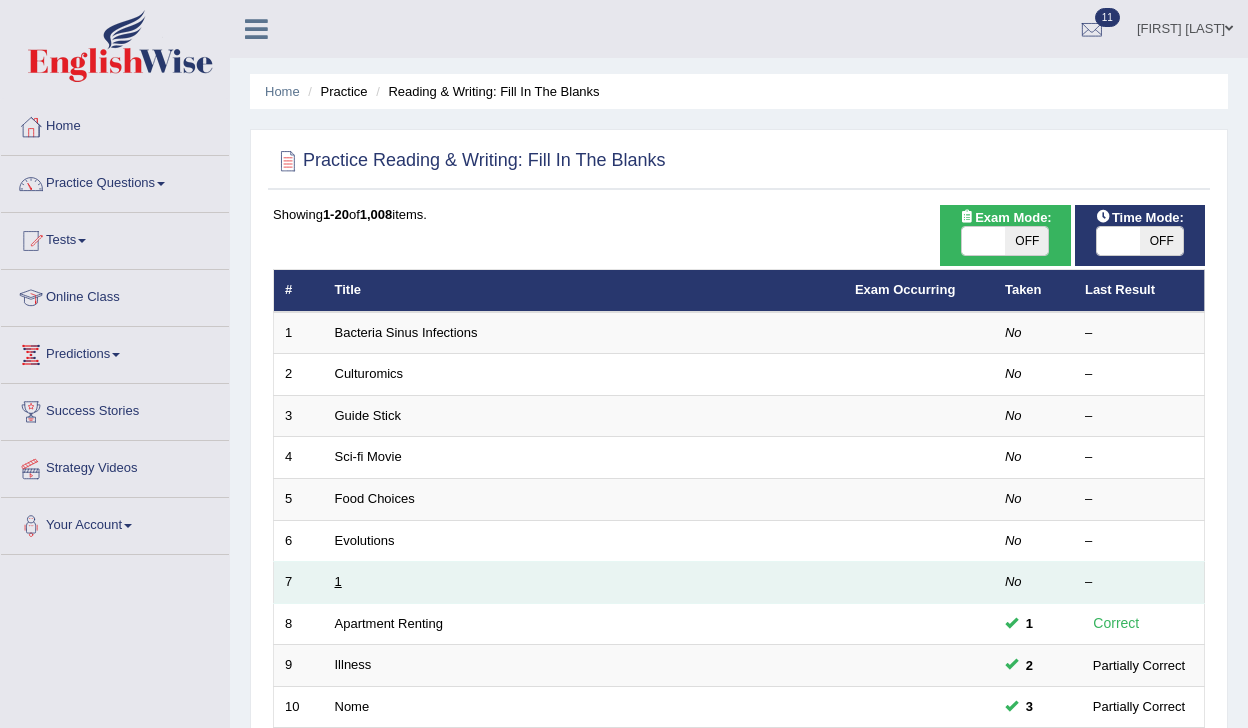 click on "1" at bounding box center [338, 581] 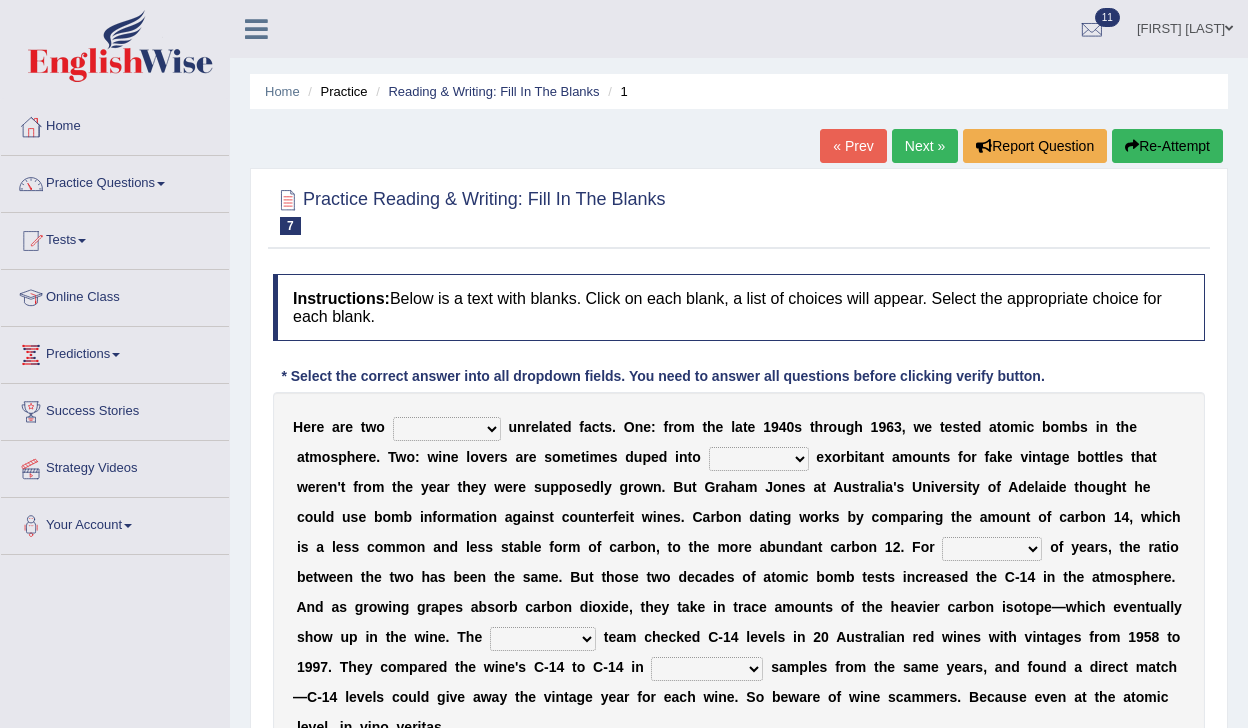 scroll, scrollTop: 0, scrollLeft: 0, axis: both 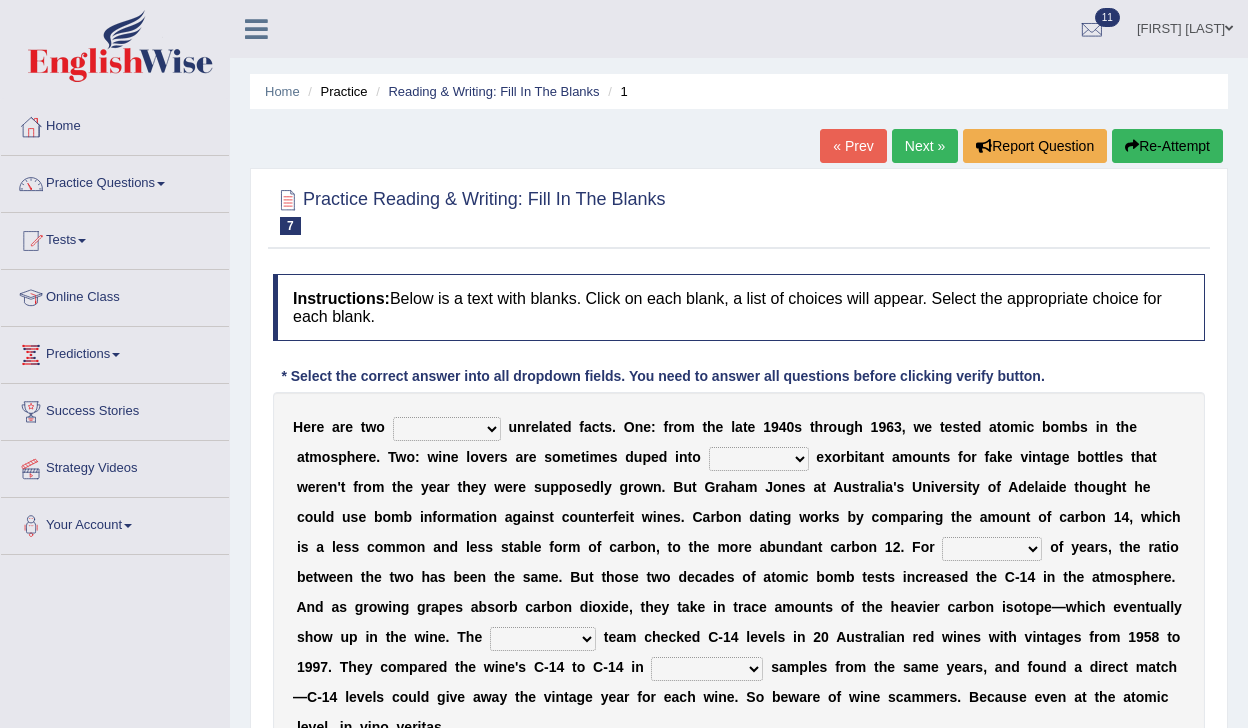 click on "seemingly feelingly endearingly entreatingly" at bounding box center [447, 429] 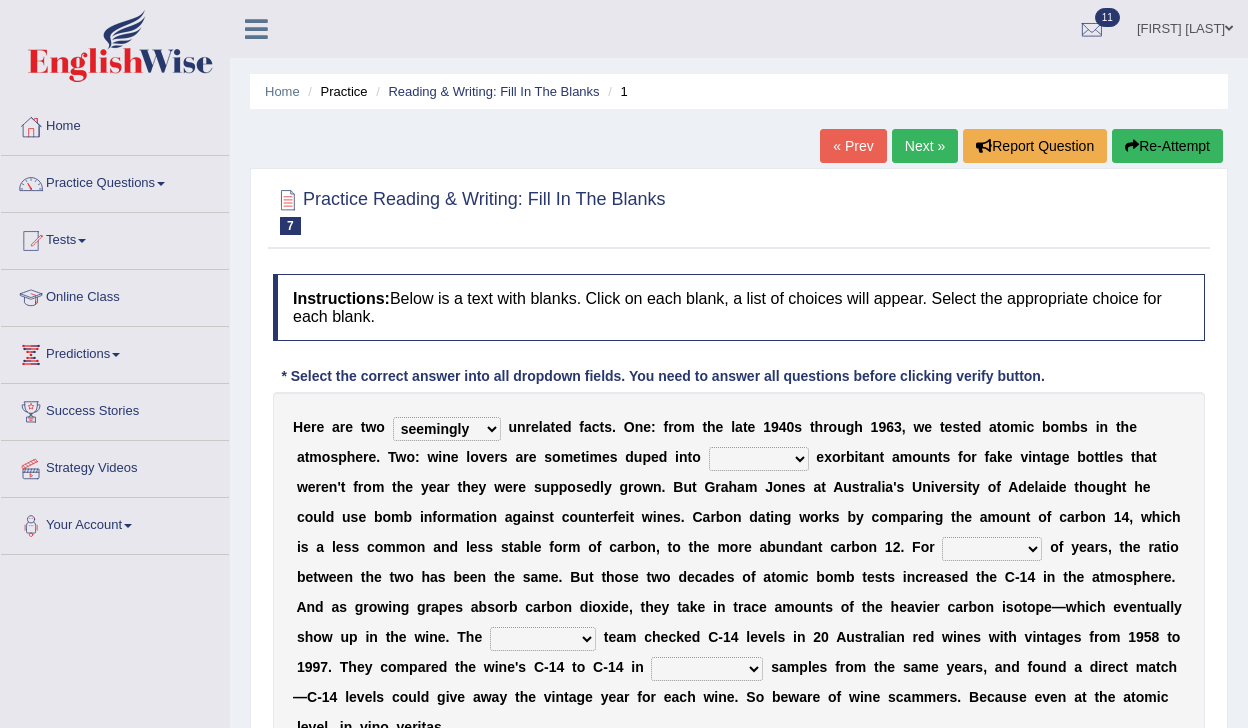 click on "seemingly feelingly endearingly entreatingly" at bounding box center (447, 429) 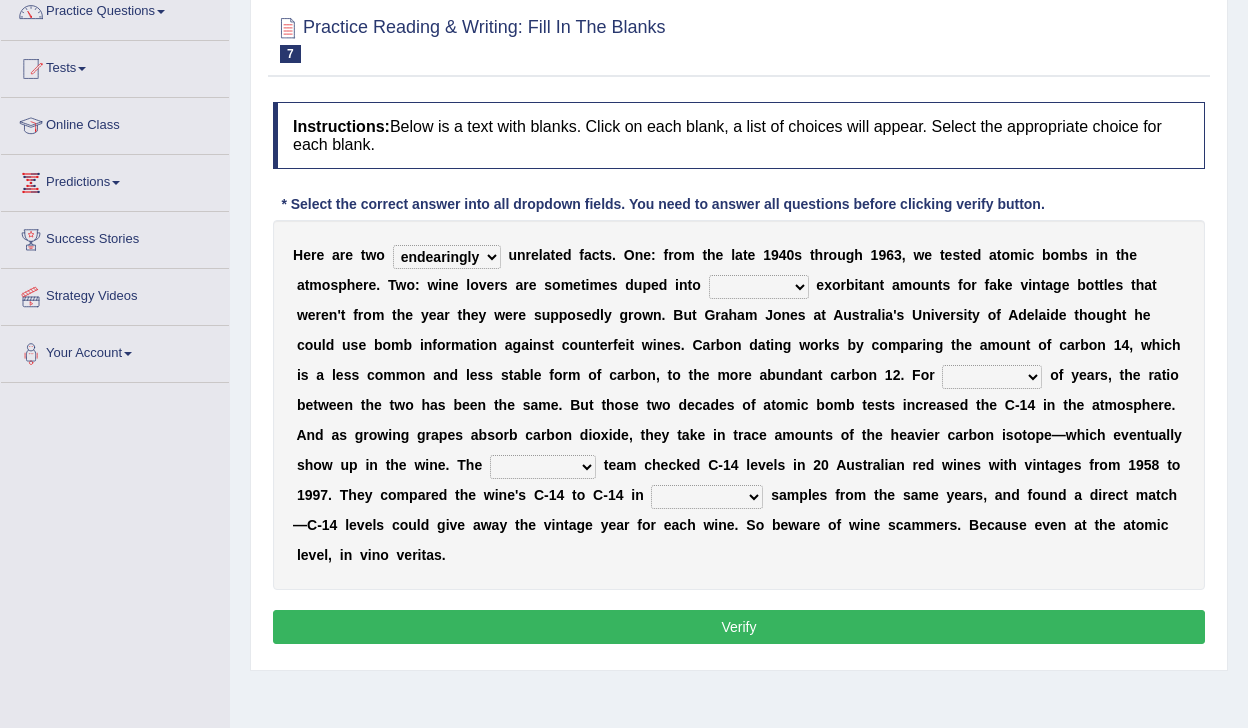 scroll, scrollTop: 177, scrollLeft: 0, axis: vertical 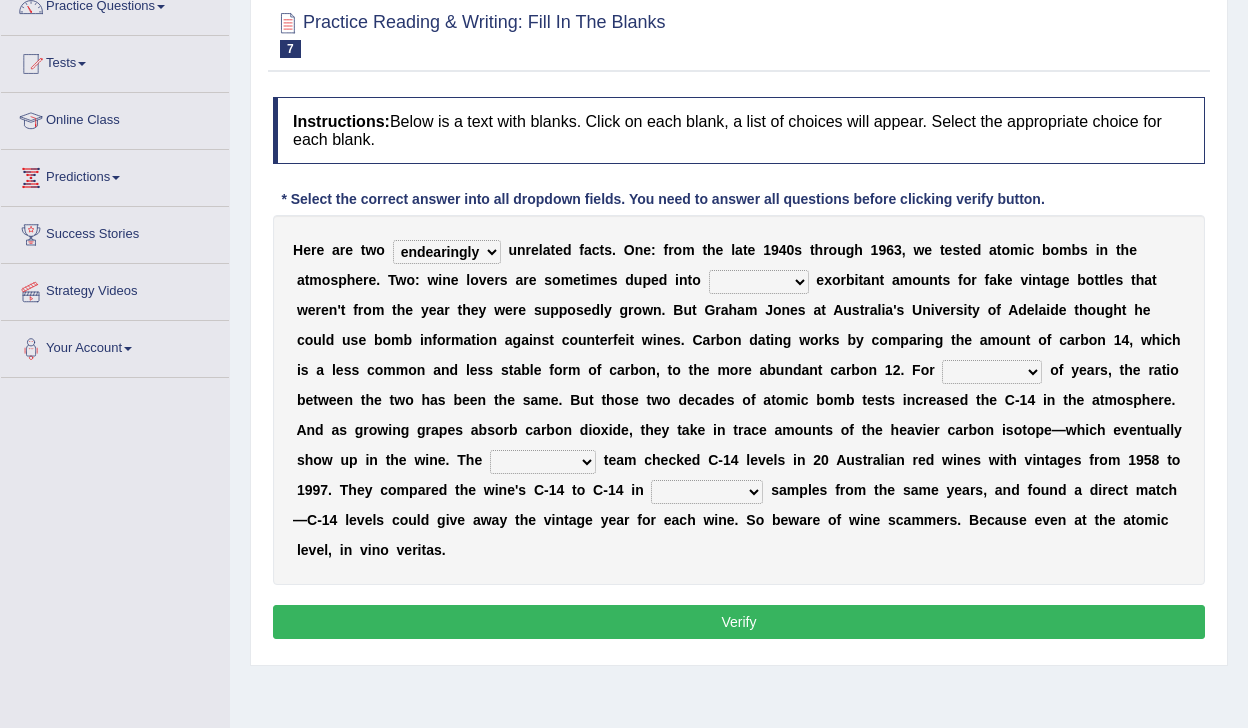 click on "dipping trekking spending swinging" at bounding box center (759, 282) 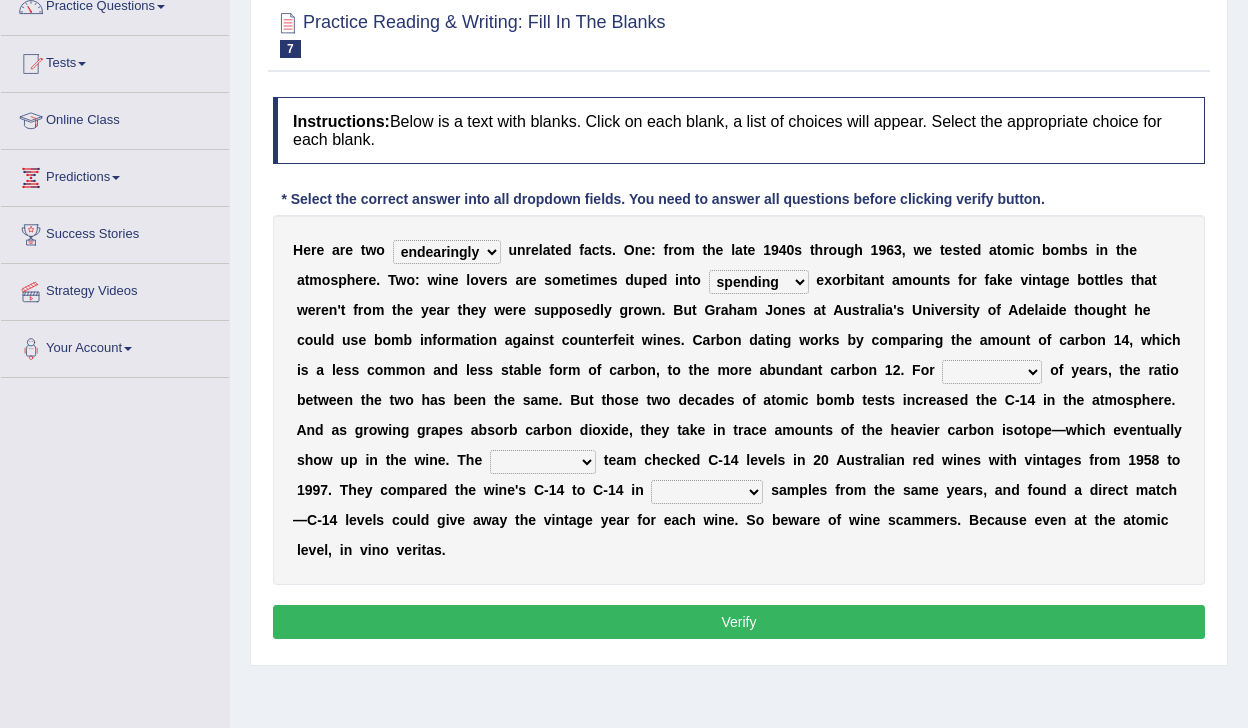 click on "couples much thousands numerous" at bounding box center (992, 372) 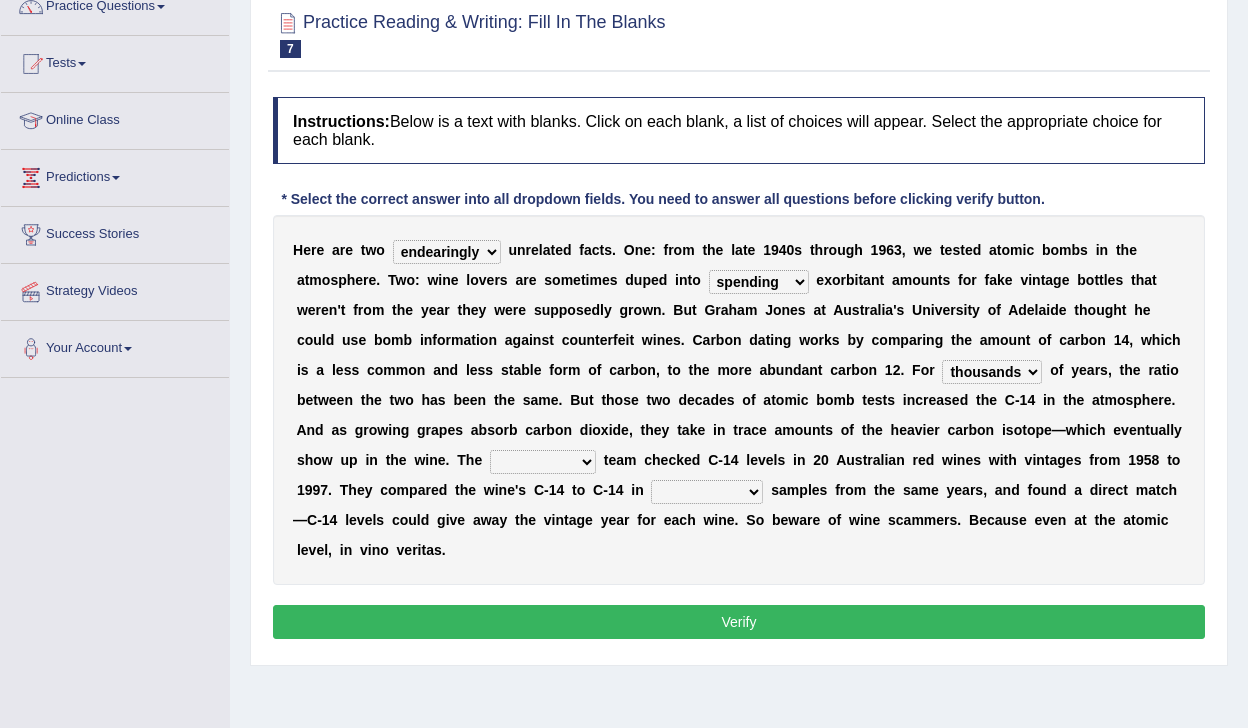 click on "couples much thousands numerous" at bounding box center (992, 372) 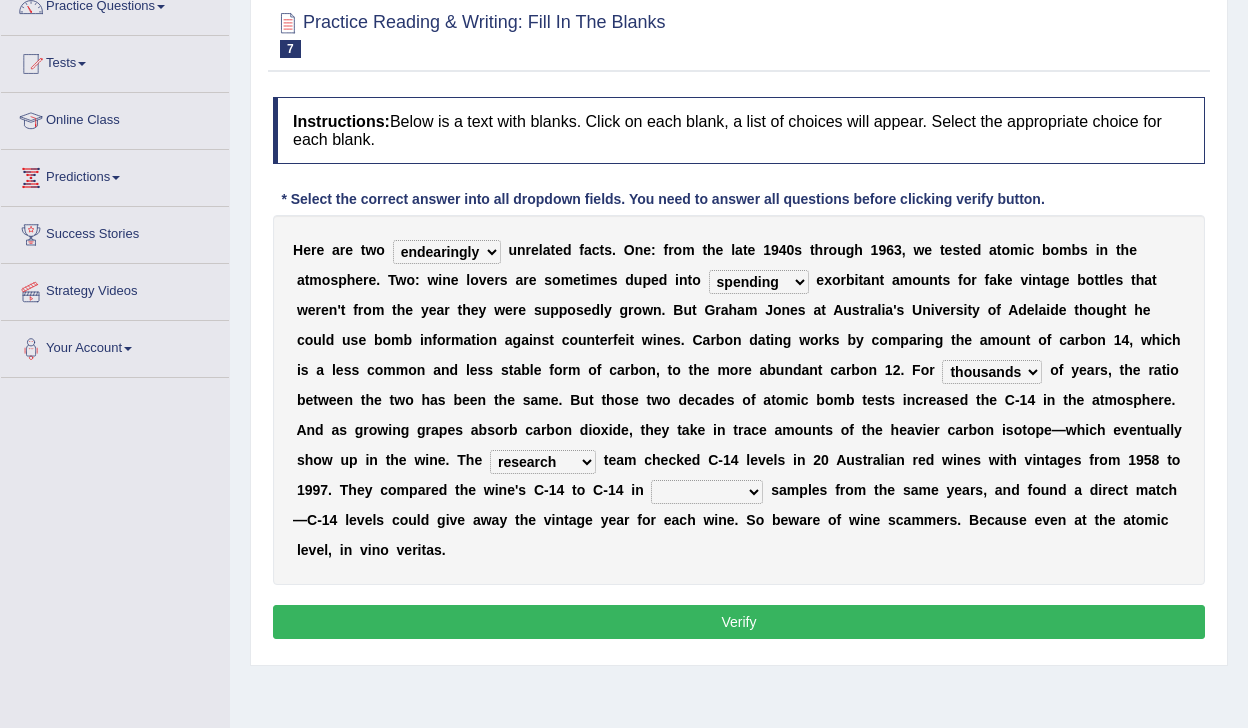 click on "physical atmospheric fluid solid" at bounding box center (707, 492) 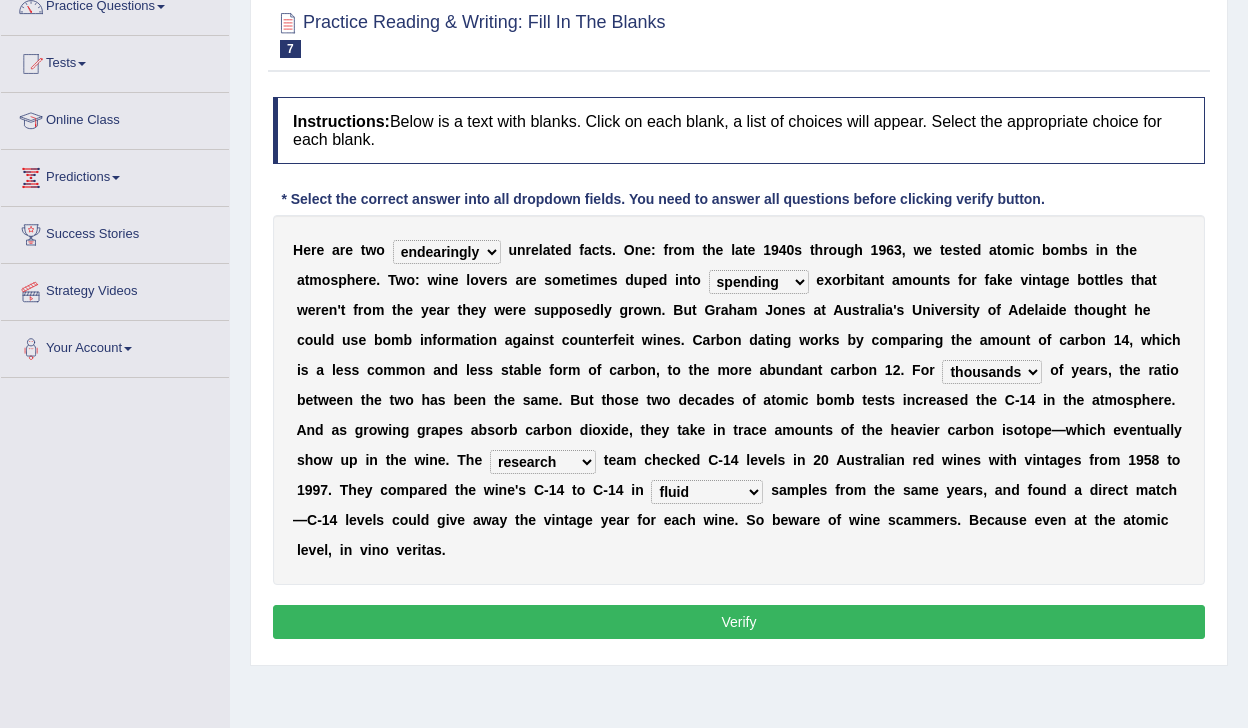 click on "Verify" at bounding box center (739, 622) 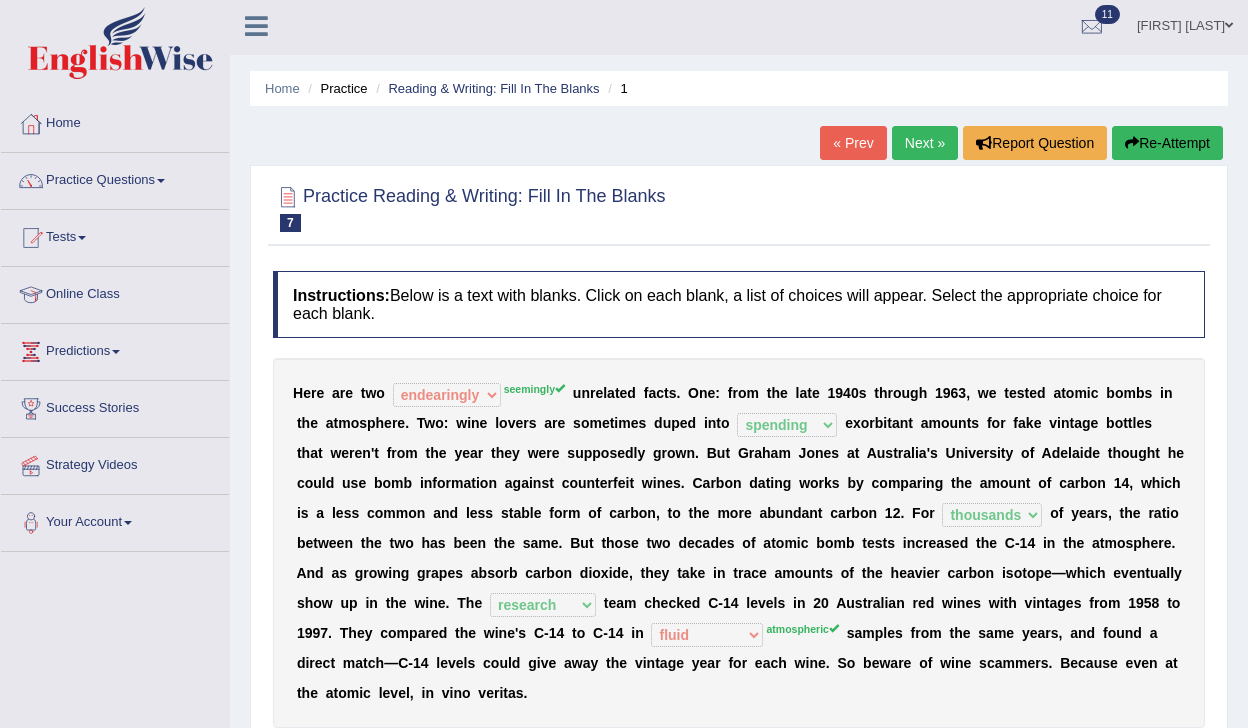 scroll, scrollTop: 0, scrollLeft: 0, axis: both 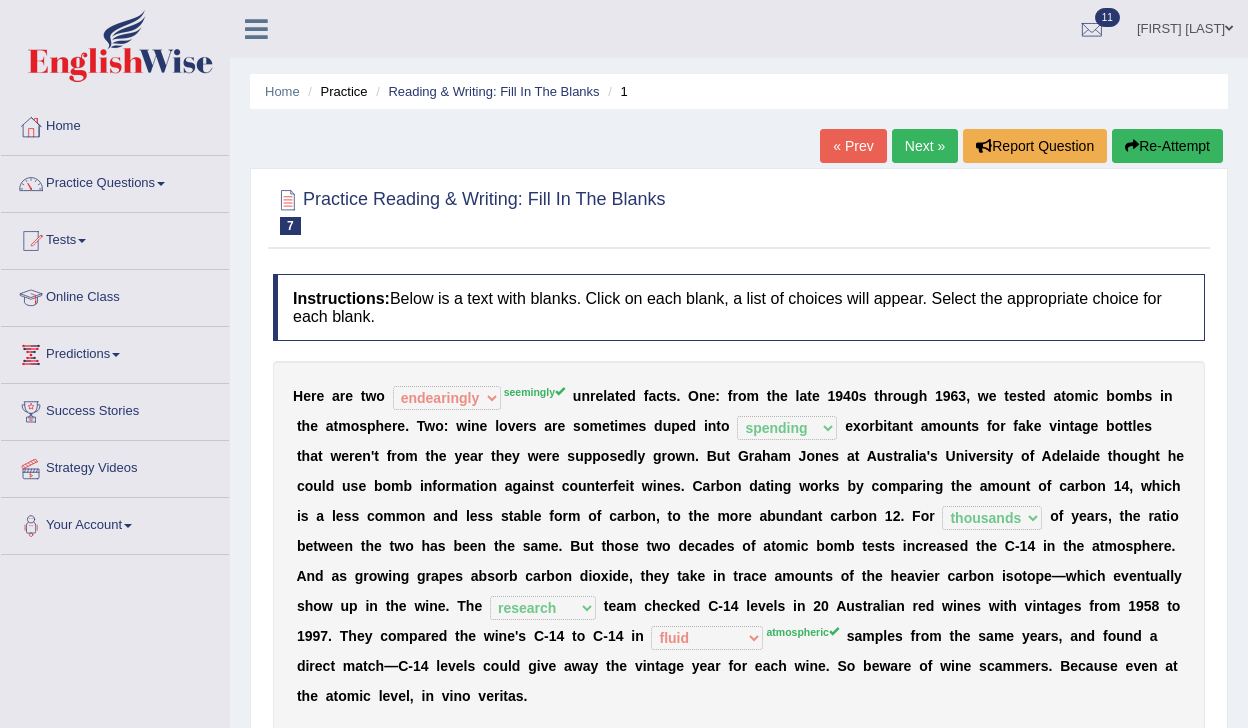 click on "Next »" at bounding box center [925, 146] 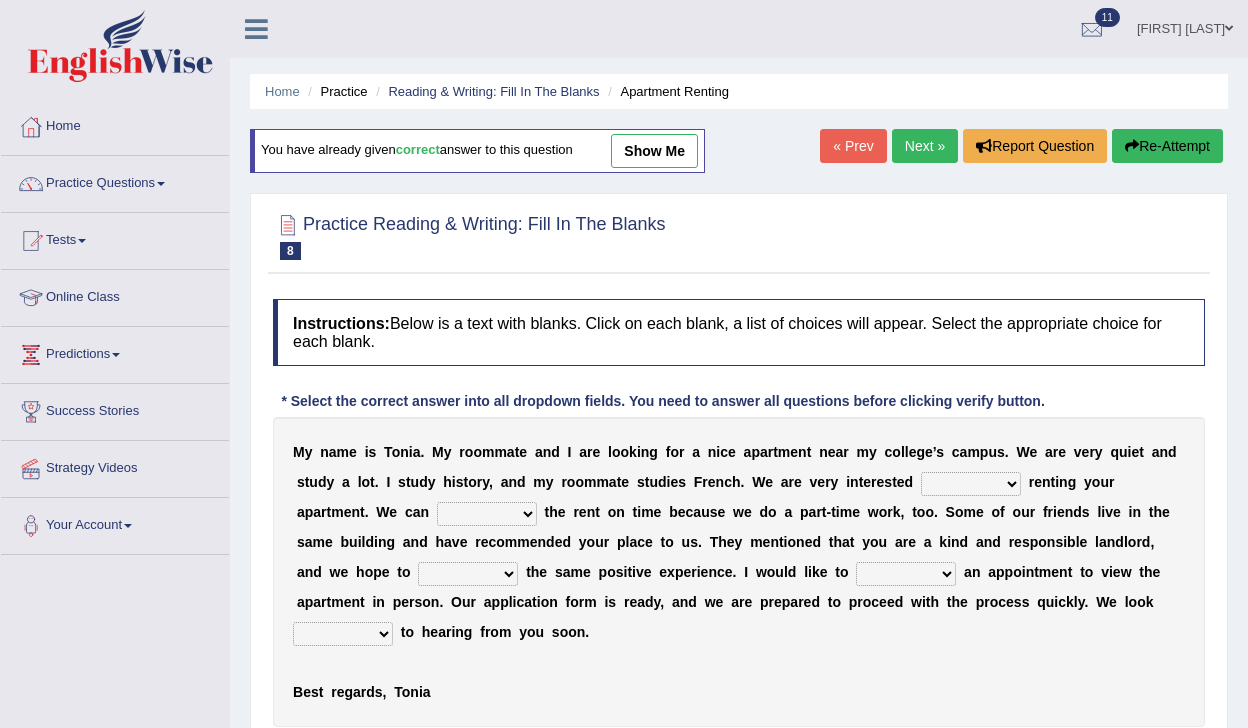 scroll, scrollTop: 0, scrollLeft: 0, axis: both 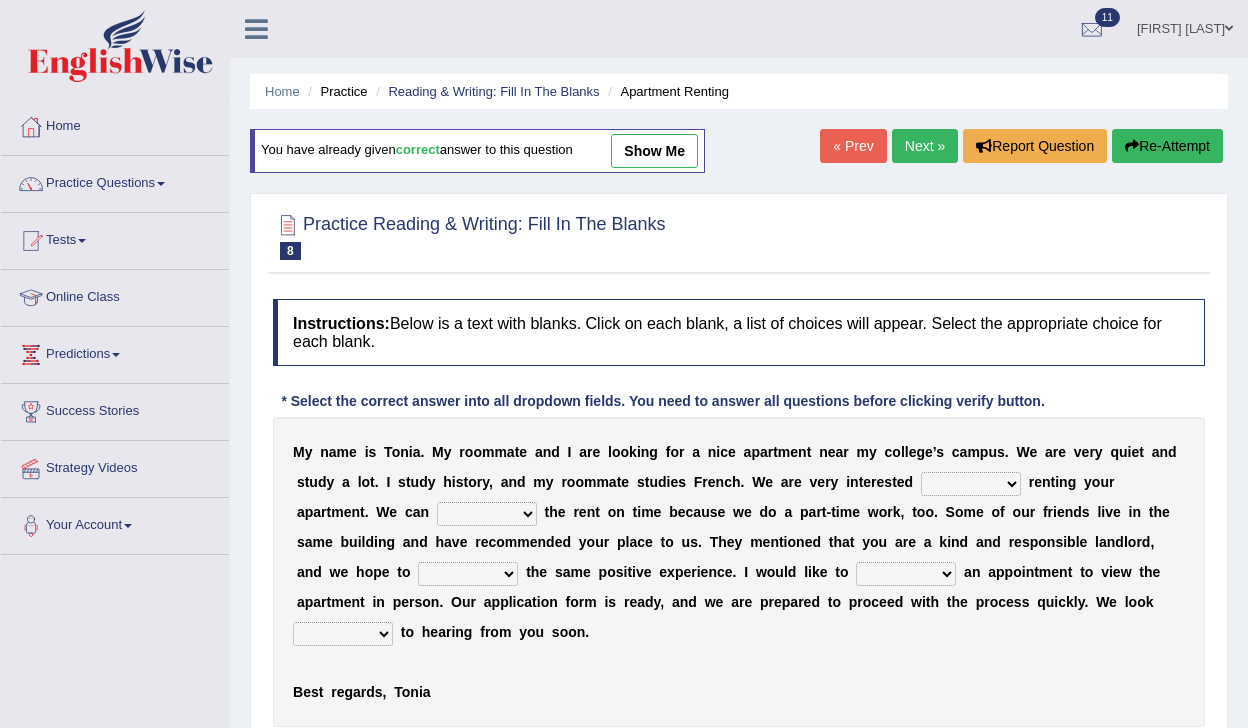 click on "« Prev" at bounding box center (853, 146) 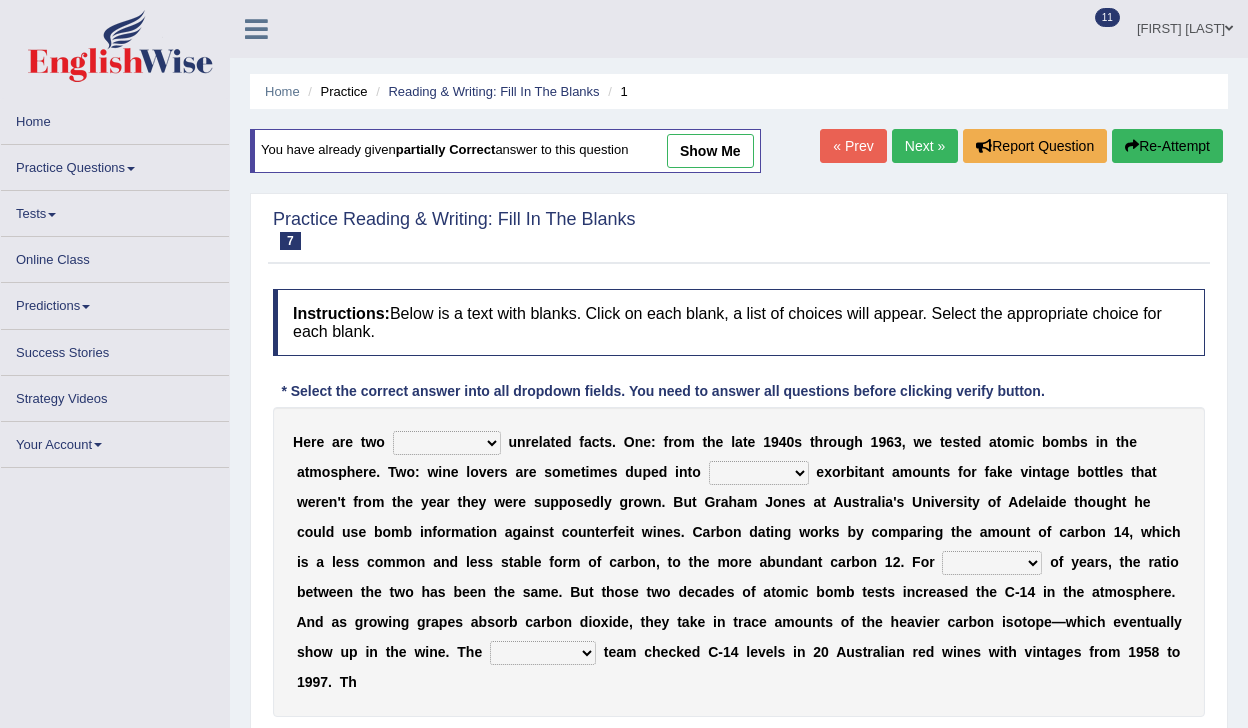 scroll, scrollTop: 0, scrollLeft: 0, axis: both 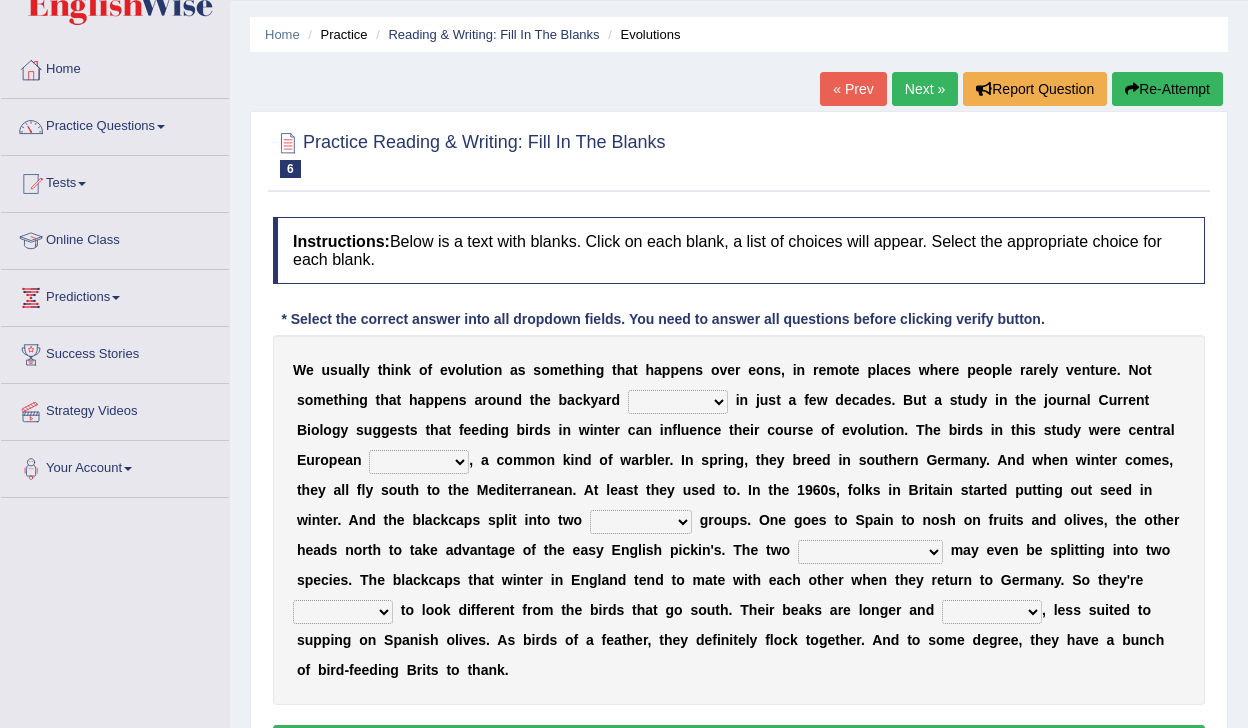 click on "beaver believer birdfeeder phonier" at bounding box center (678, 402) 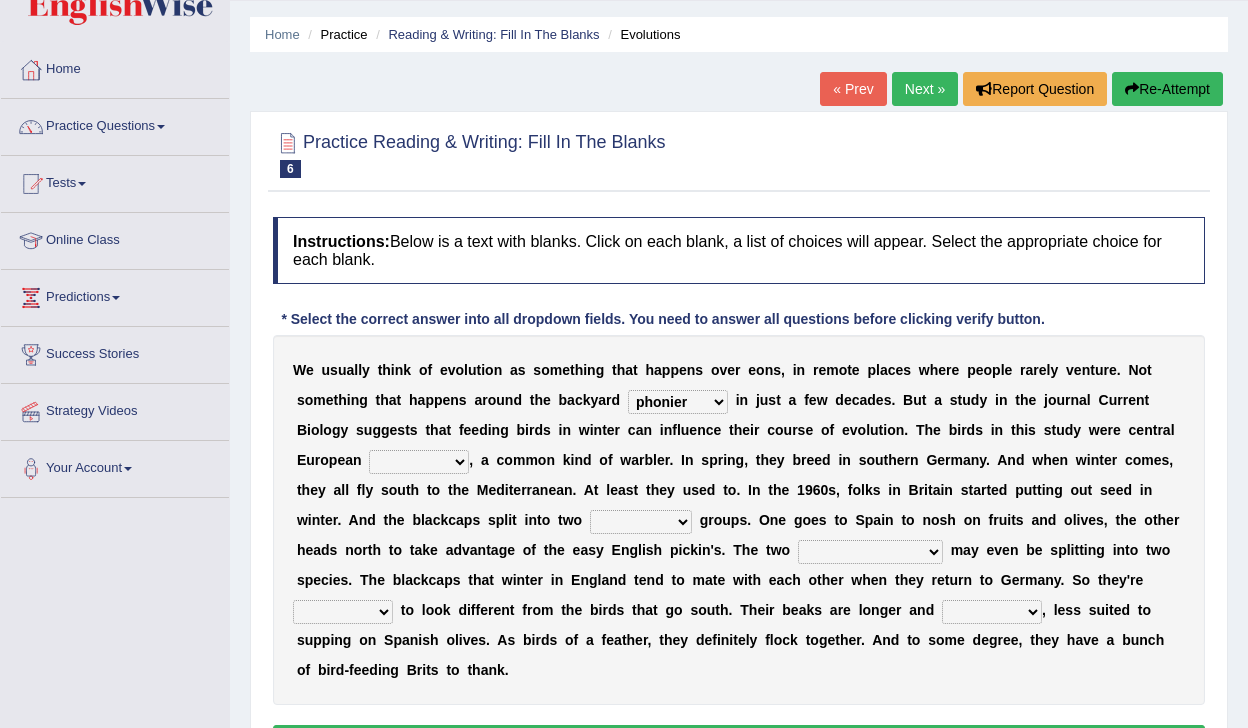 click on "beaver believer birdfeeder phonier" at bounding box center [678, 402] 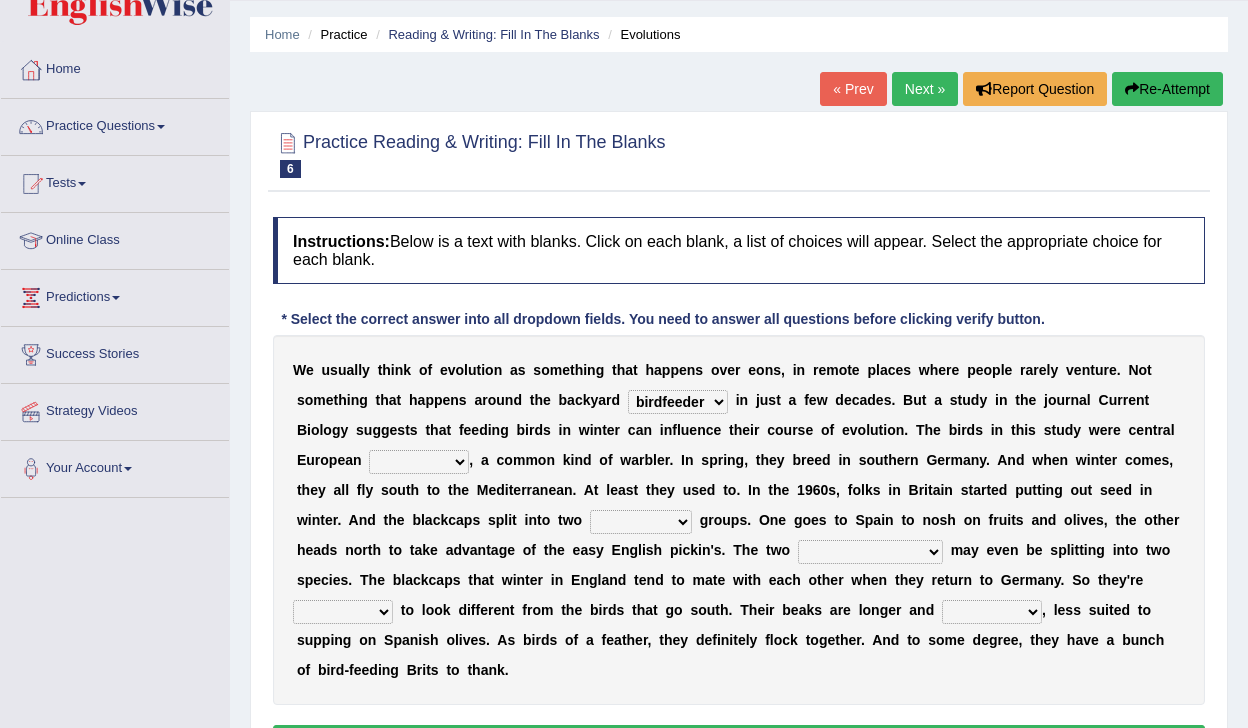 click on "blackcaps pox flaps chats" at bounding box center (419, 462) 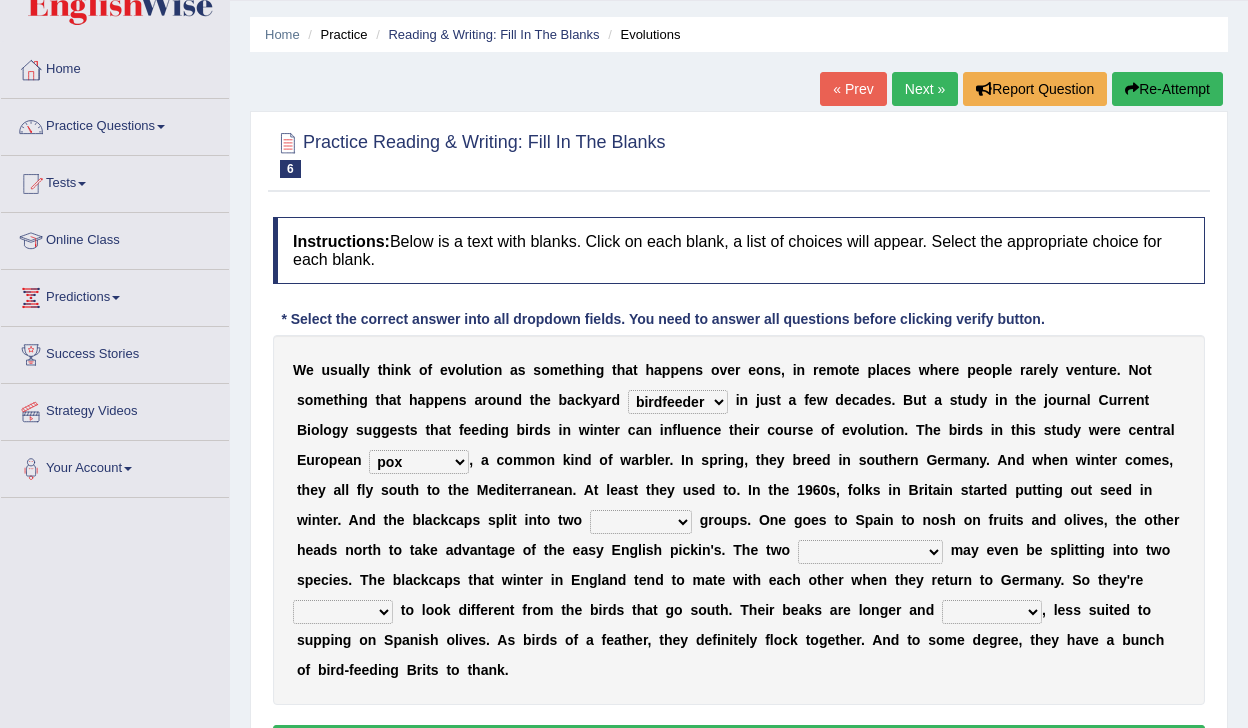click on "blackcaps pox flaps chats" at bounding box center [419, 462] 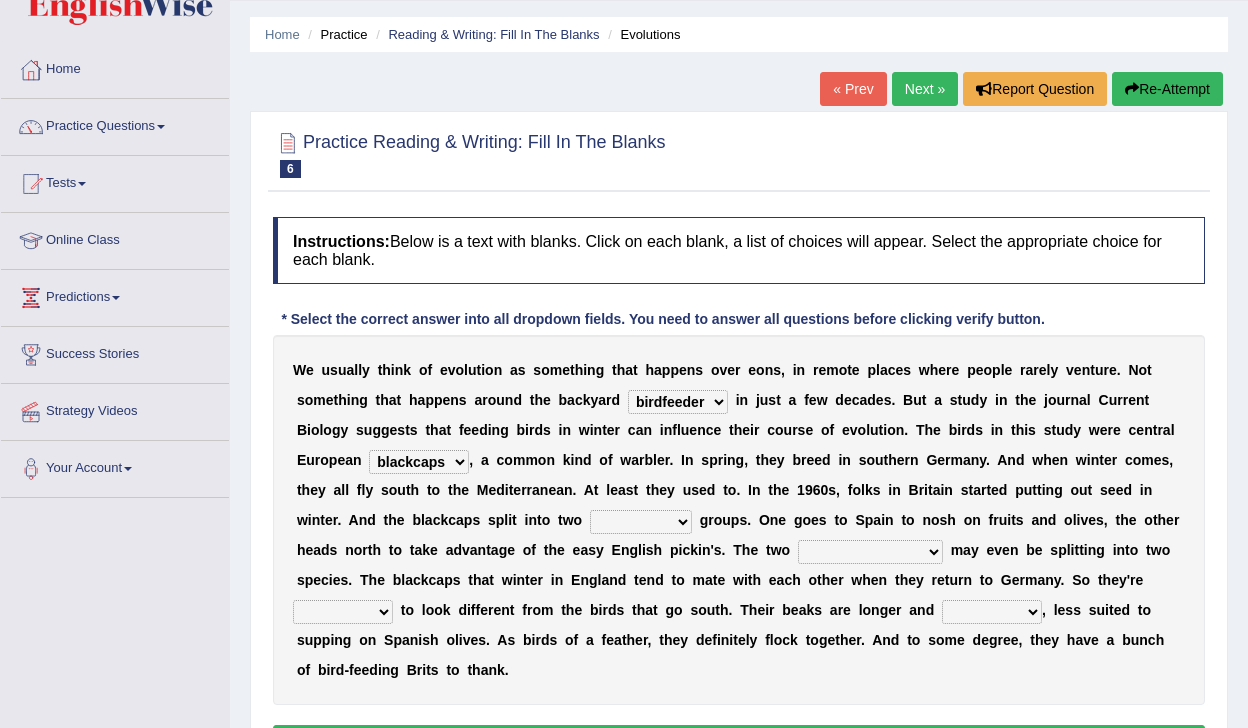 click on "distinct bit disconnect split" at bounding box center [641, 522] 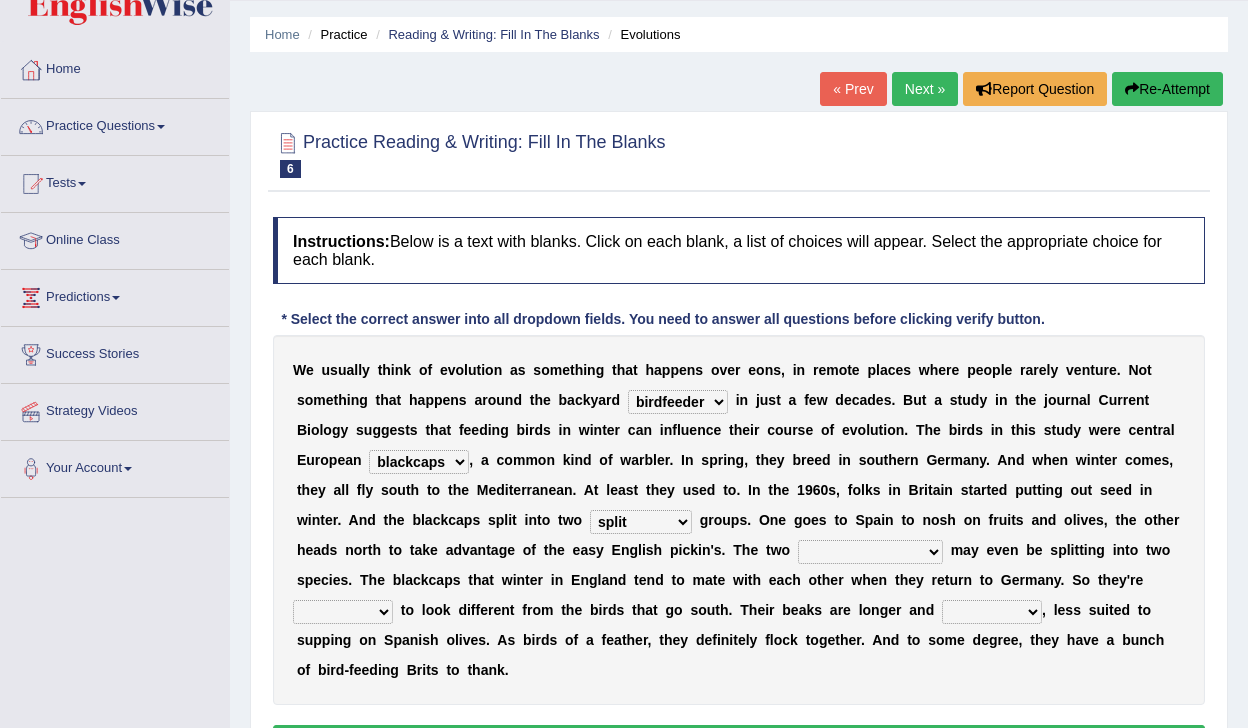 click on "distinct bit disconnect split" at bounding box center [641, 522] 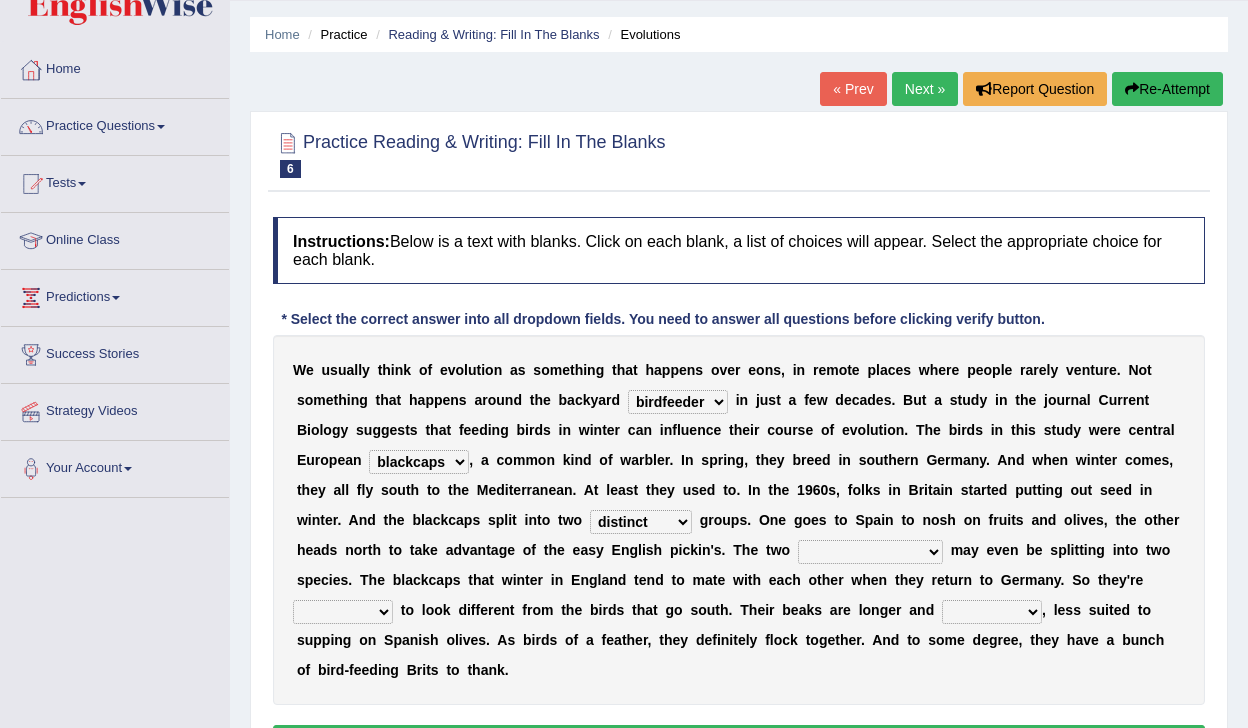 click on "distinct bit disconnect split" at bounding box center [641, 522] 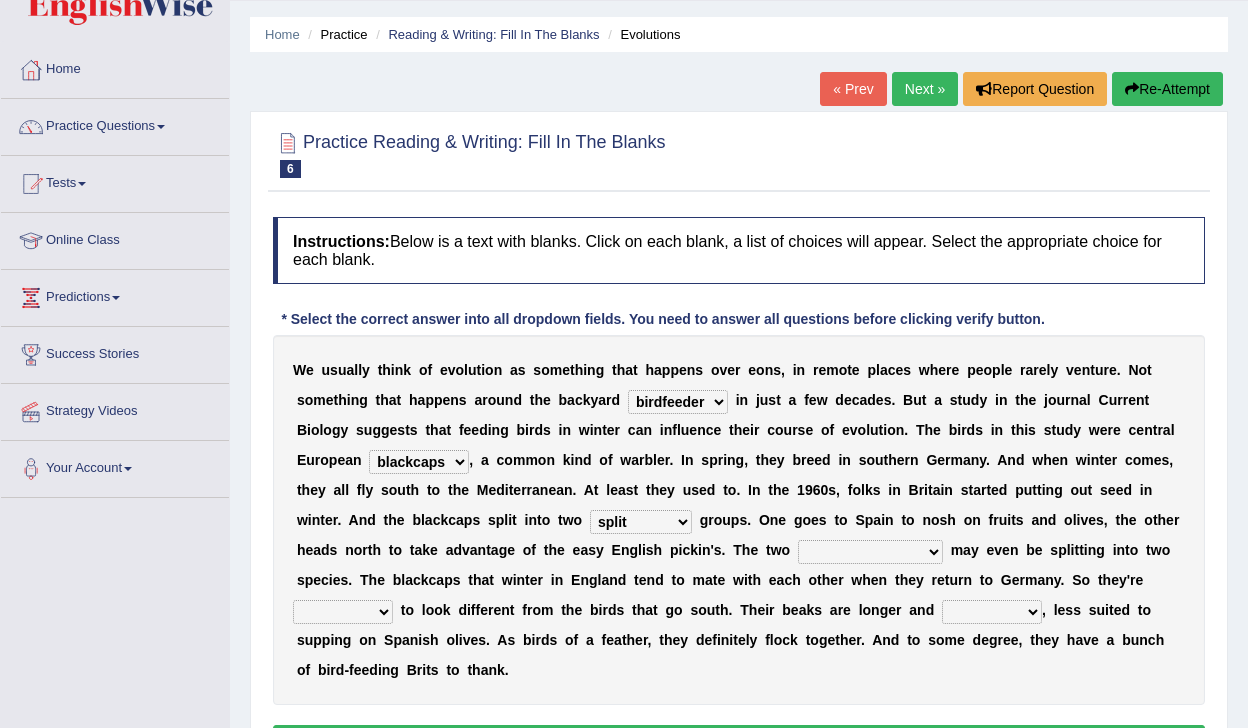 click on "elevators populations breakers contraindications" at bounding box center (870, 552) 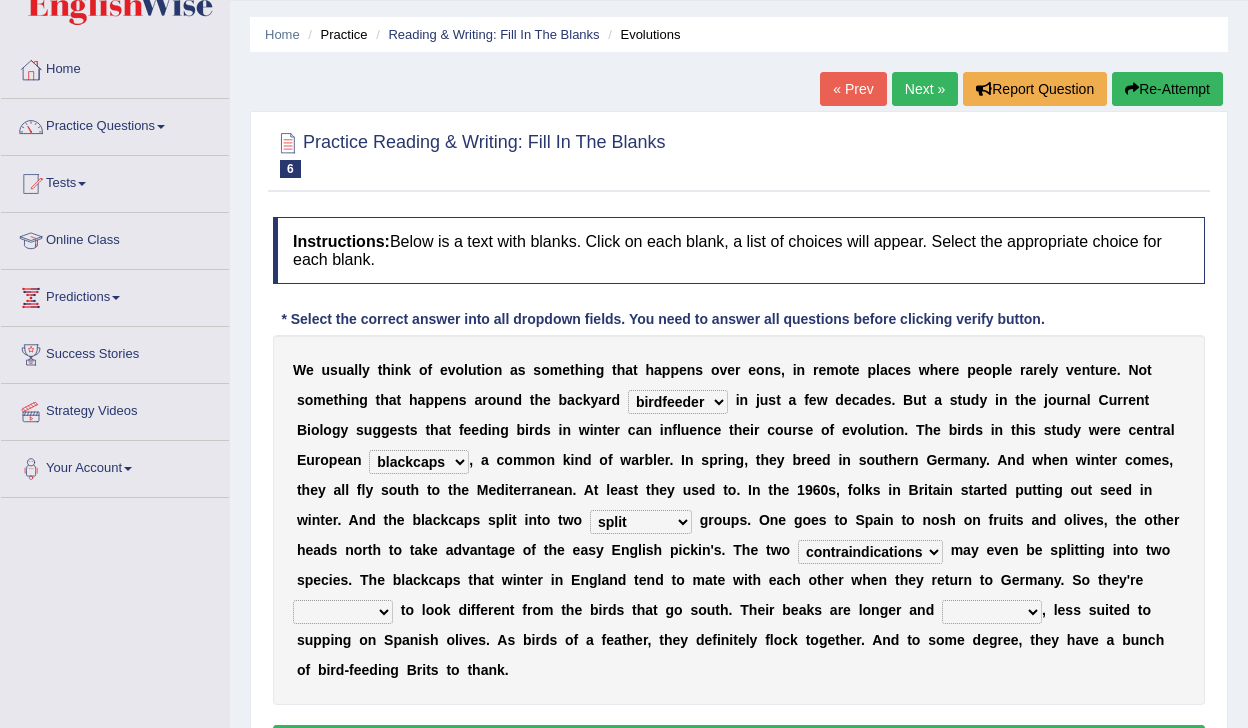 click on "elevators populations breakers contraindications" at bounding box center [870, 552] 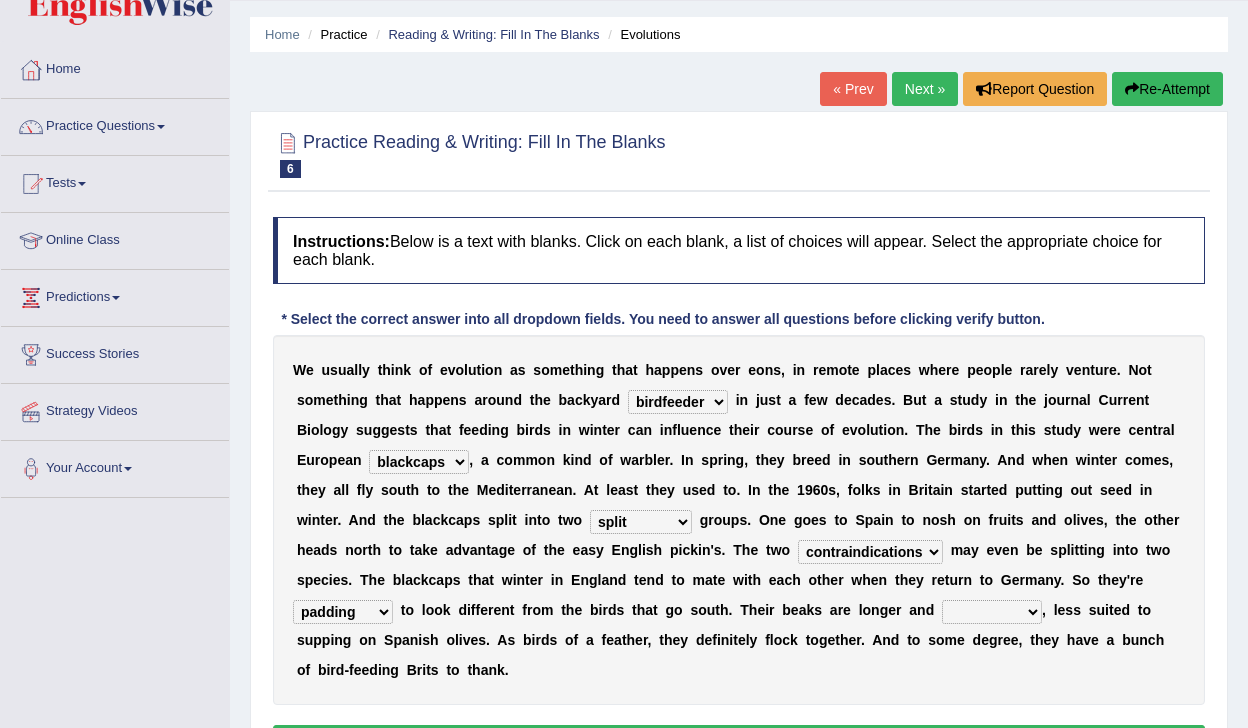click on "starting blotting wanting padding" at bounding box center [343, 612] 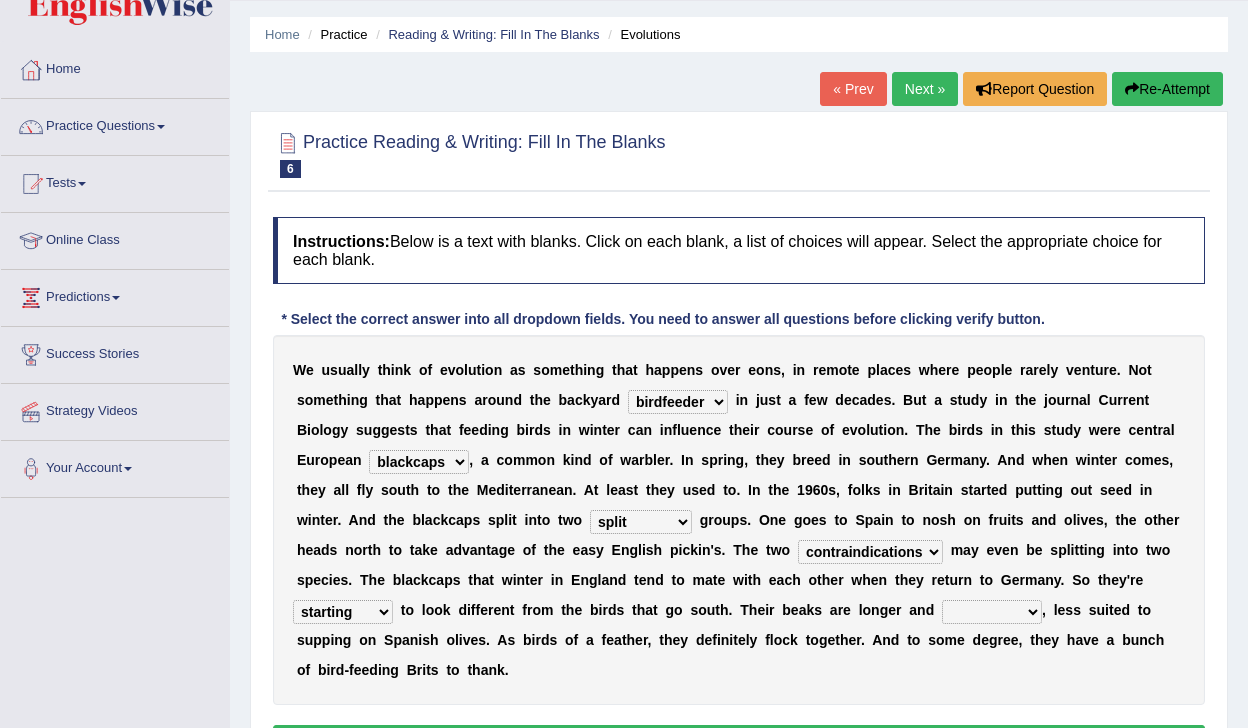 click on "freshwater spillover scheduler narrower" at bounding box center [992, 612] 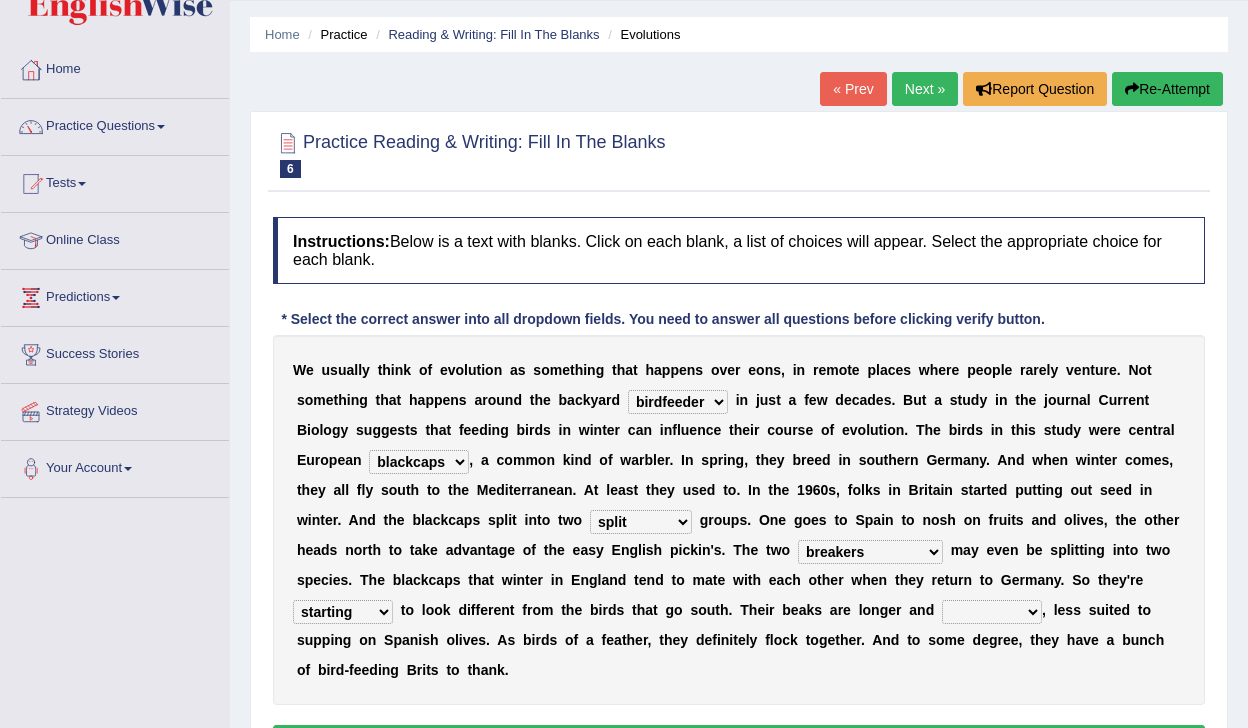 click on "elevators populations breakers contraindications" at bounding box center (870, 552) 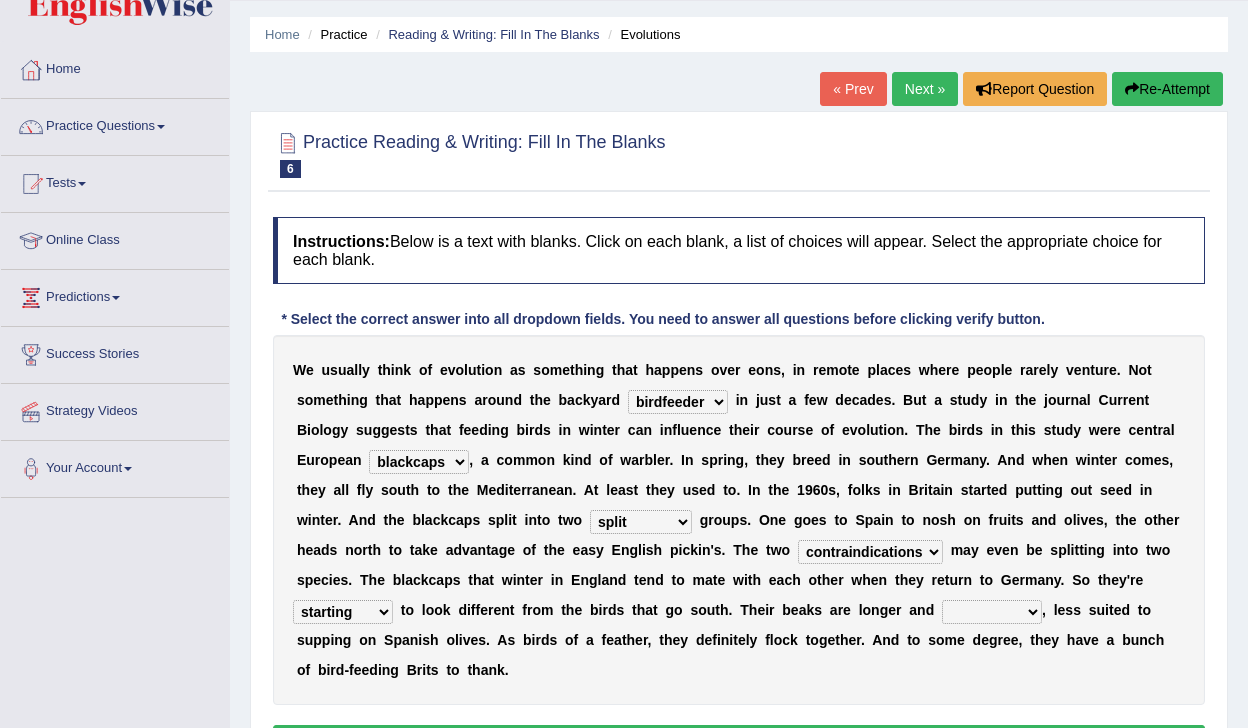 click on "elevators populations breakers contraindications" at bounding box center [870, 552] 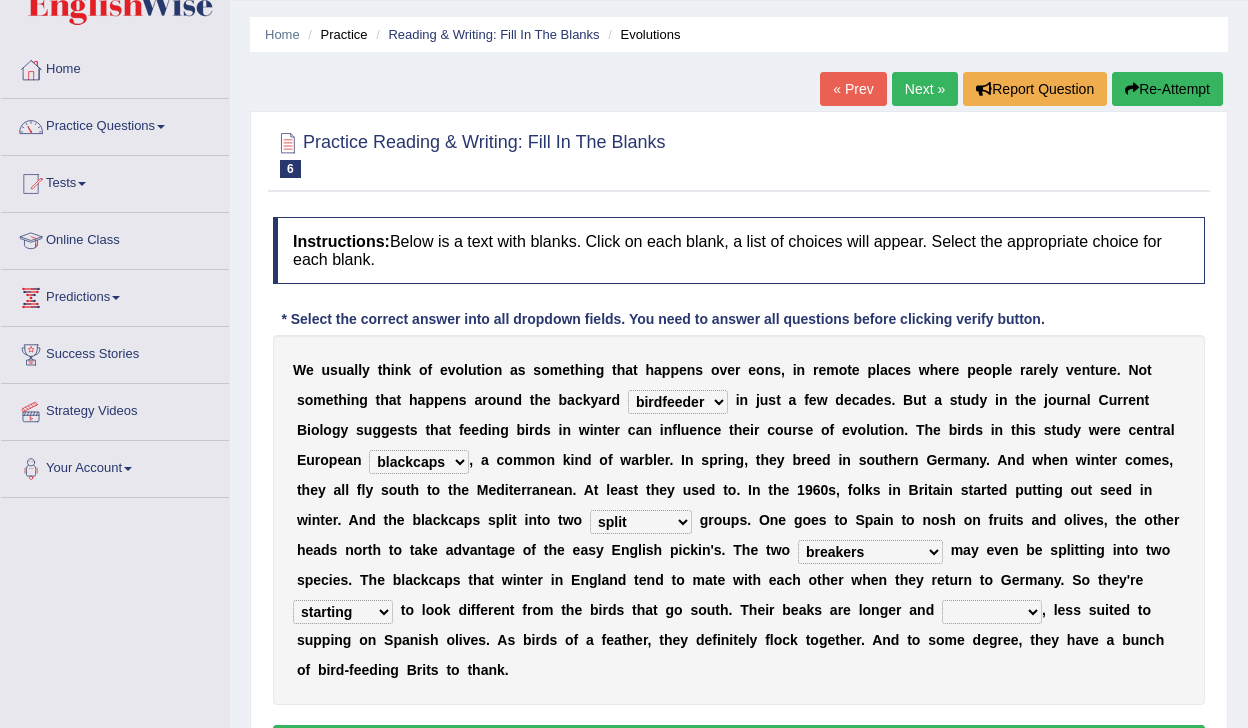click on "freshwater spillover scheduler narrower" at bounding box center (992, 612) 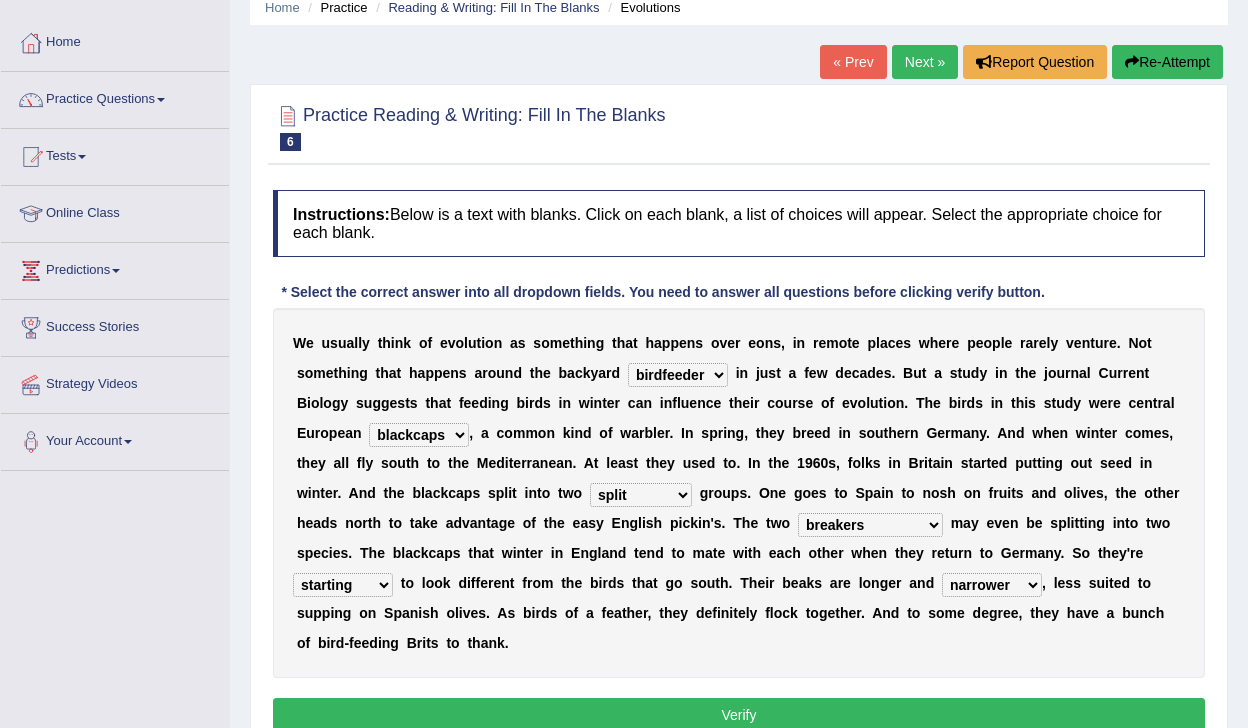 scroll, scrollTop: 93, scrollLeft: 0, axis: vertical 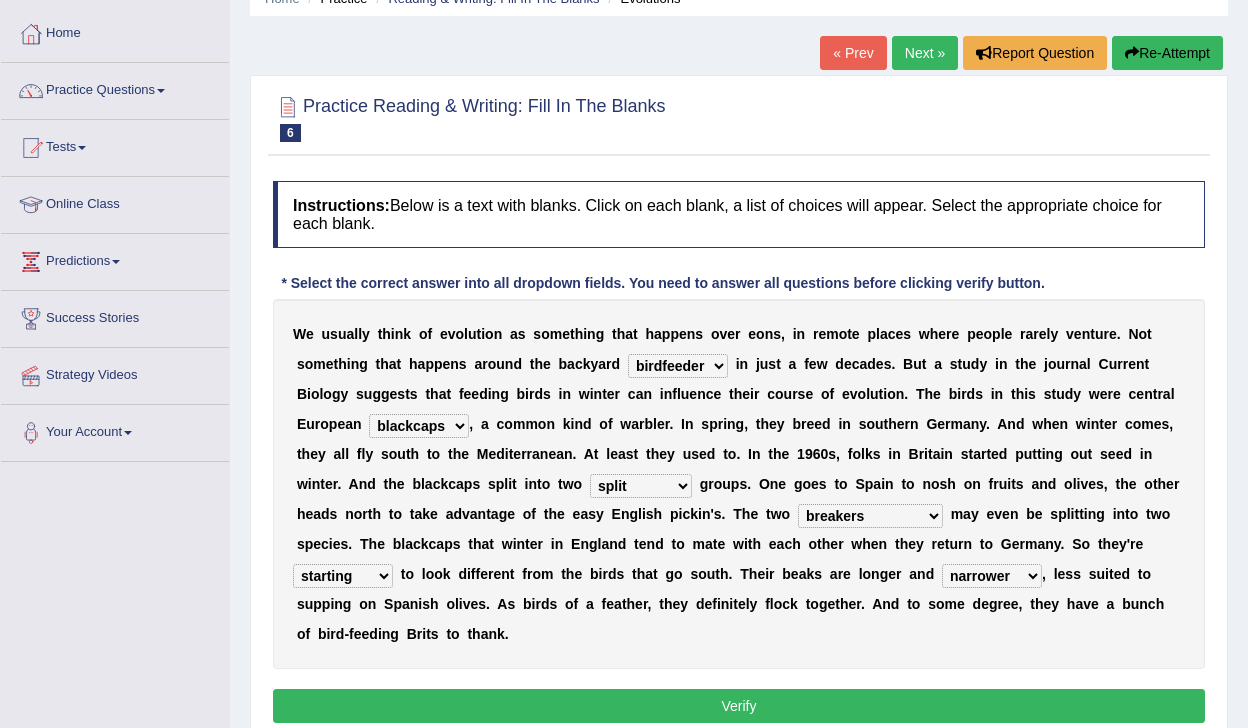click on "Verify" at bounding box center [739, 706] 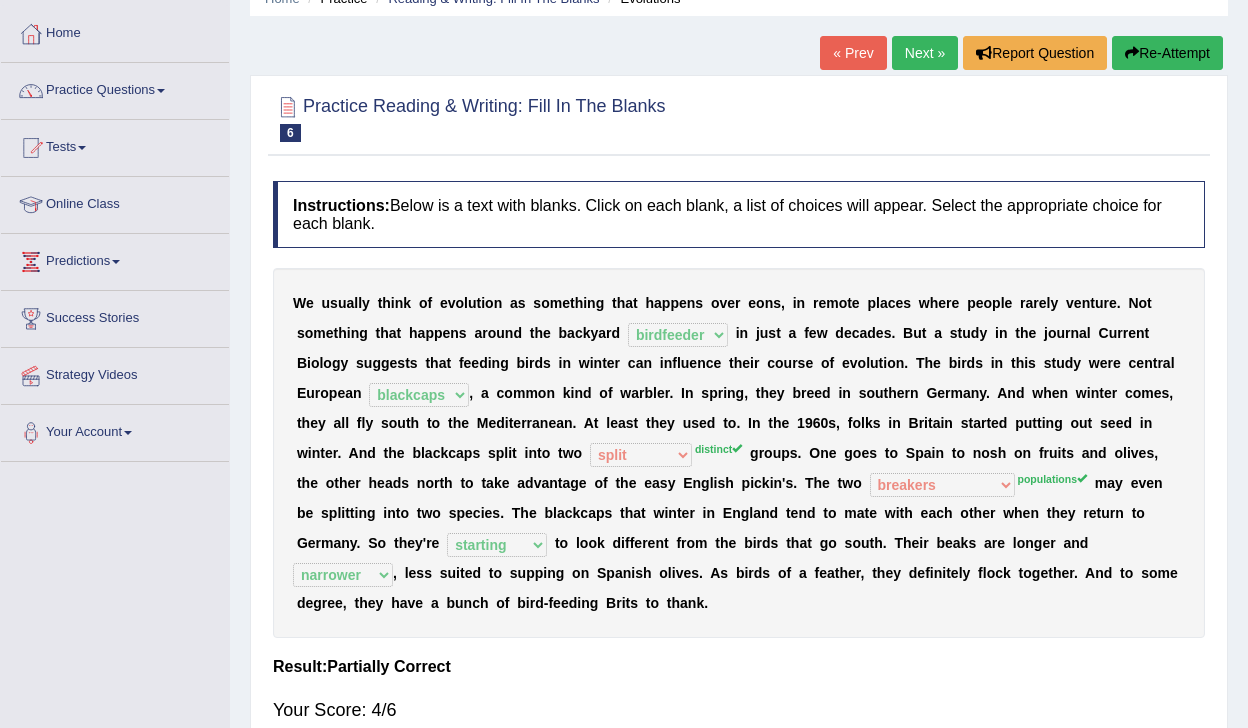 click on "« Prev Next »  Report Question  Re-Attempt" at bounding box center (1024, 55) 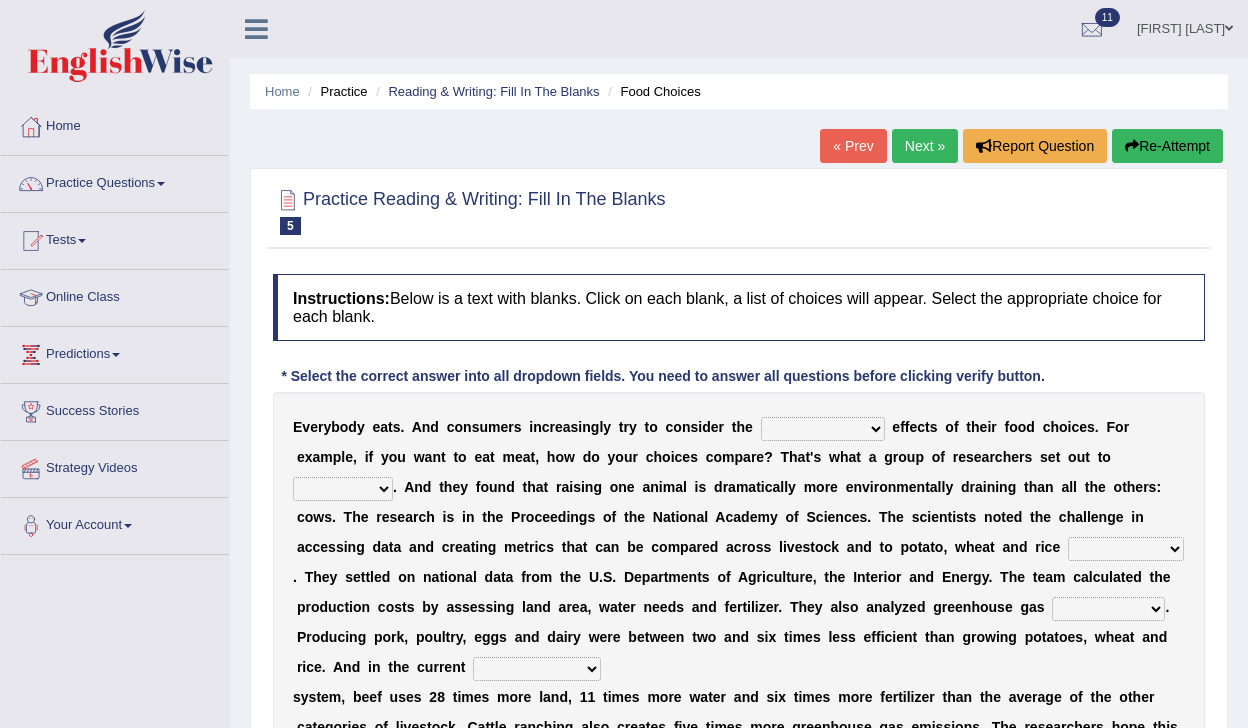 scroll, scrollTop: 0, scrollLeft: 0, axis: both 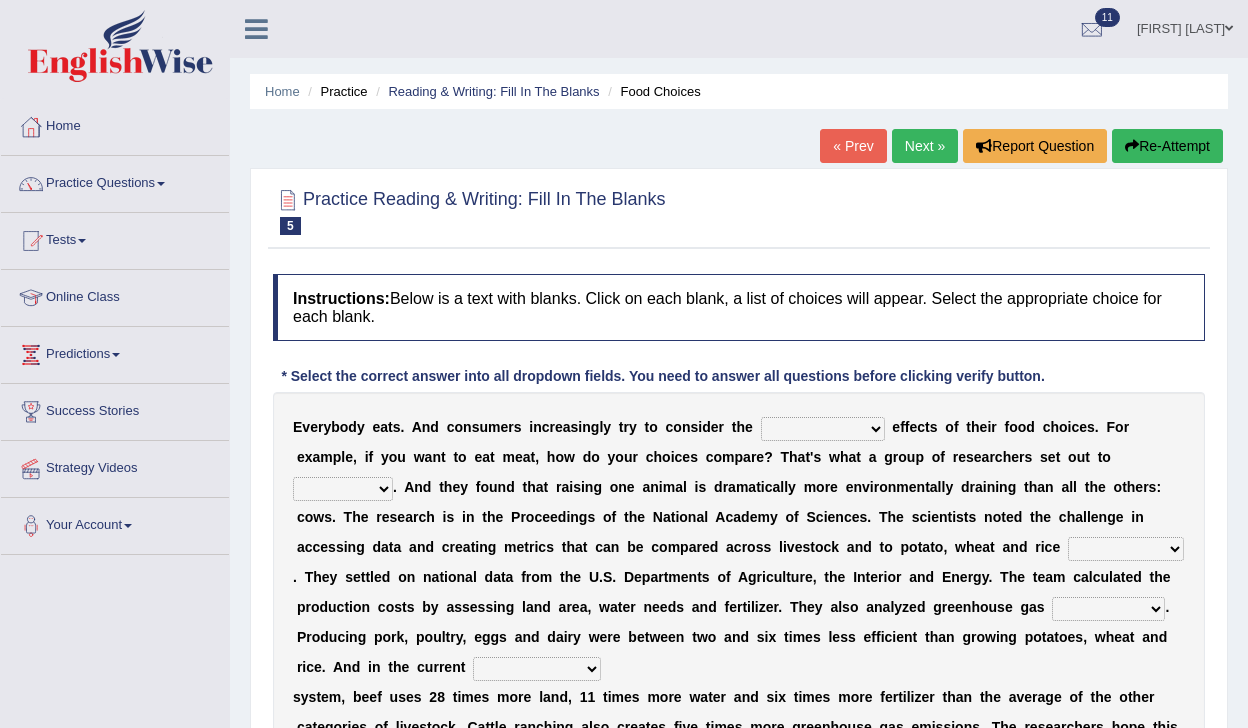 click on "spiritual economic environmental material" at bounding box center (823, 429) 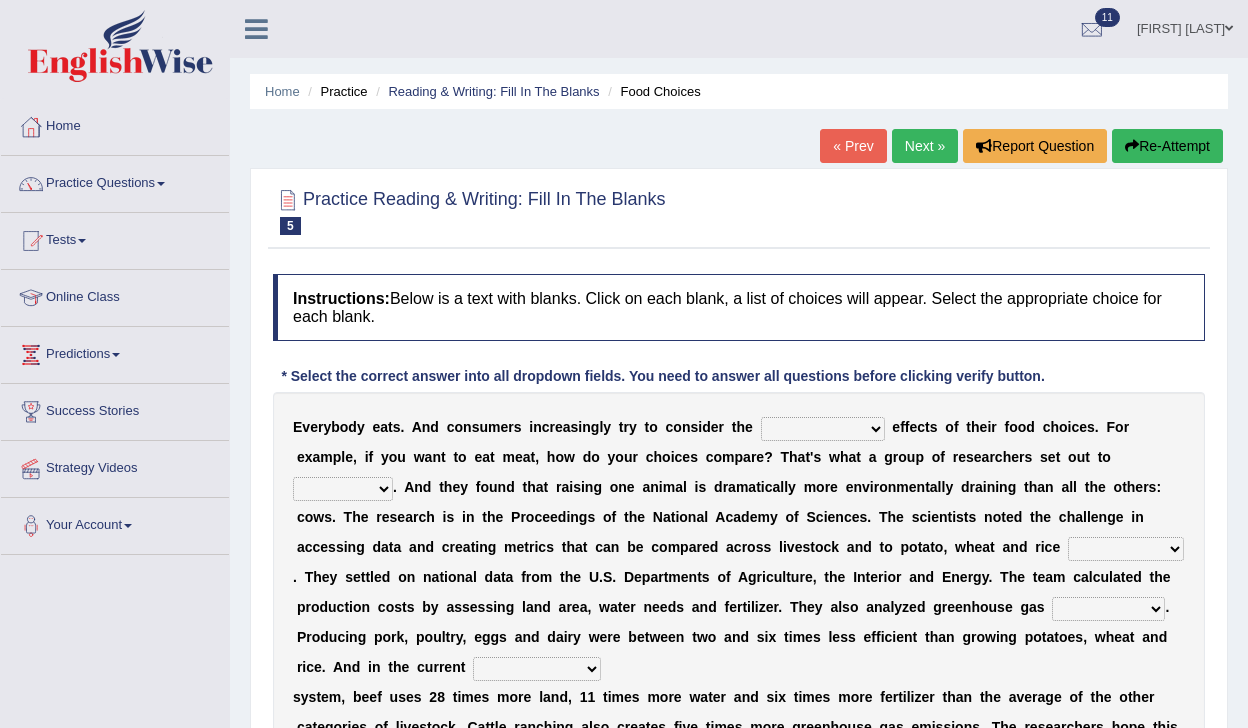 click on "spiritual economic environmental material" at bounding box center [823, 429] 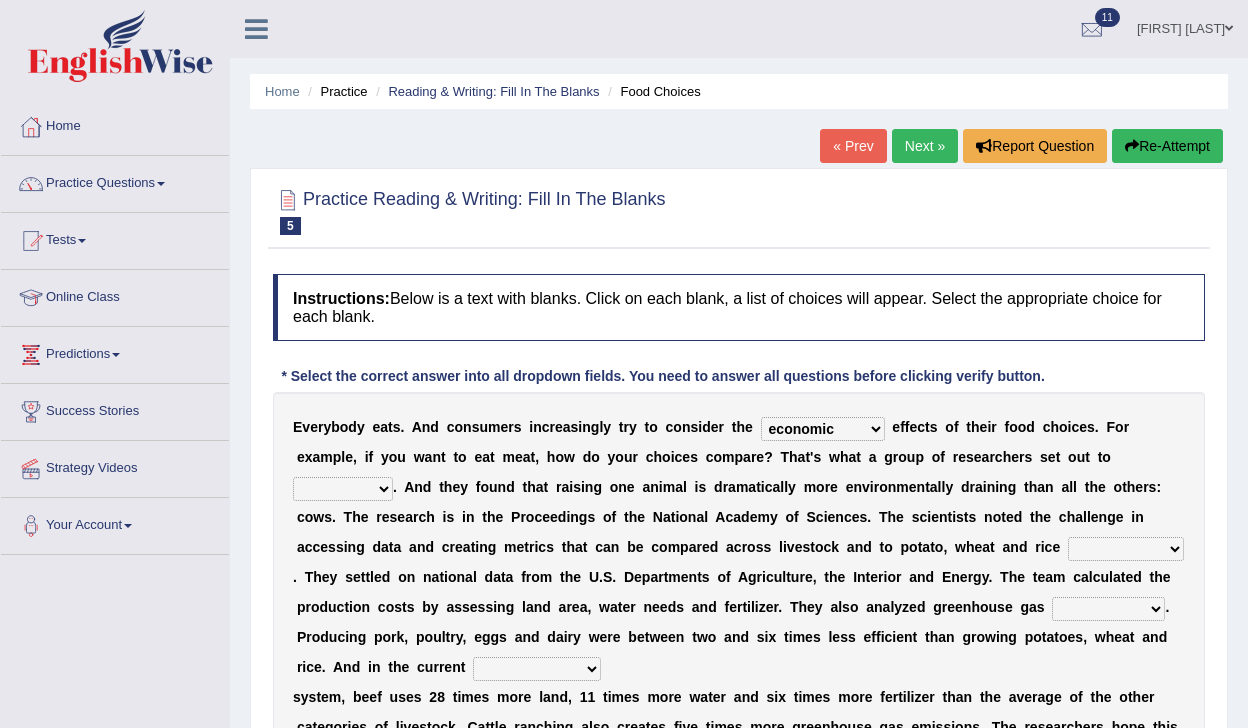 click on "exemplify squander discover purchase" at bounding box center [343, 489] 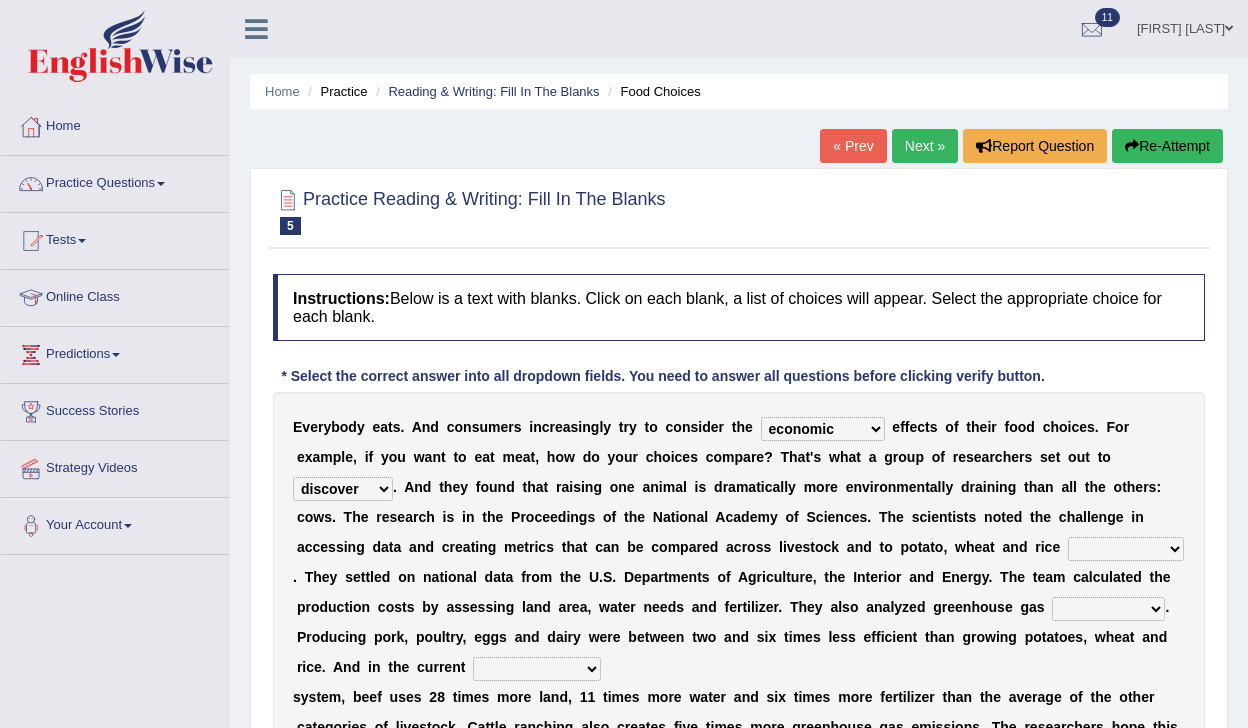 click on "spiritual economic environmental material" at bounding box center (823, 429) 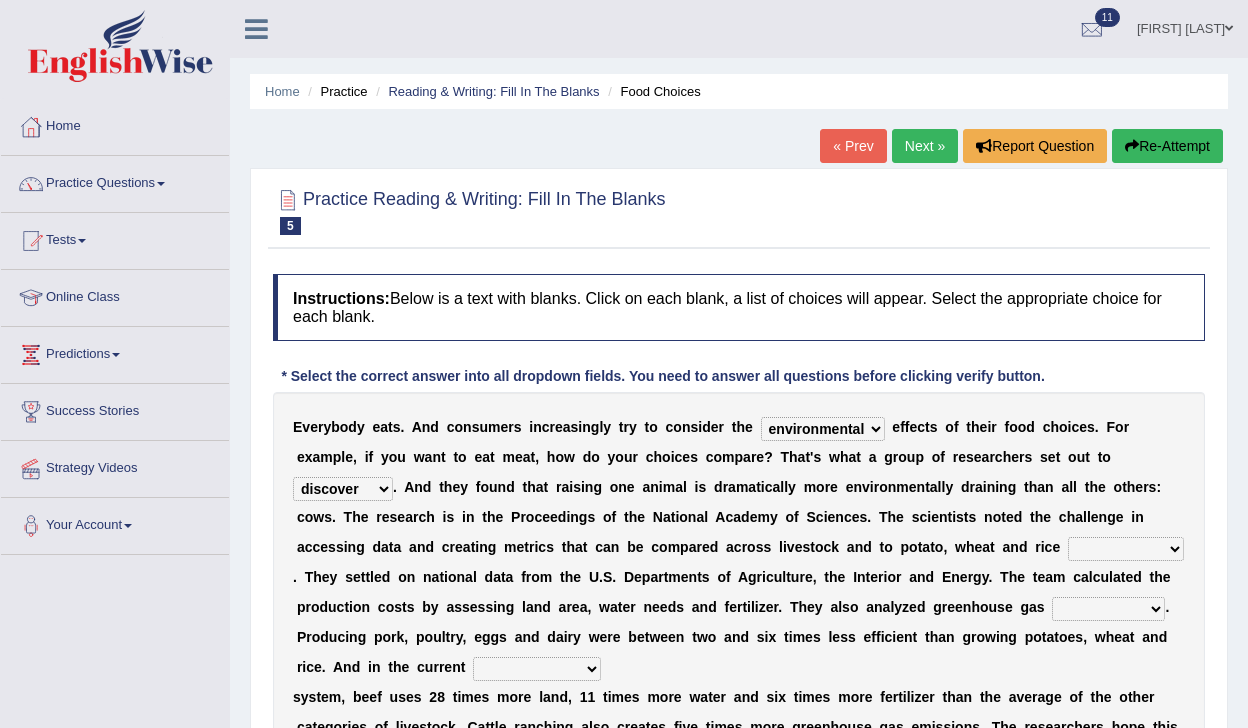 click on "production corruption consumption inventory" at bounding box center [1126, 549] 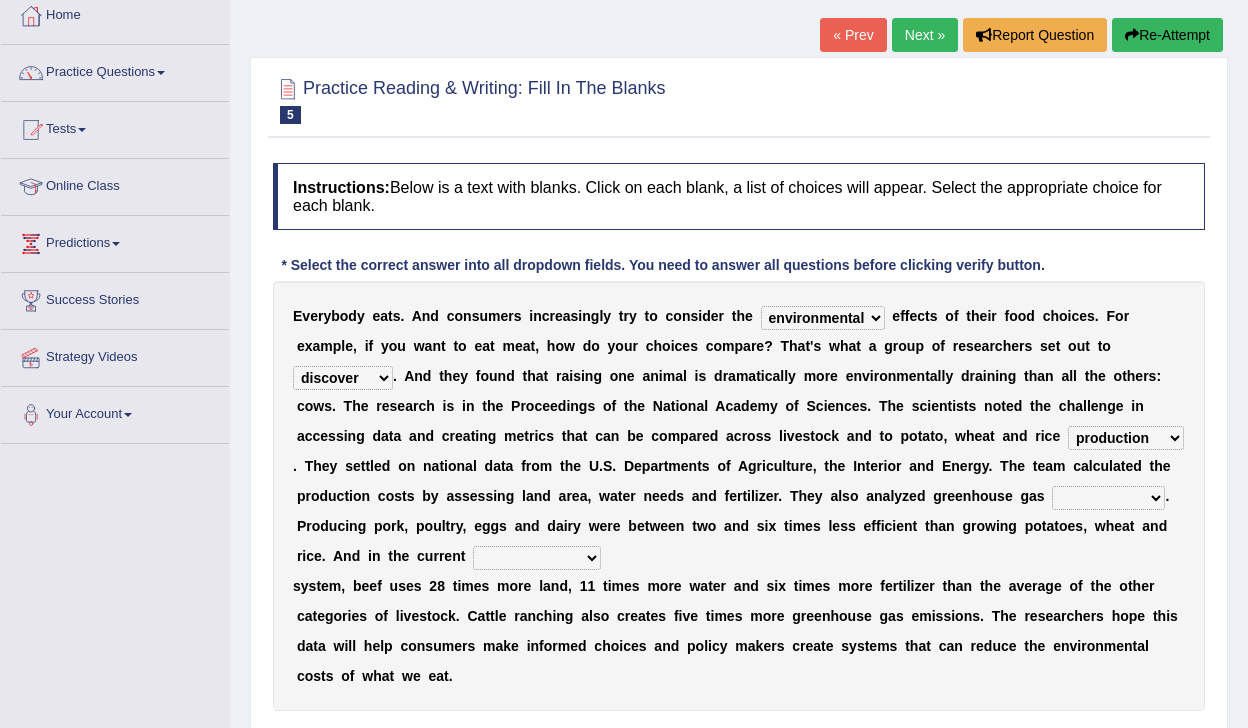 scroll, scrollTop: 115, scrollLeft: 0, axis: vertical 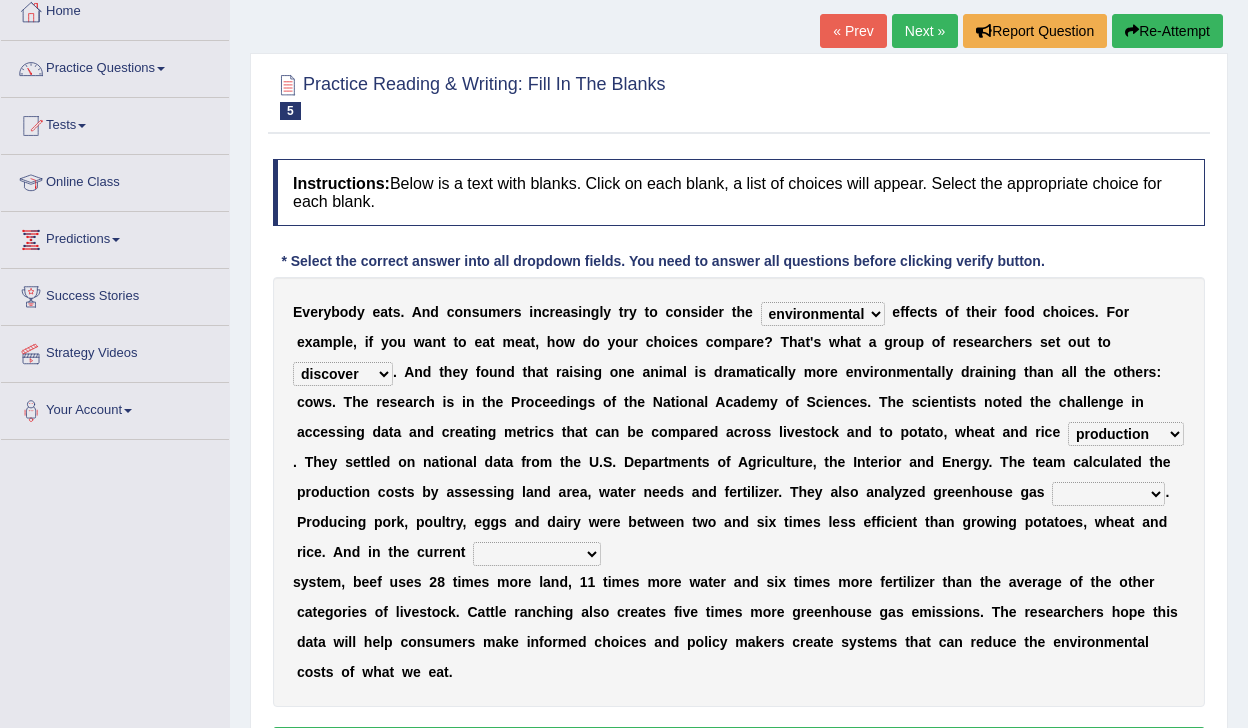 click on "conjectures manufacture emissions purification" at bounding box center [1108, 494] 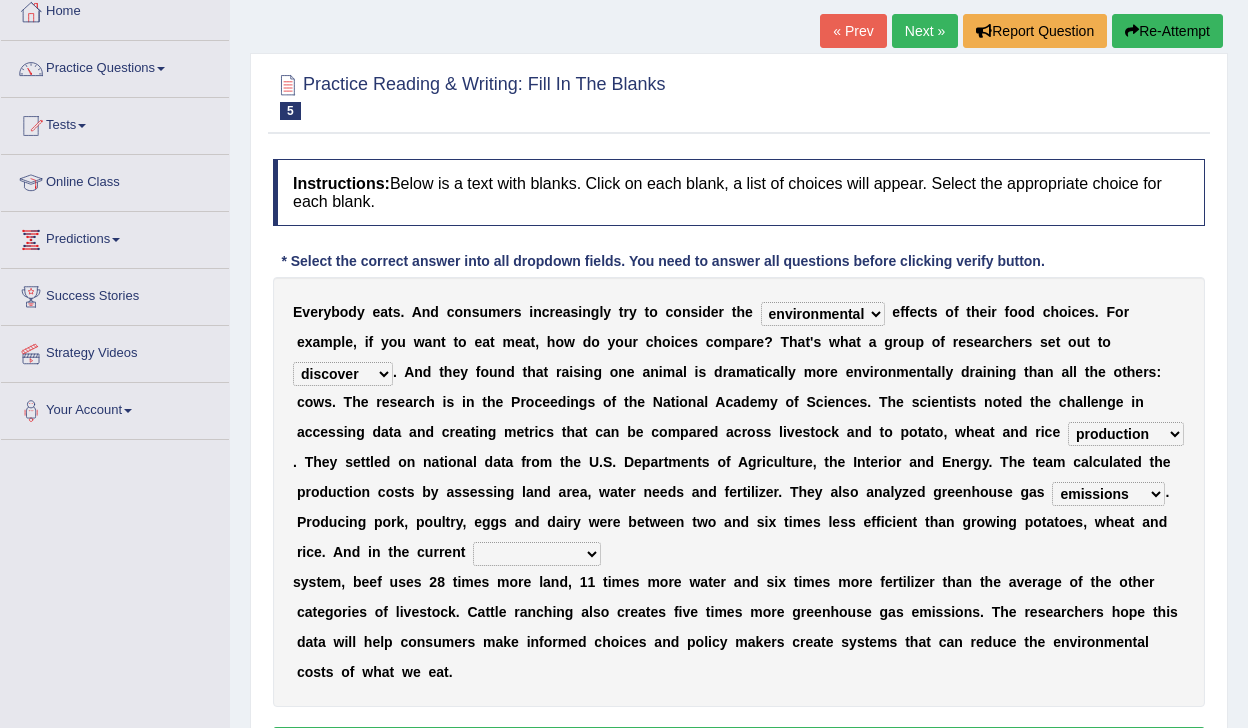click on "agricultural impalpable ungrammatical terminal" at bounding box center [537, 554] 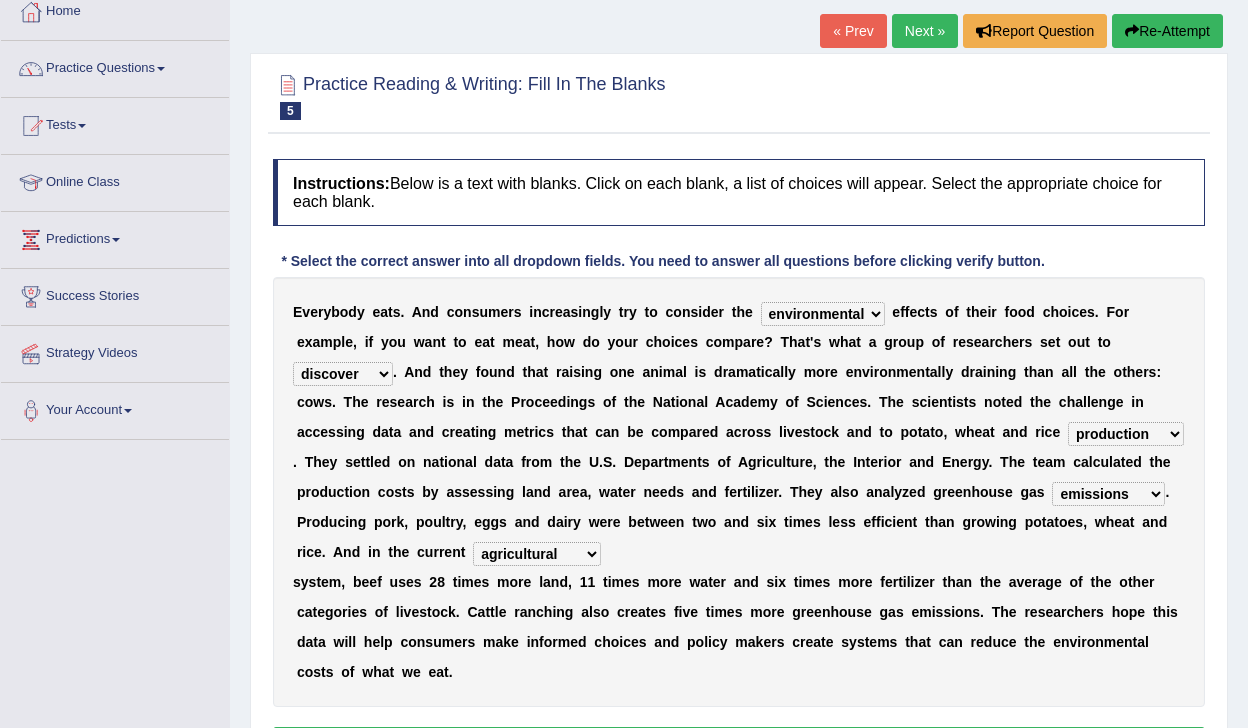 click on "agricultural impalpable ungrammatical terminal" at bounding box center (537, 554) 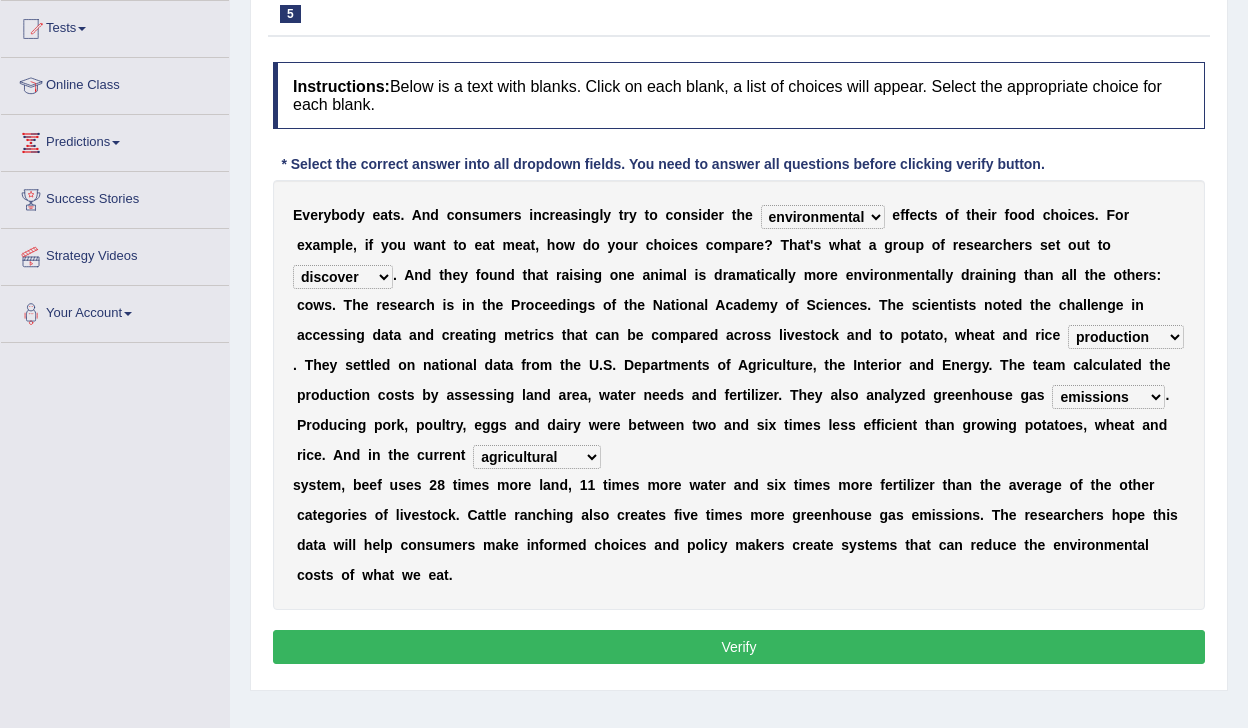 scroll, scrollTop: 217, scrollLeft: 0, axis: vertical 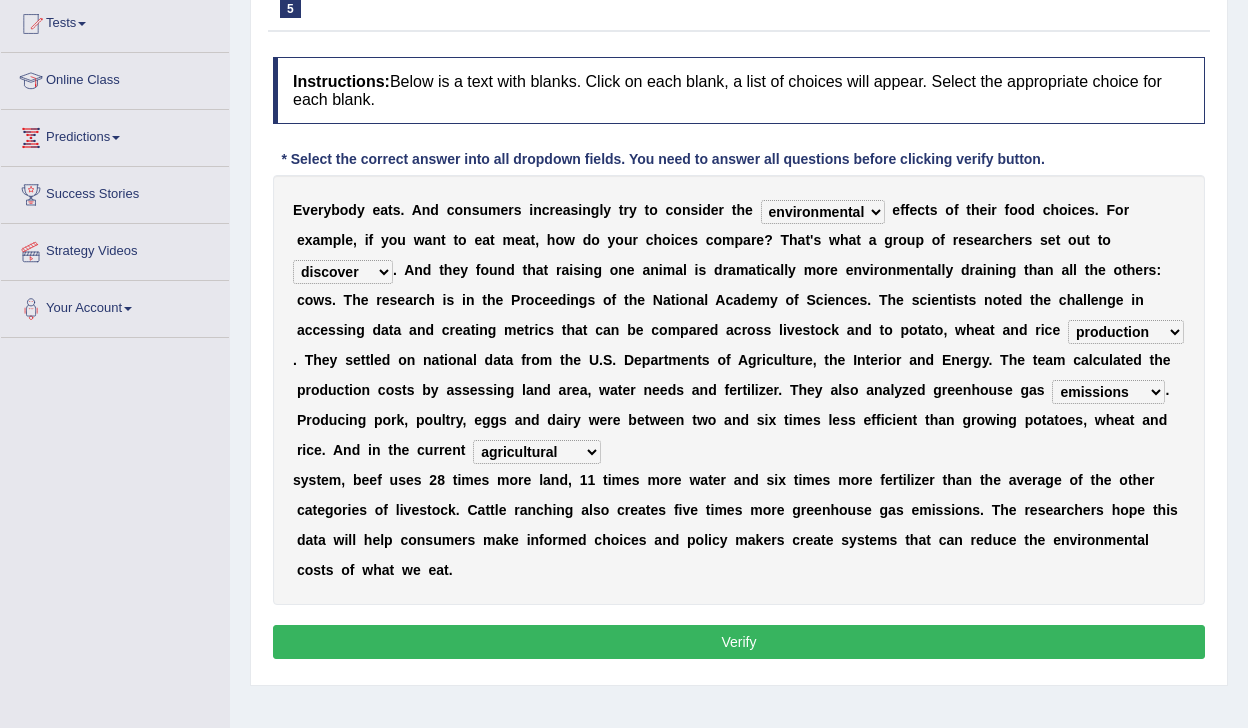 click on "Verify" at bounding box center (739, 642) 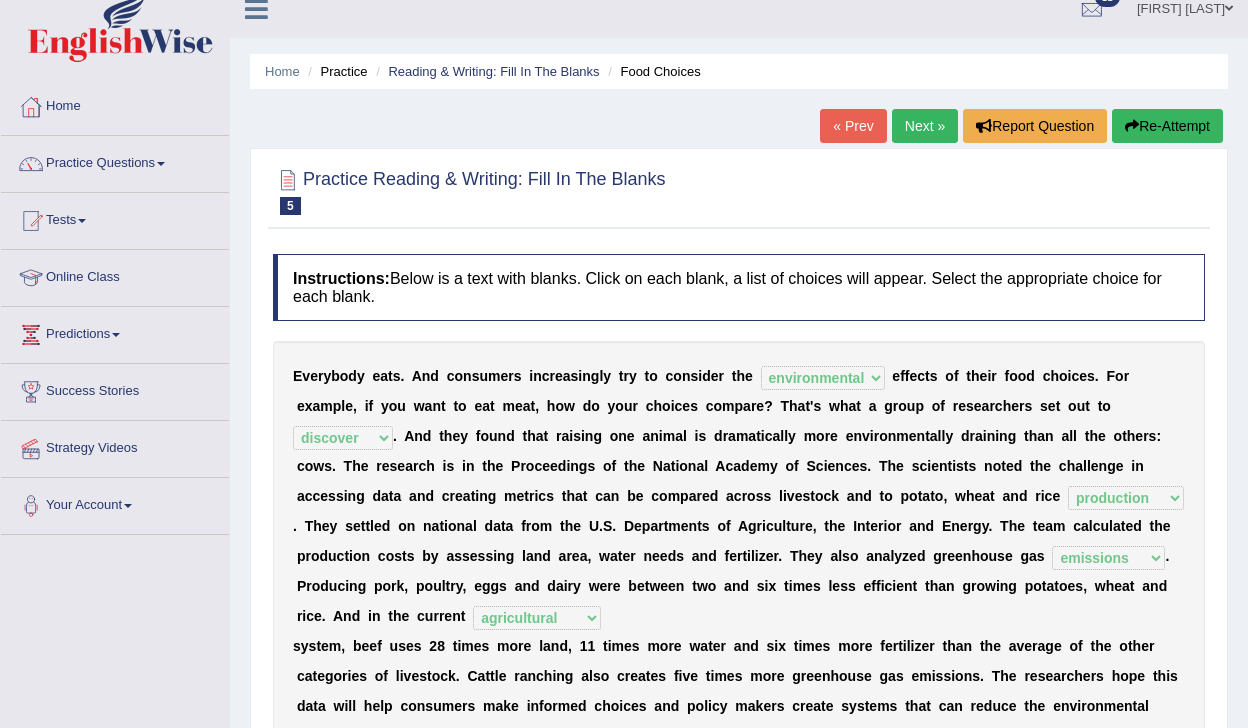 scroll, scrollTop: 8, scrollLeft: 0, axis: vertical 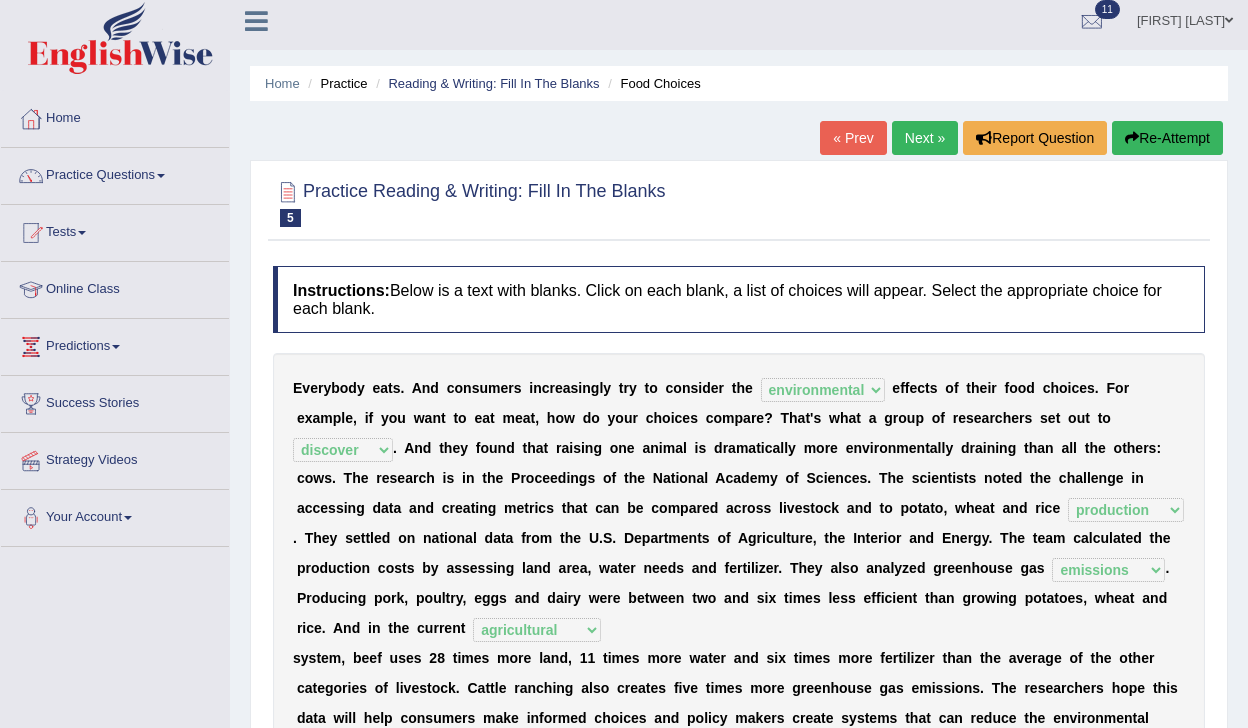 click on "Next »" at bounding box center (925, 138) 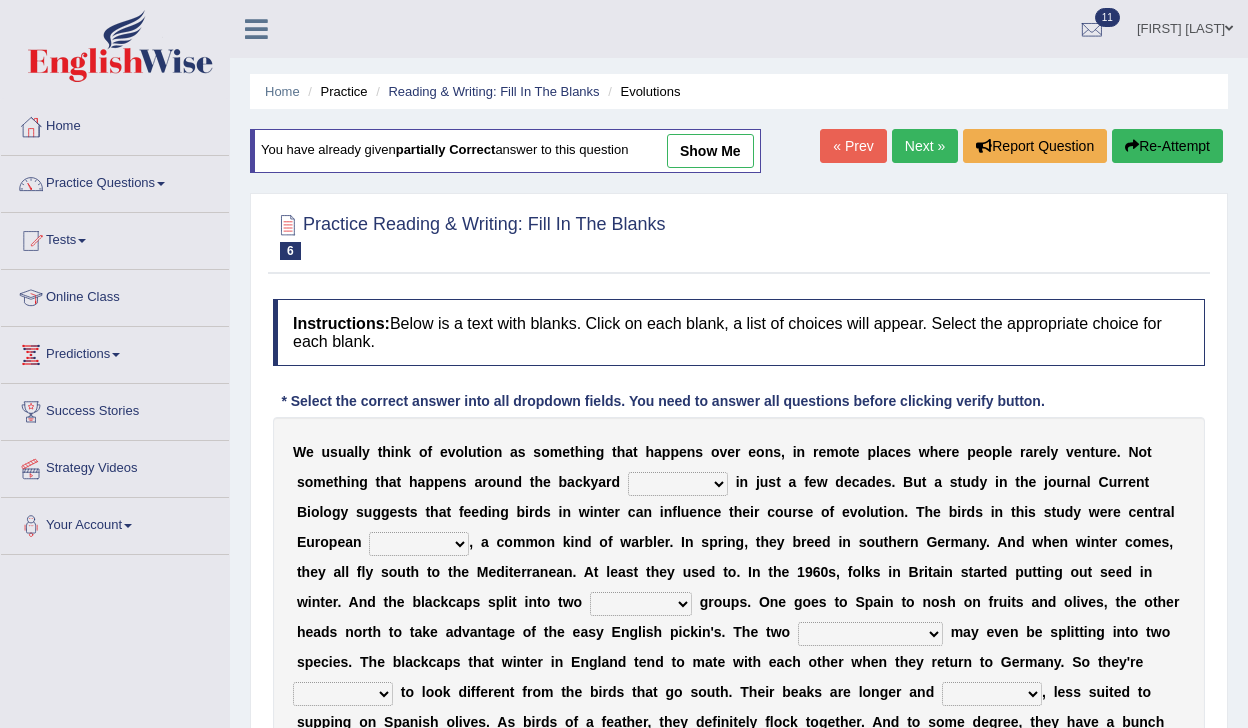 scroll, scrollTop: 0, scrollLeft: 0, axis: both 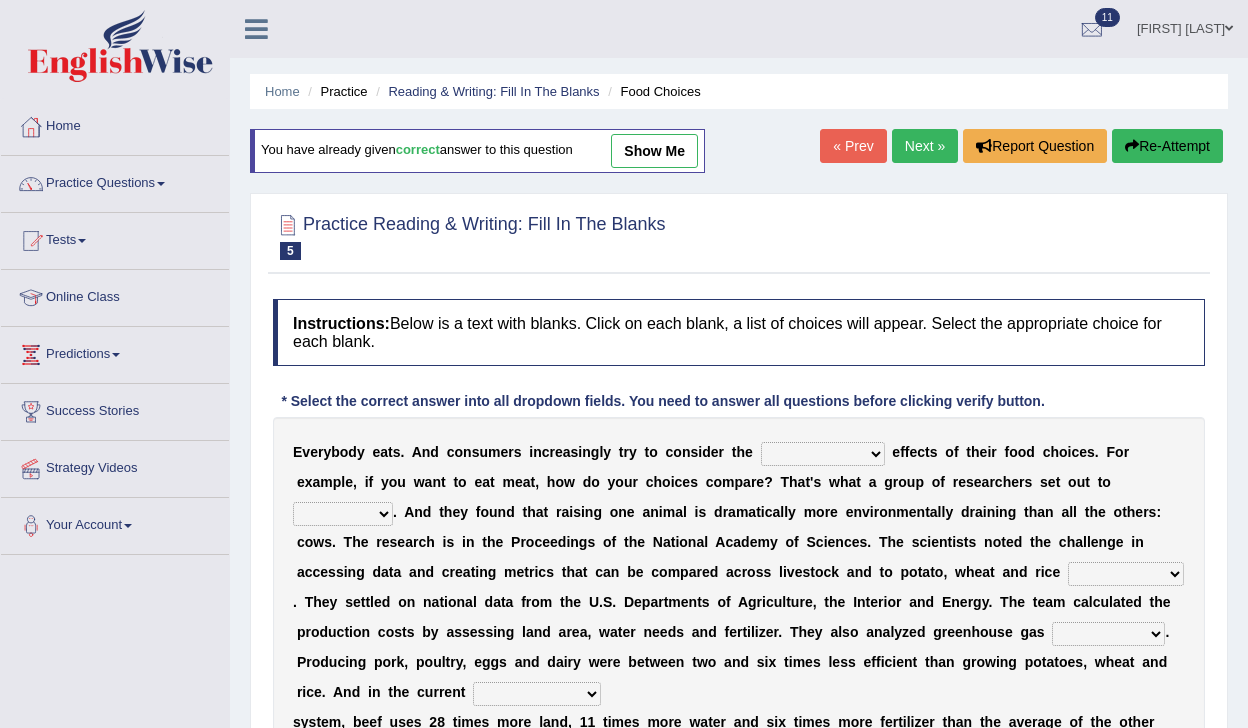 click on "« Prev" at bounding box center [853, 146] 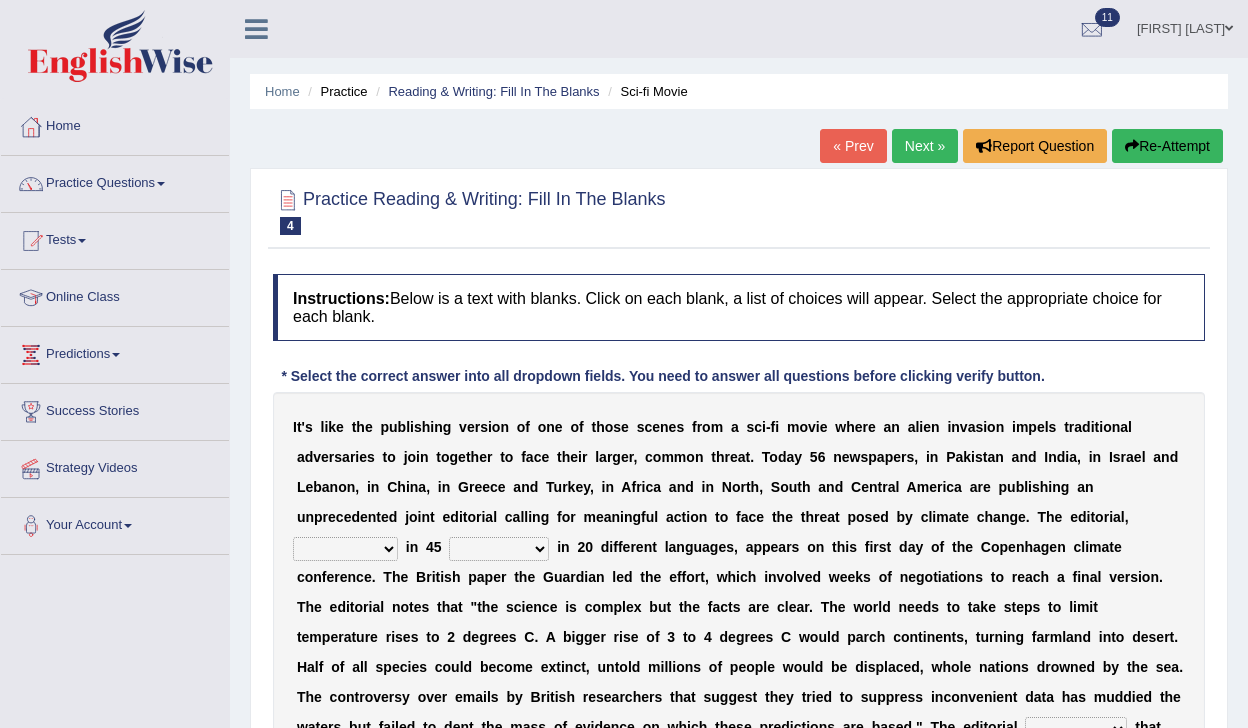 scroll, scrollTop: 0, scrollLeft: 0, axis: both 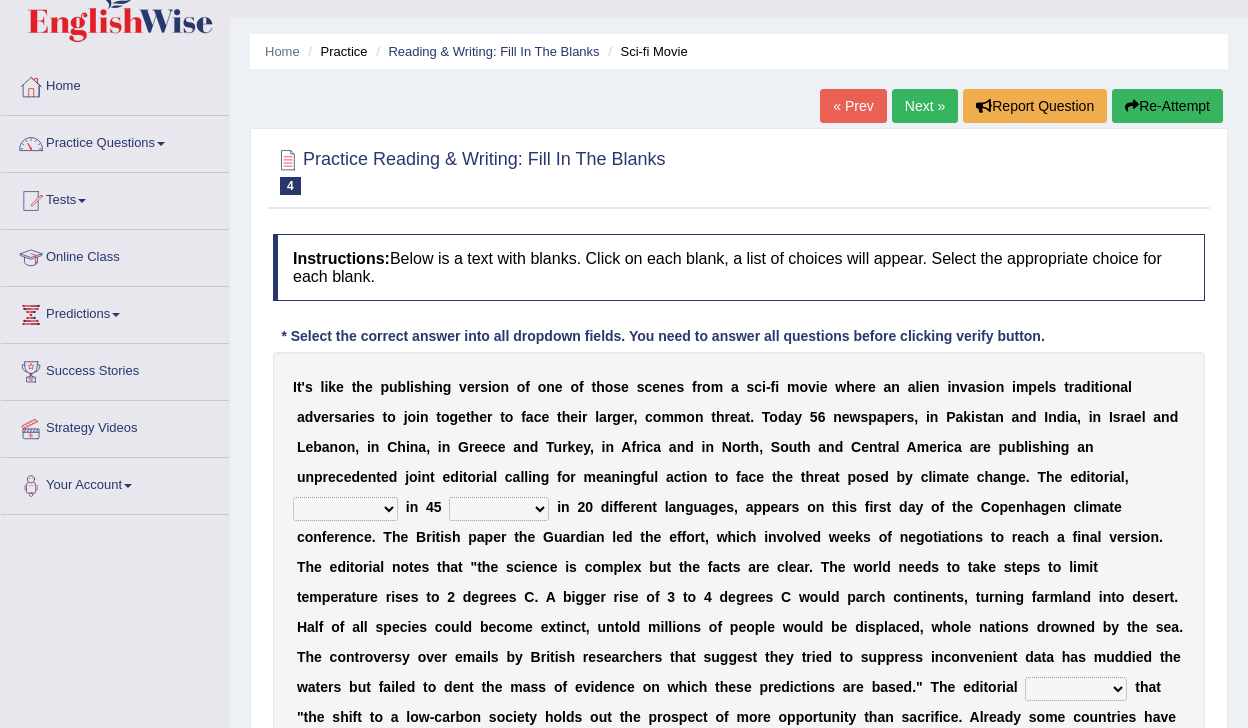 click on "clans countries continents terraces" at bounding box center (499, 509) 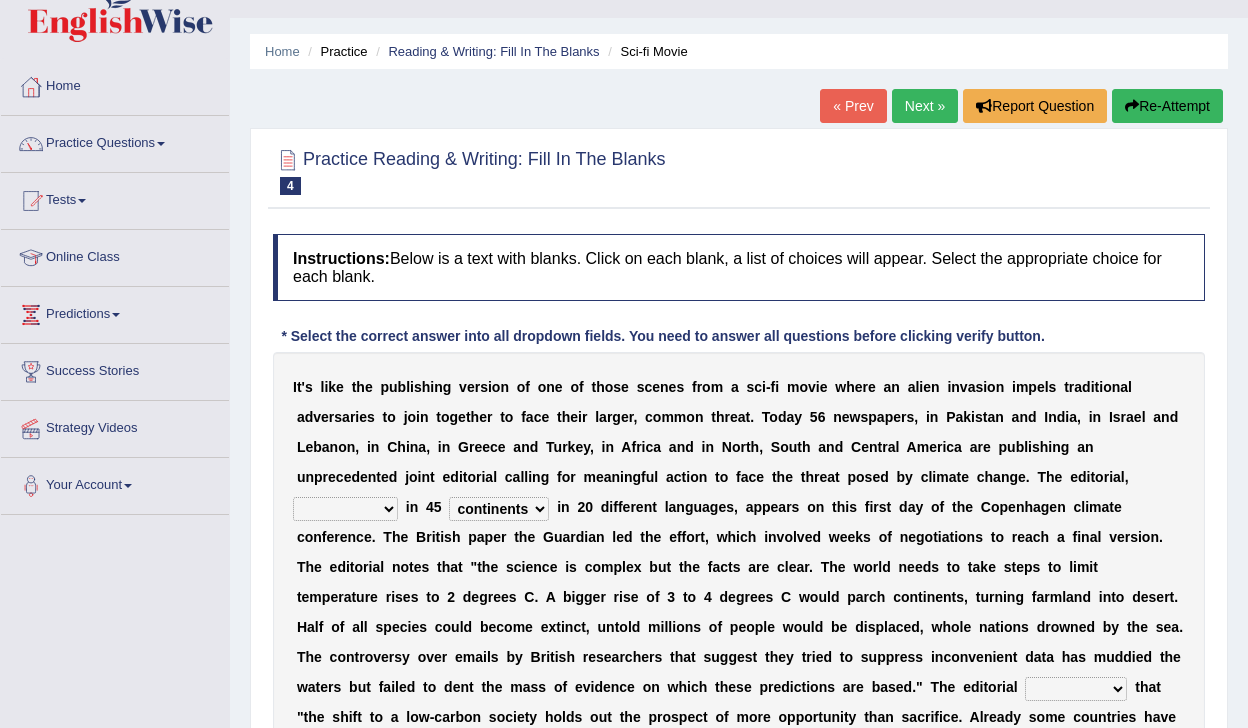 click on "clans countries continents terraces" at bounding box center [499, 509] 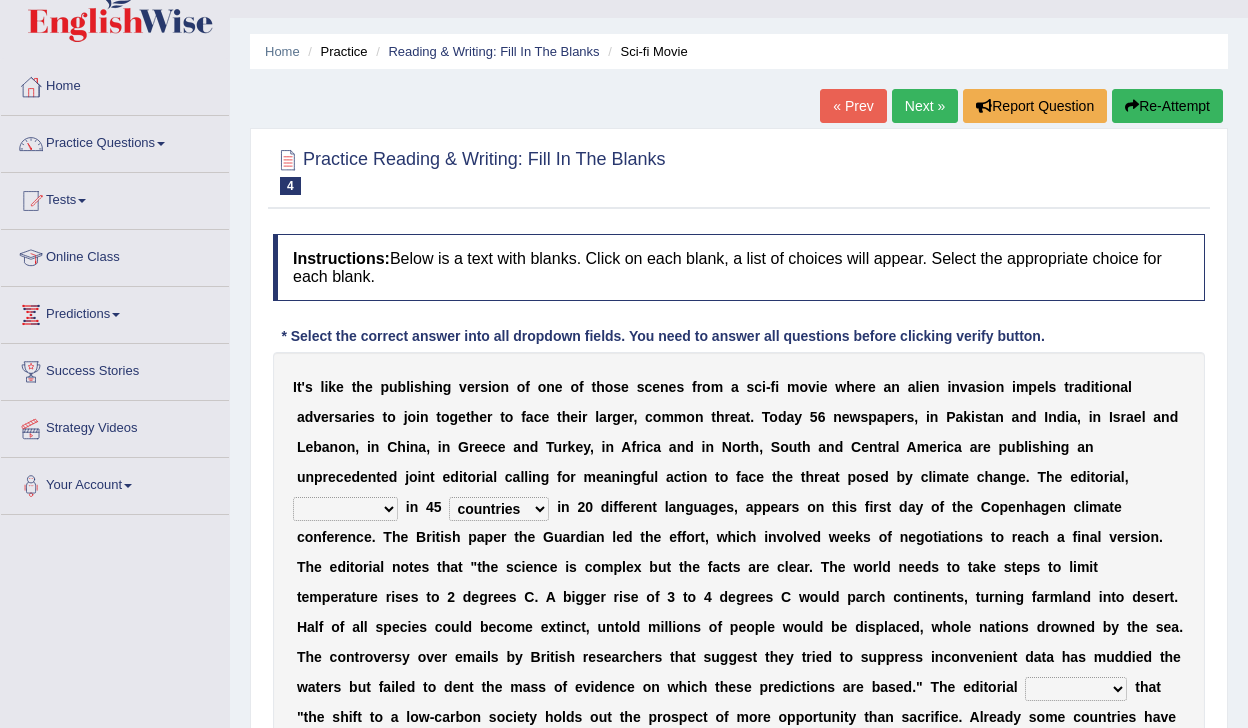 click on "published publicized burnished transmitted" at bounding box center [345, 509] 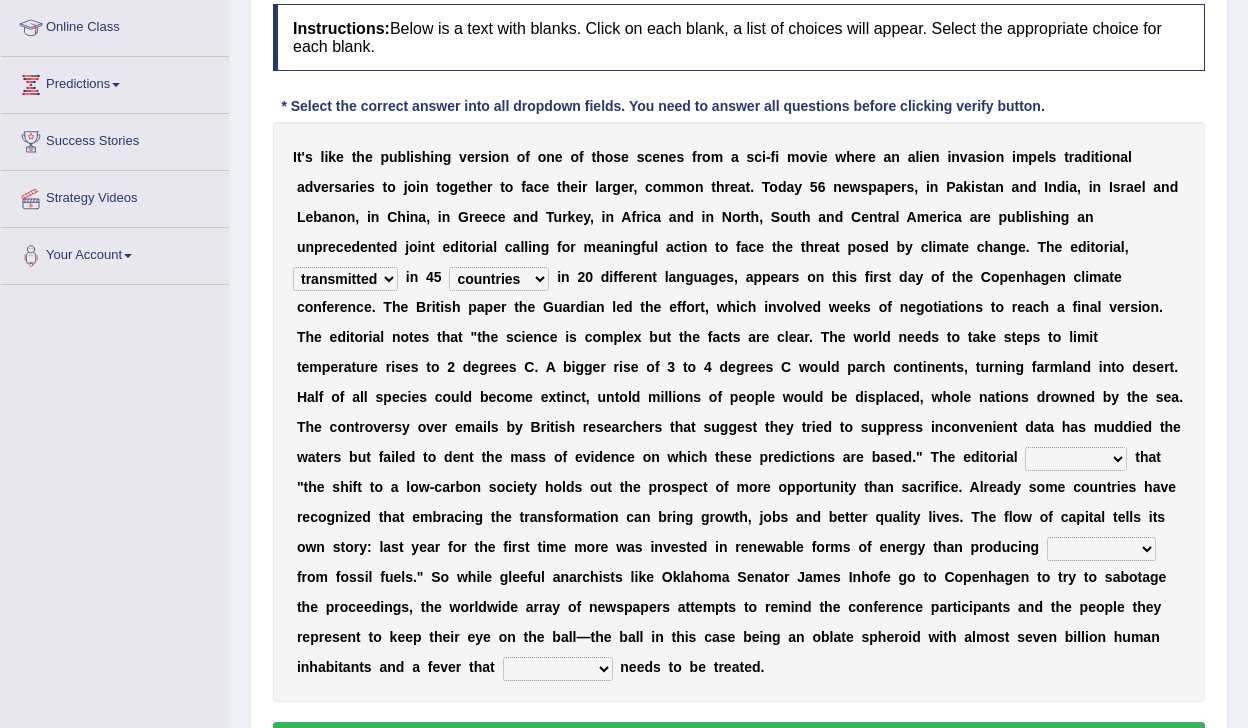 scroll, scrollTop: 274, scrollLeft: 0, axis: vertical 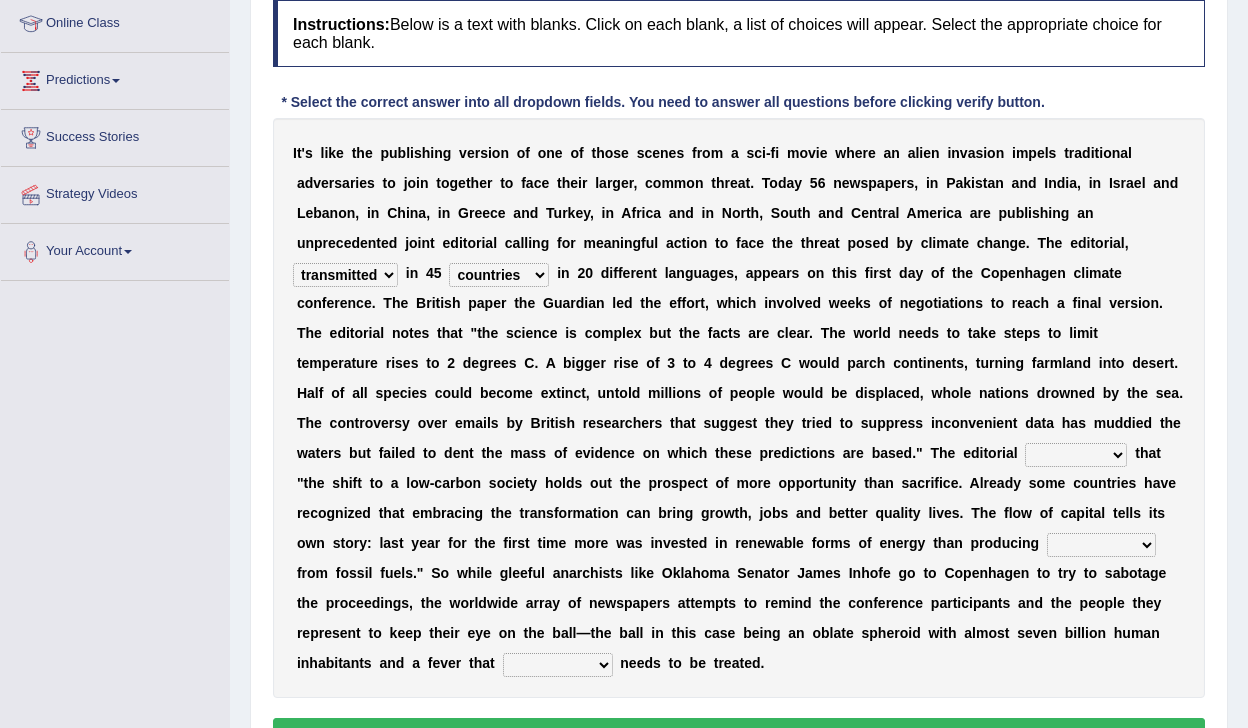 click on "modified protested recognized declined" at bounding box center [1076, 455] 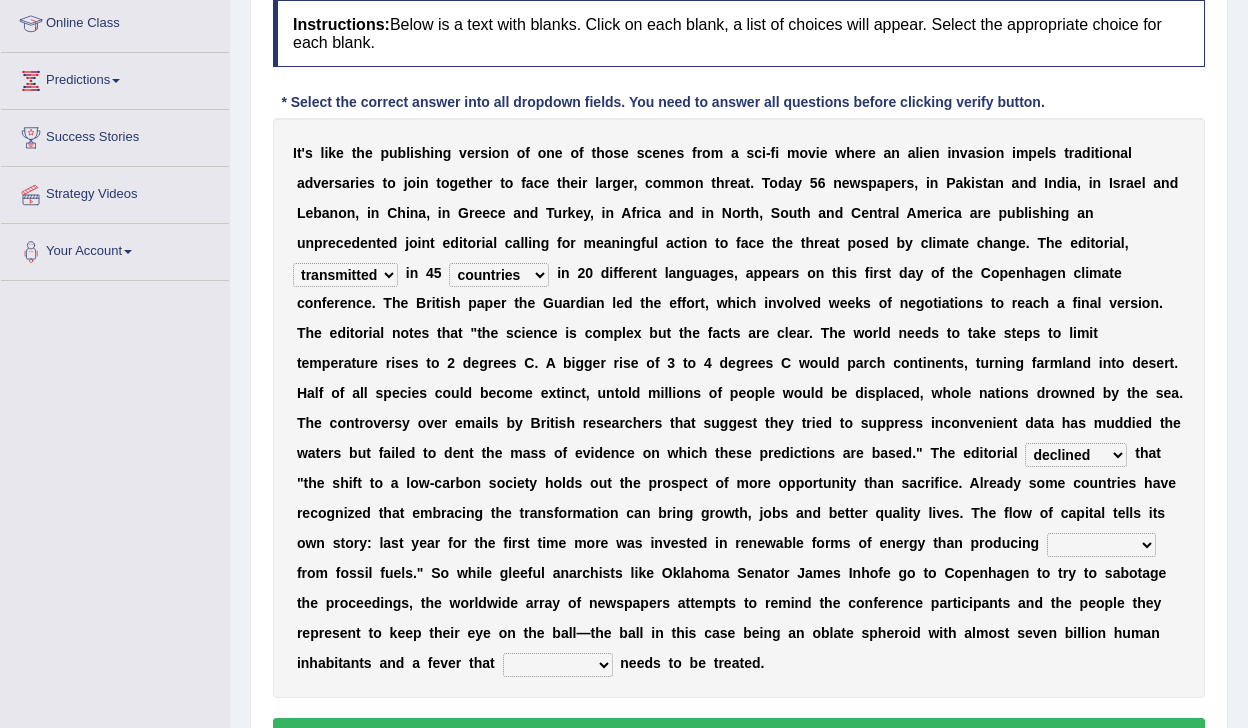 click on "electricity indivisibility negativity significance" at bounding box center [1101, 545] 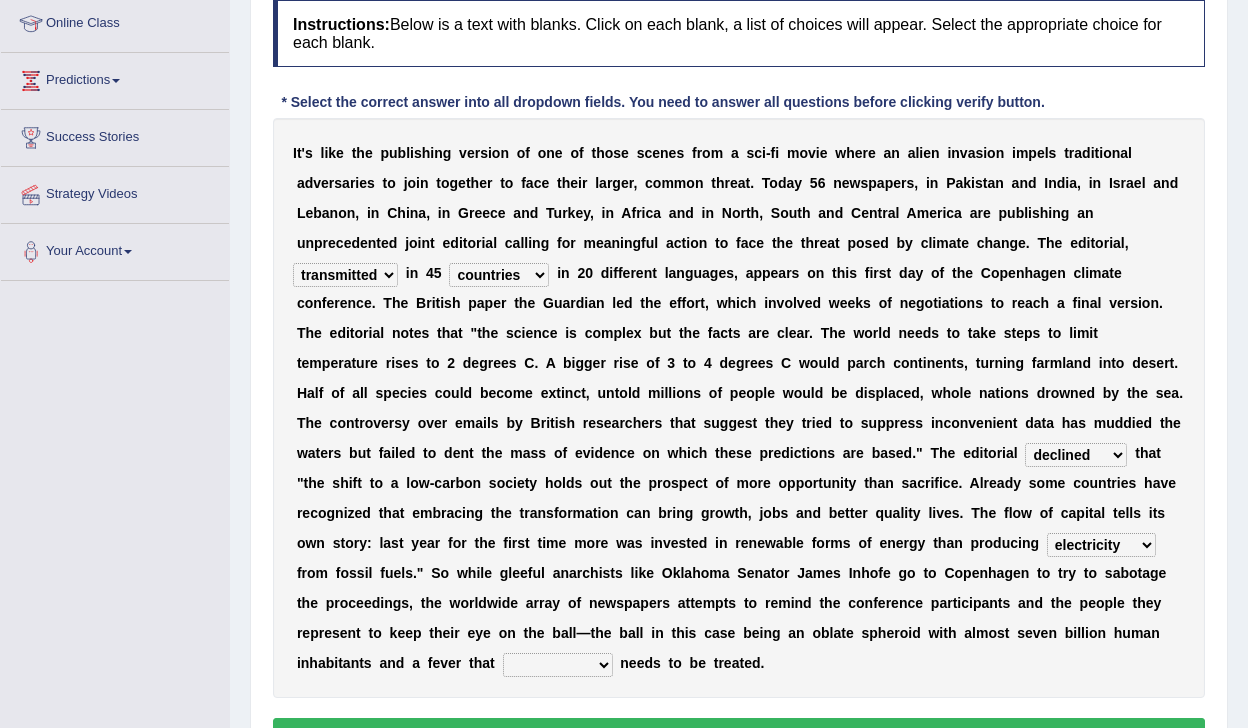 click on "solicitously desperately ephemerally peripherally" at bounding box center [558, 665] 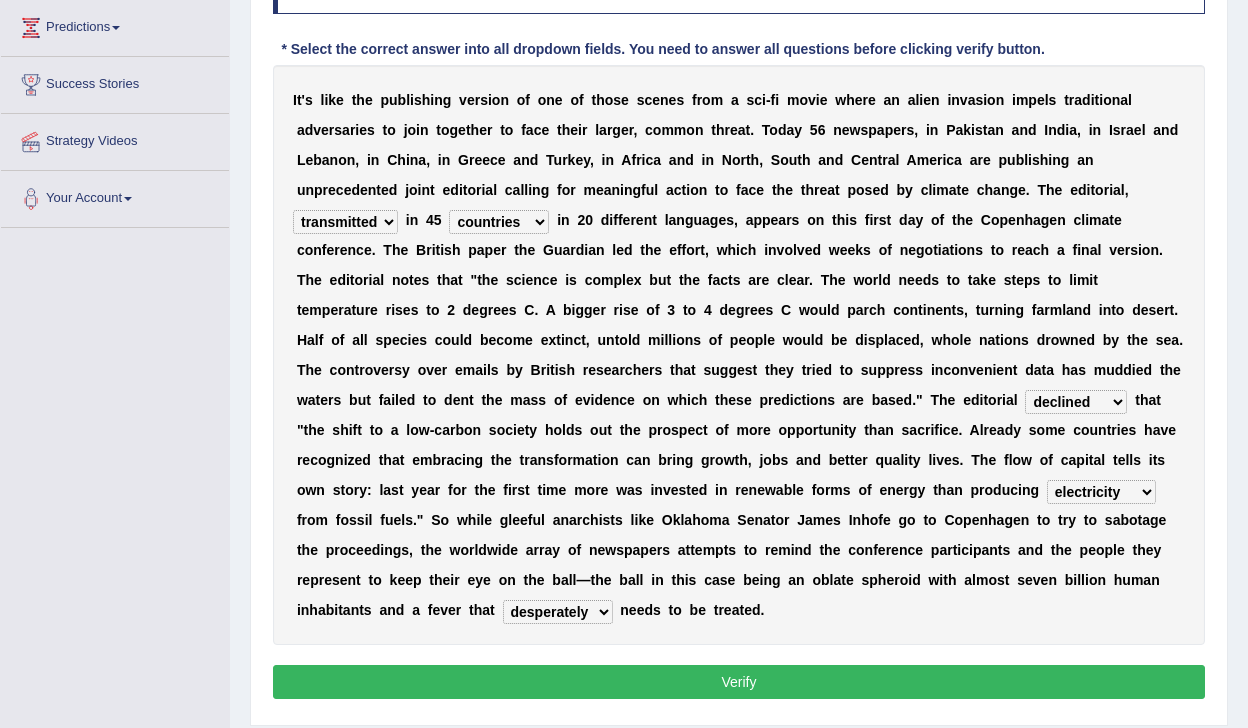 scroll, scrollTop: 364, scrollLeft: 0, axis: vertical 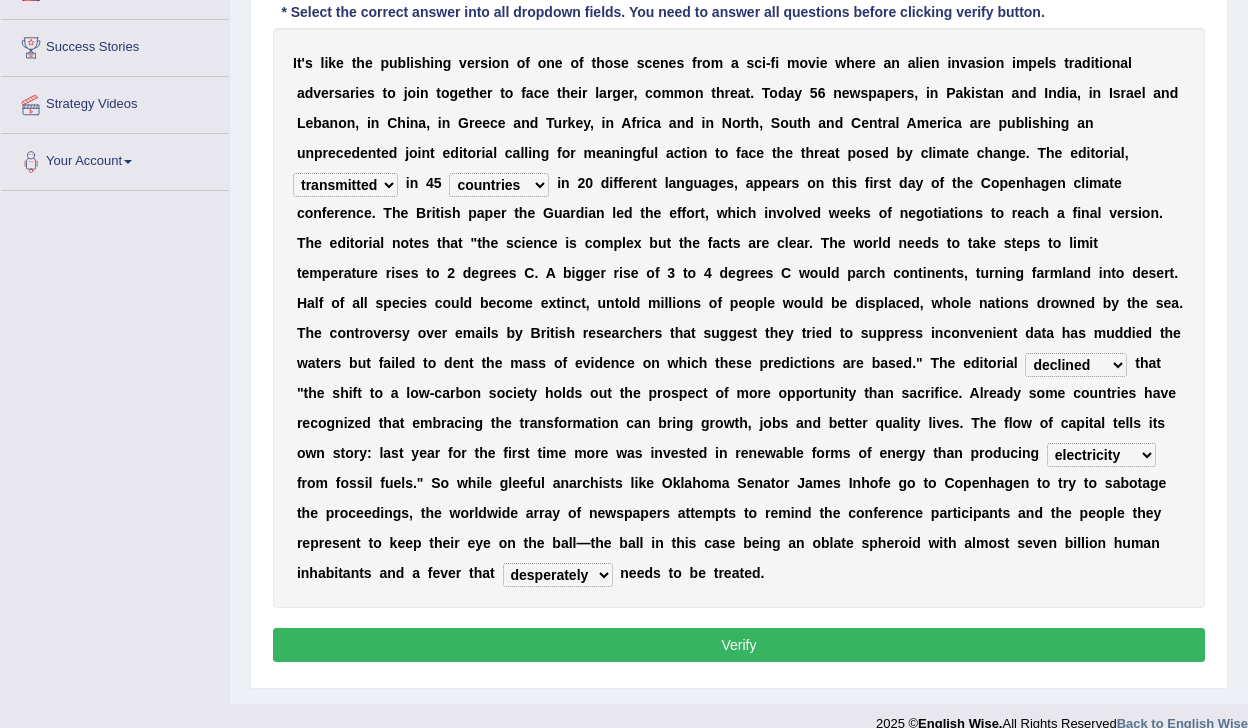 click on "Verify" at bounding box center [739, 645] 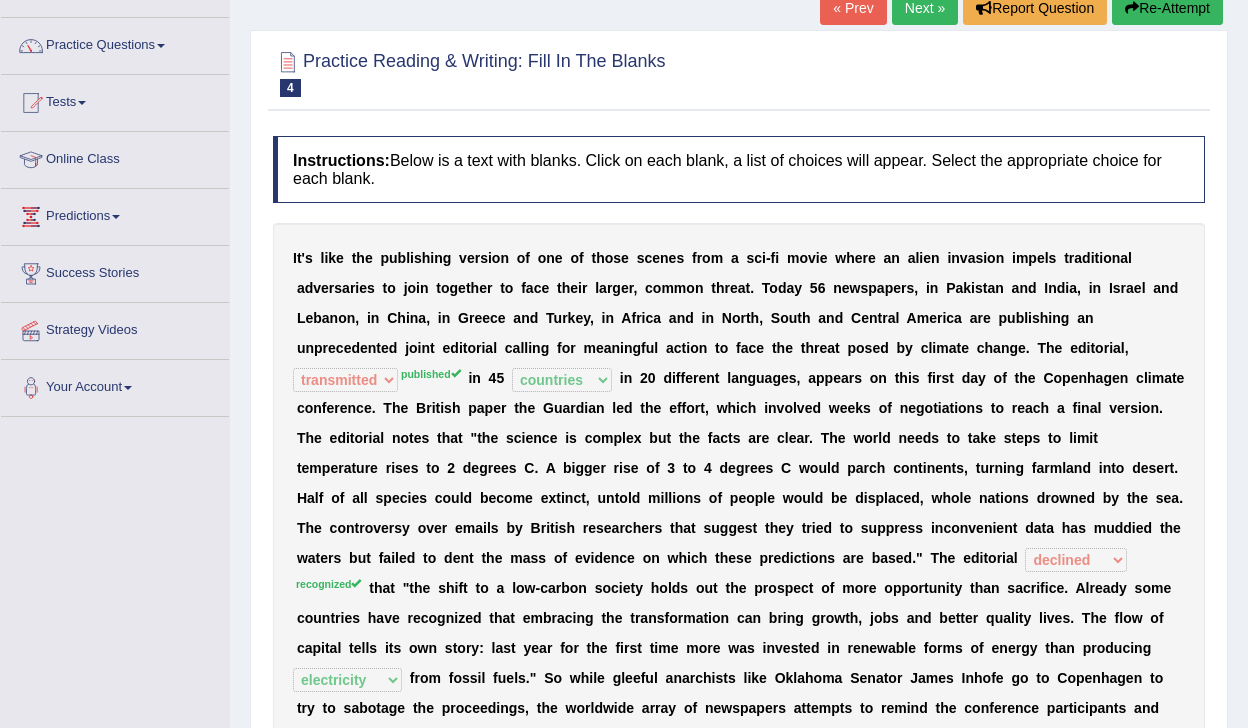 scroll, scrollTop: 134, scrollLeft: 0, axis: vertical 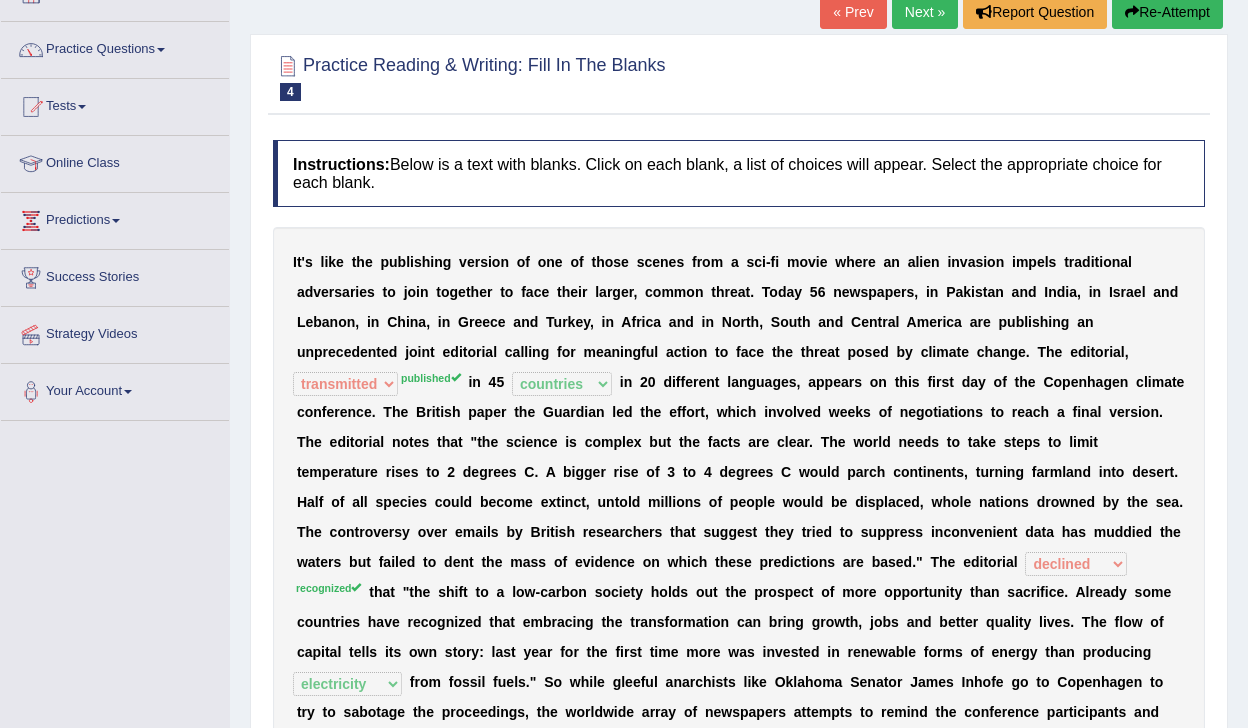 click on "Next »" at bounding box center (925, 12) 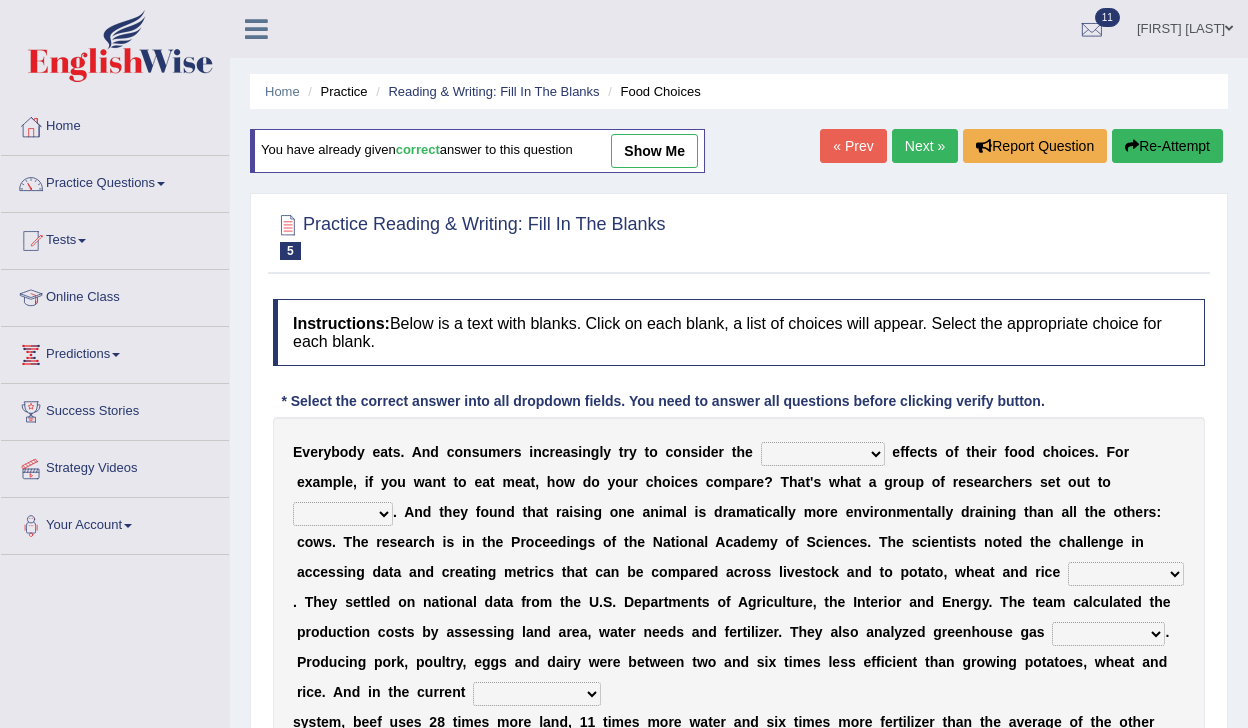 scroll, scrollTop: 0, scrollLeft: 0, axis: both 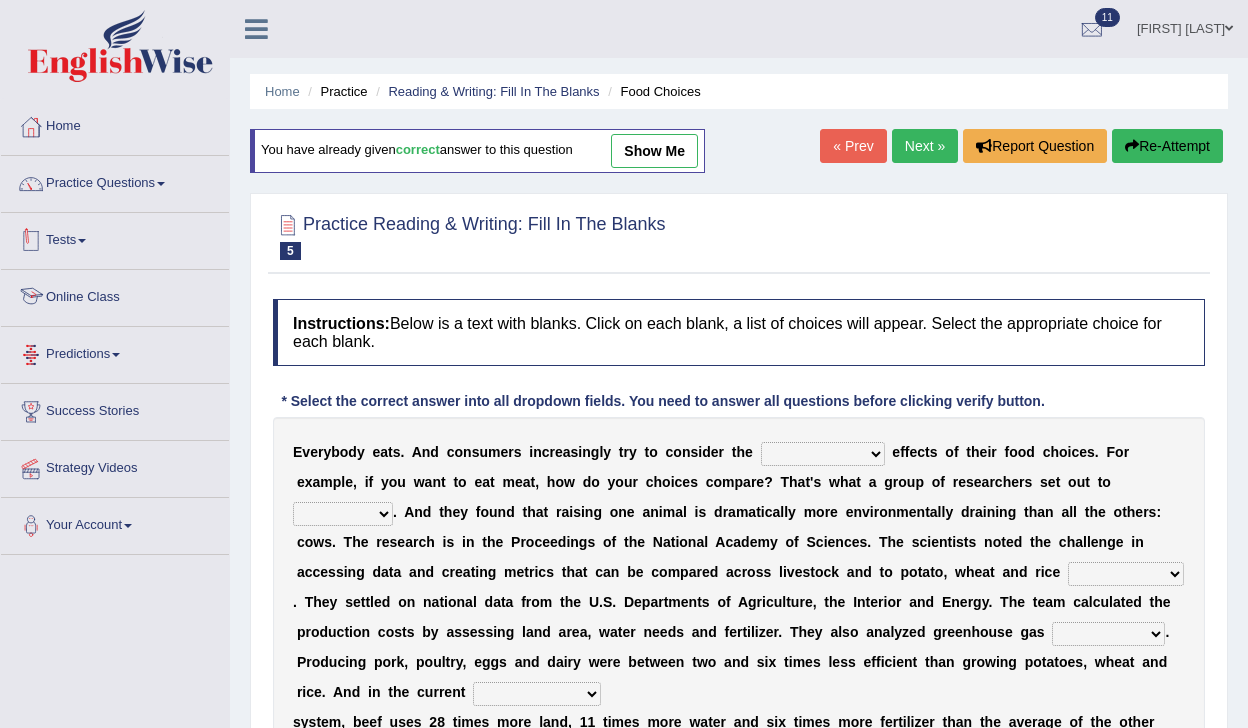 click on "Predictions" at bounding box center (115, 352) 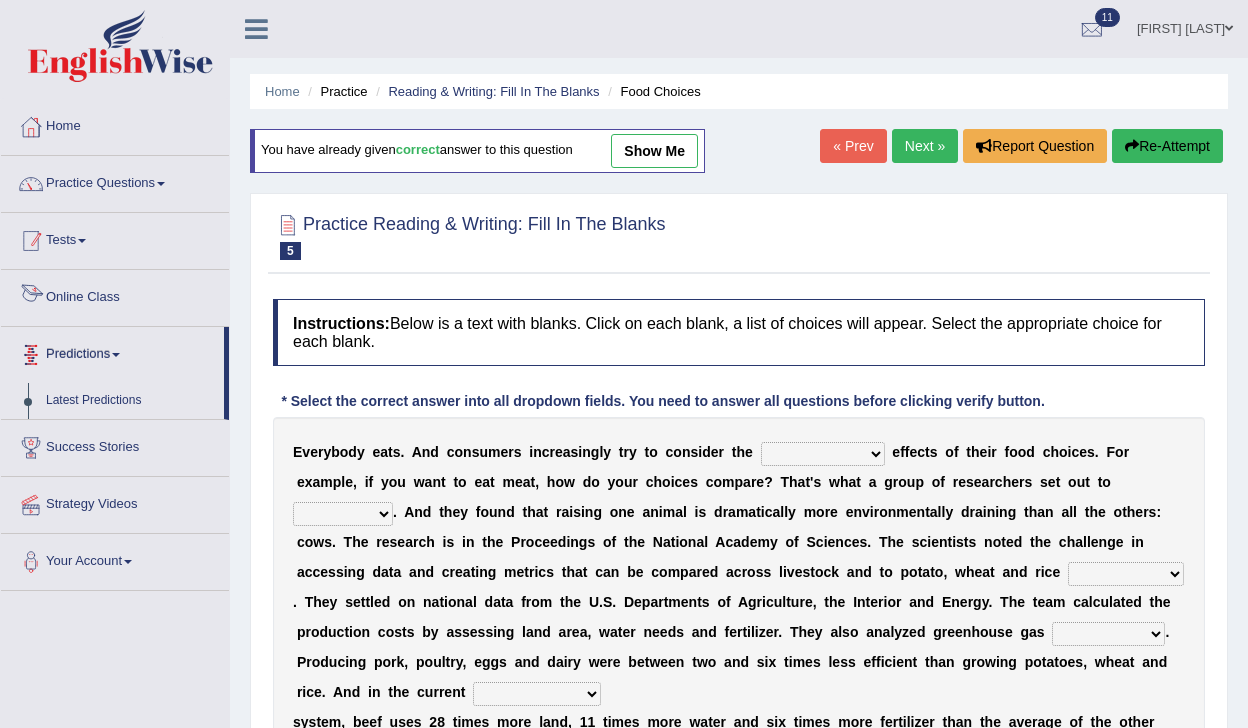 click at bounding box center (82, 241) 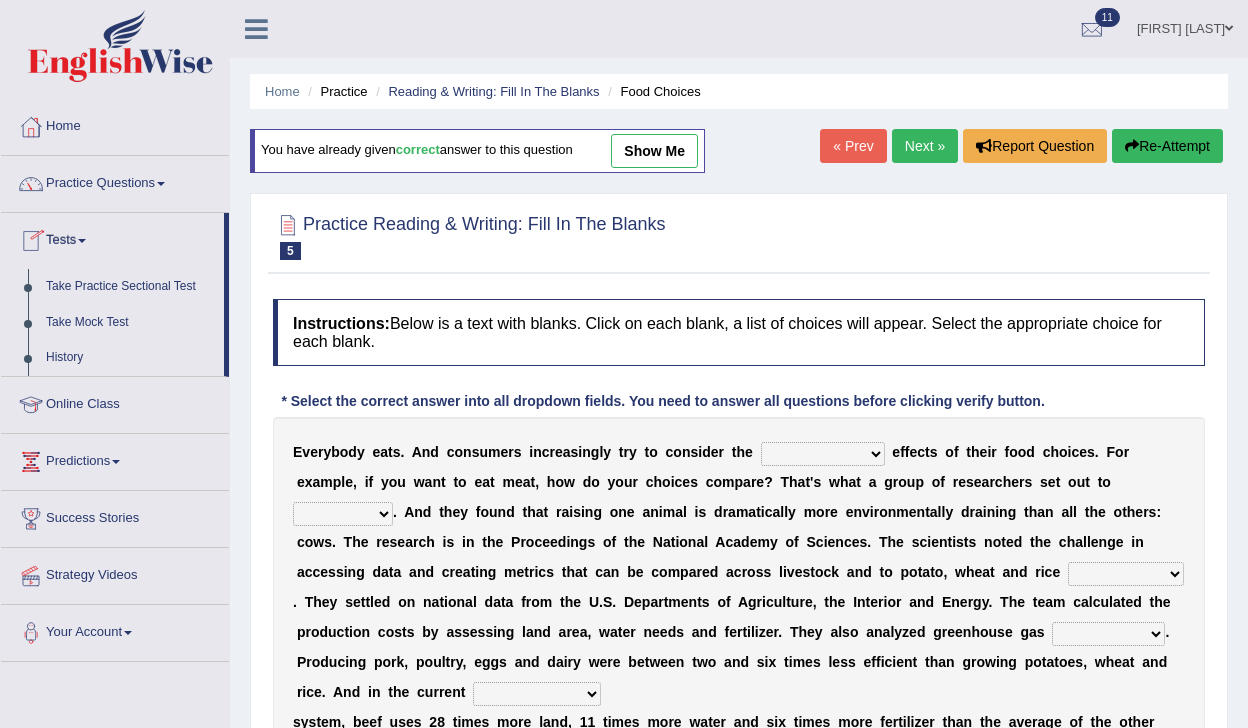 click at bounding box center (82, 241) 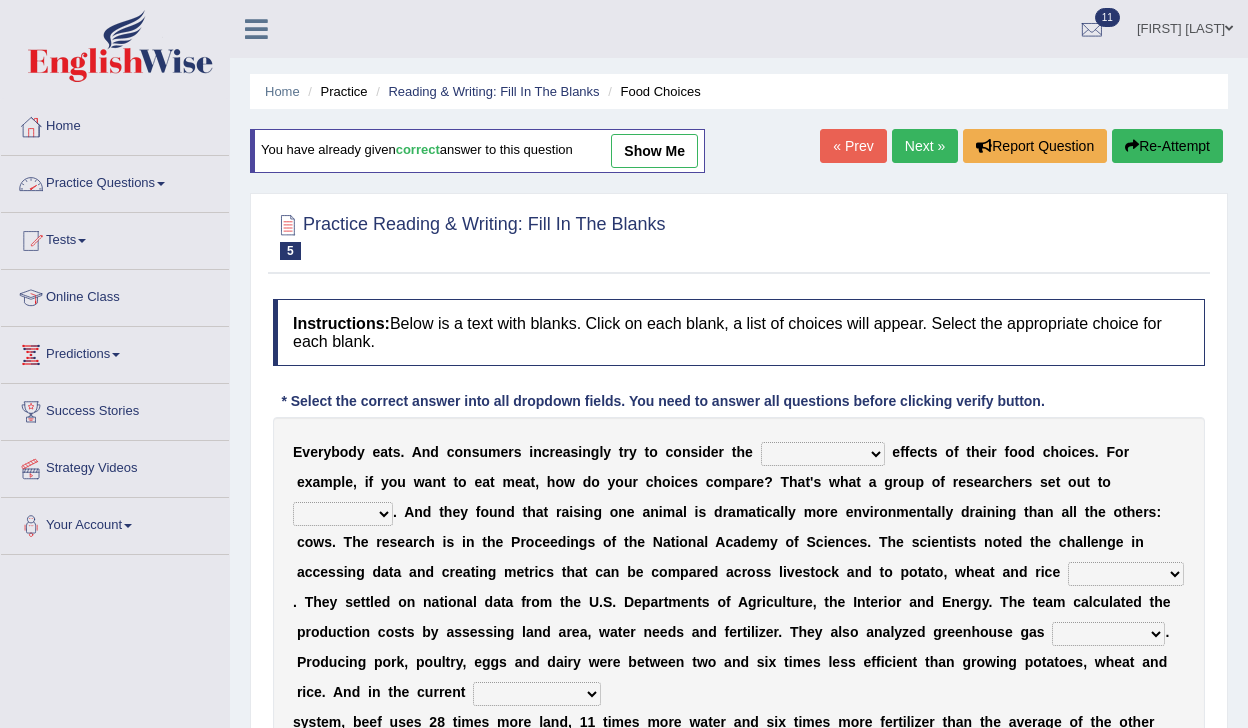 click on "Practice Questions" at bounding box center (115, 181) 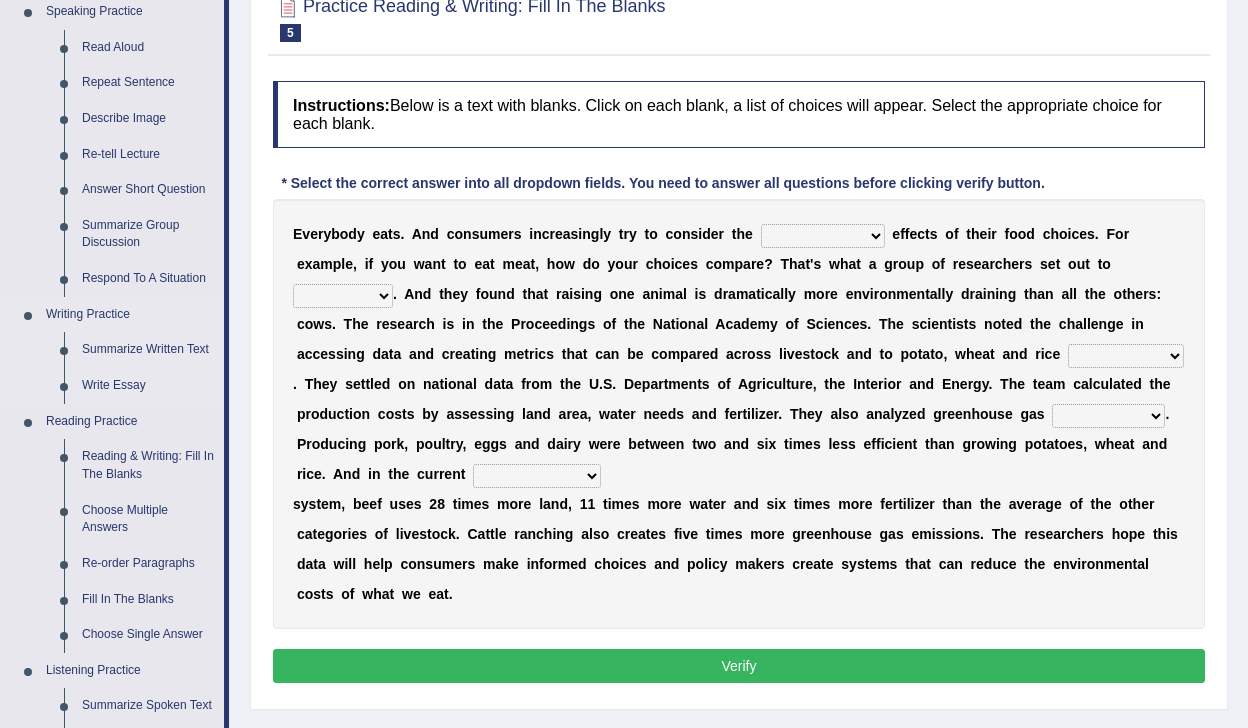 scroll, scrollTop: 220, scrollLeft: 0, axis: vertical 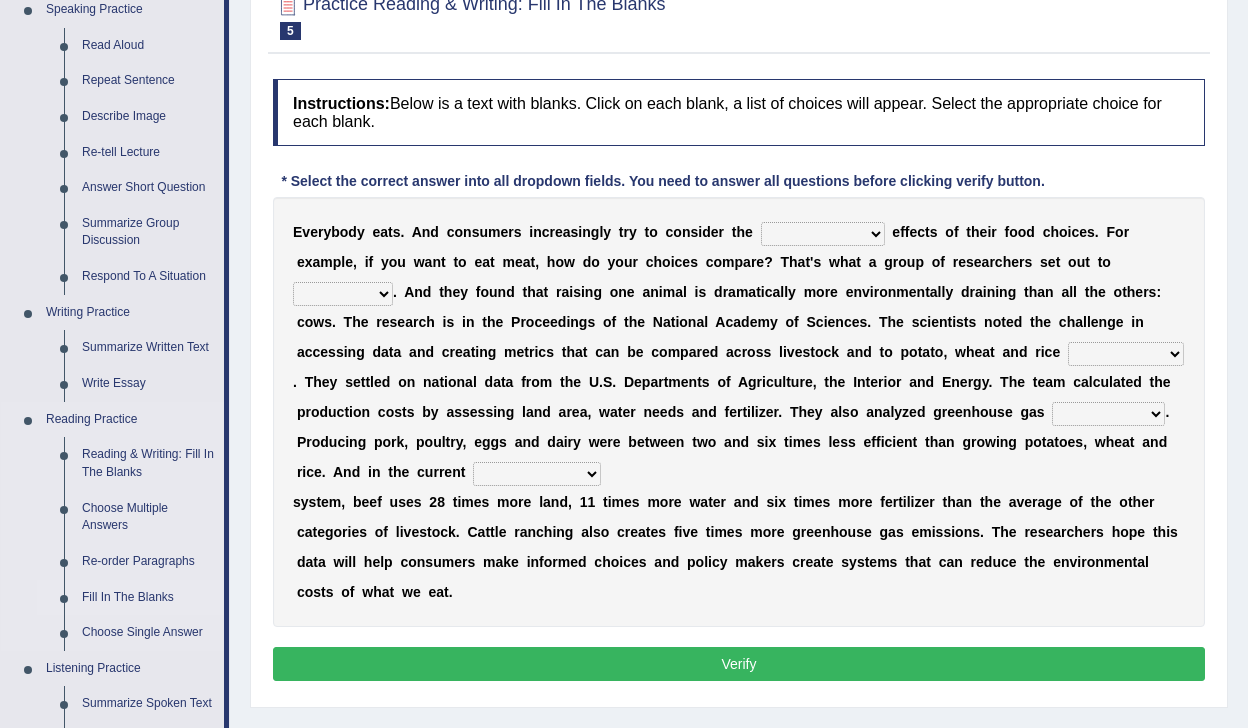 click on "Fill In The Blanks" at bounding box center (148, 598) 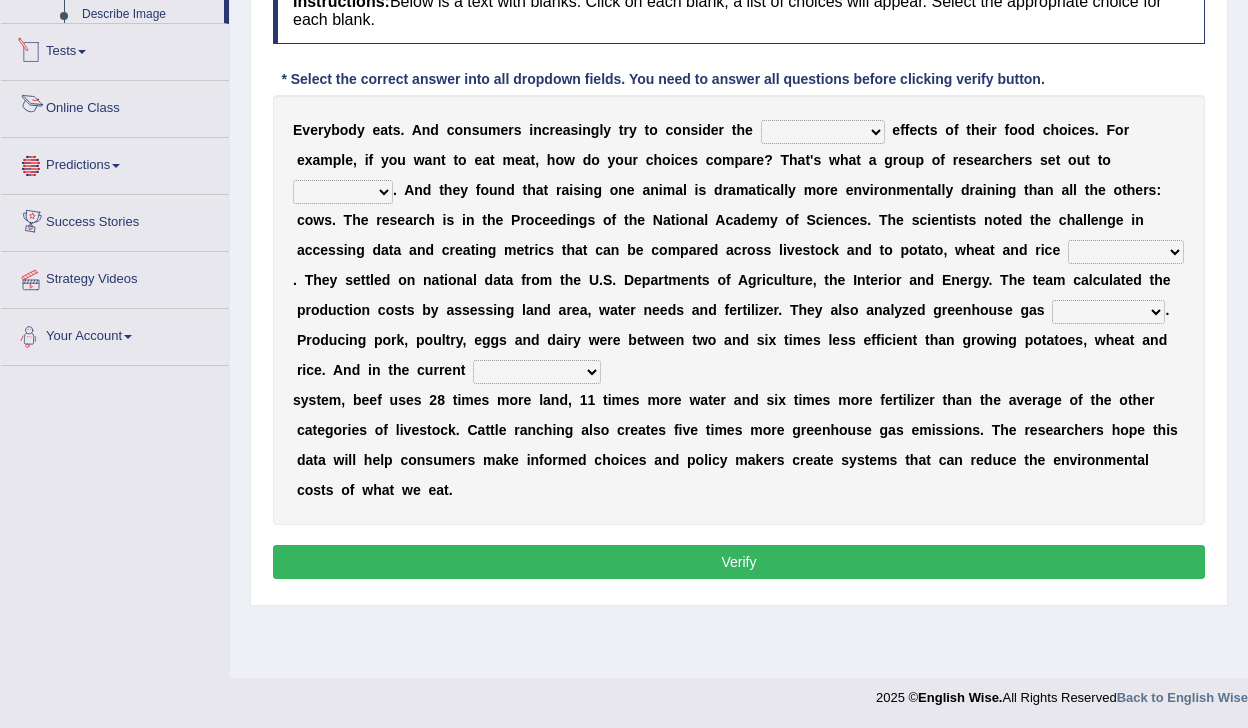 scroll, scrollTop: 883, scrollLeft: 0, axis: vertical 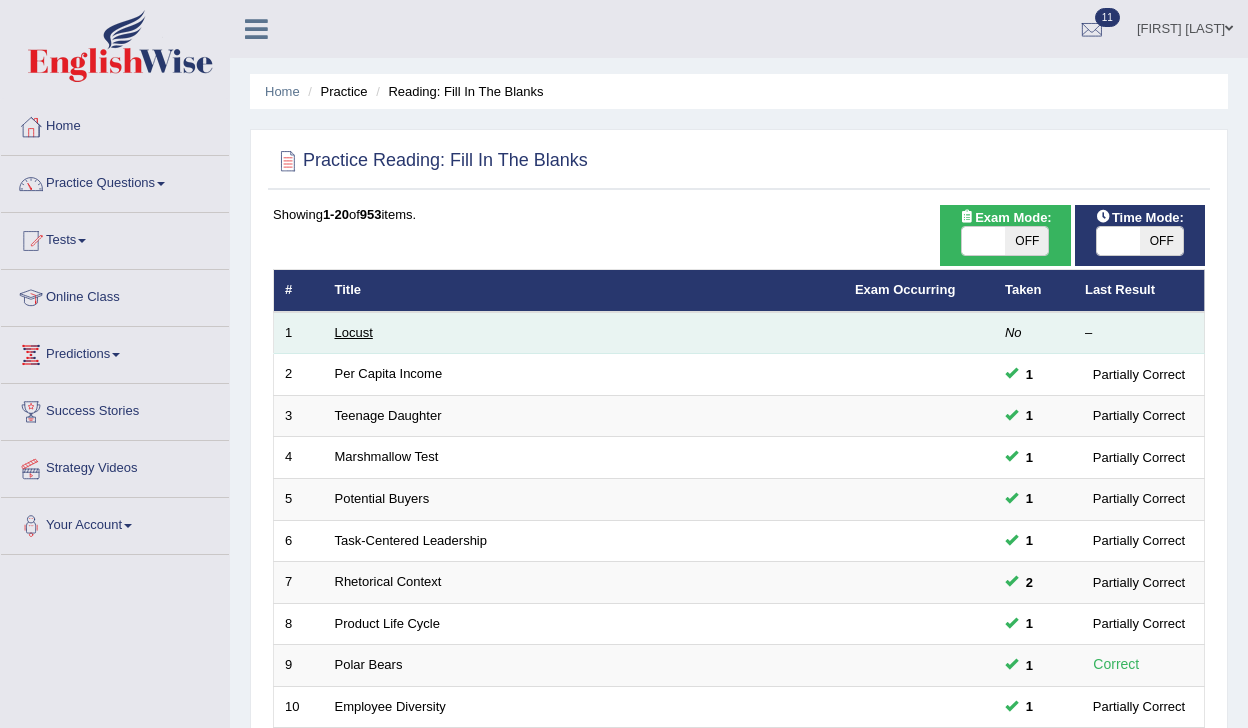 click on "Locust" at bounding box center (354, 332) 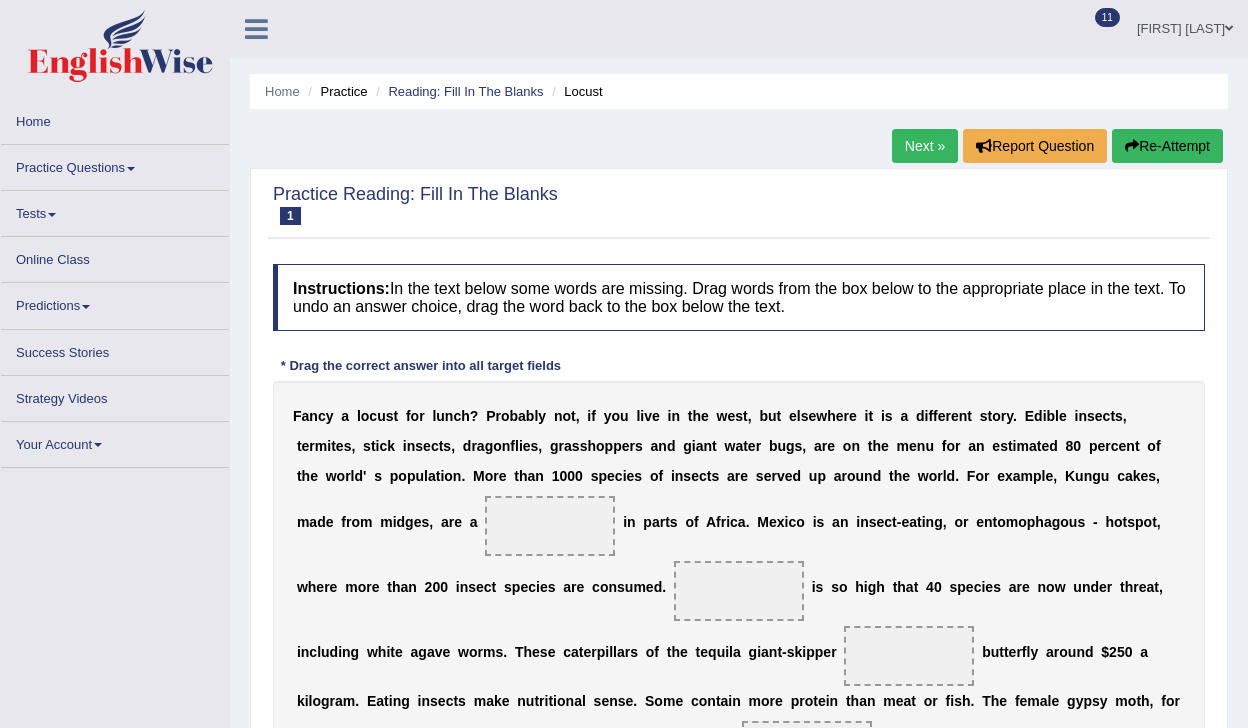 scroll, scrollTop: 0, scrollLeft: 0, axis: both 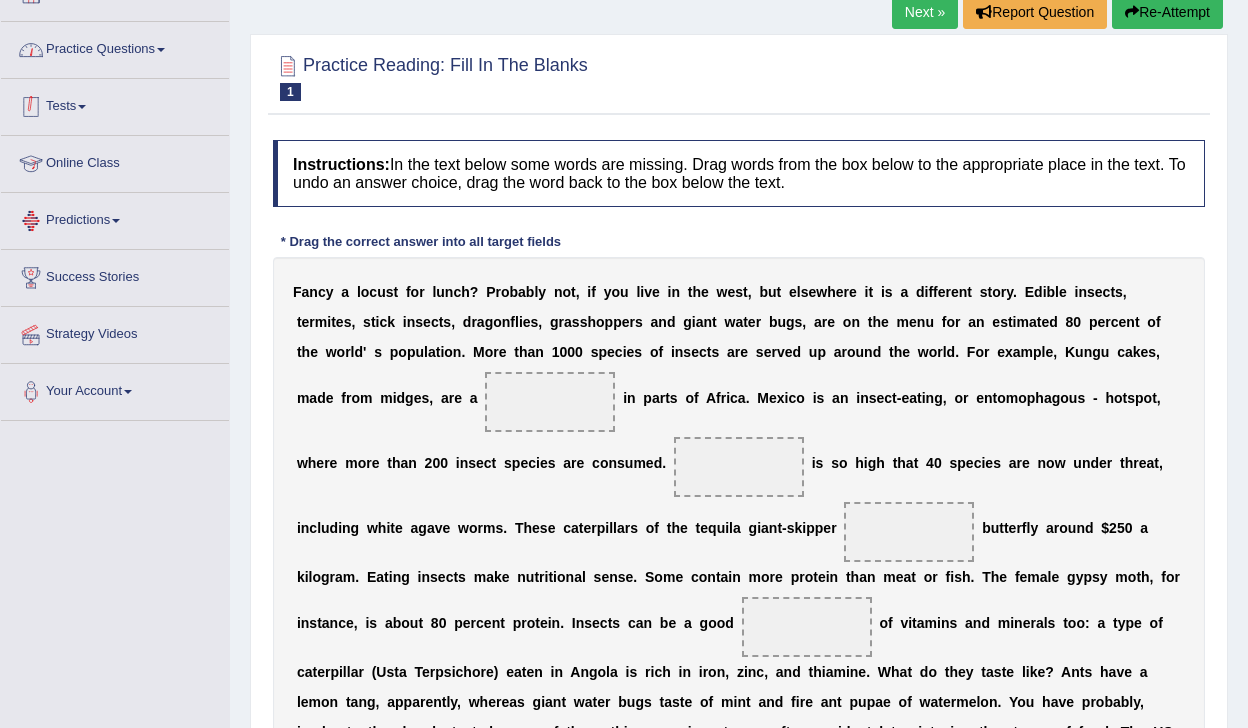 click at bounding box center (161, 50) 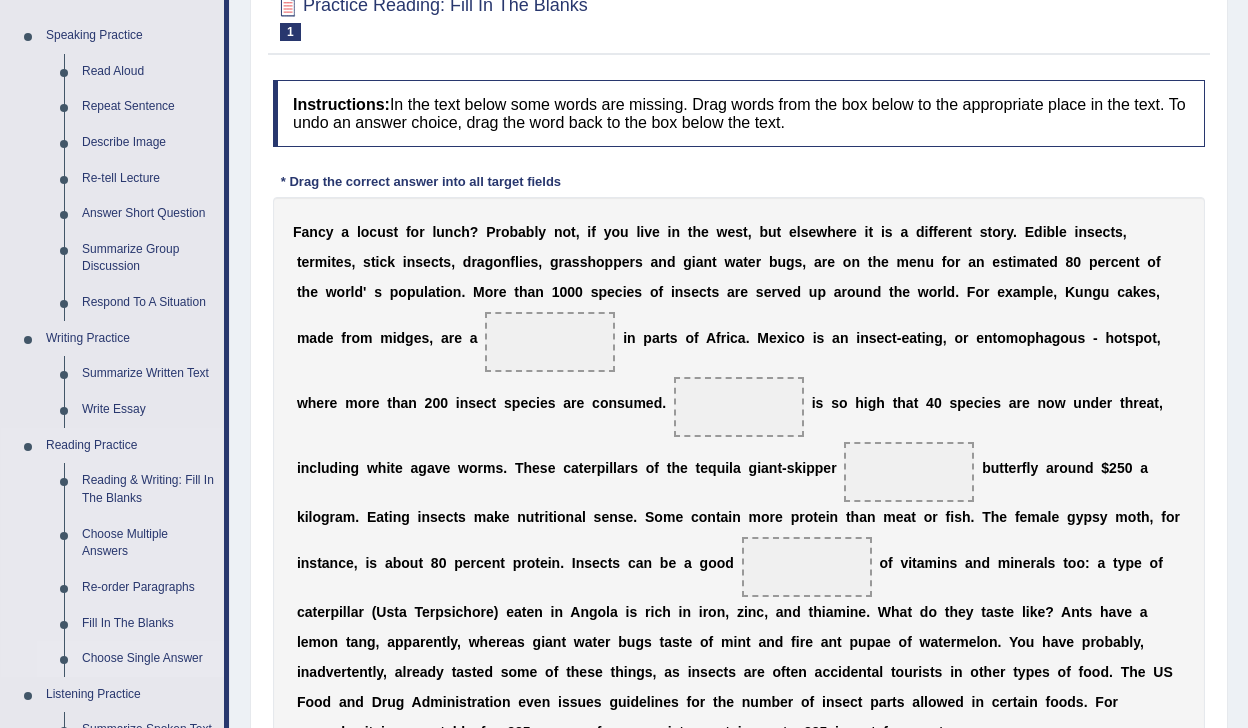 scroll, scrollTop: 212, scrollLeft: 0, axis: vertical 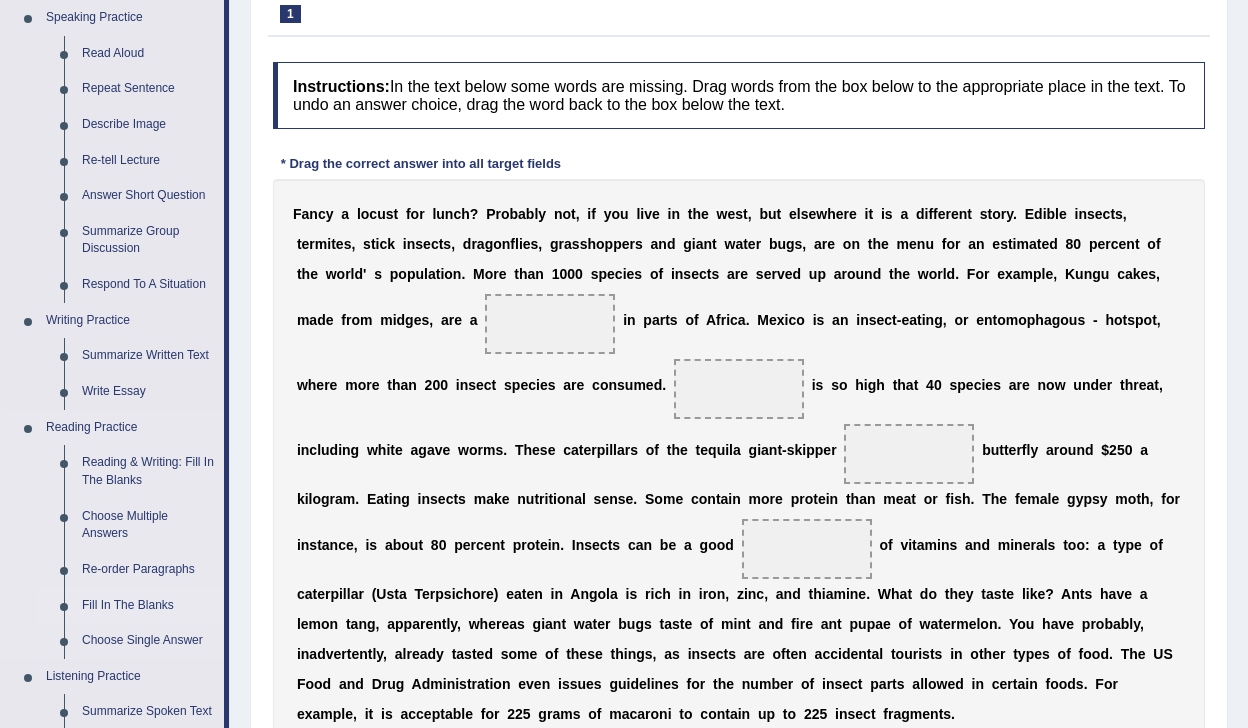 click on "Fill In The Blanks" at bounding box center (148, 606) 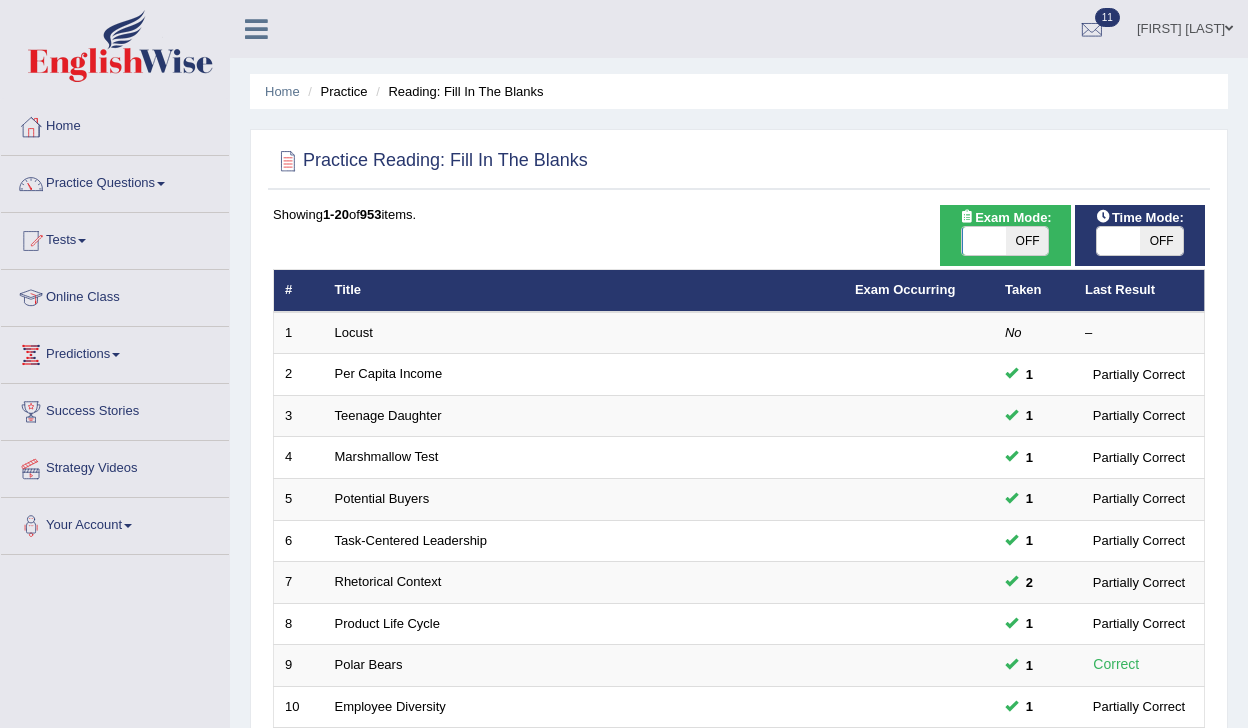 scroll, scrollTop: 121, scrollLeft: 0, axis: vertical 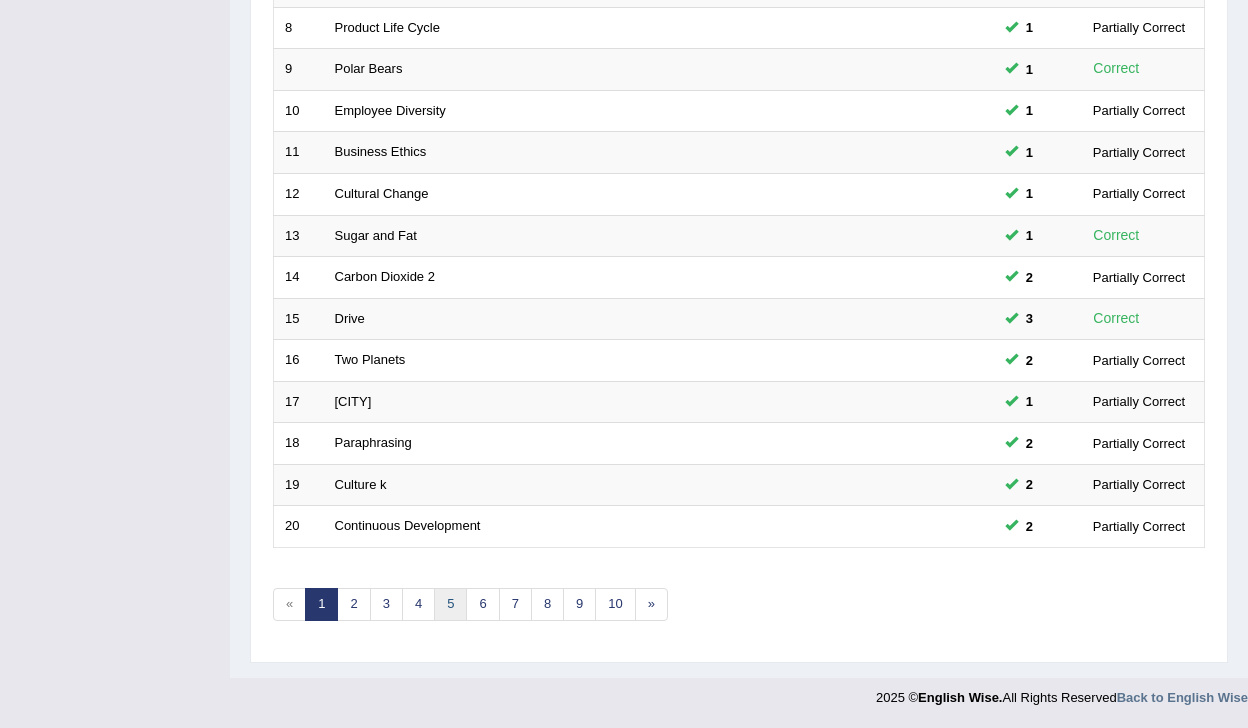 click on "5" at bounding box center [450, 604] 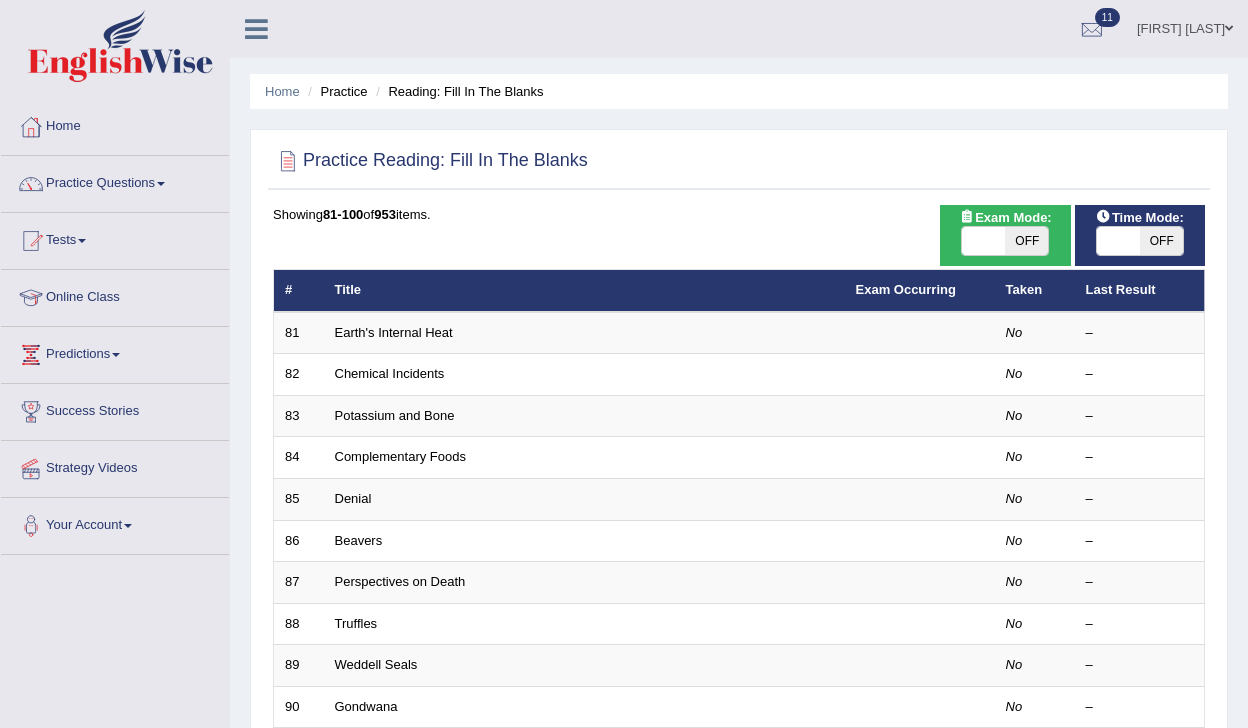 scroll, scrollTop: 0, scrollLeft: 0, axis: both 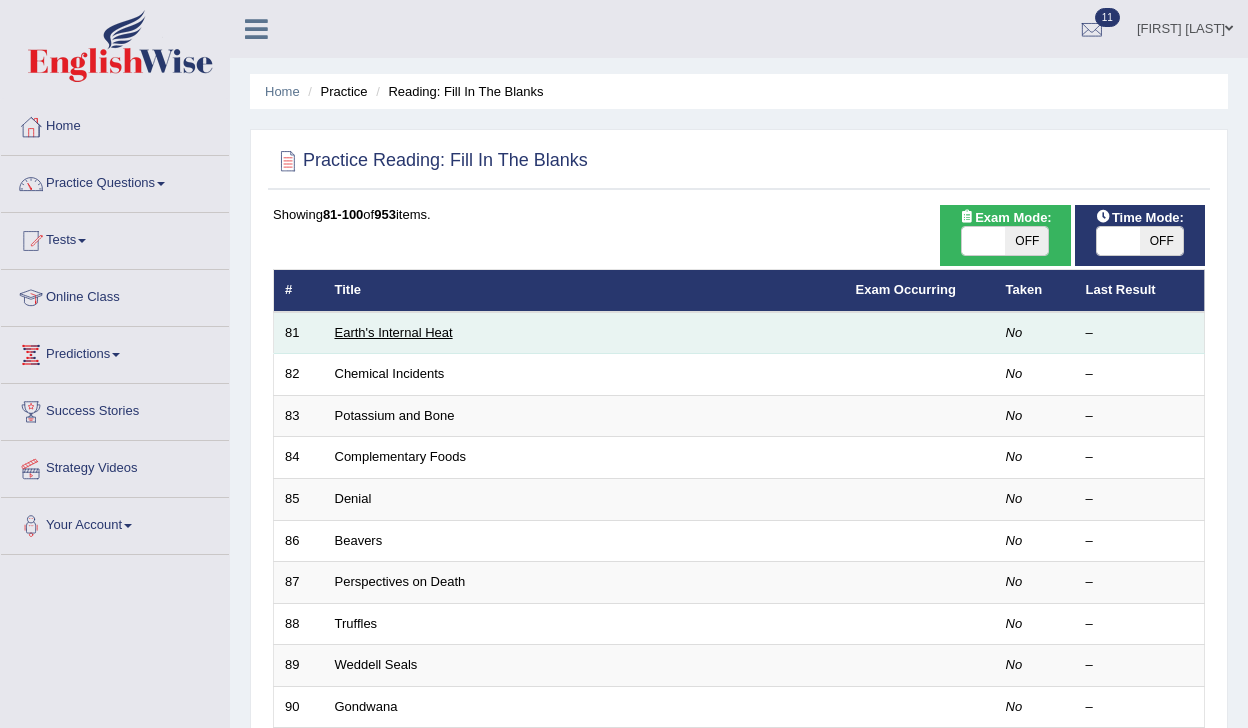 click on "Earth's Internal Heat" at bounding box center [394, 332] 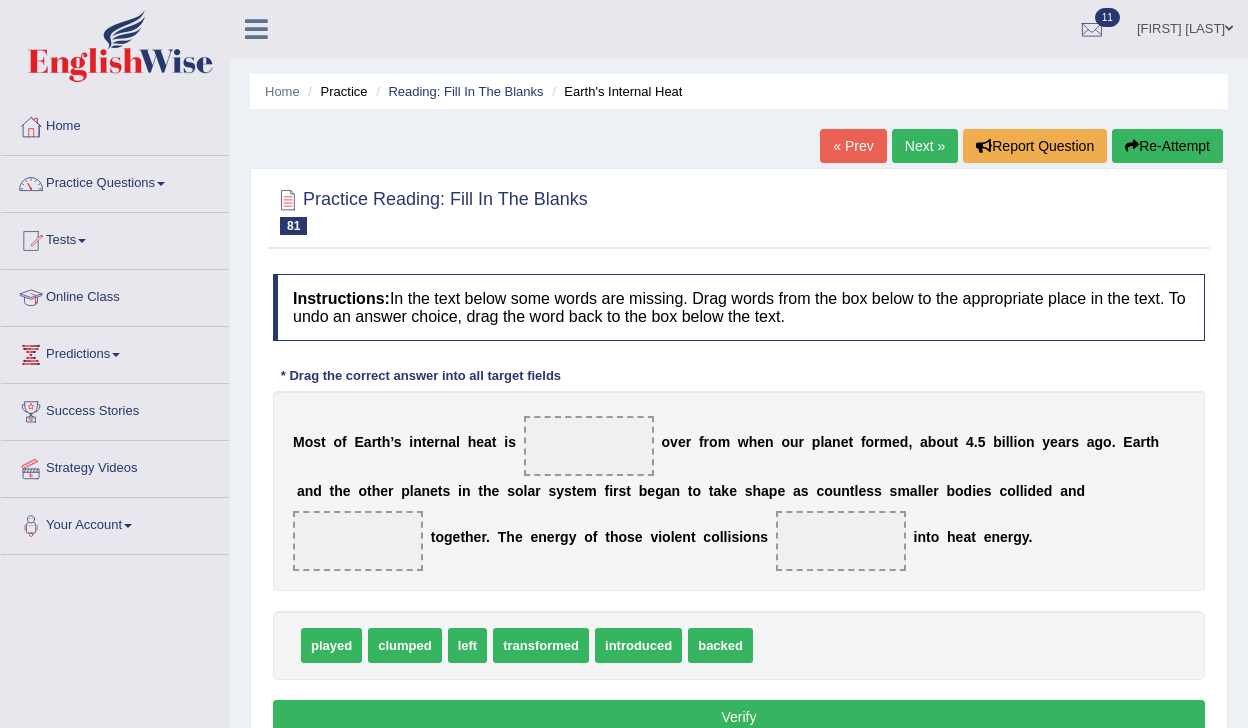 scroll, scrollTop: 0, scrollLeft: 0, axis: both 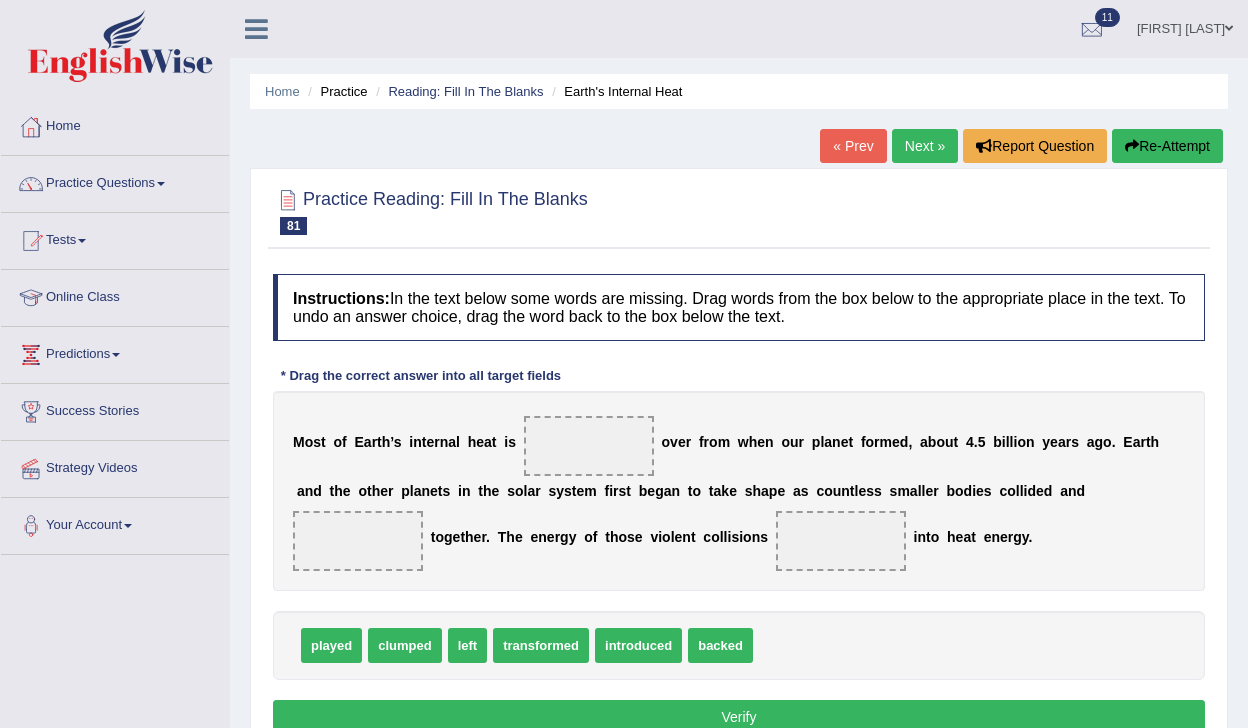 click on "transformed" at bounding box center [541, 645] 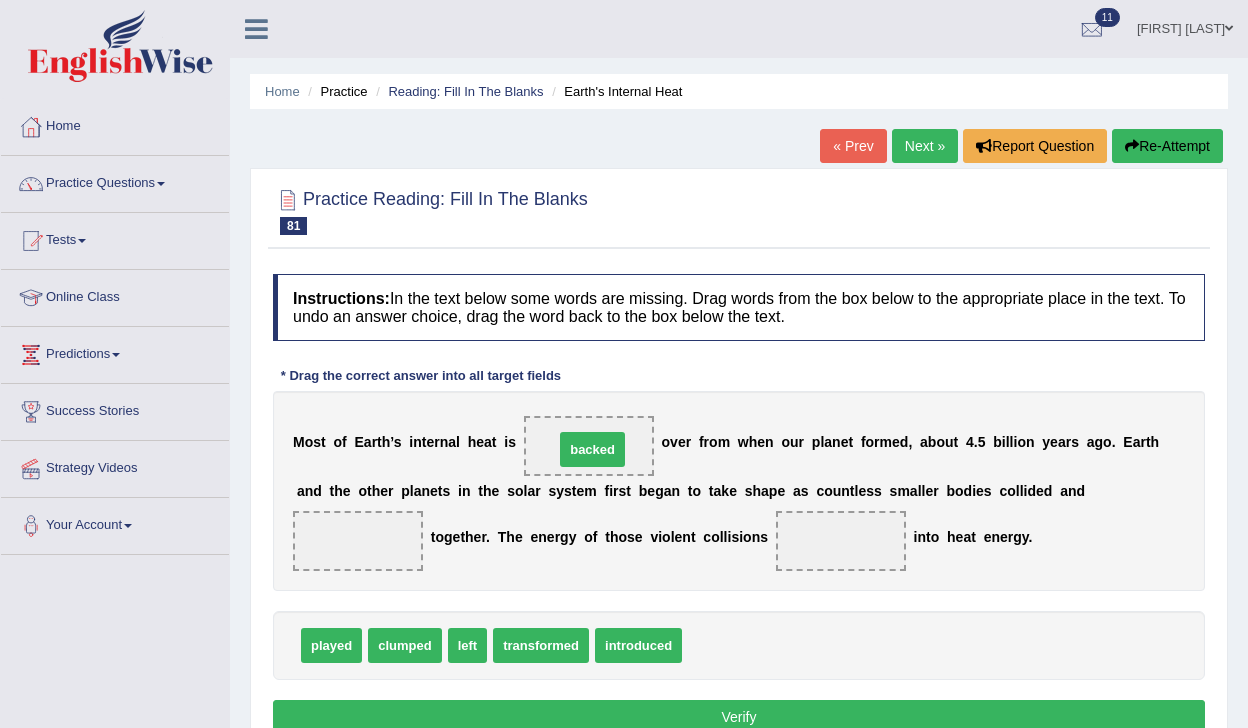 drag, startPoint x: 719, startPoint y: 654, endPoint x: 592, endPoint y: 459, distance: 232.71011 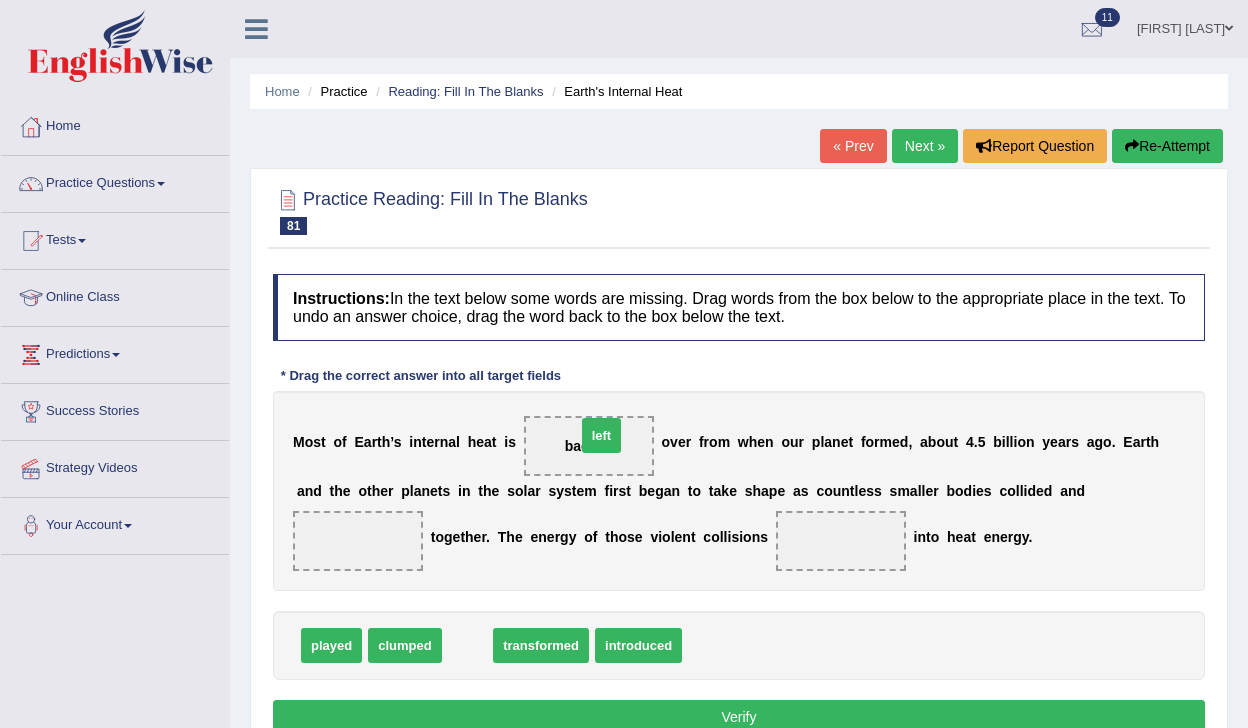 drag, startPoint x: 458, startPoint y: 651, endPoint x: 584, endPoint y: 441, distance: 244.89998 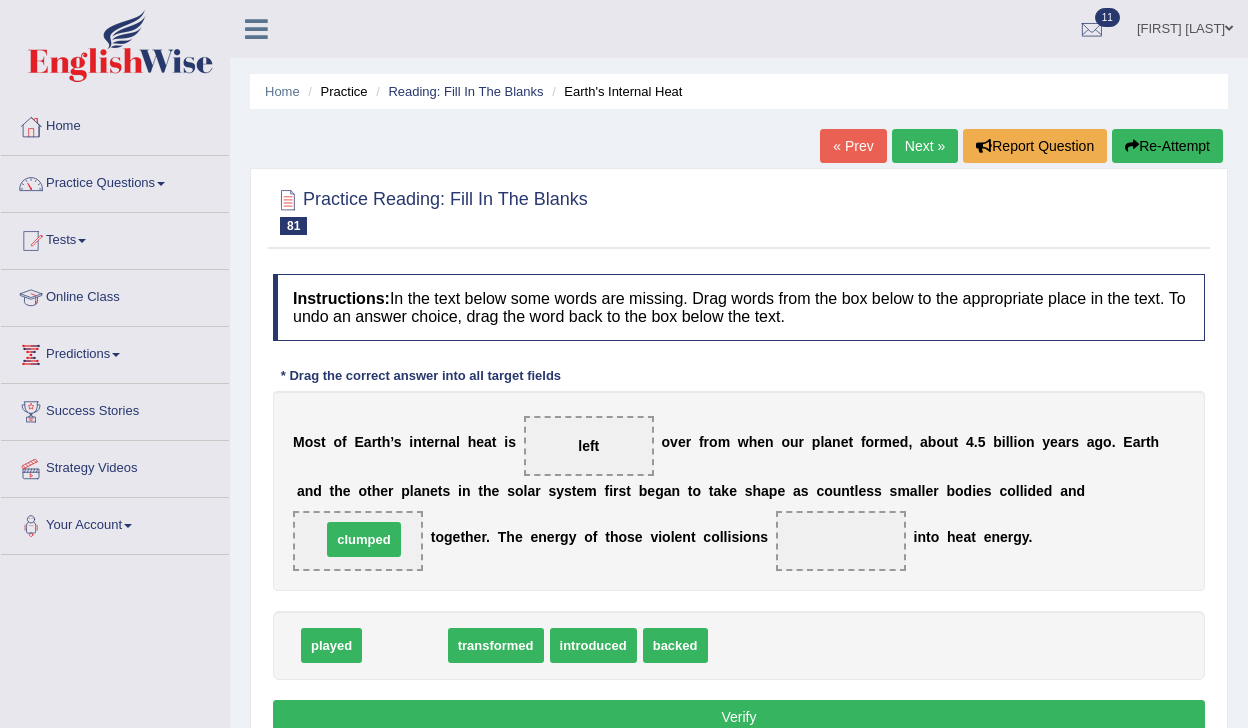 drag, startPoint x: 411, startPoint y: 654, endPoint x: 371, endPoint y: 551, distance: 110.49435 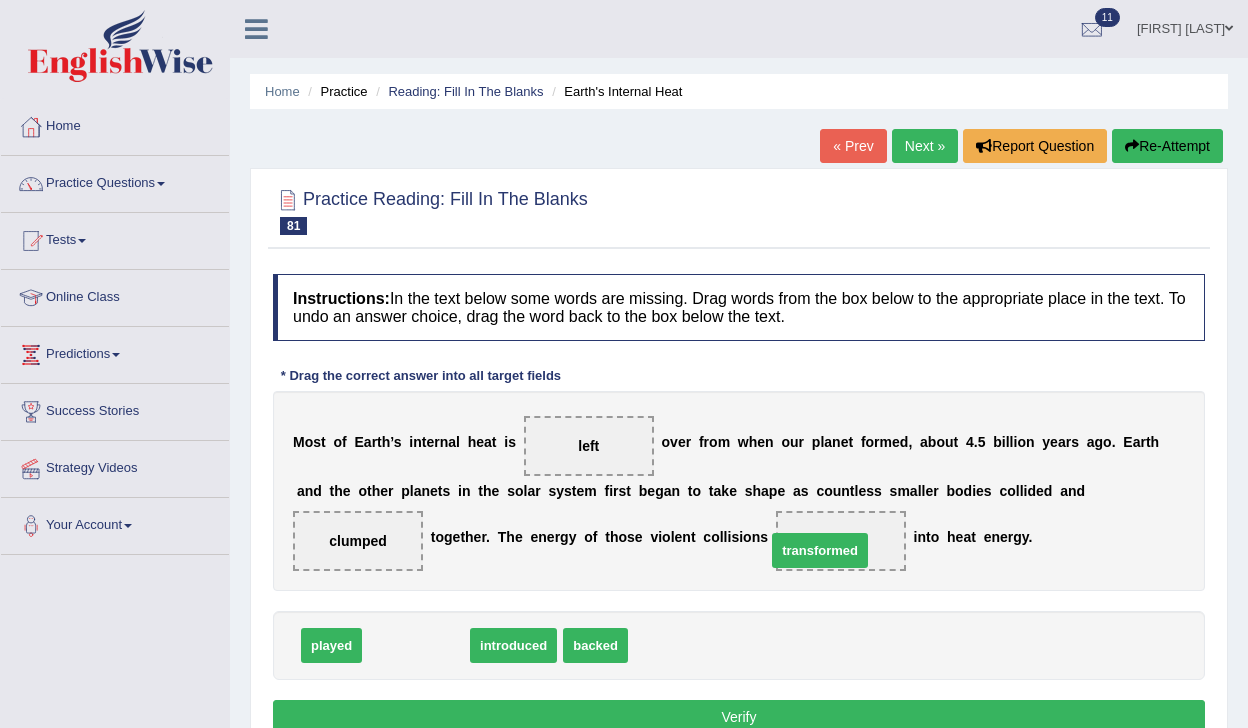 drag, startPoint x: 395, startPoint y: 652, endPoint x: 799, endPoint y: 553, distance: 415.95312 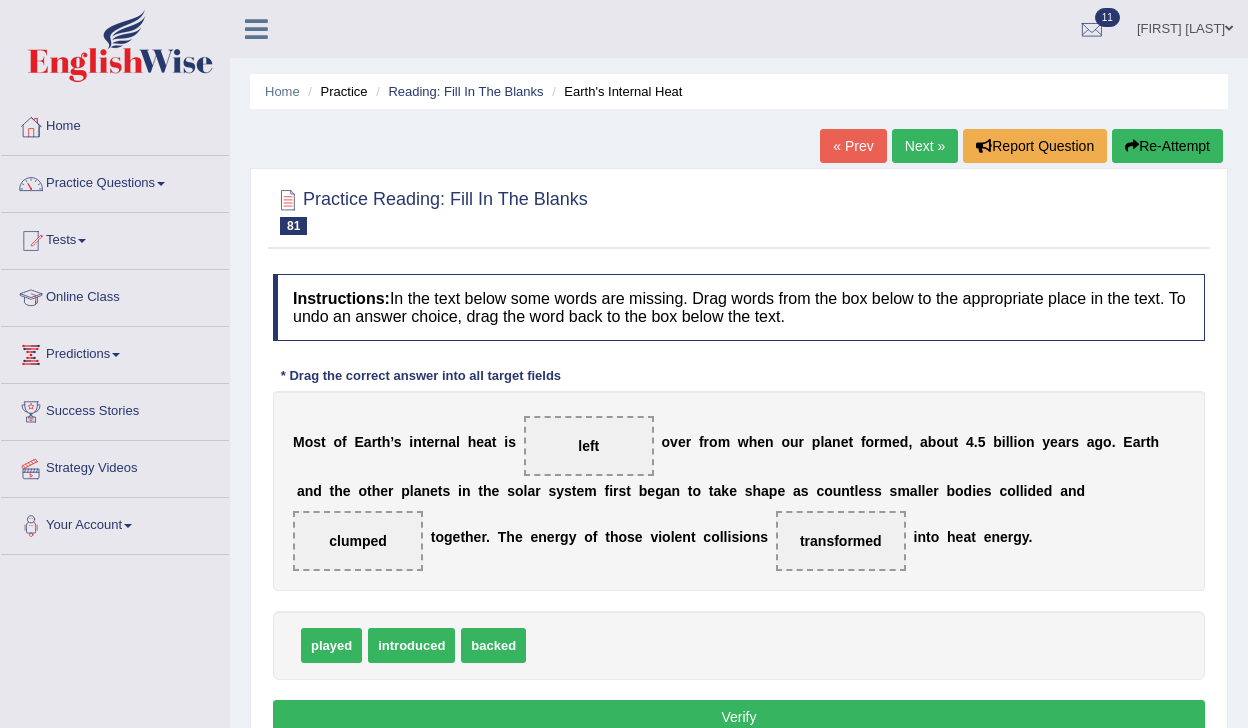 scroll, scrollTop: 15, scrollLeft: 0, axis: vertical 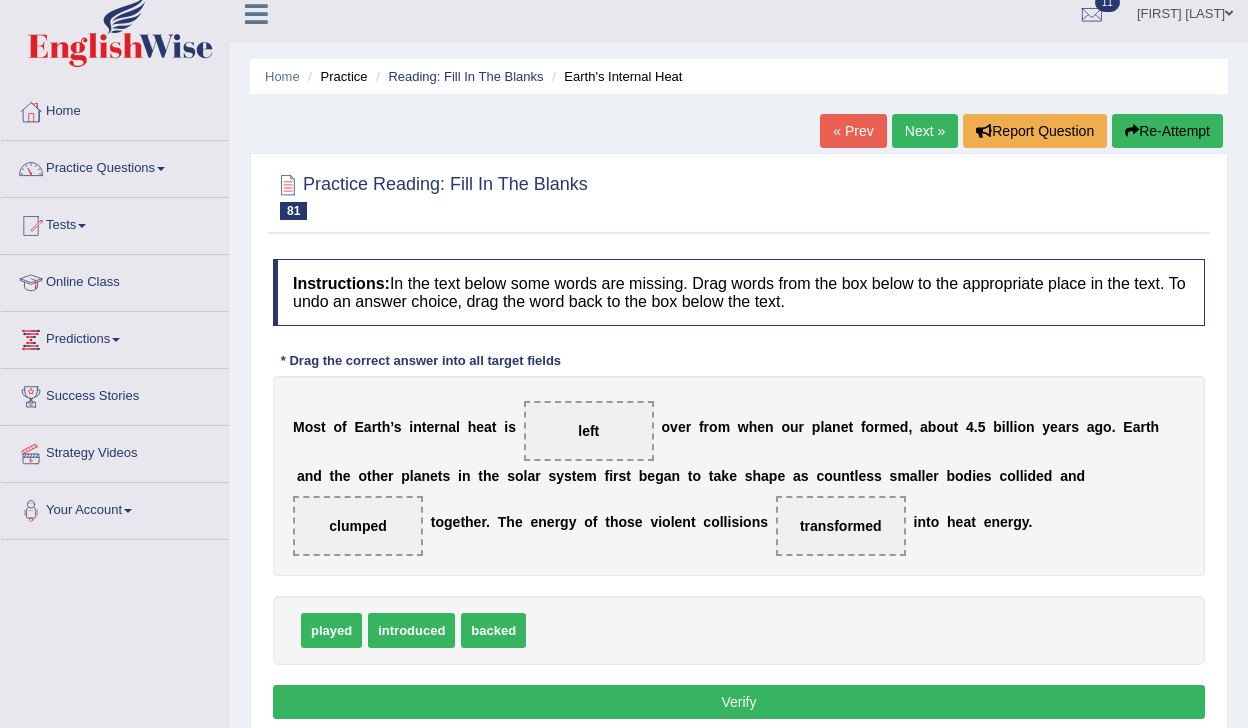 click on "Verify" at bounding box center (739, 702) 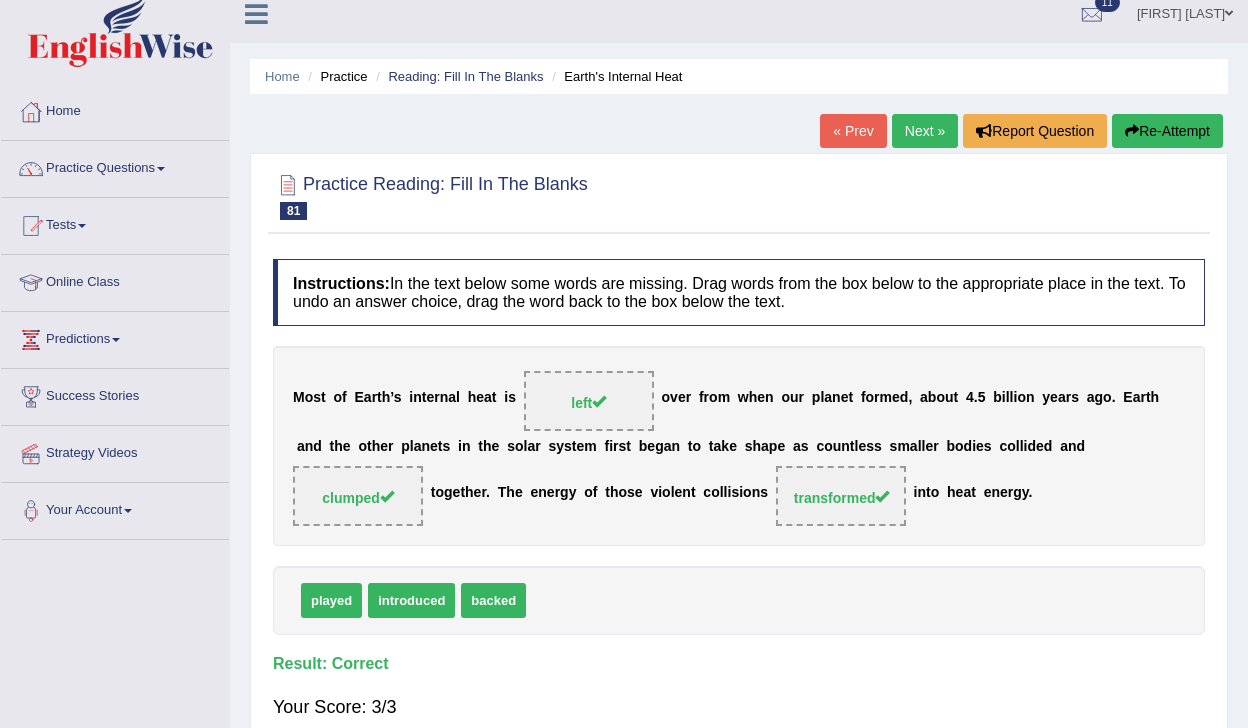 click on "Next »" at bounding box center (925, 131) 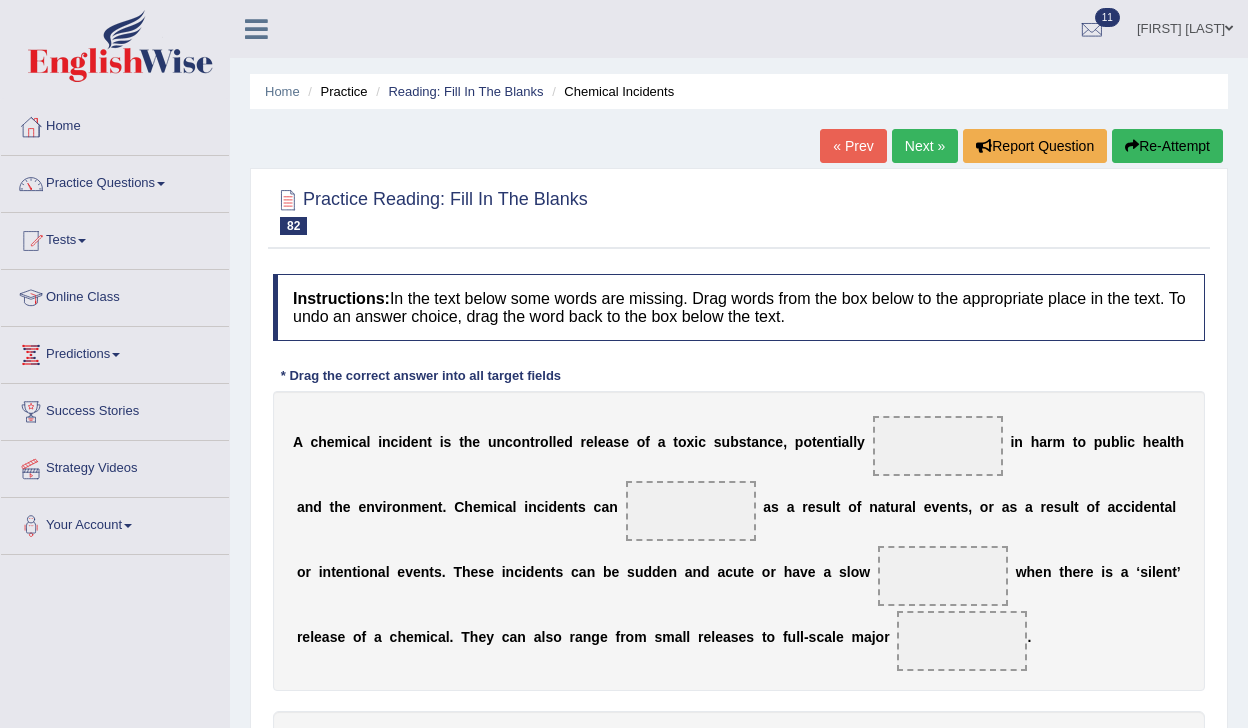 scroll, scrollTop: 0, scrollLeft: 0, axis: both 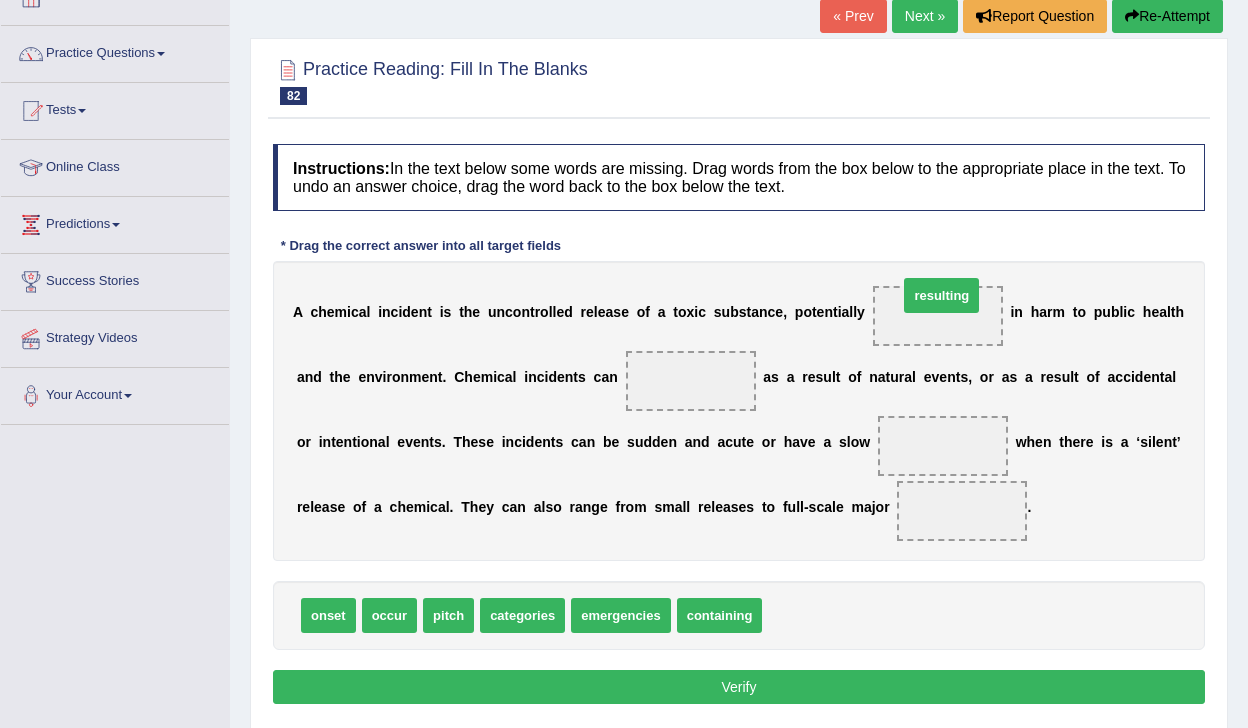 drag, startPoint x: 793, startPoint y: 608, endPoint x: 918, endPoint y: 287, distance: 344.4793 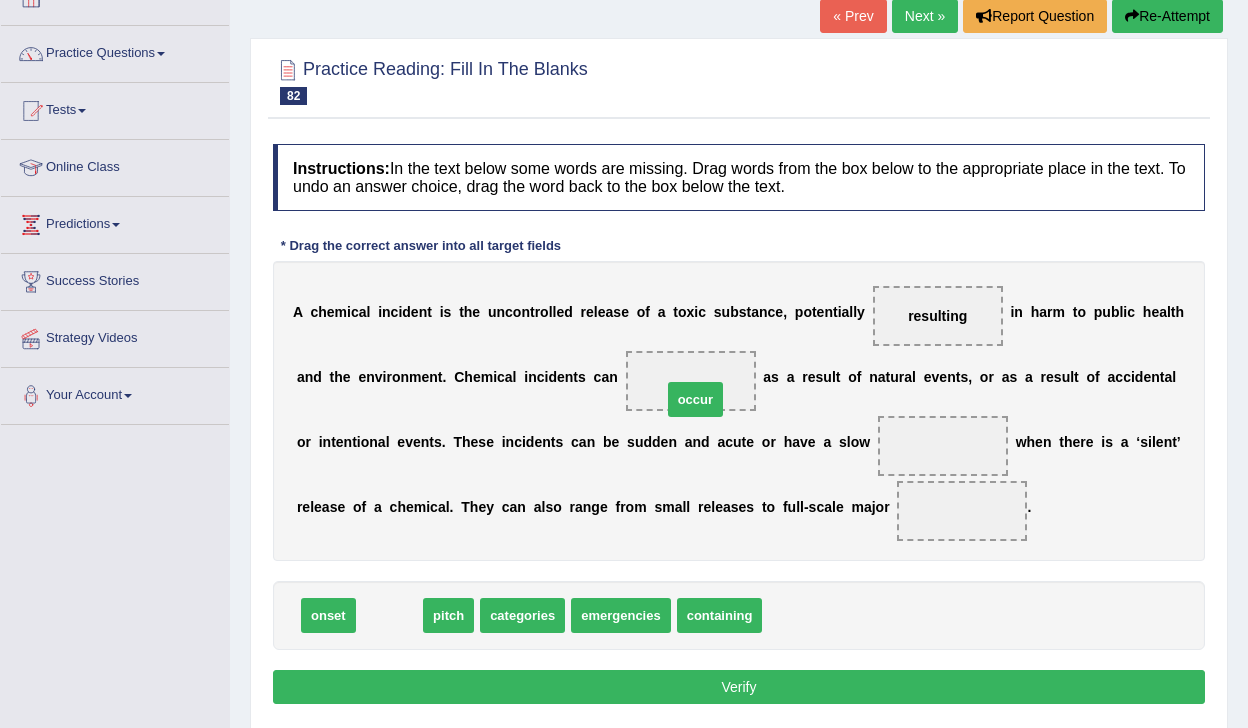 drag, startPoint x: 382, startPoint y: 619, endPoint x: 688, endPoint y: 404, distance: 373.97995 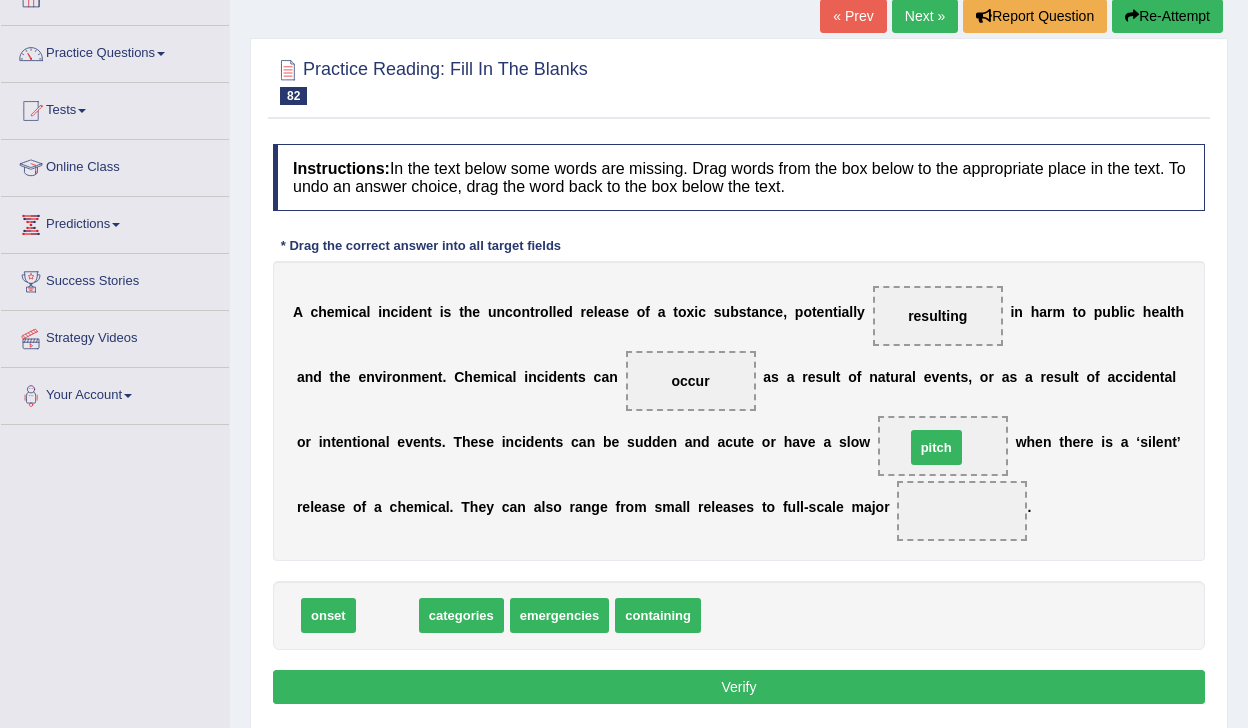 drag, startPoint x: 368, startPoint y: 620, endPoint x: 918, endPoint y: 443, distance: 577.77936 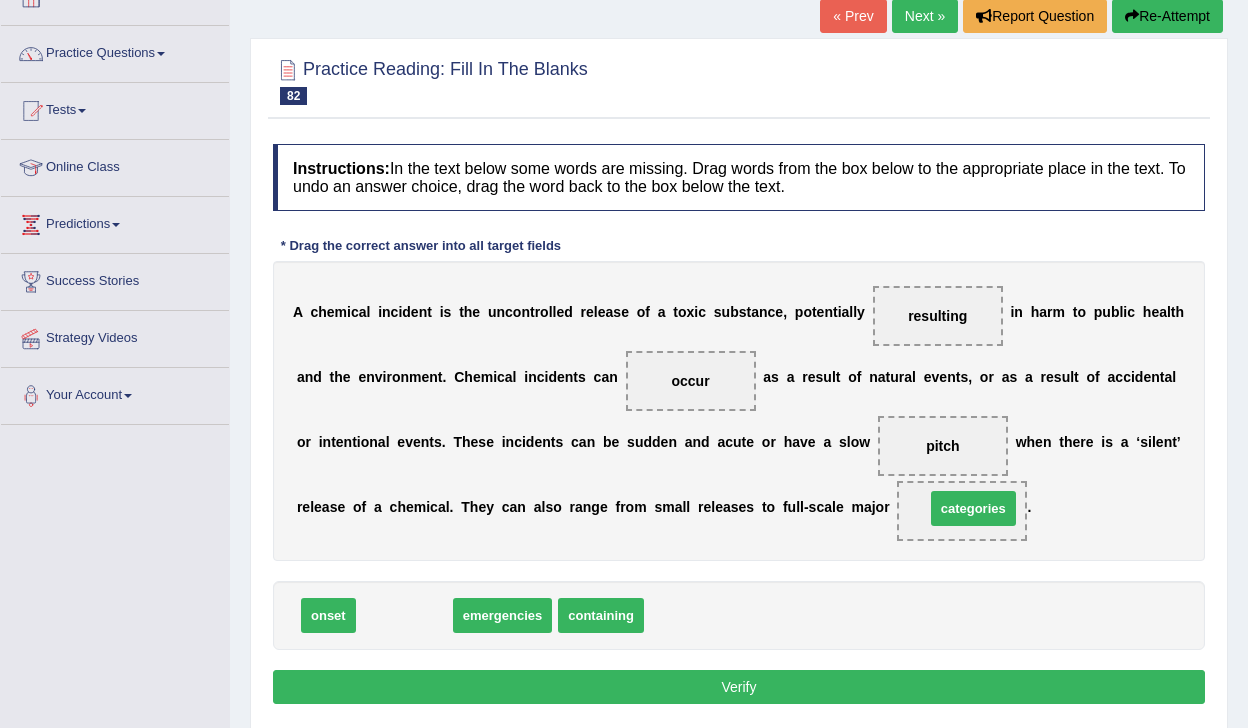 drag, startPoint x: 393, startPoint y: 612, endPoint x: 955, endPoint y: 501, distance: 572.8569 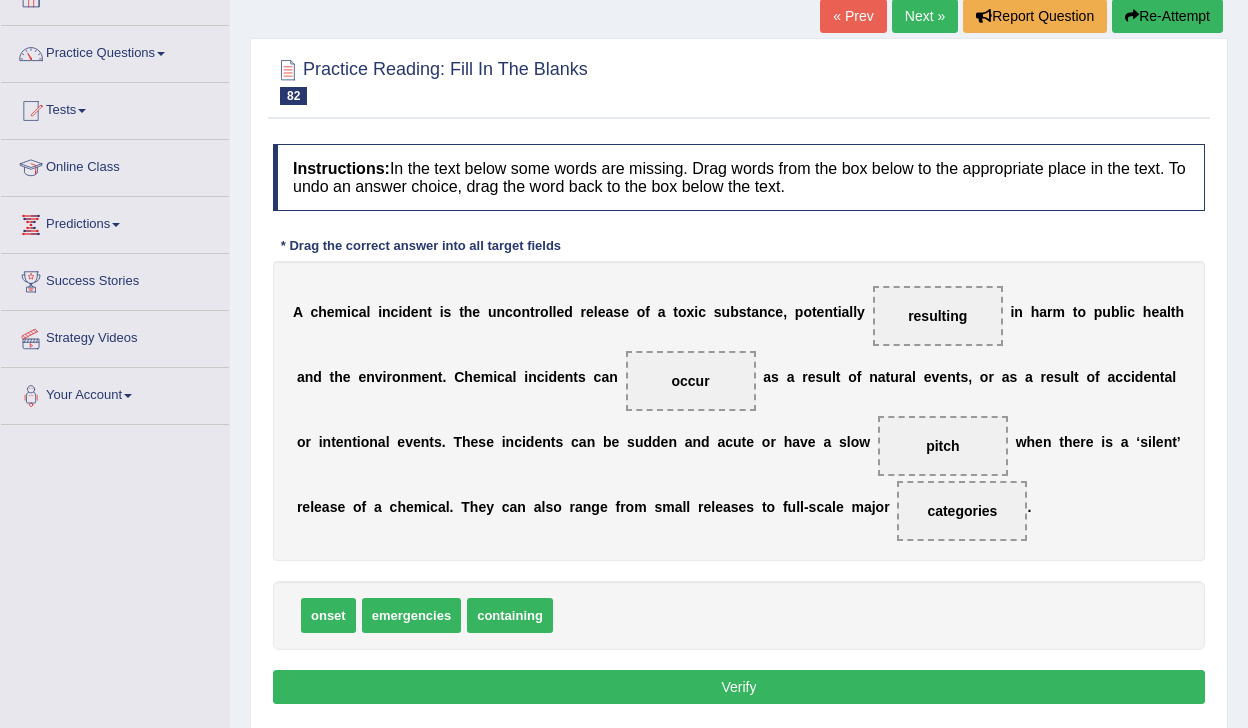 click on "Verify" at bounding box center (739, 687) 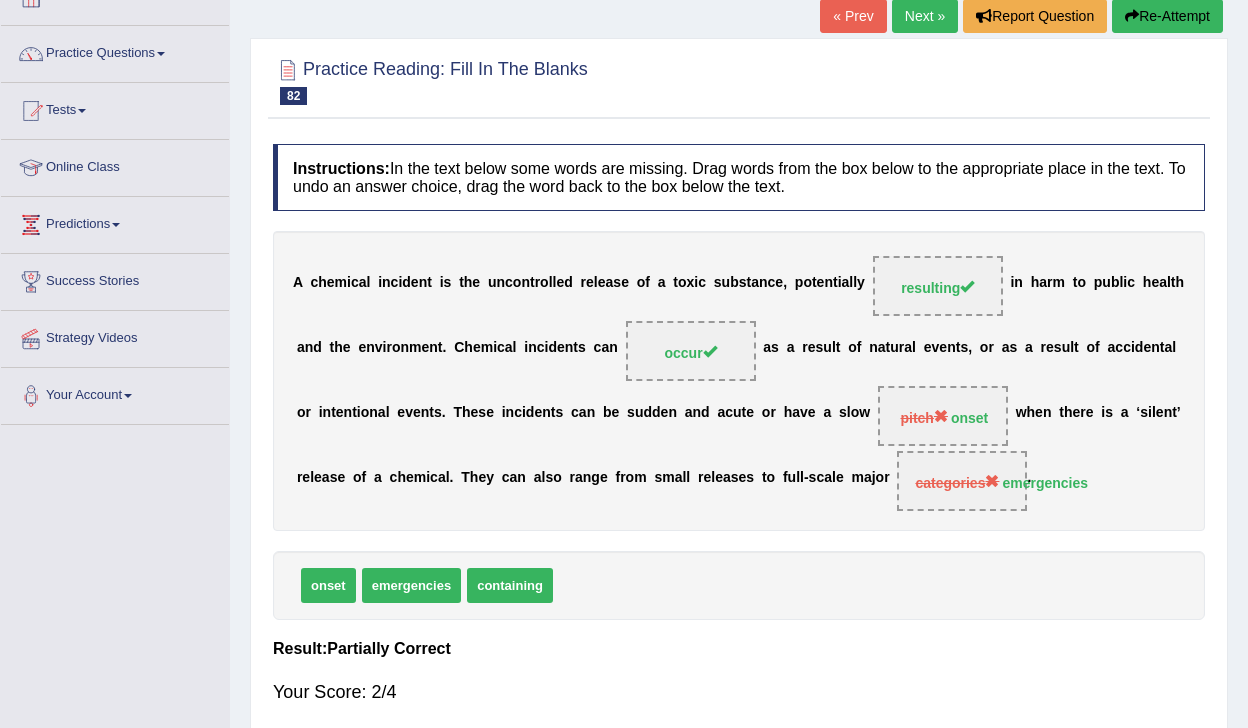 click on "Next »" at bounding box center (925, 16) 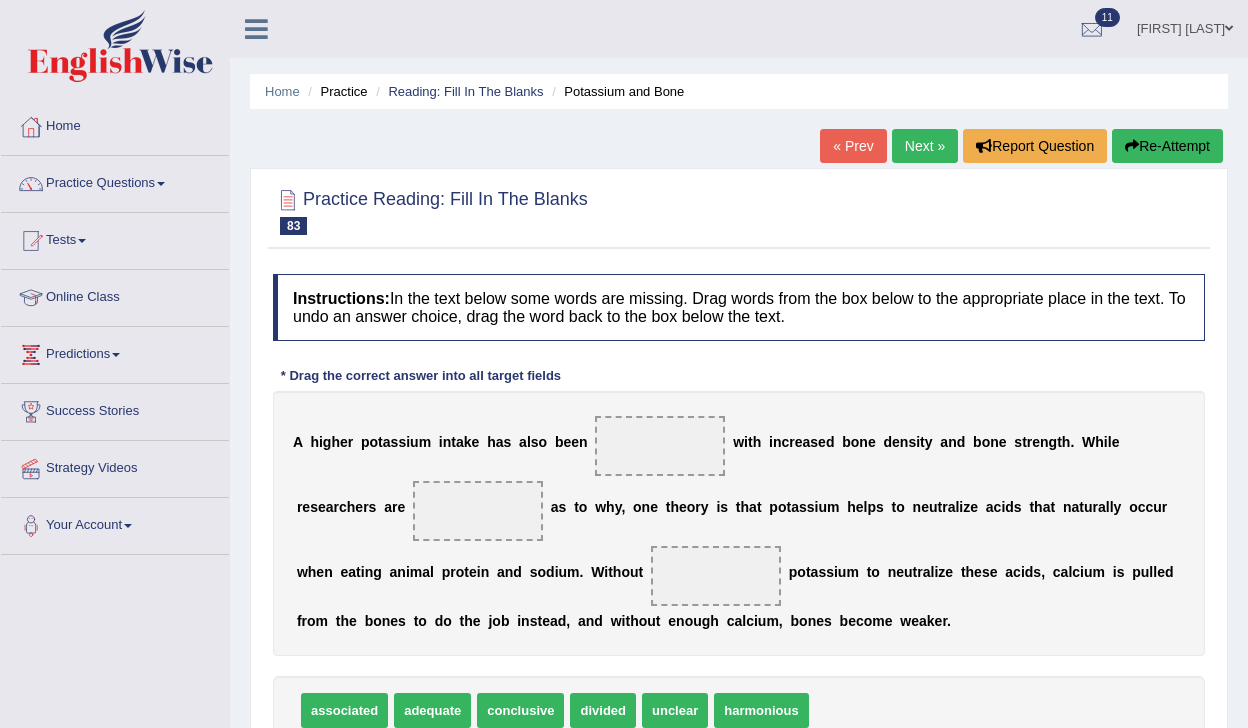 scroll, scrollTop: 0, scrollLeft: 0, axis: both 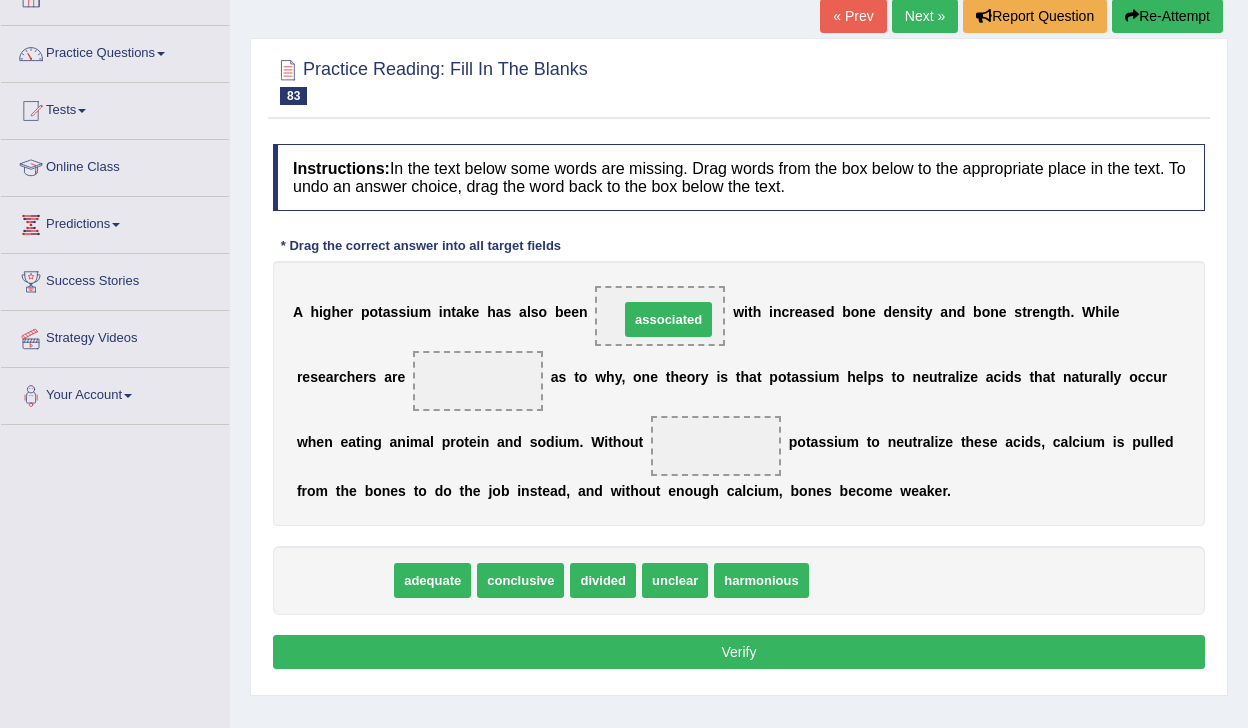 drag, startPoint x: 350, startPoint y: 586, endPoint x: 674, endPoint y: 325, distance: 416.0493 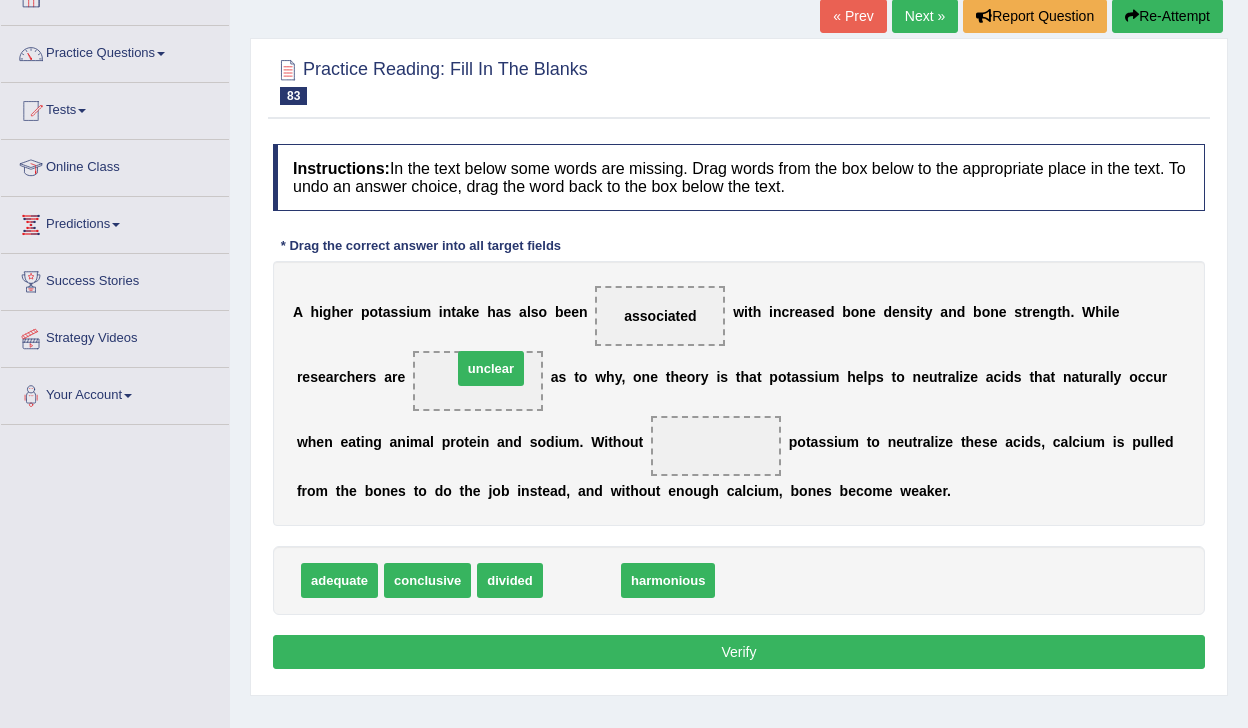 drag, startPoint x: 566, startPoint y: 580, endPoint x: 475, endPoint y: 368, distance: 230.70544 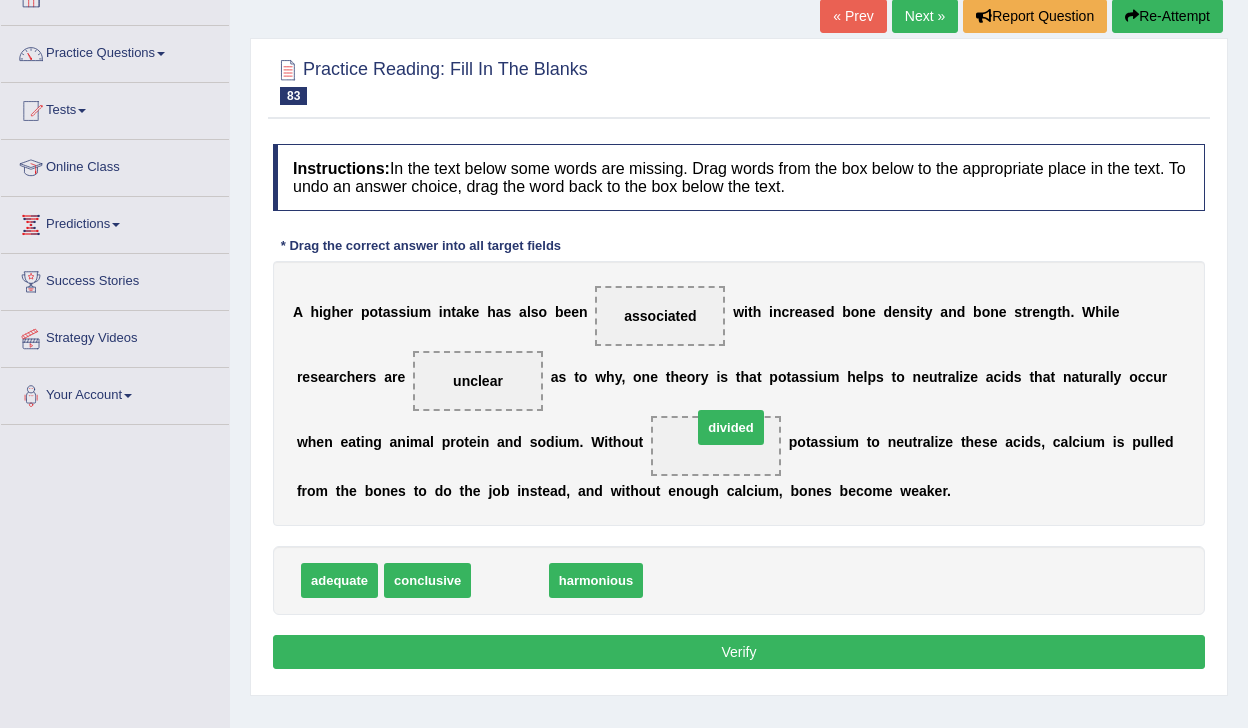 drag, startPoint x: 511, startPoint y: 578, endPoint x: 727, endPoint y: 422, distance: 266.44324 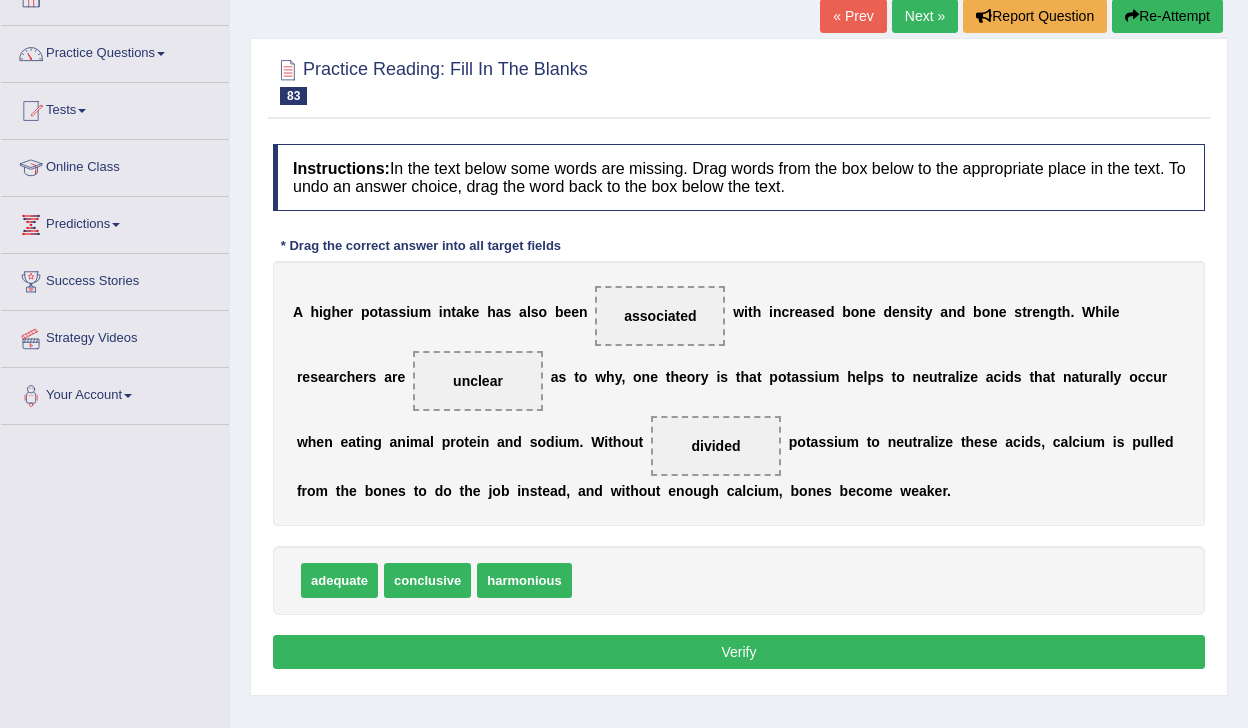 click on "Verify" at bounding box center (739, 652) 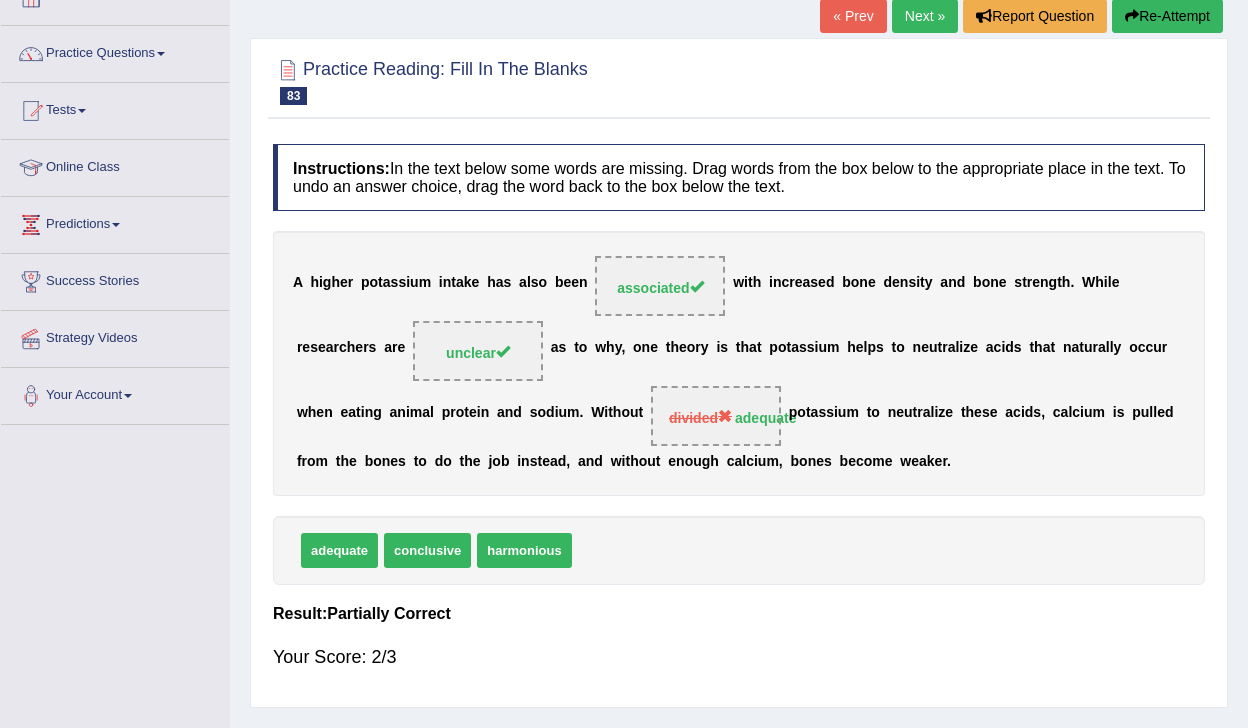 click on "Next »" at bounding box center [925, 16] 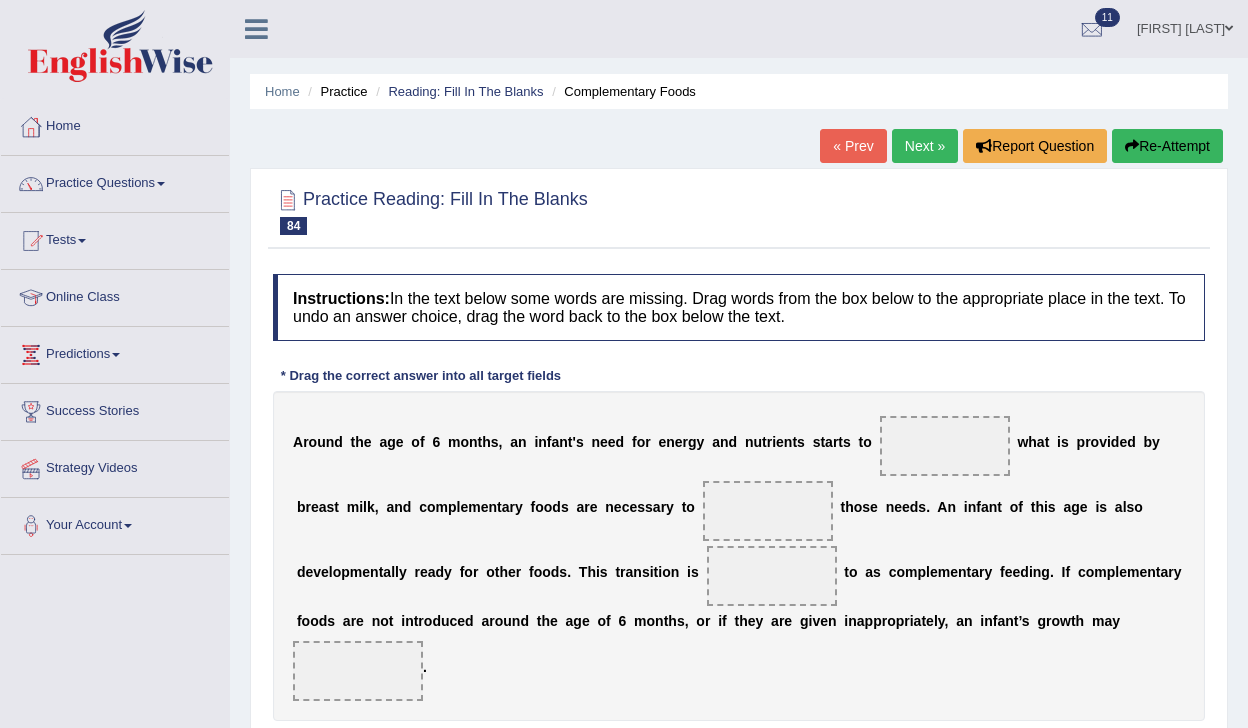 scroll, scrollTop: 0, scrollLeft: 0, axis: both 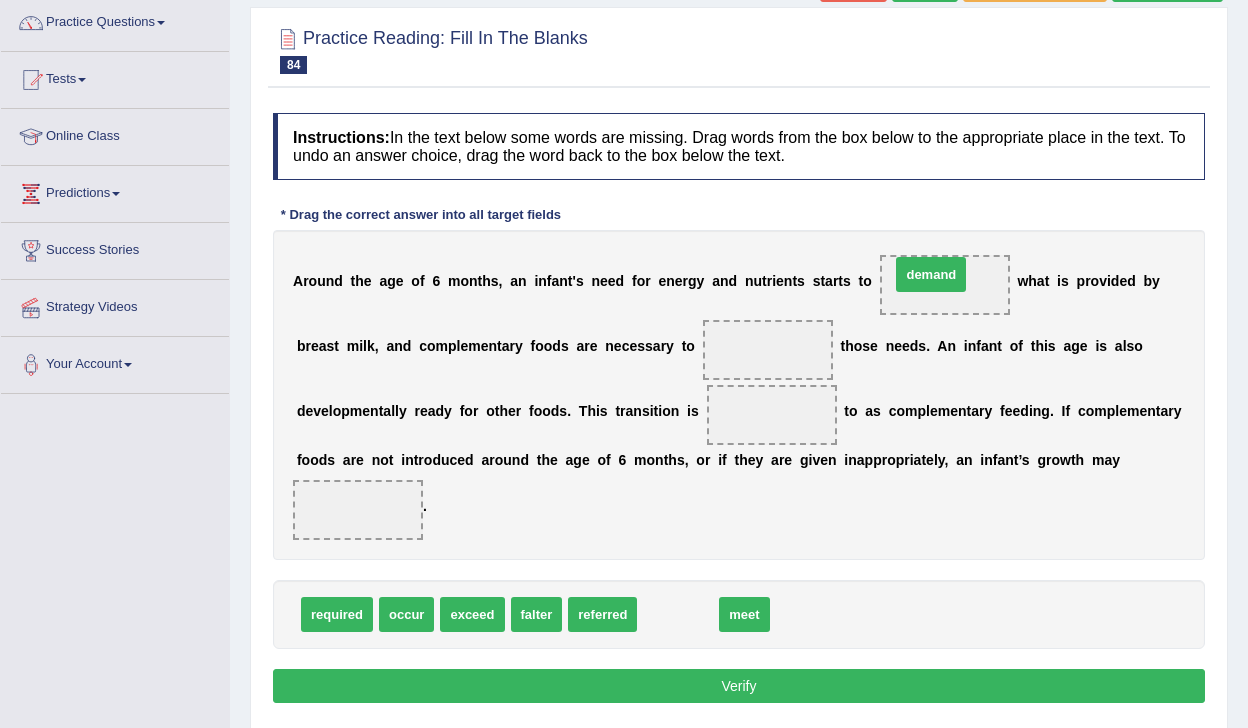 drag, startPoint x: 684, startPoint y: 626, endPoint x: 933, endPoint y: 285, distance: 422.23453 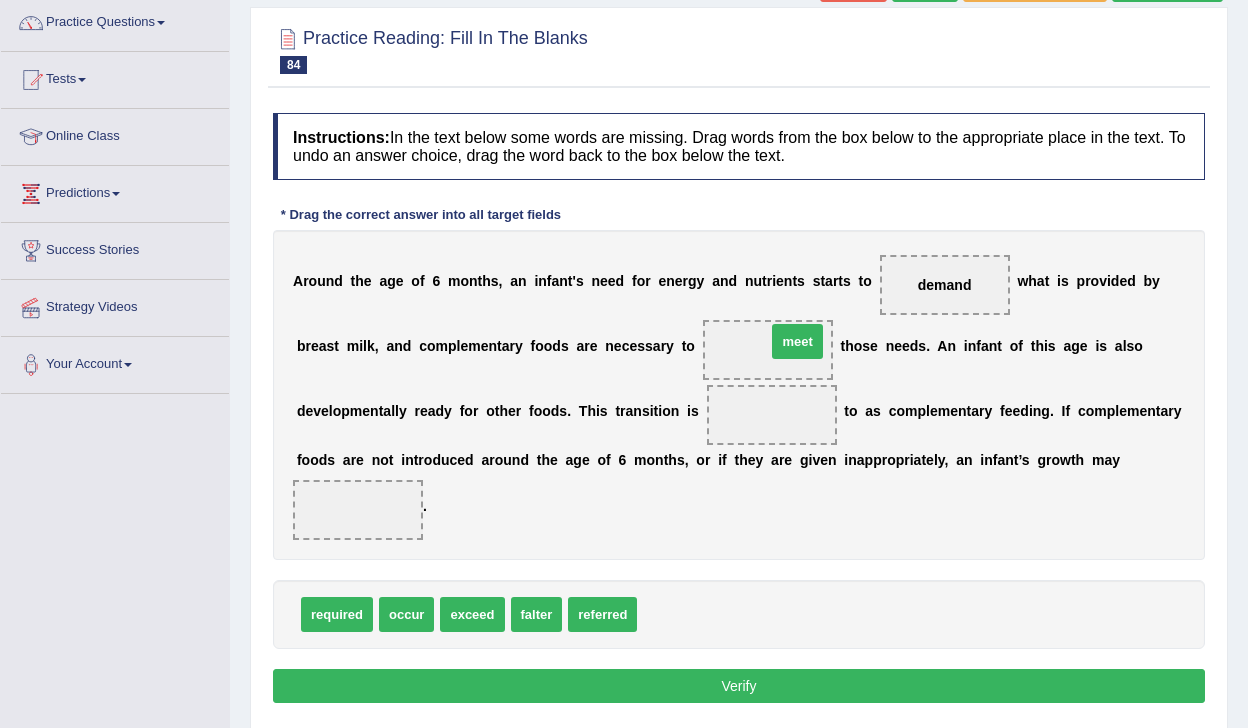 drag, startPoint x: 674, startPoint y: 619, endPoint x: 799, endPoint y: 335, distance: 310.2918 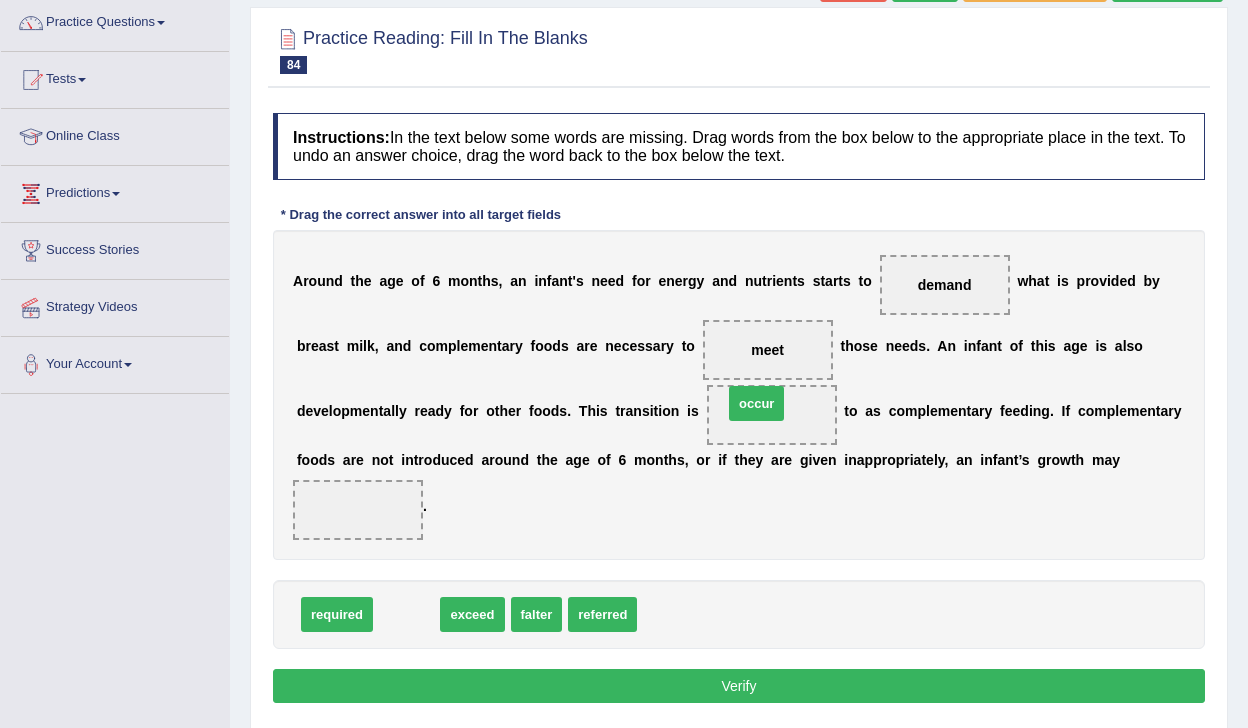 drag, startPoint x: 401, startPoint y: 614, endPoint x: 751, endPoint y: 403, distance: 408.68204 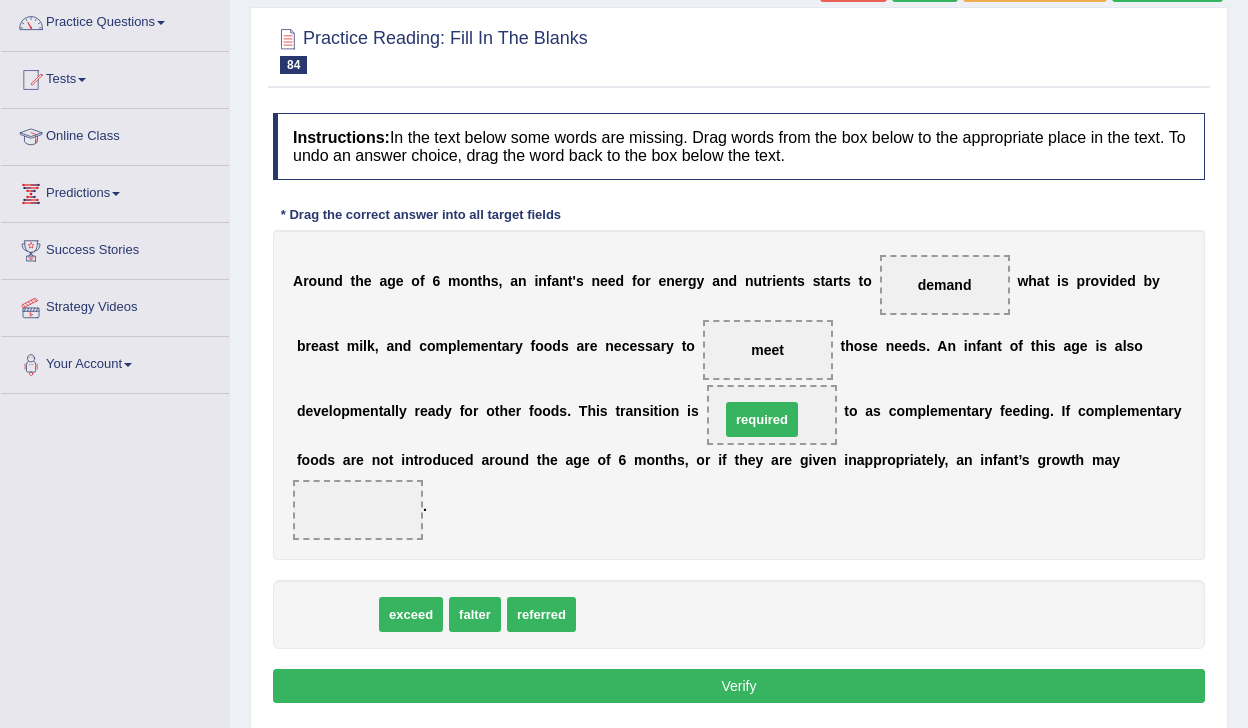 drag, startPoint x: 337, startPoint y: 626, endPoint x: 761, endPoint y: 421, distance: 470.95755 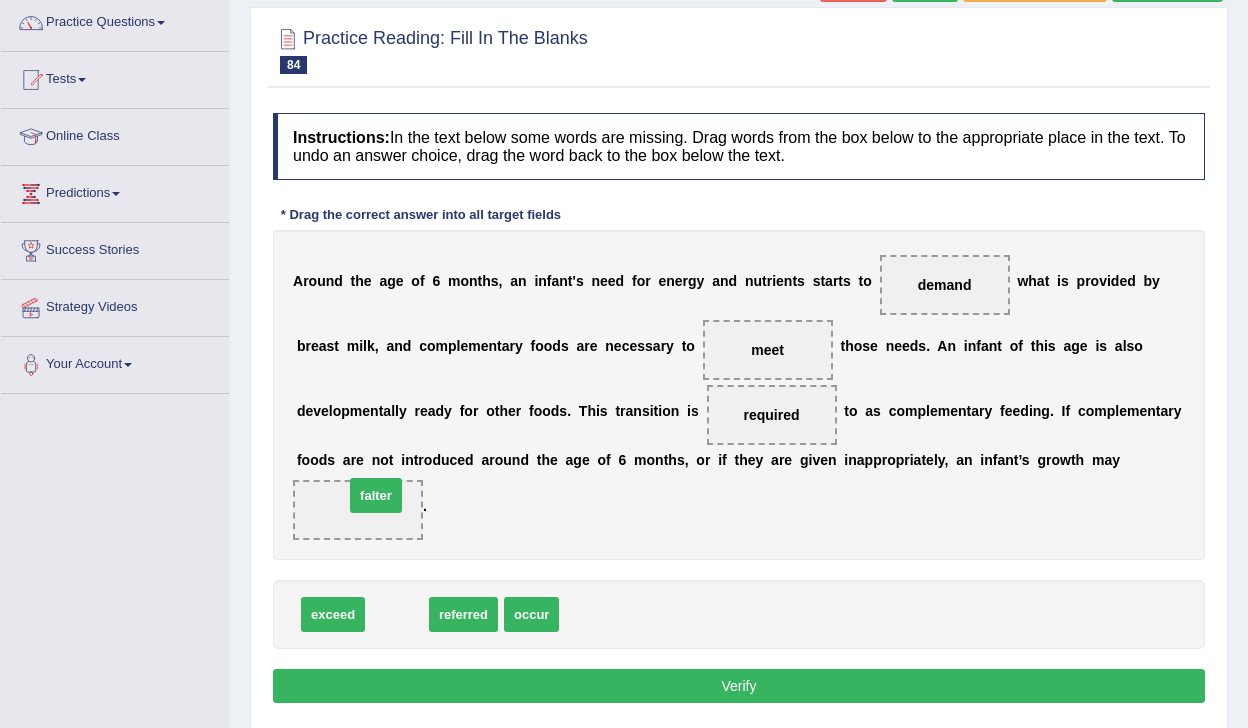 drag, startPoint x: 405, startPoint y: 622, endPoint x: 382, endPoint y: 508, distance: 116.297035 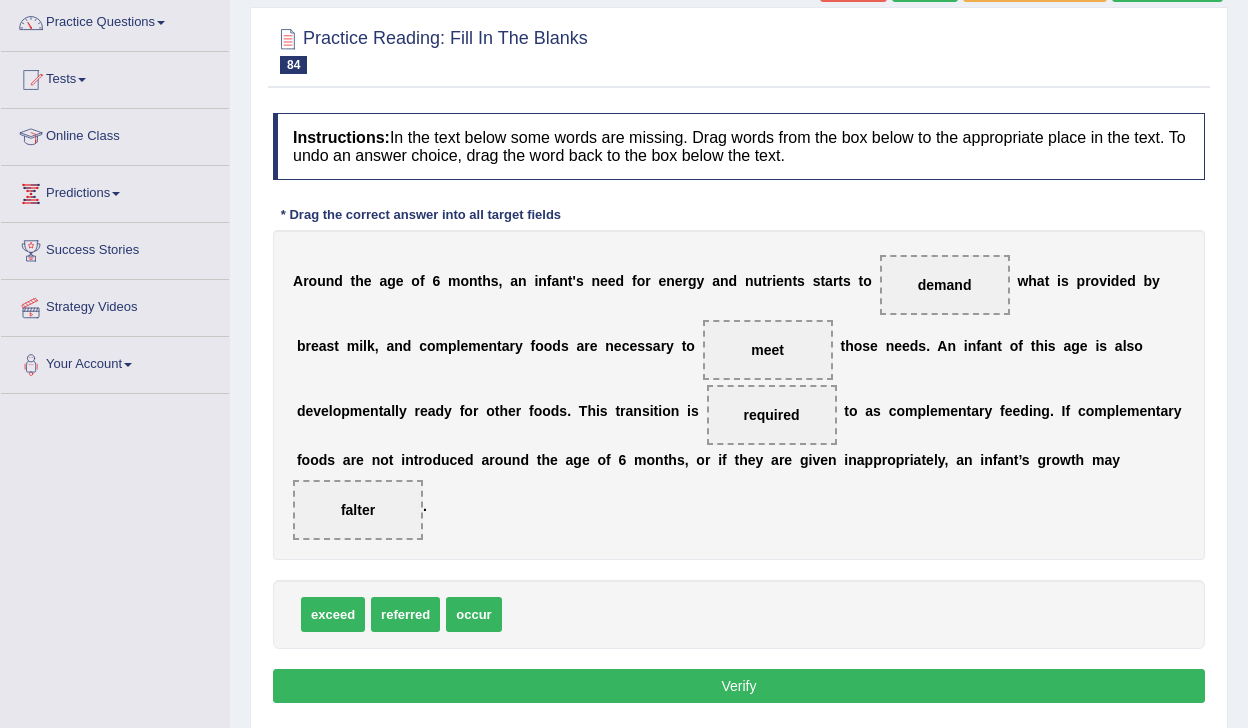 click on "Verify" at bounding box center [739, 686] 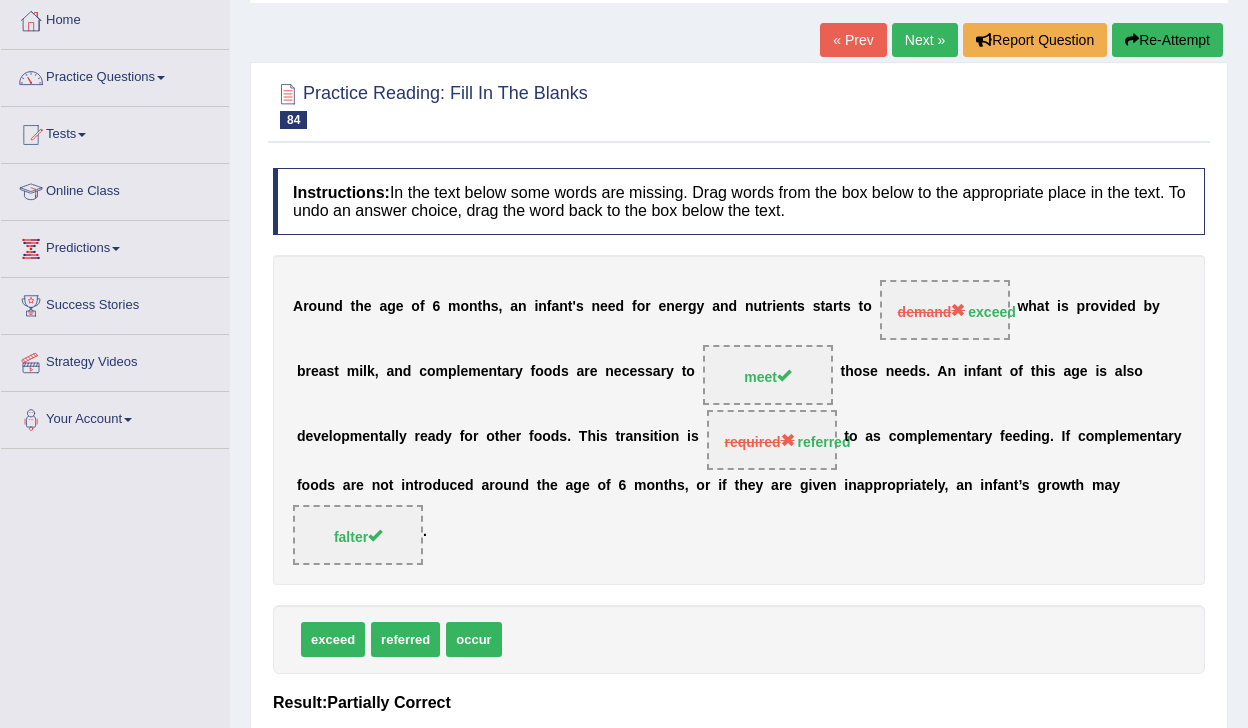scroll, scrollTop: 43, scrollLeft: 0, axis: vertical 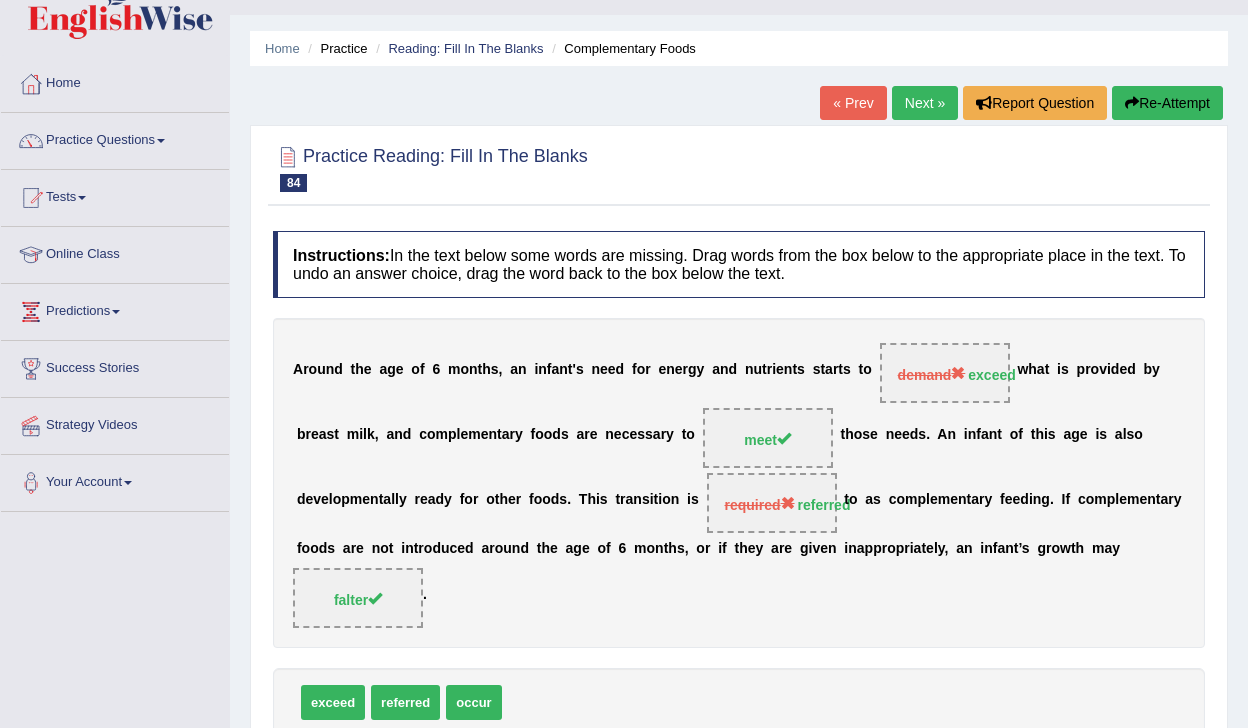 click on "Next »" at bounding box center (925, 103) 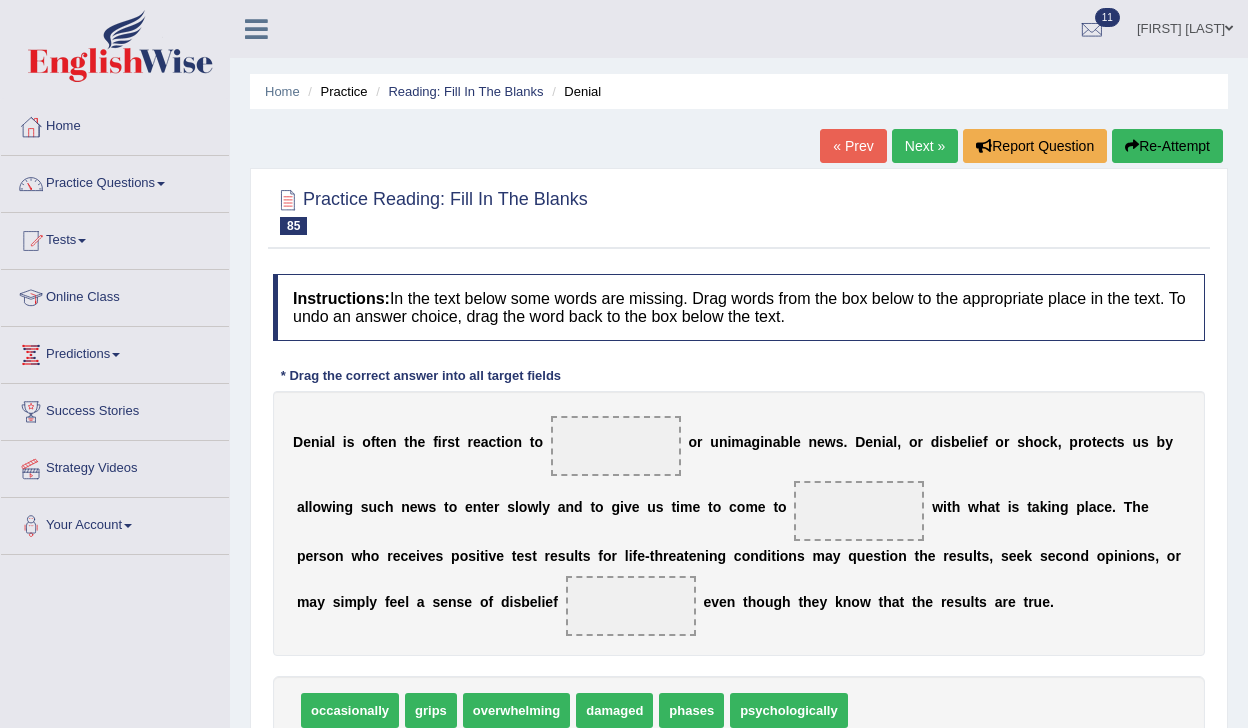 scroll, scrollTop: 0, scrollLeft: 0, axis: both 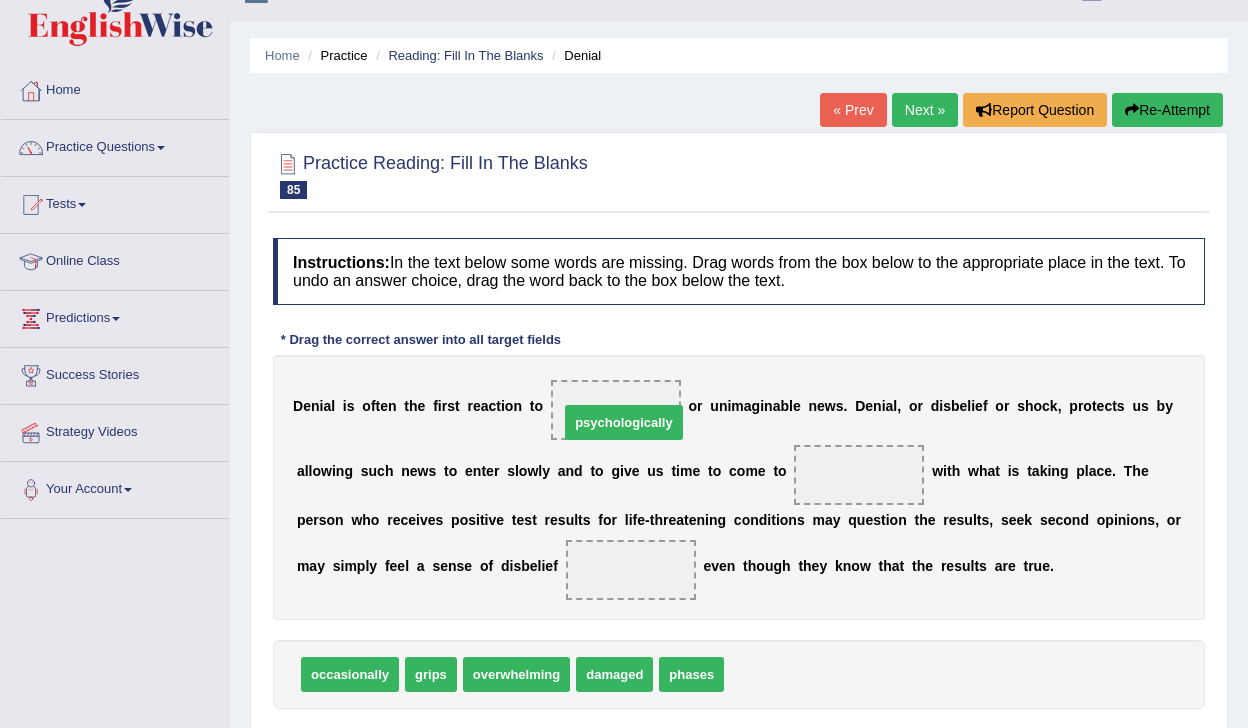 drag, startPoint x: 796, startPoint y: 679, endPoint x: 635, endPoint y: 431, distance: 295.6772 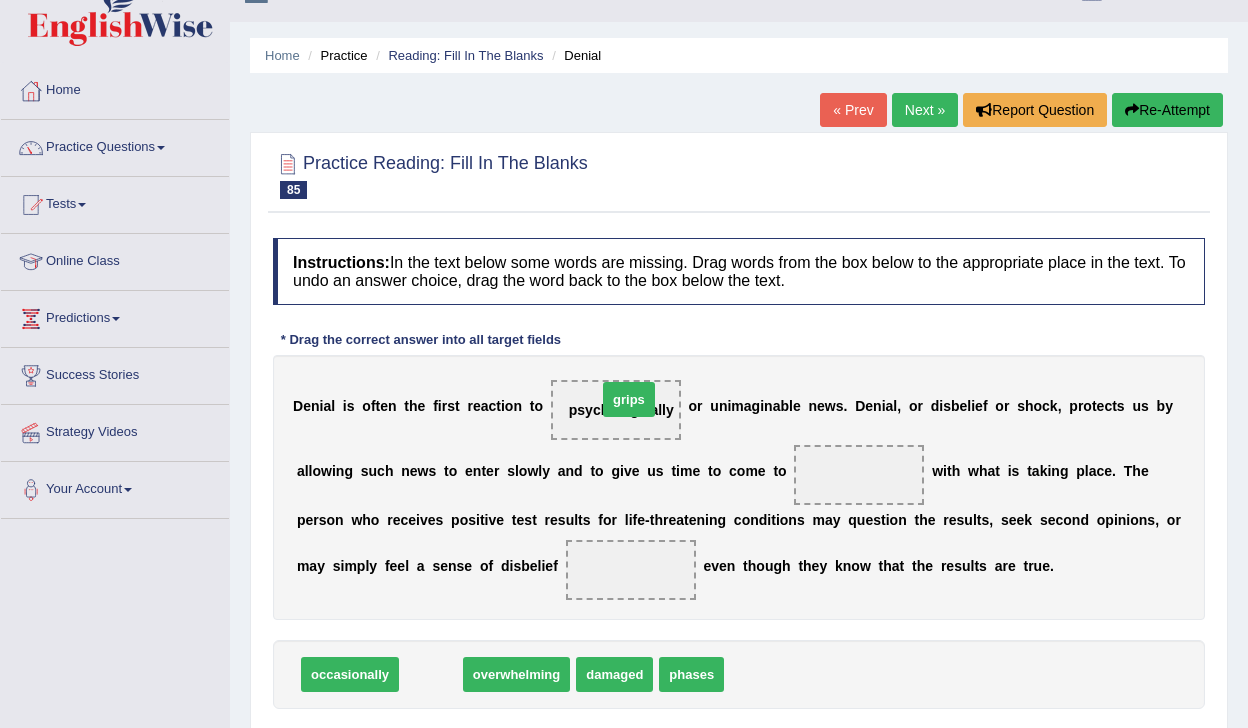 drag, startPoint x: 423, startPoint y: 680, endPoint x: 619, endPoint y: 405, distance: 337.6996 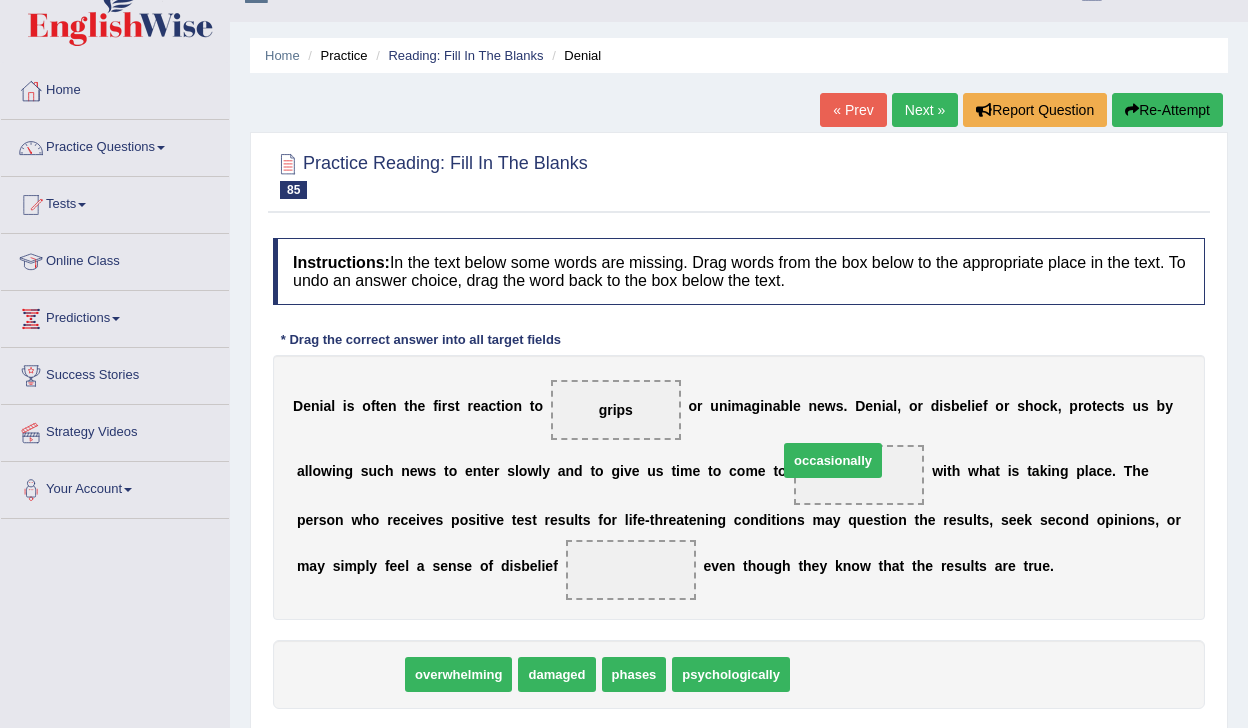 drag, startPoint x: 361, startPoint y: 682, endPoint x: 842, endPoint y: 467, distance: 526.8643 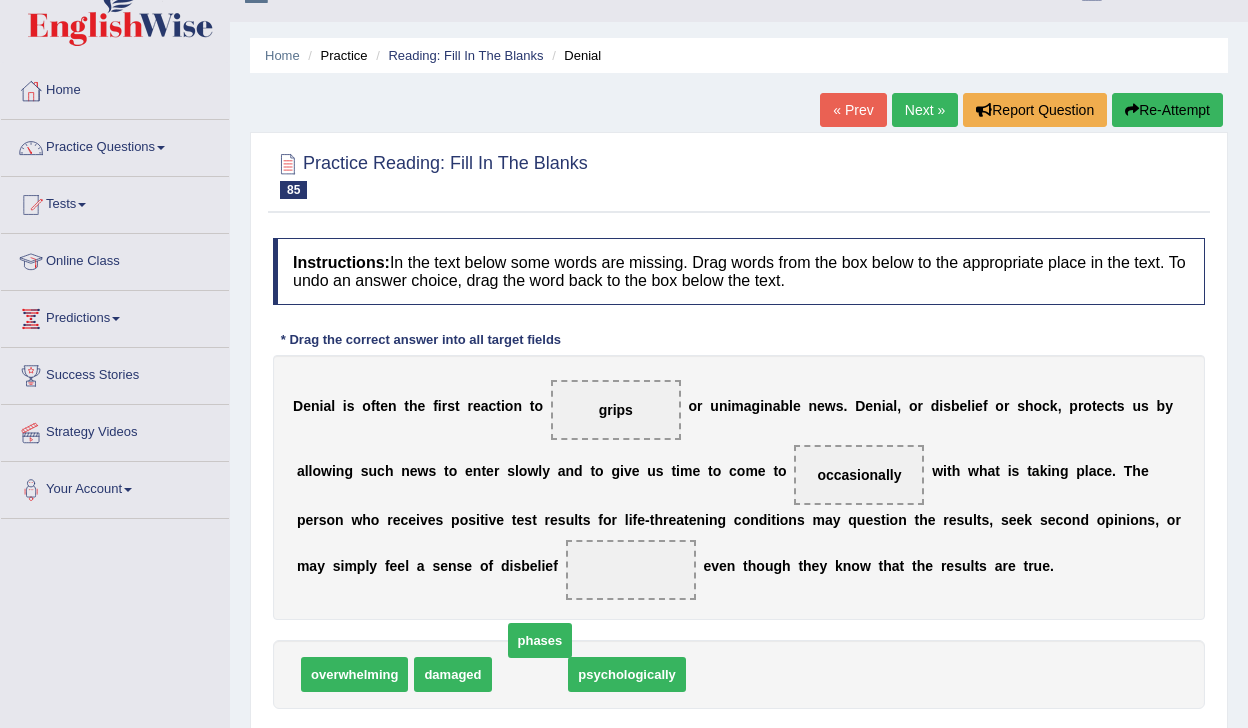 drag, startPoint x: 530, startPoint y: 683, endPoint x: 527, endPoint y: 652, distance: 31.144823 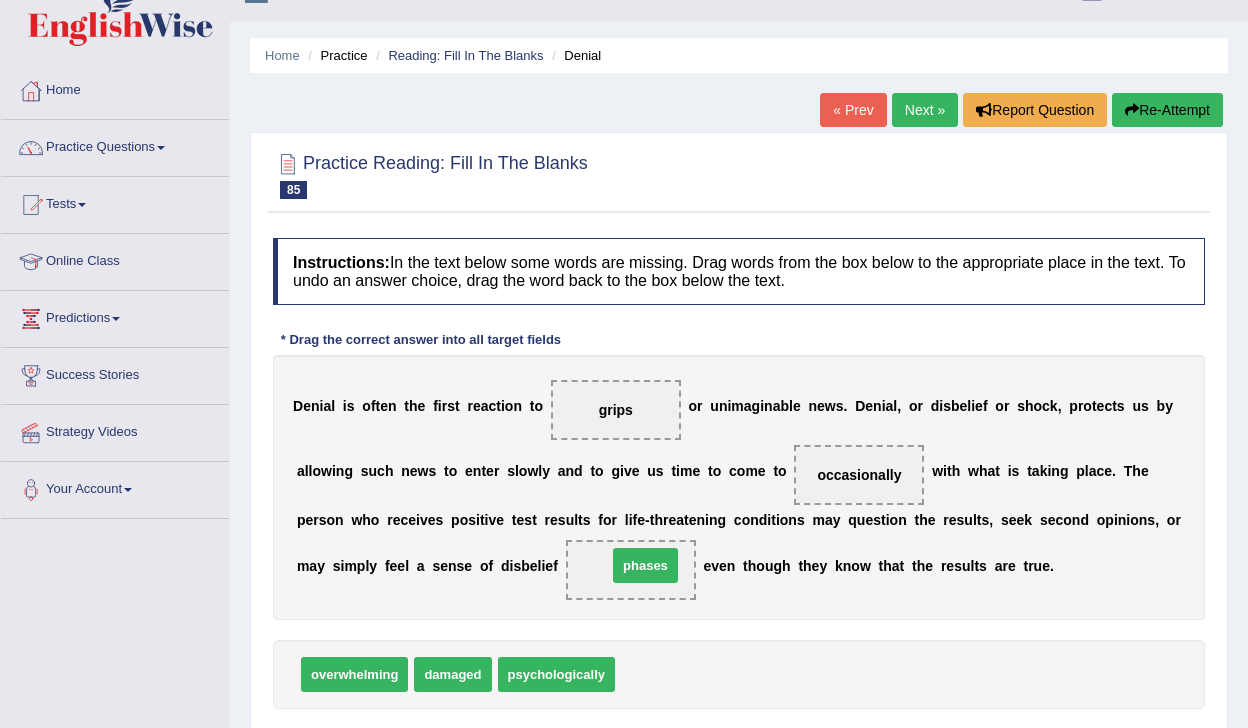 drag, startPoint x: 646, startPoint y: 670, endPoint x: 630, endPoint y: 547, distance: 124.036285 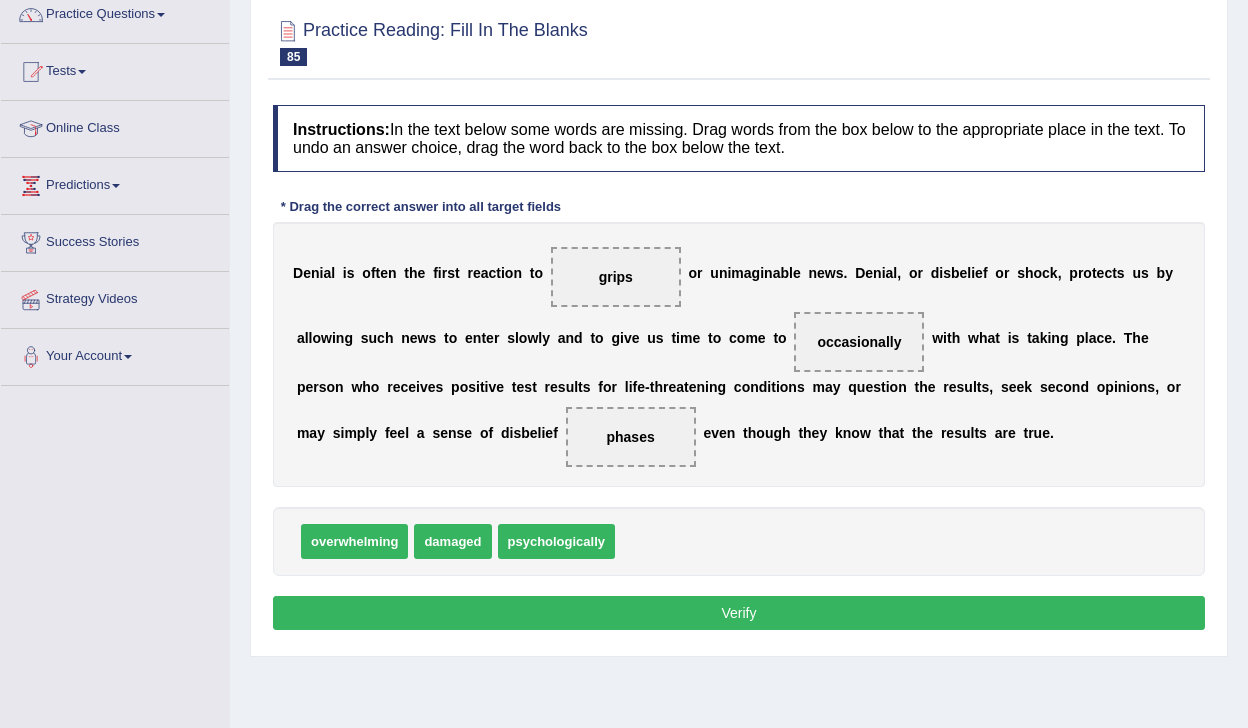 scroll, scrollTop: 173, scrollLeft: 0, axis: vertical 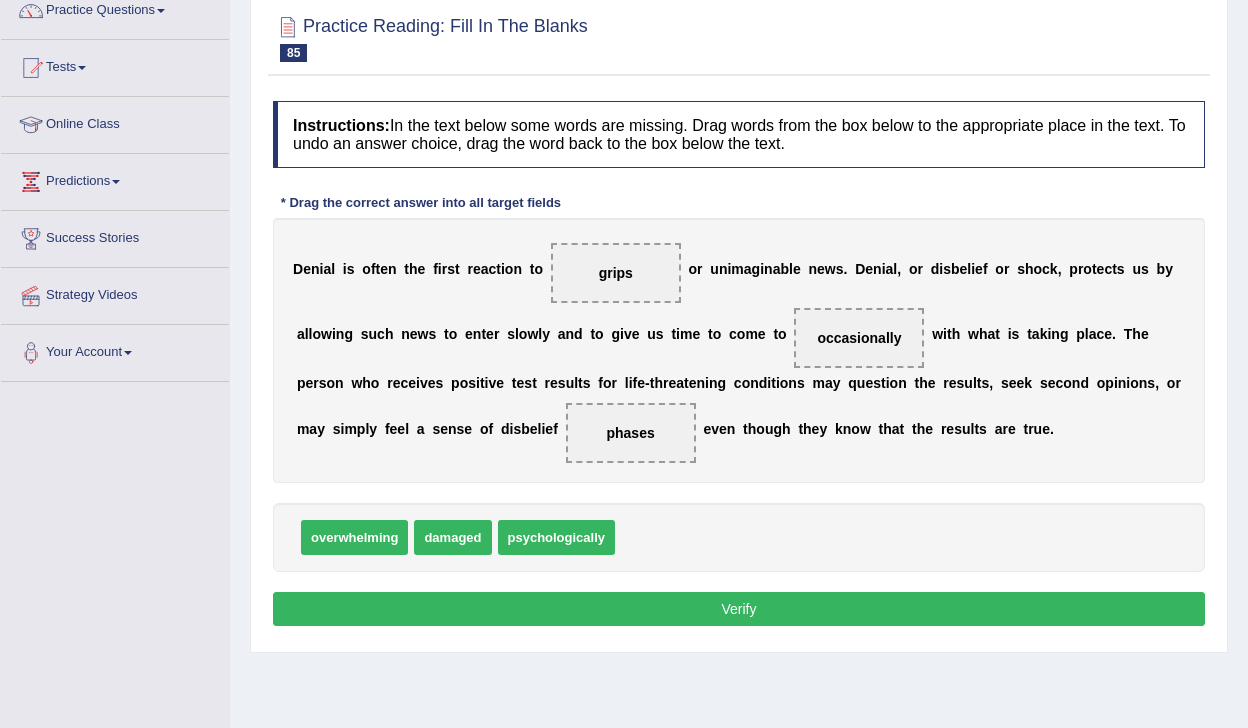 click on "Verify" at bounding box center (739, 609) 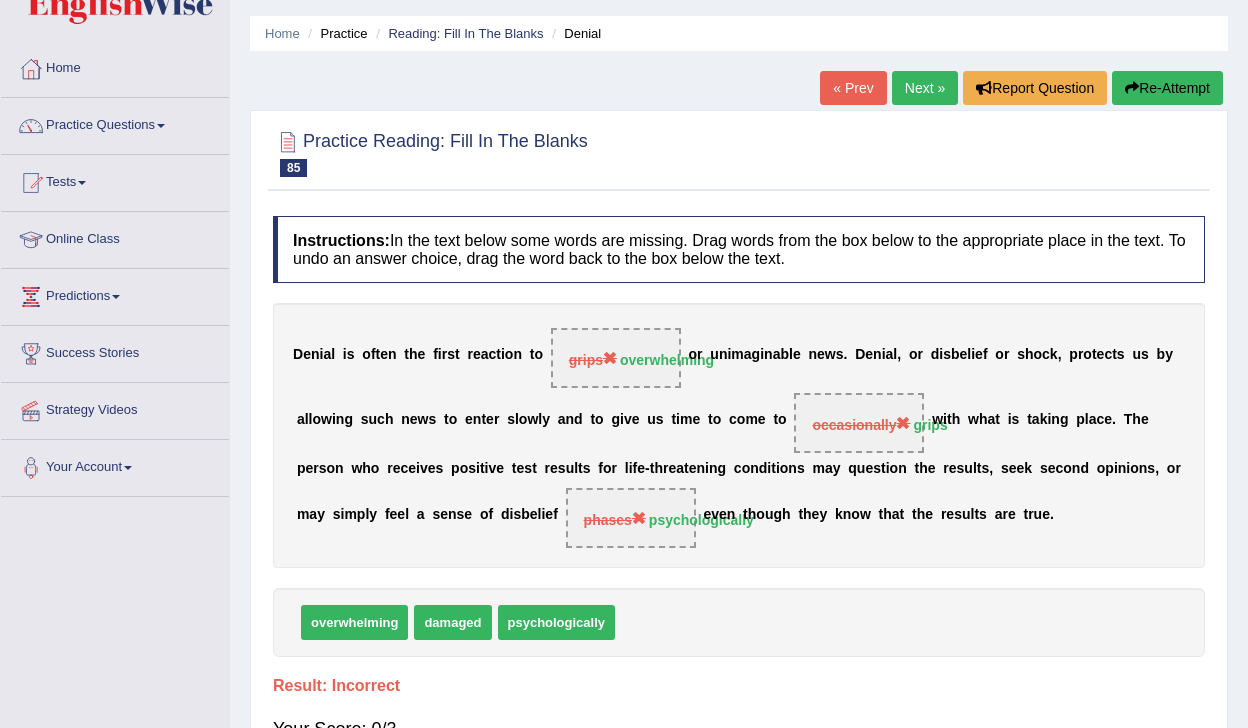 scroll, scrollTop: 54, scrollLeft: 0, axis: vertical 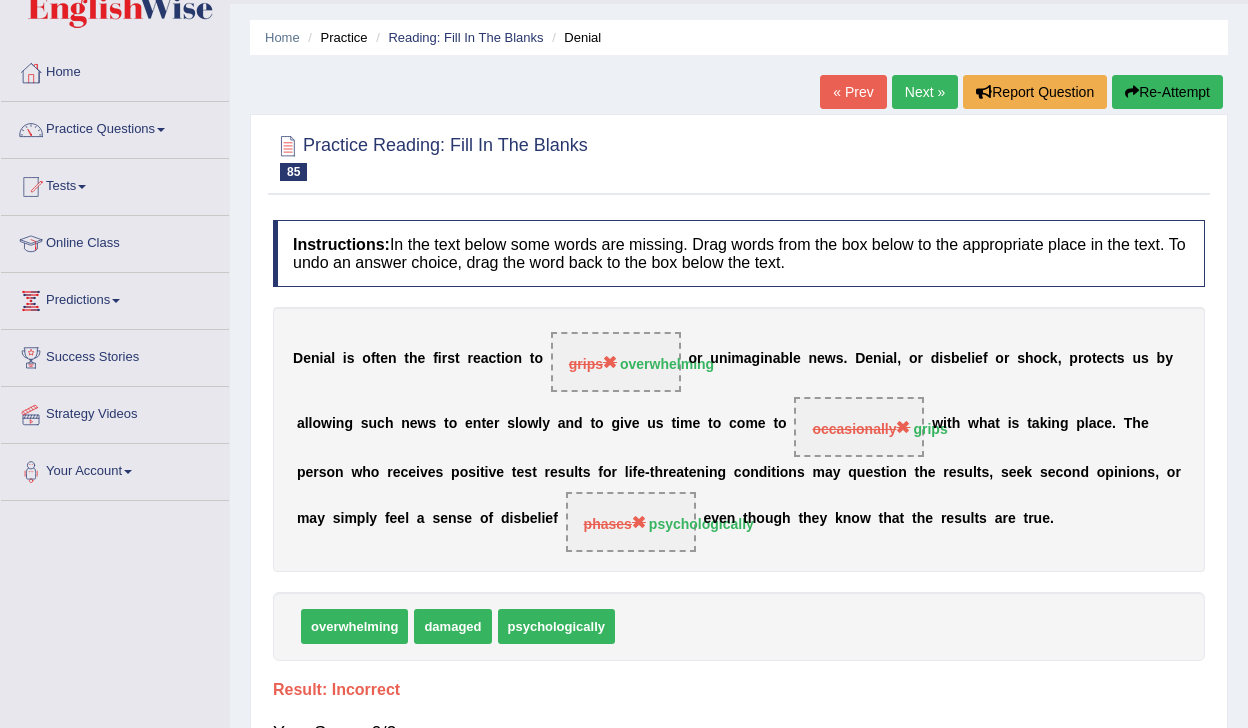 click on "Next »" at bounding box center (925, 92) 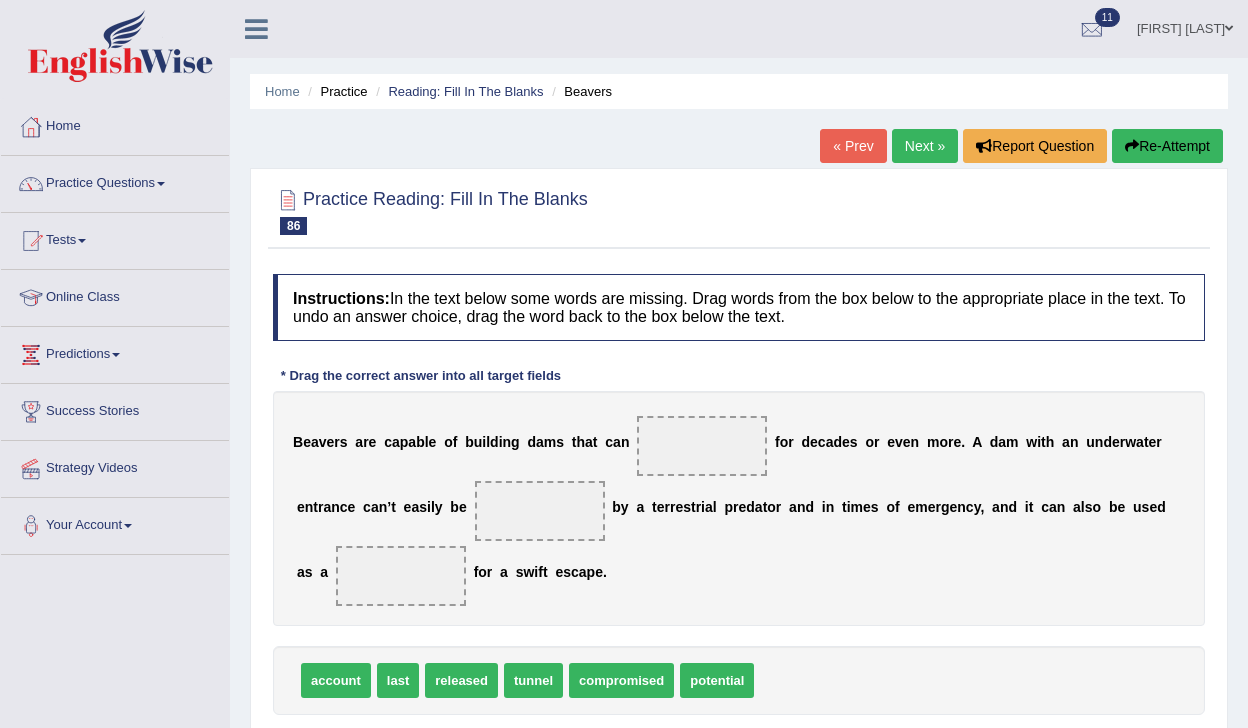 scroll, scrollTop: 0, scrollLeft: 0, axis: both 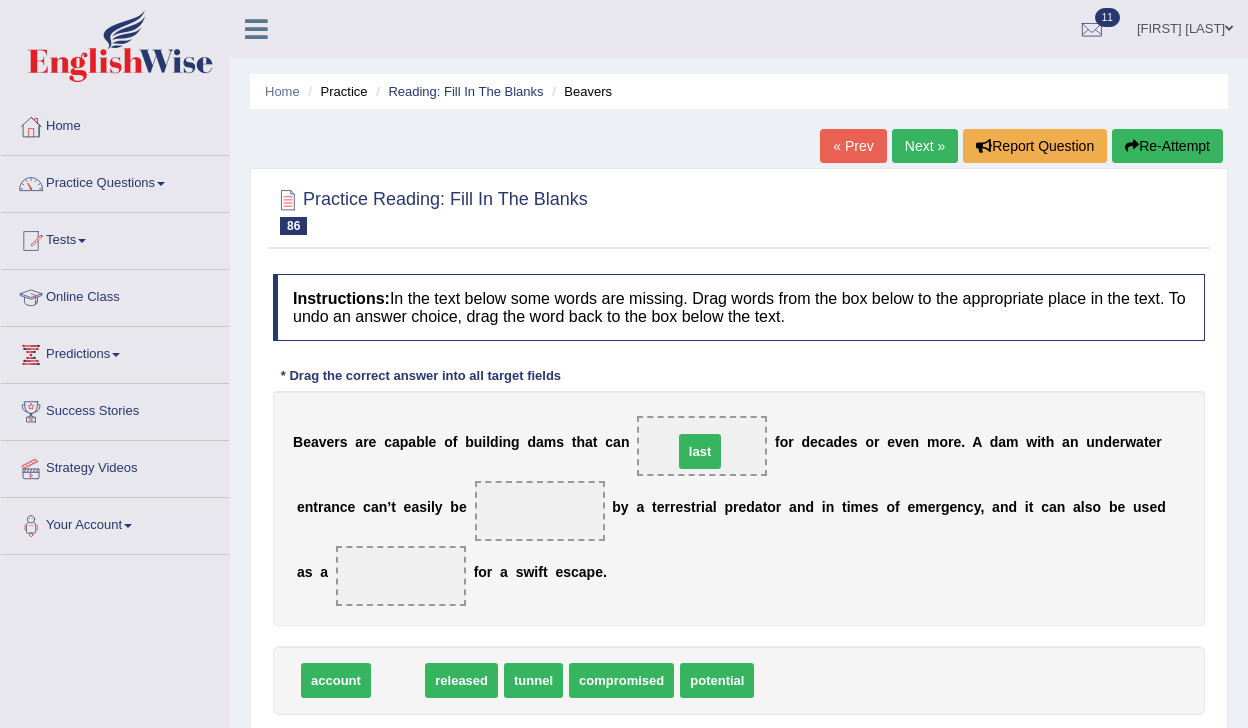 drag, startPoint x: 396, startPoint y: 684, endPoint x: 699, endPoint y: 455, distance: 379.80258 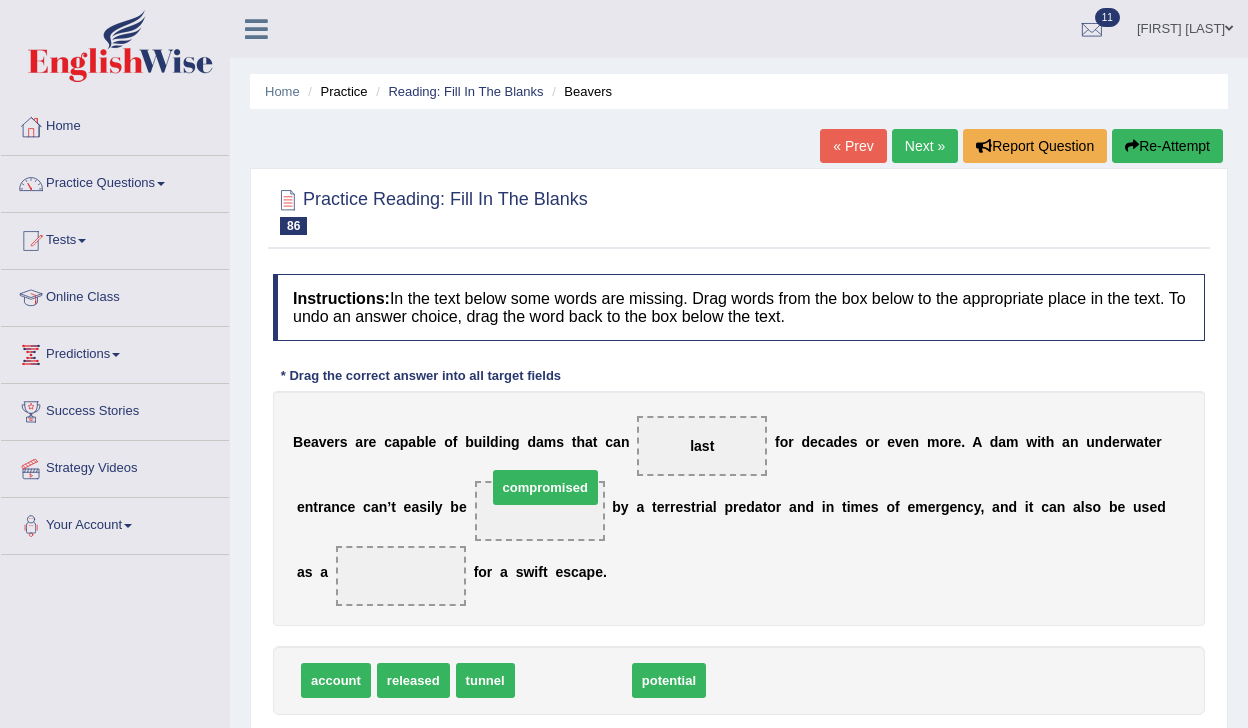 drag, startPoint x: 577, startPoint y: 680, endPoint x: 549, endPoint y: 487, distance: 195.02051 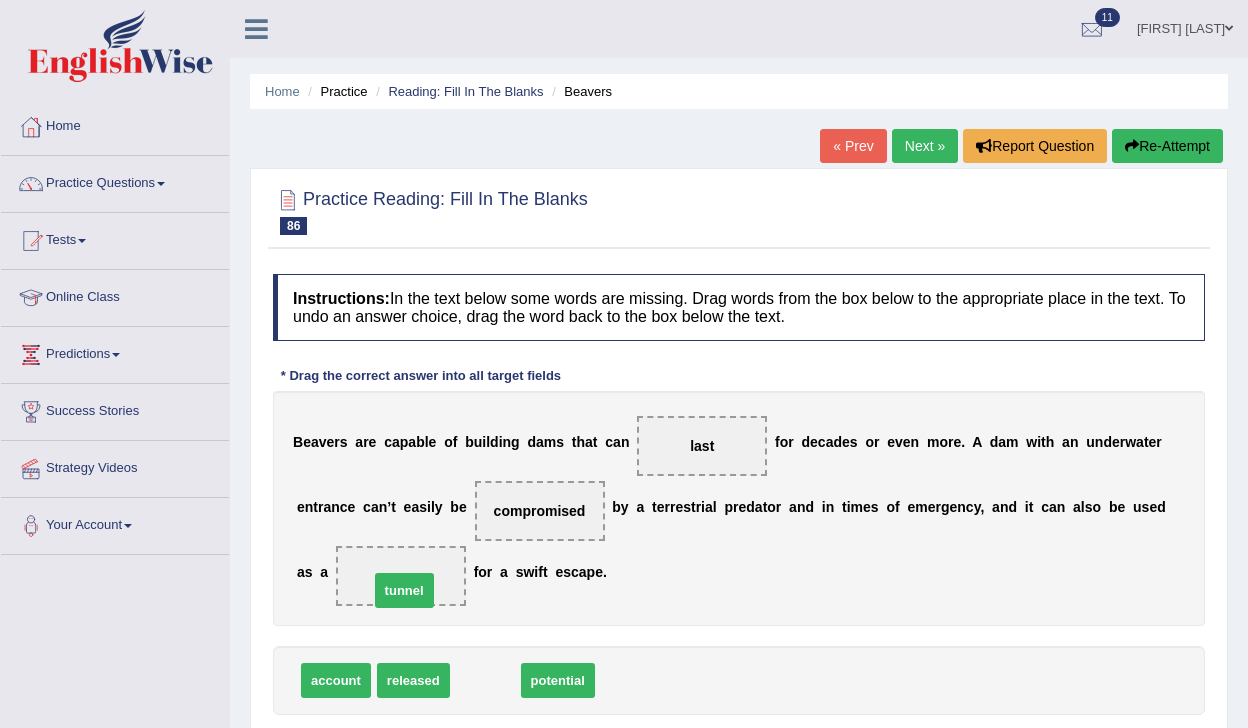 drag, startPoint x: 484, startPoint y: 691, endPoint x: 403, endPoint y: 601, distance: 121.08262 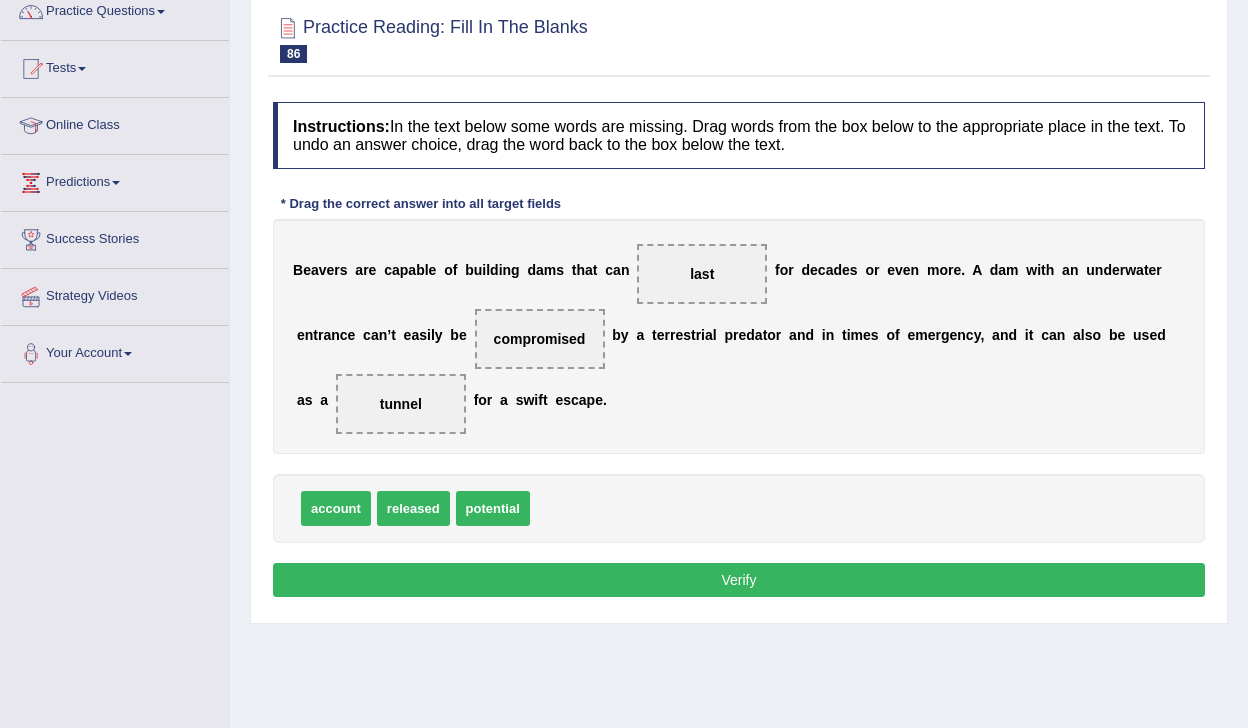 scroll, scrollTop: 175, scrollLeft: 0, axis: vertical 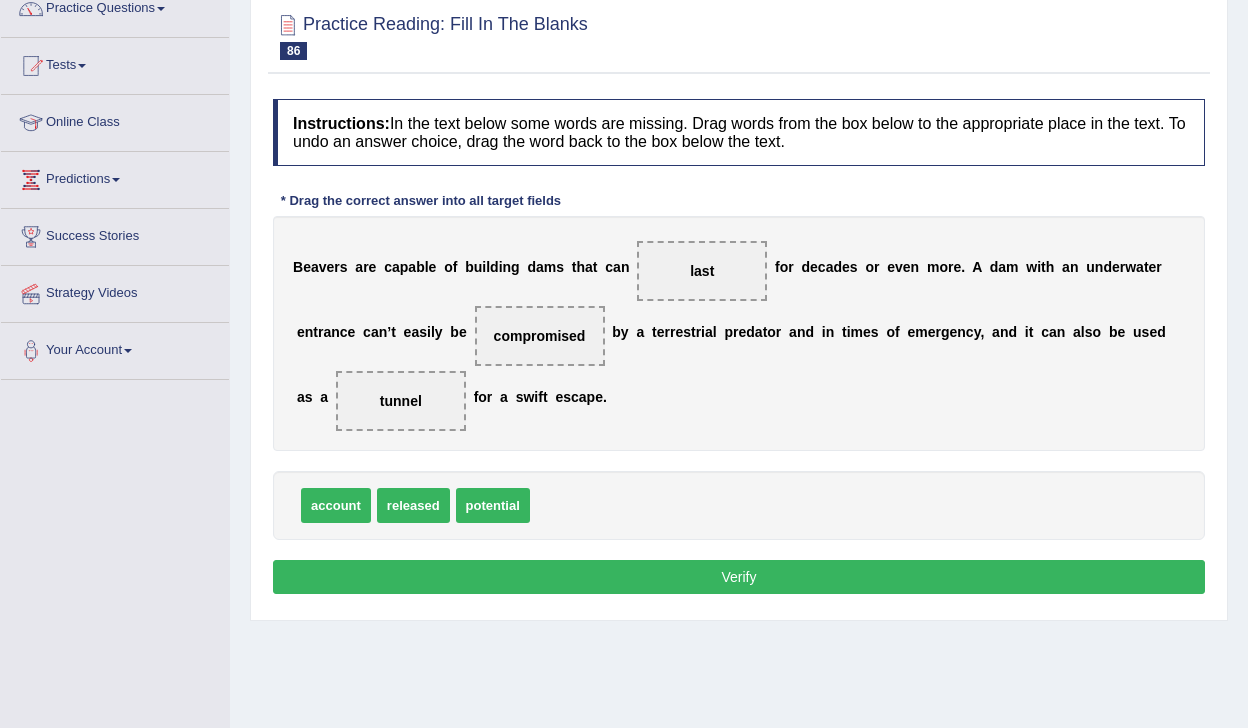 click on "Verify" at bounding box center (739, 577) 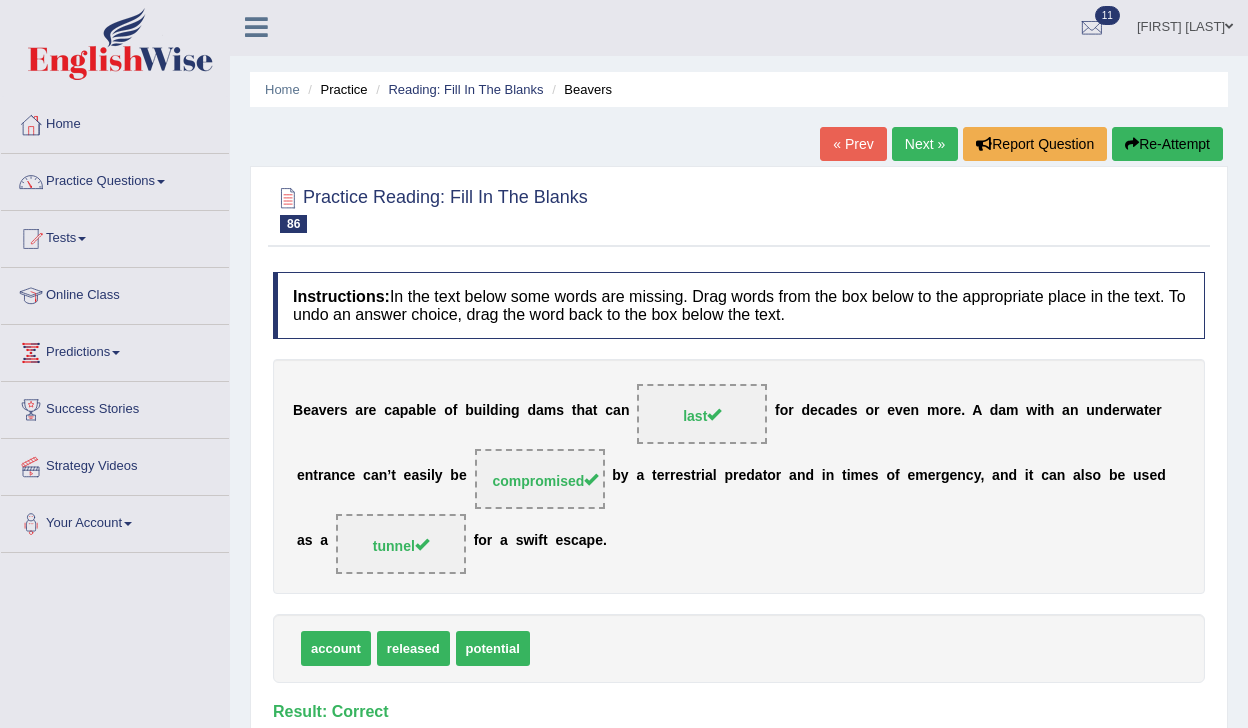 scroll, scrollTop: 0, scrollLeft: 0, axis: both 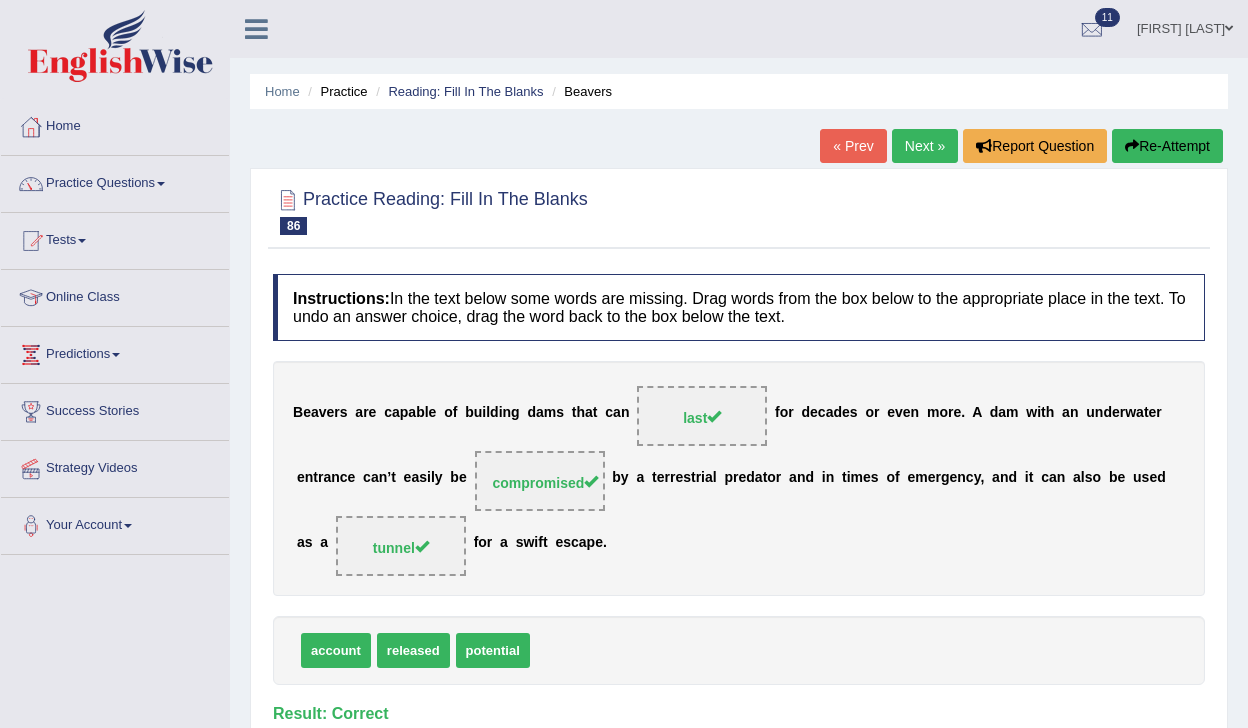 click on "Next »" at bounding box center [925, 146] 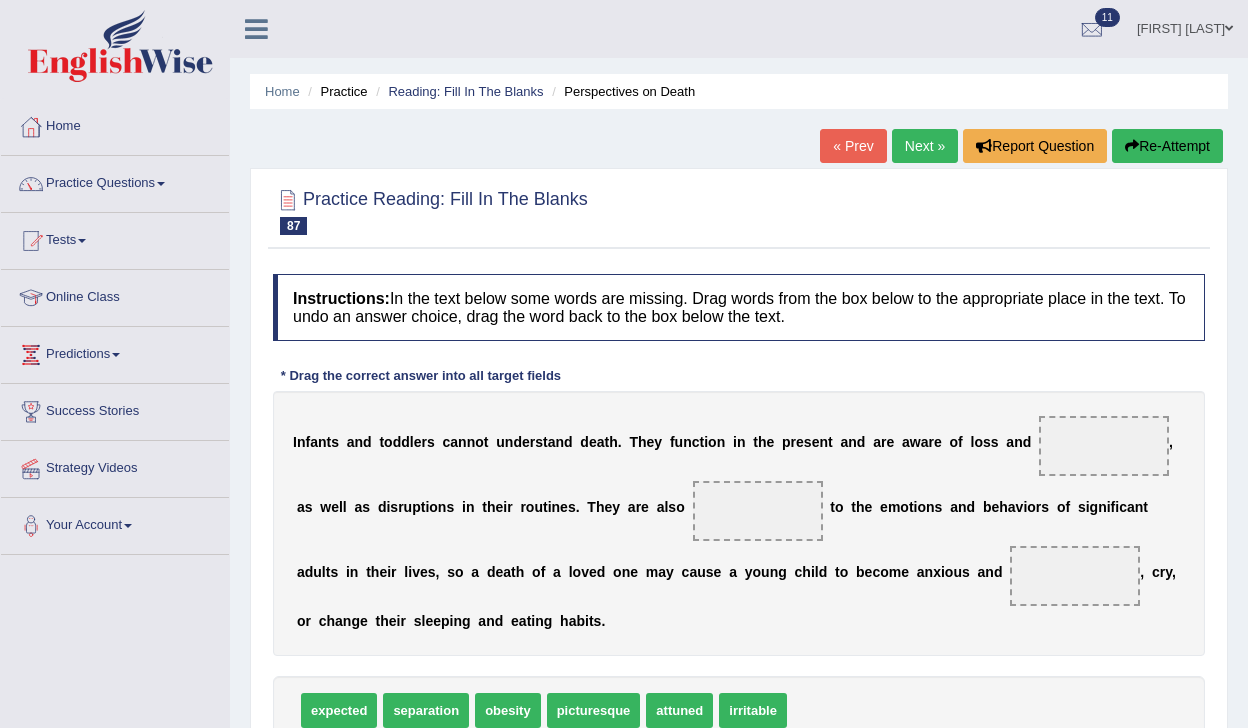 scroll, scrollTop: 0, scrollLeft: 0, axis: both 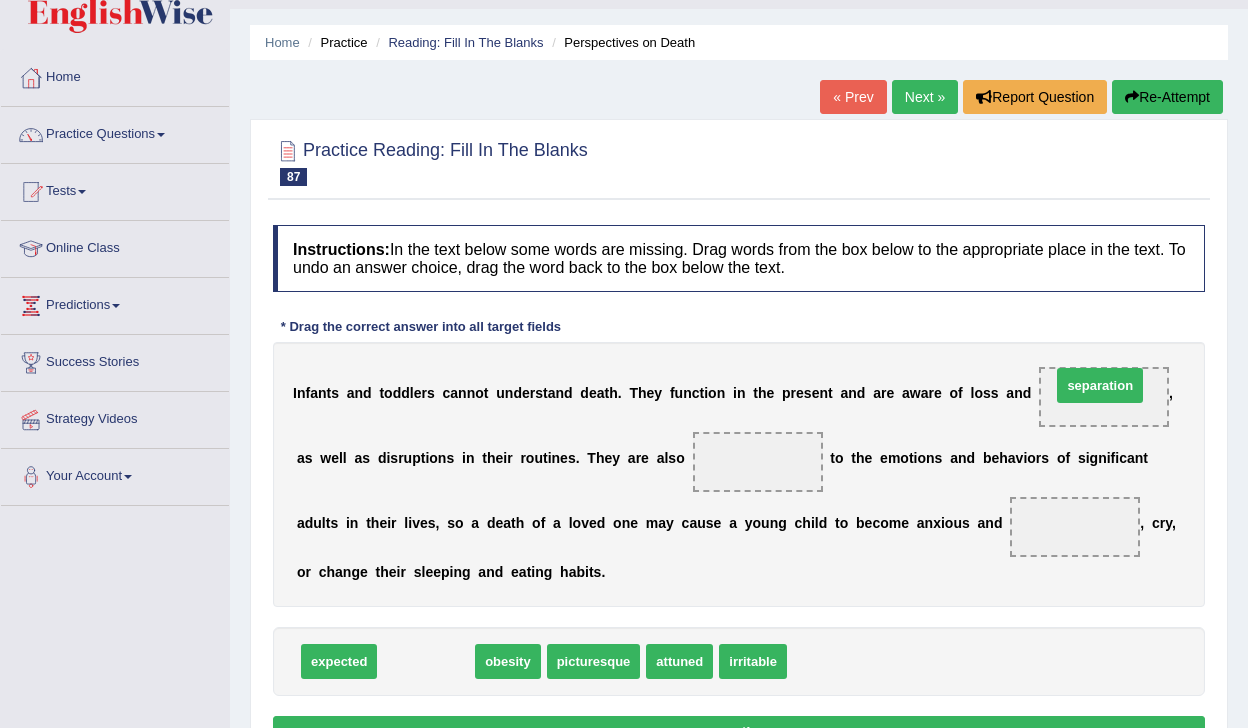 drag, startPoint x: 411, startPoint y: 668, endPoint x: 1084, endPoint y: 389, distance: 728.5396 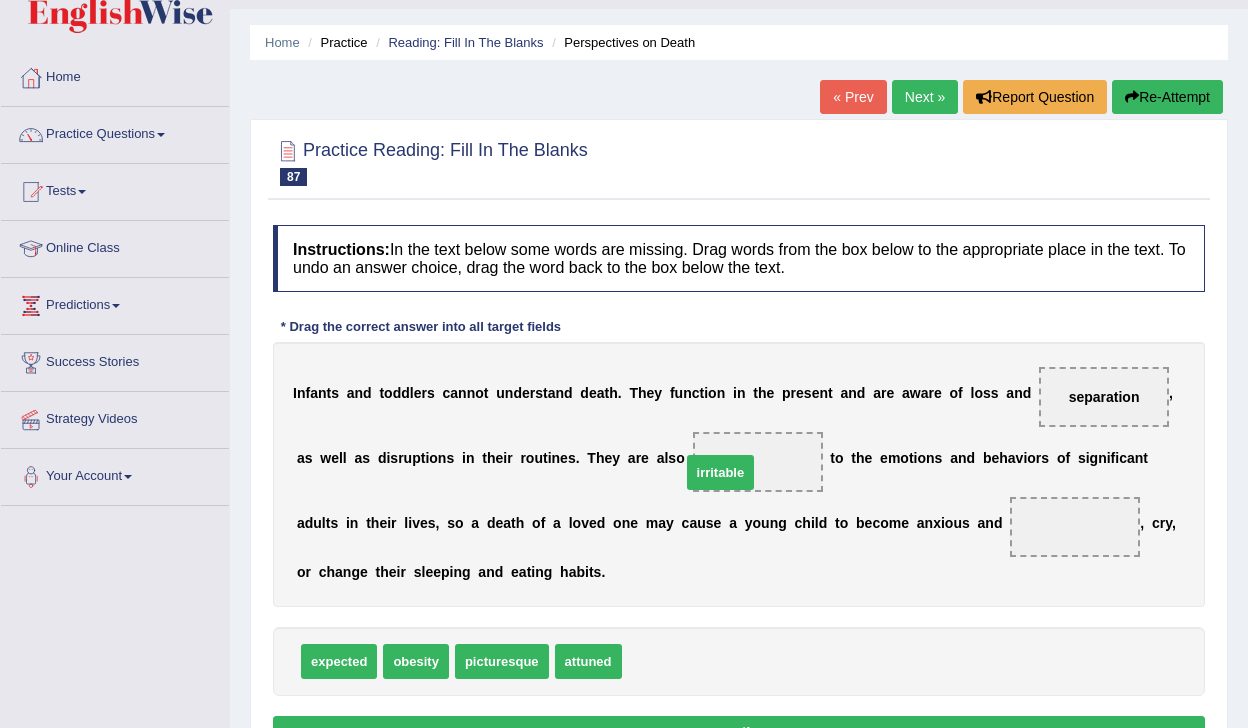 drag, startPoint x: 667, startPoint y: 666, endPoint x: 726, endPoint y: 477, distance: 197.99495 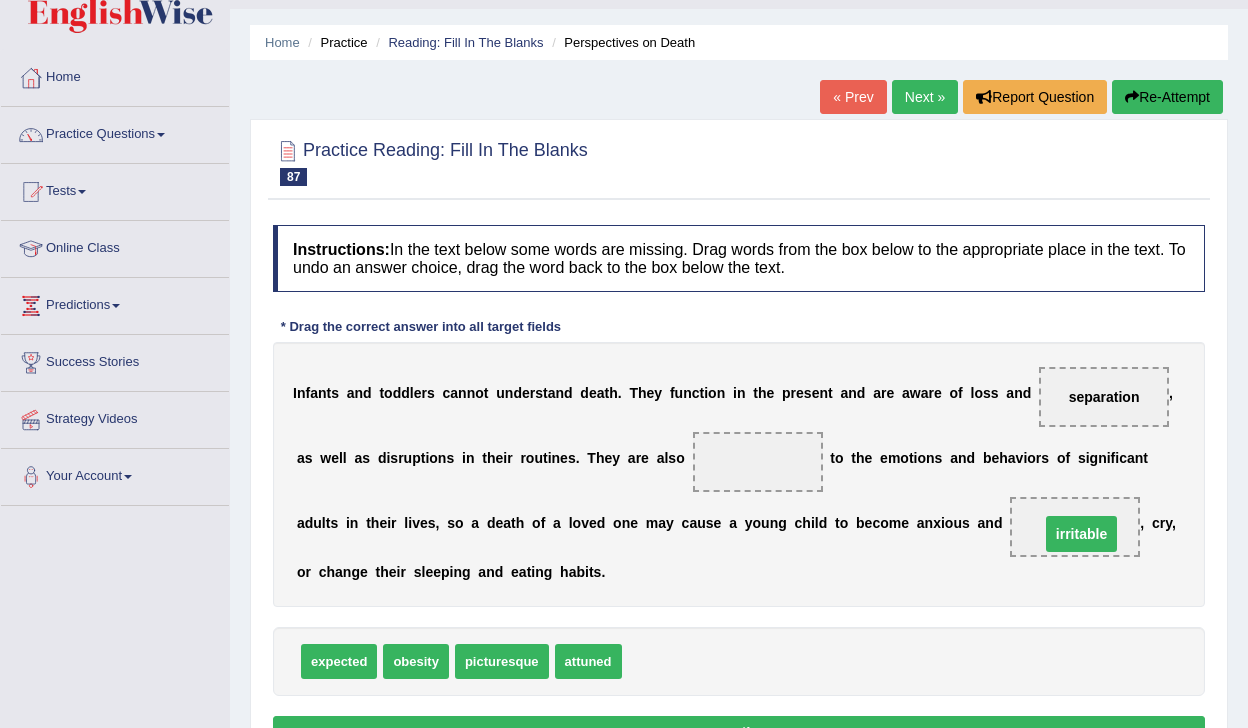 drag, startPoint x: 768, startPoint y: 462, endPoint x: 1092, endPoint y: 534, distance: 331.9036 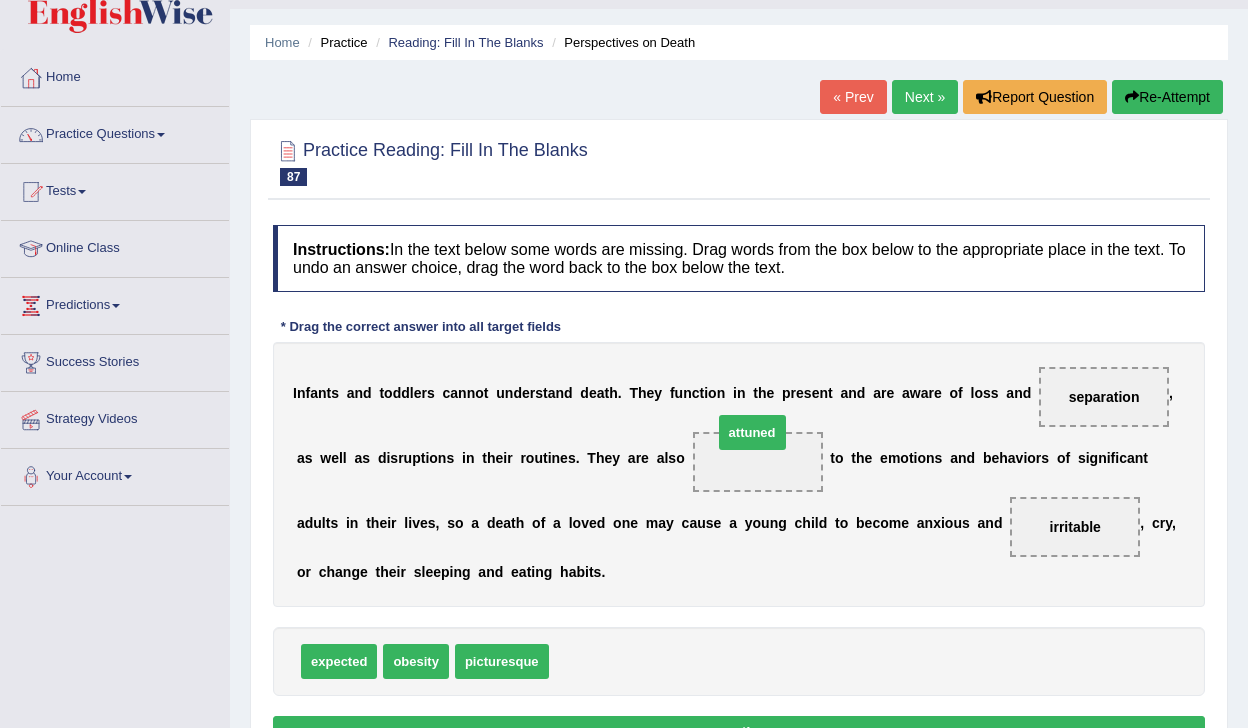drag, startPoint x: 604, startPoint y: 656, endPoint x: 768, endPoint y: 425, distance: 283.29666 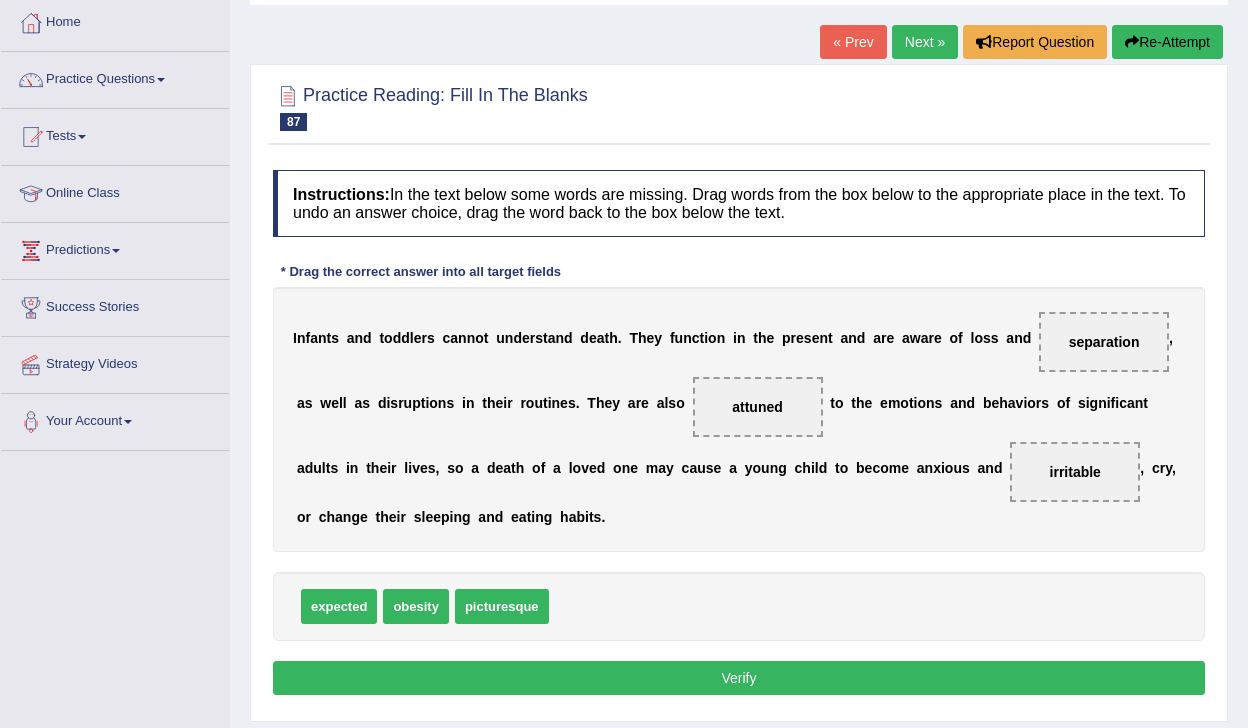 scroll, scrollTop: 109, scrollLeft: 0, axis: vertical 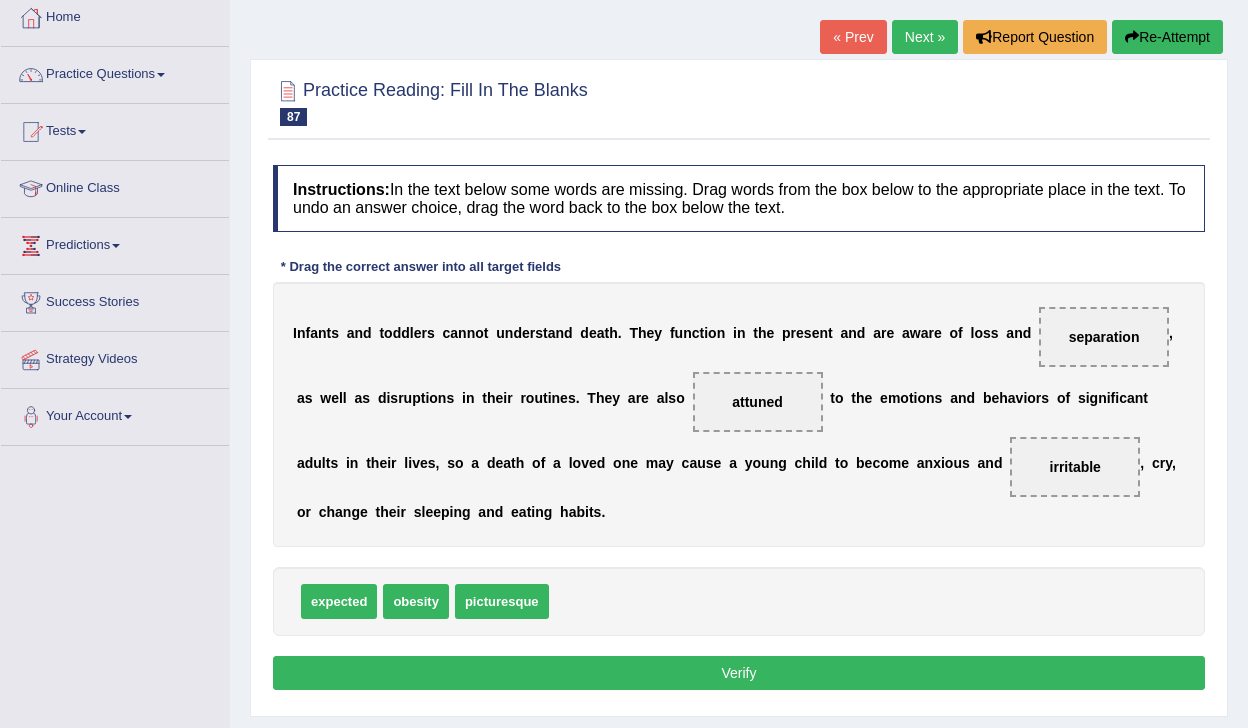 click on "Verify" at bounding box center (739, 673) 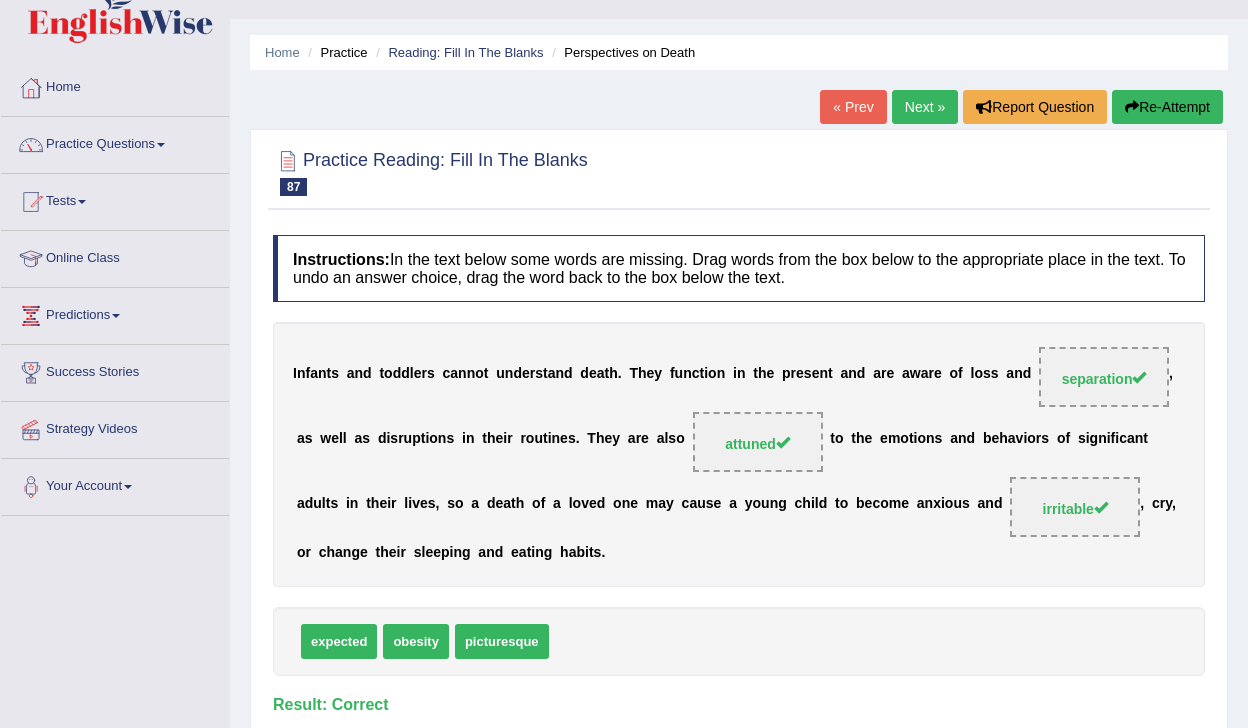 scroll, scrollTop: 0, scrollLeft: 0, axis: both 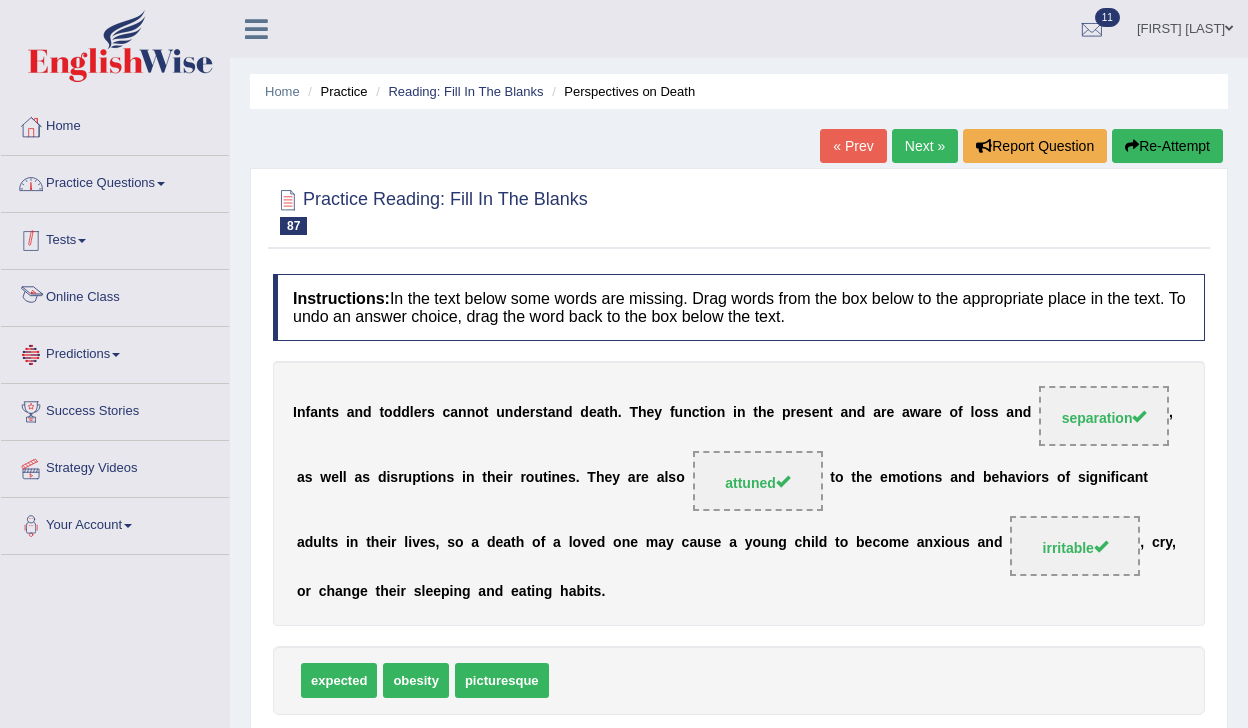 click on "Practice Questions" at bounding box center [115, 181] 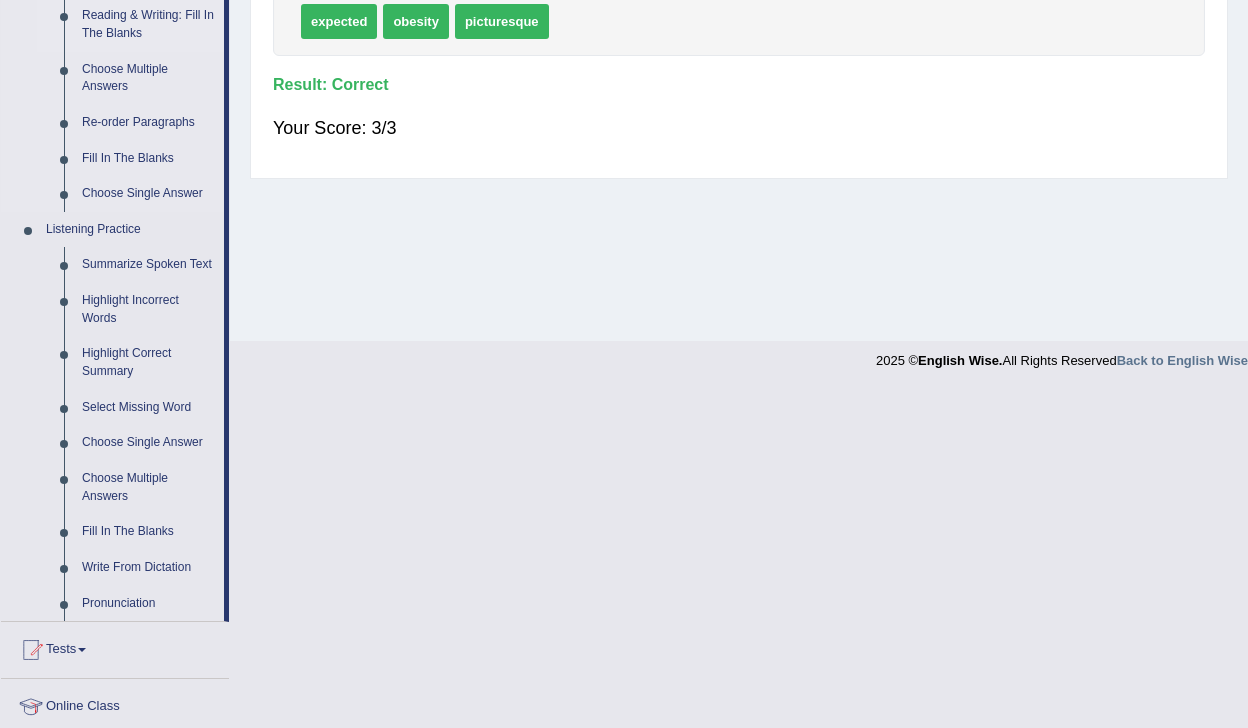 scroll, scrollTop: 662, scrollLeft: 0, axis: vertical 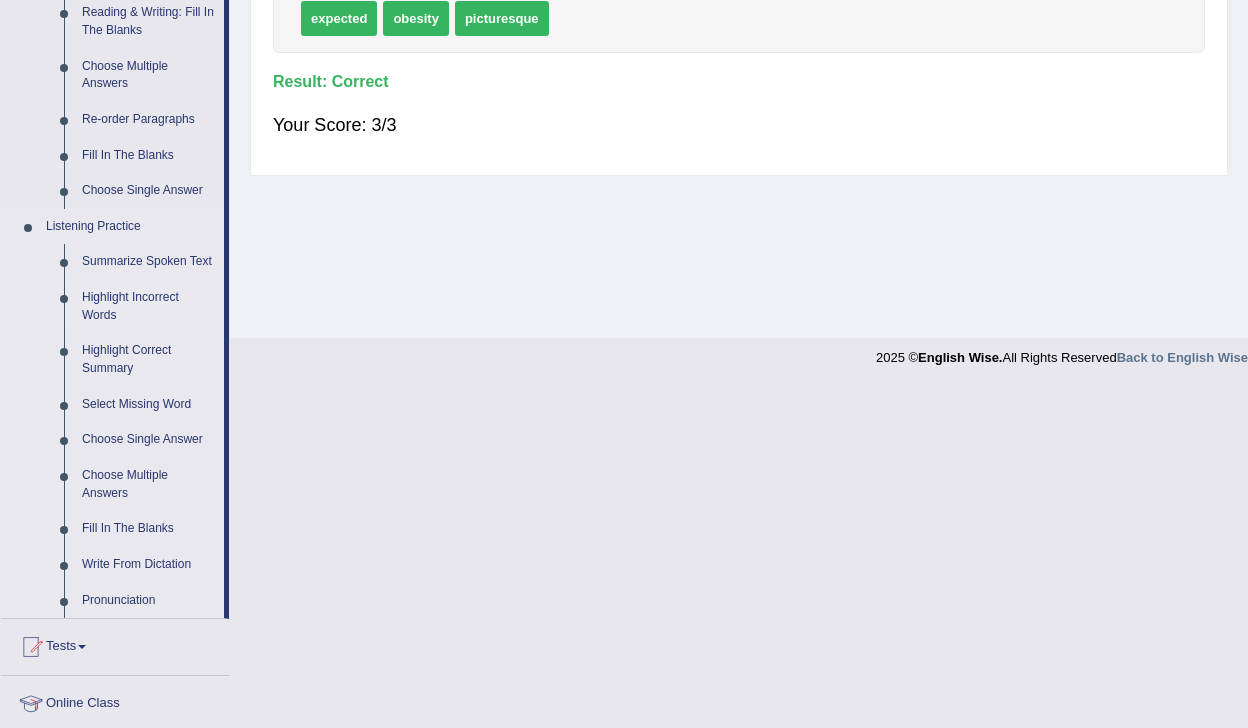 click on "Highlight Incorrect Words" at bounding box center (148, 306) 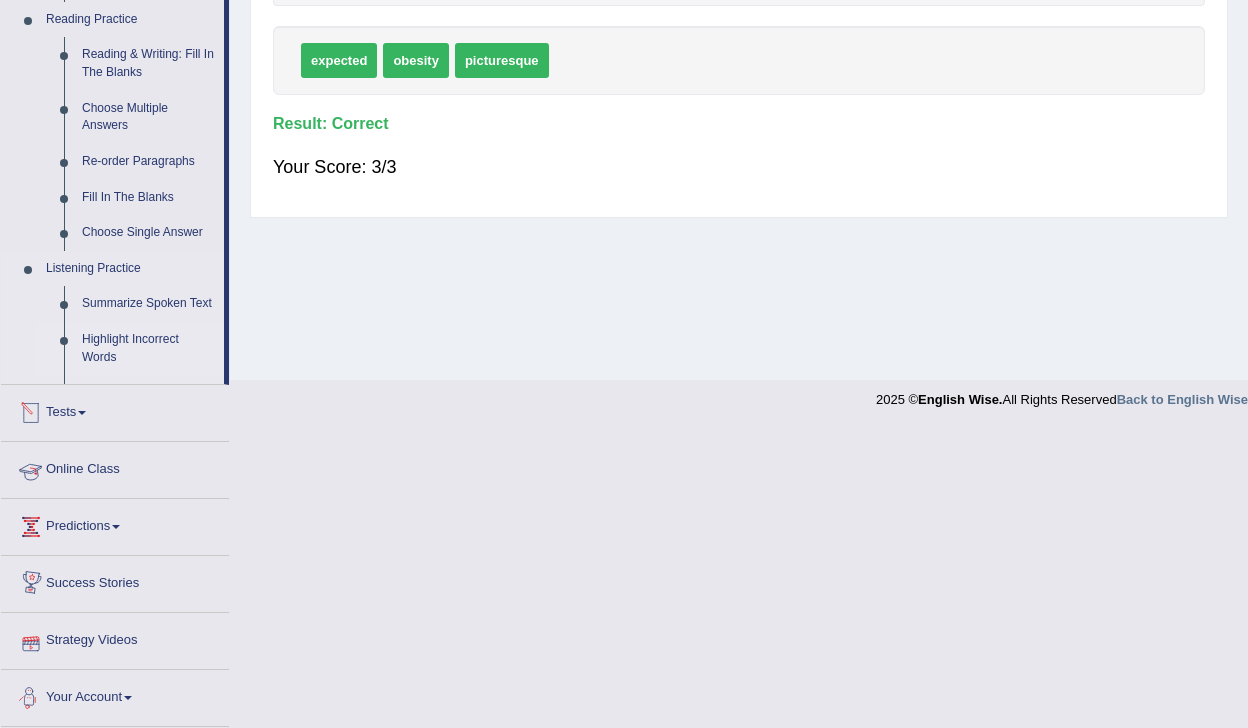 scroll, scrollTop: 593, scrollLeft: 0, axis: vertical 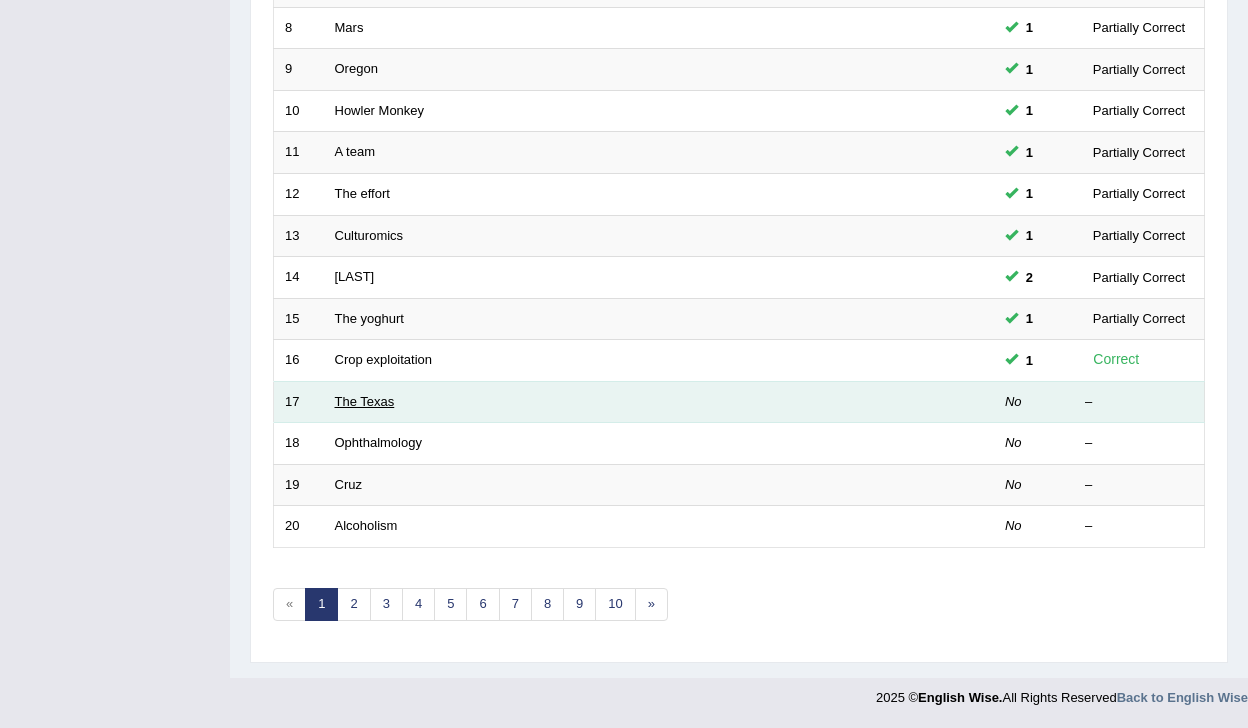 click on "The Texas" at bounding box center (365, 401) 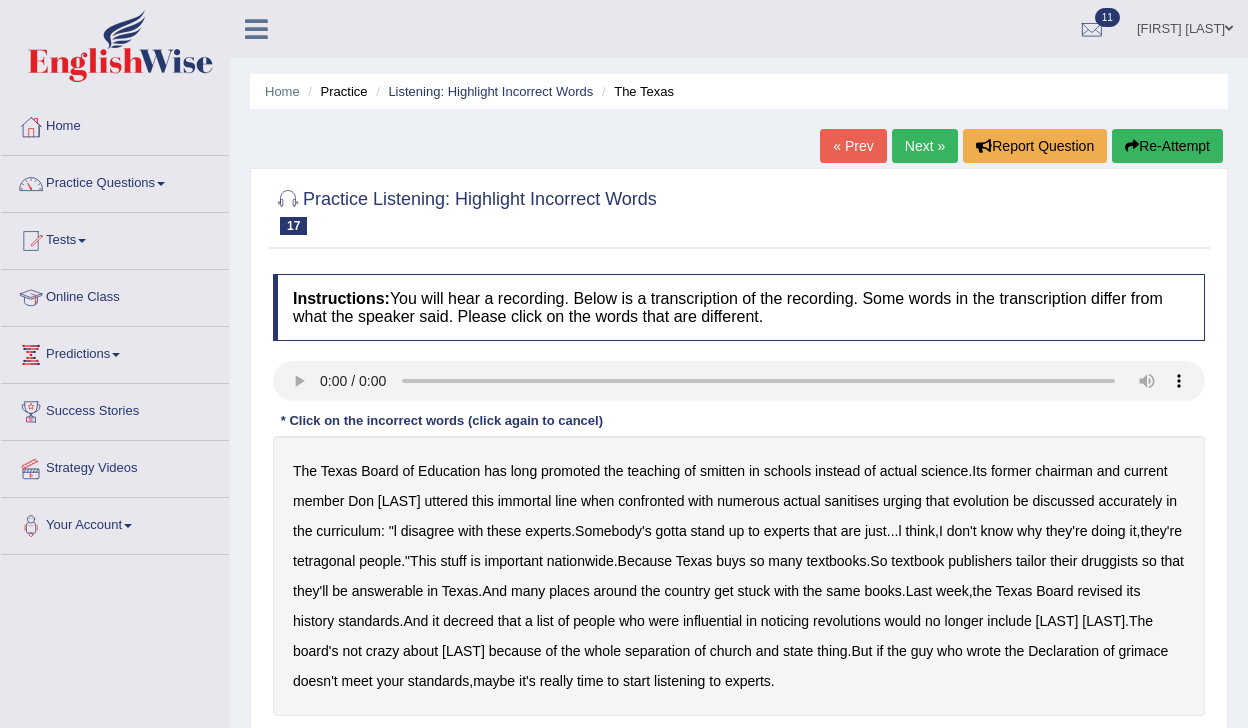 scroll, scrollTop: 0, scrollLeft: 0, axis: both 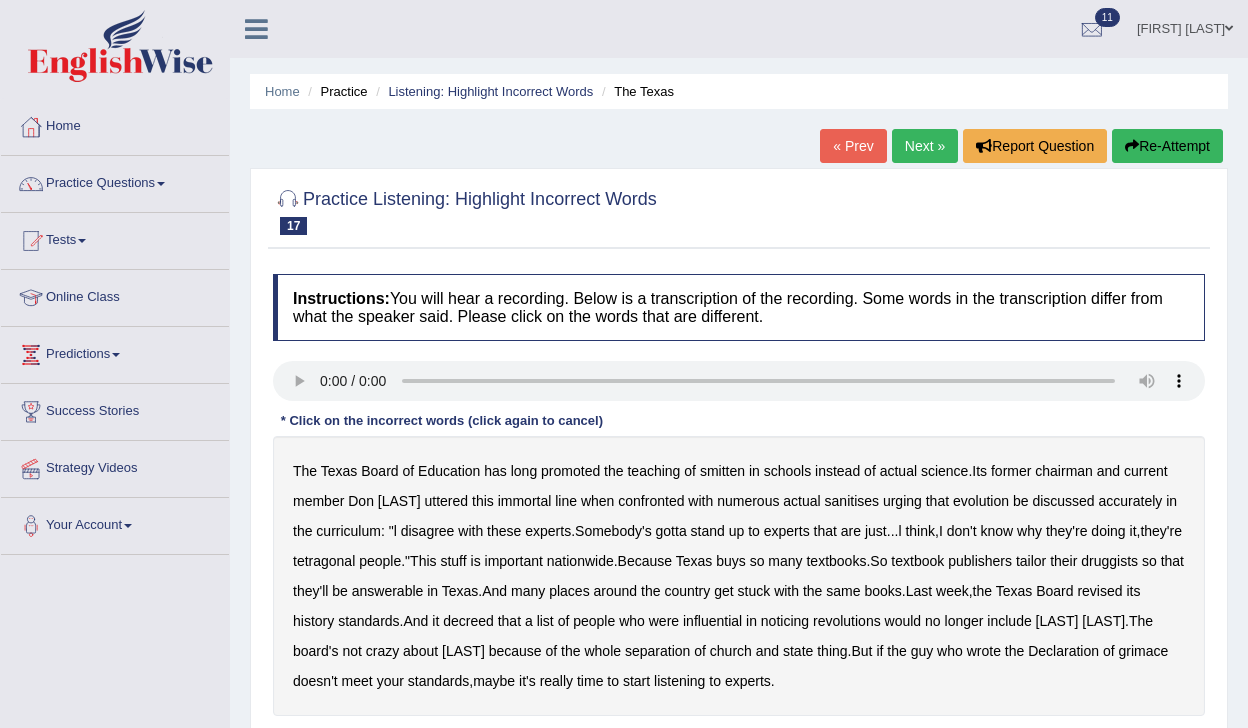 click on "smitten" at bounding box center [722, 471] 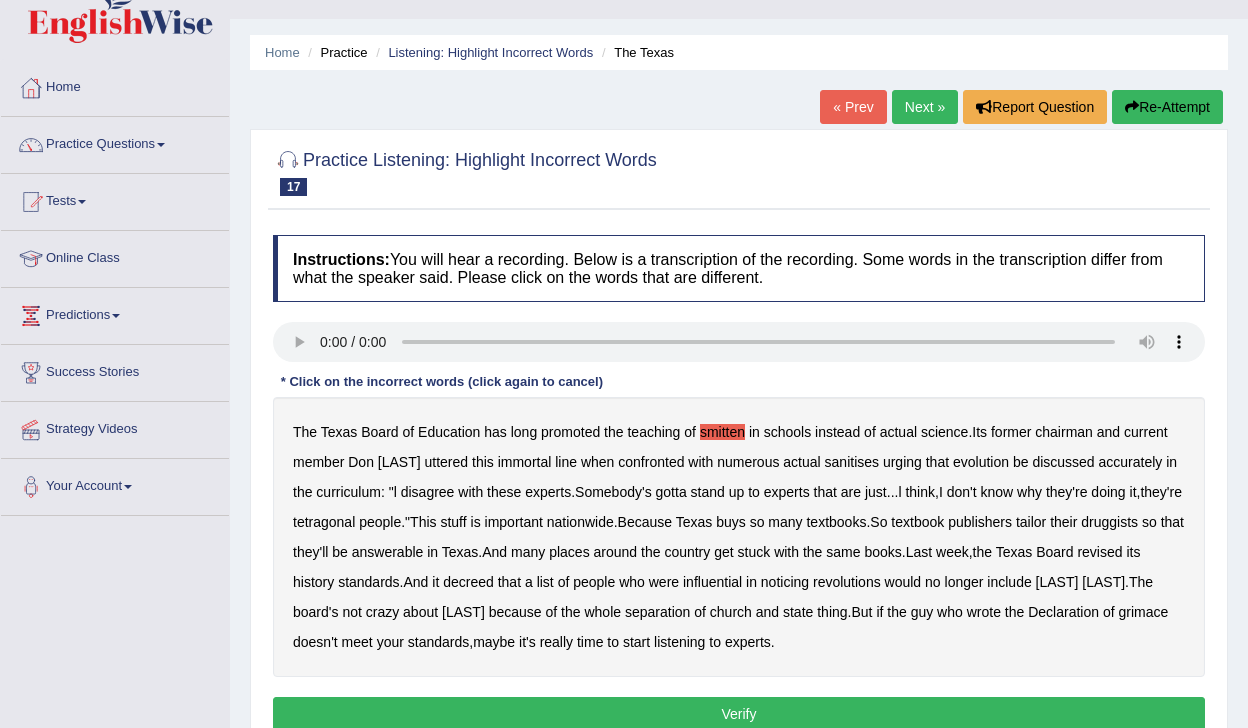 scroll, scrollTop: 50, scrollLeft: 0, axis: vertical 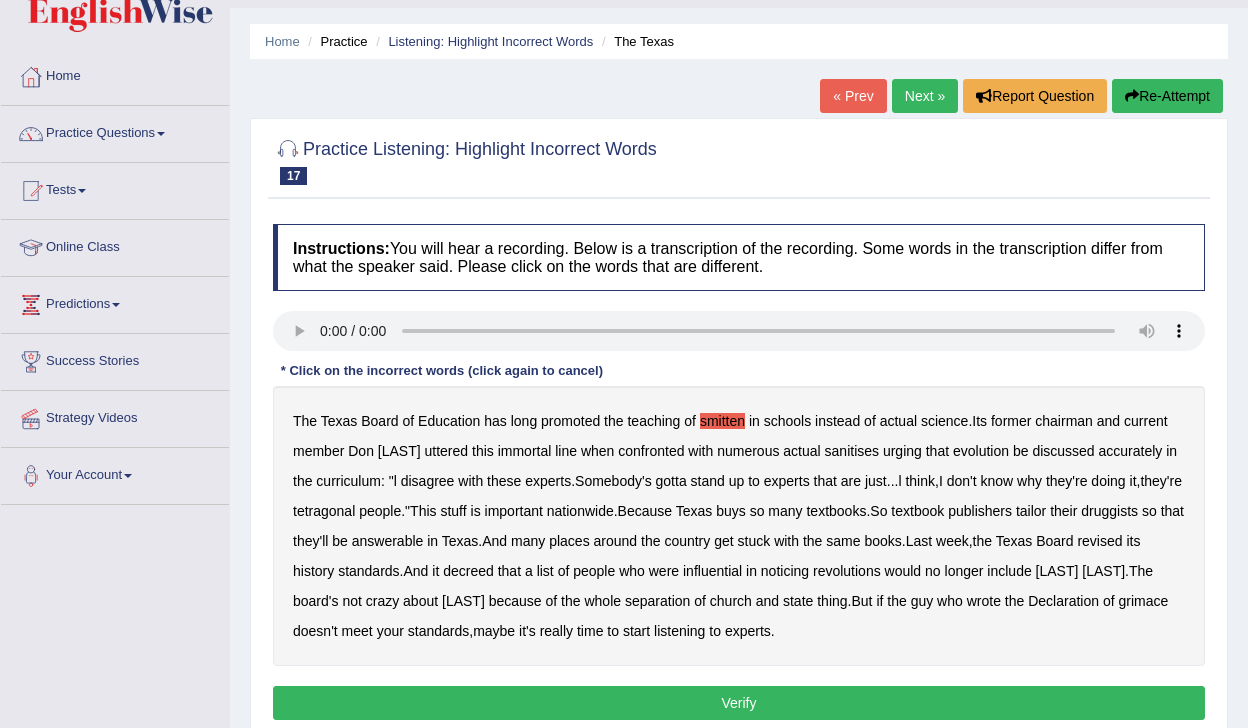 click on "tetragonal" at bounding box center (324, 511) 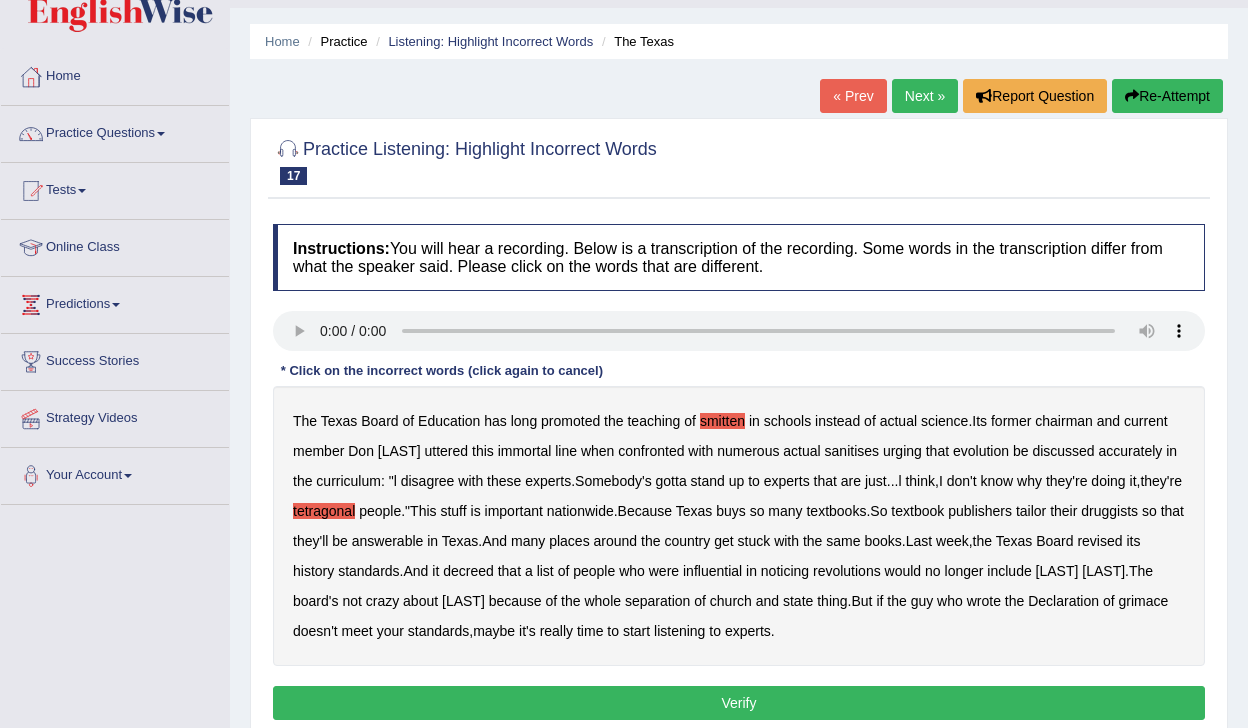 click on "druggists" at bounding box center (1109, 511) 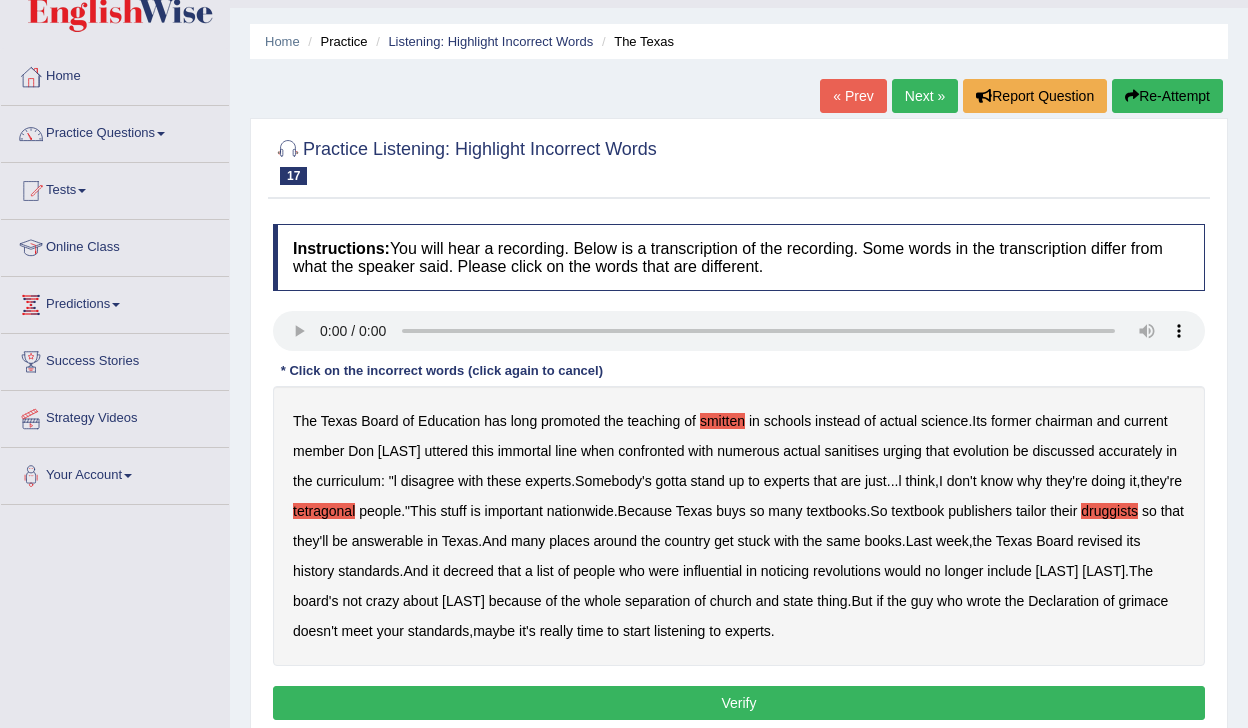 click on "answerable" at bounding box center (388, 541) 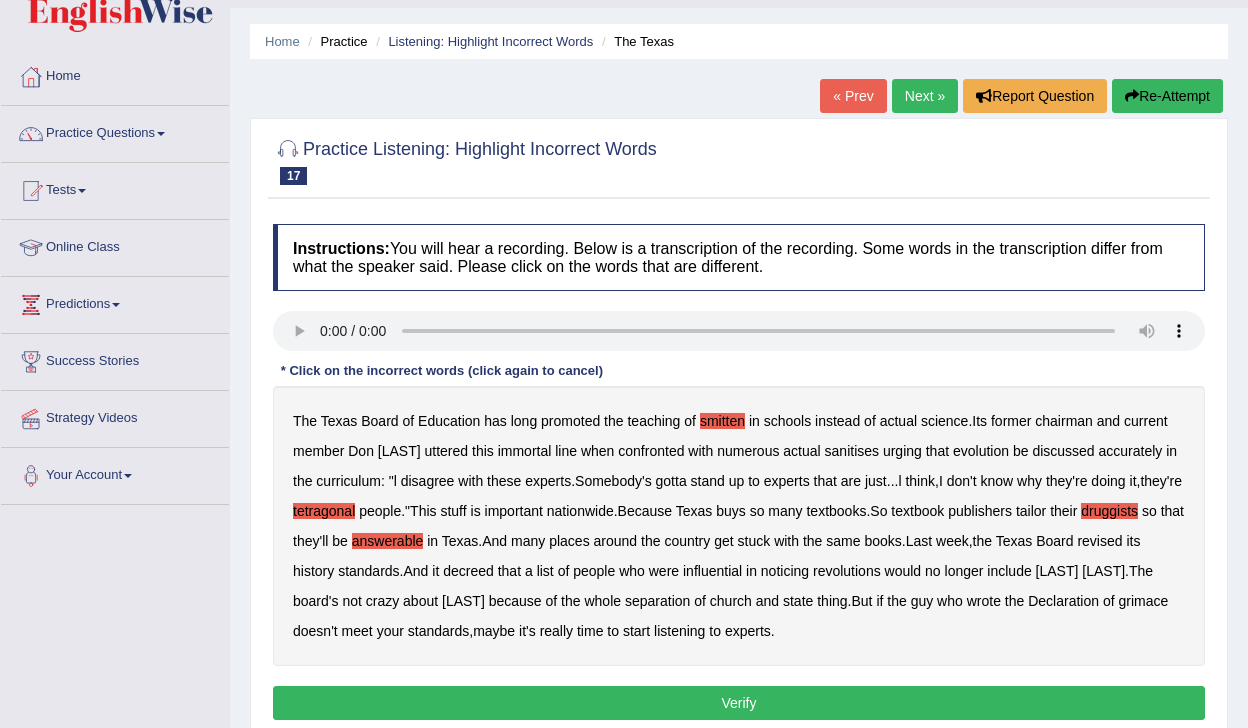 click on "revised" at bounding box center (1099, 541) 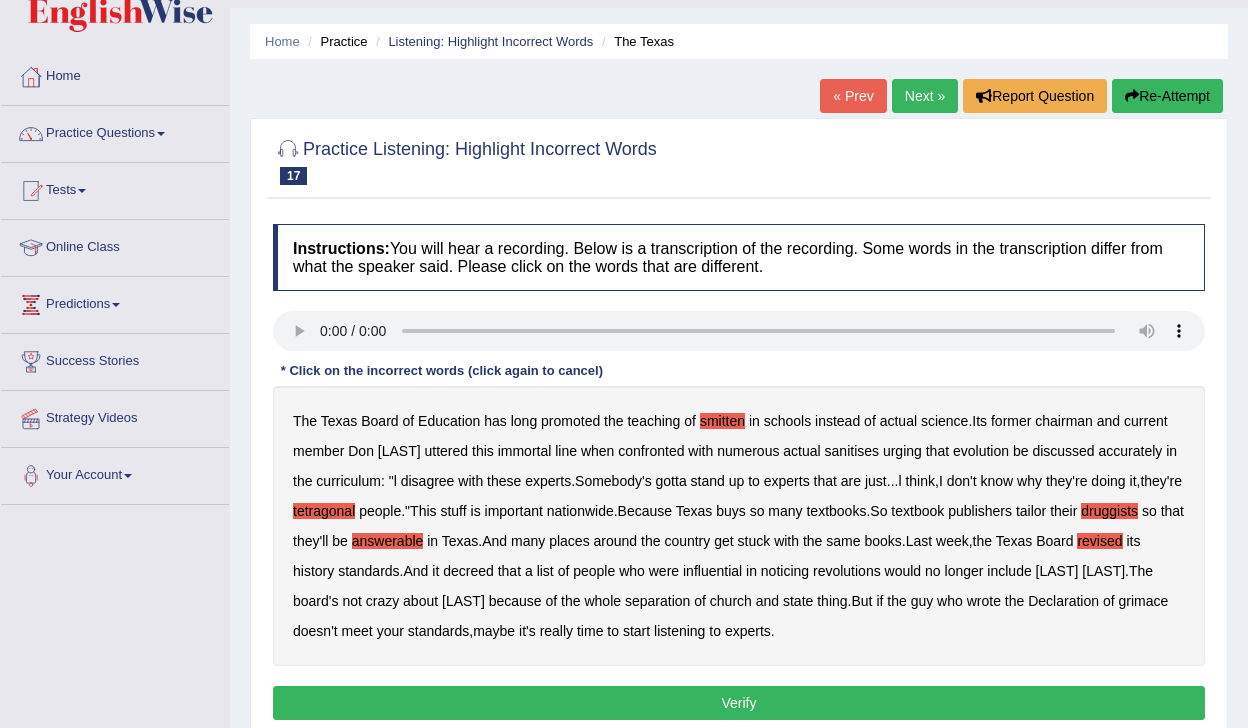 click on "revised" at bounding box center (1099, 541) 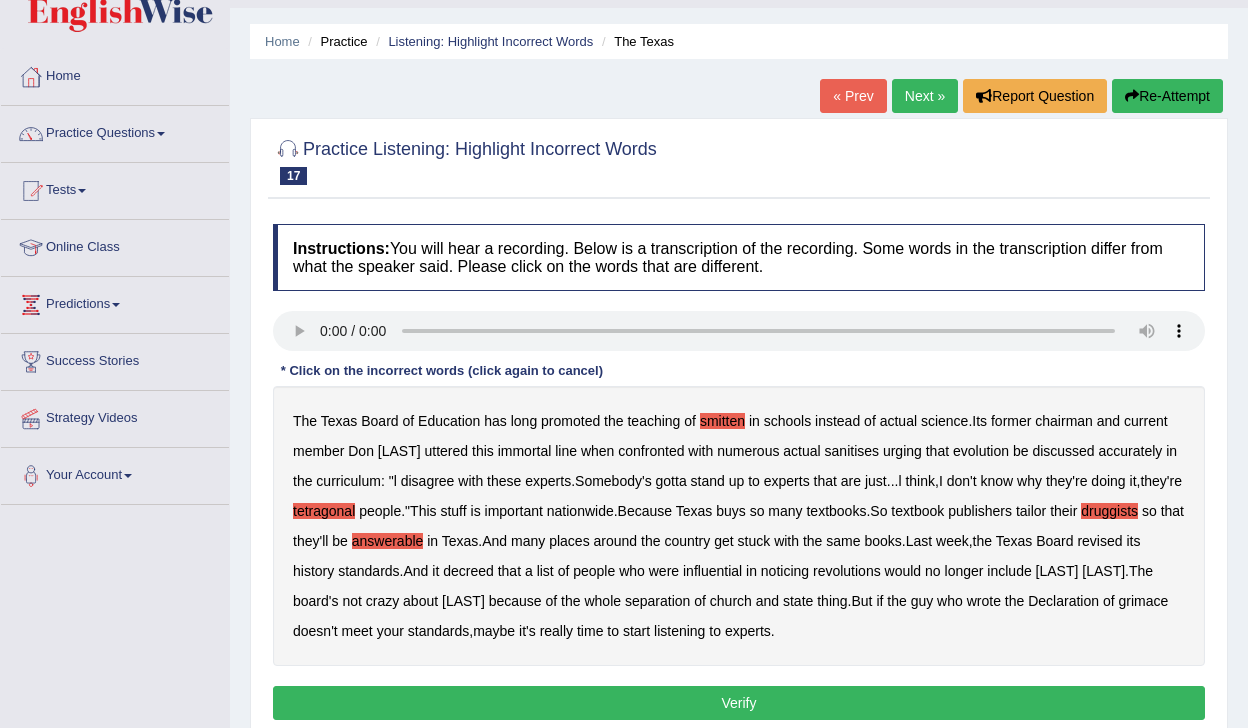 click on "noticing" at bounding box center (785, 571) 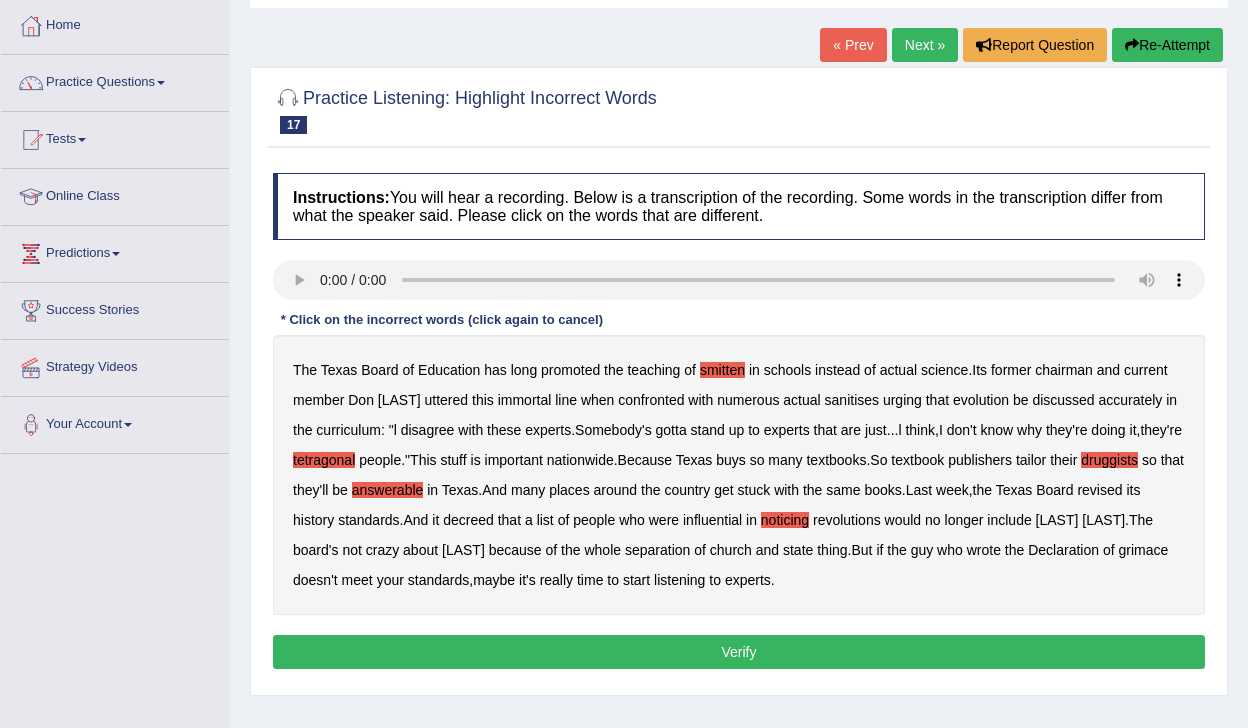 scroll, scrollTop: 103, scrollLeft: 0, axis: vertical 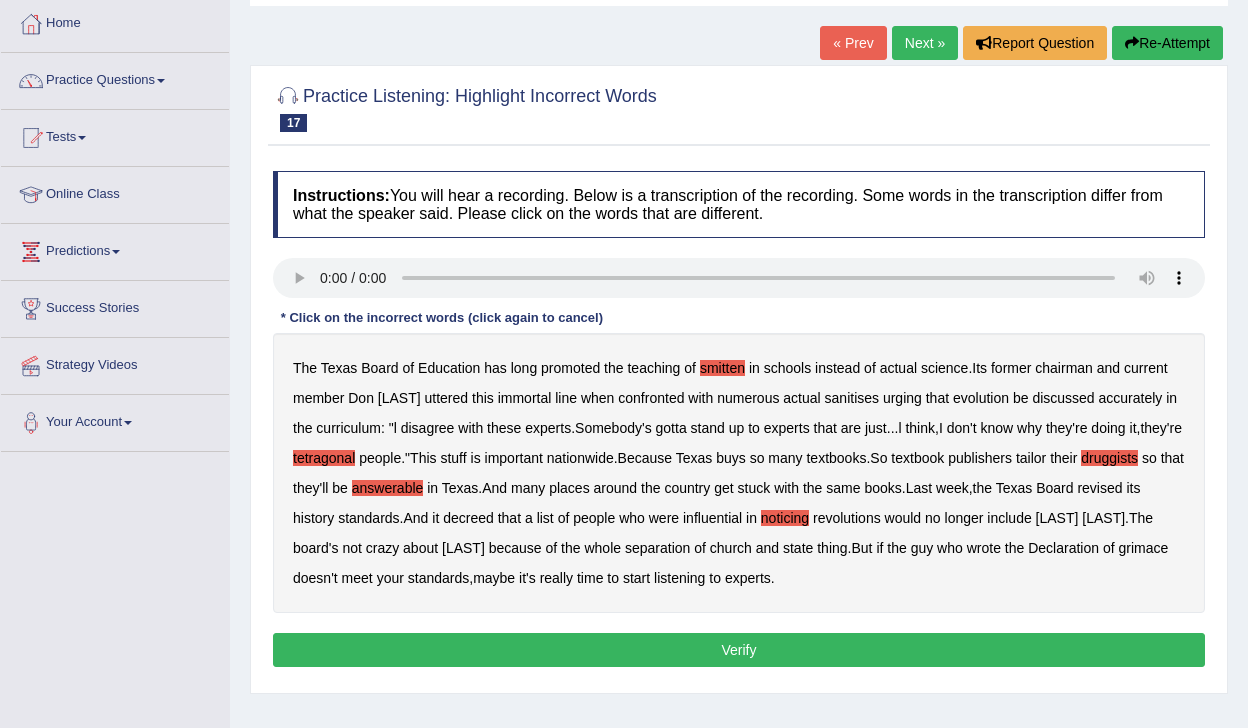 click on "grimace" at bounding box center (1143, 548) 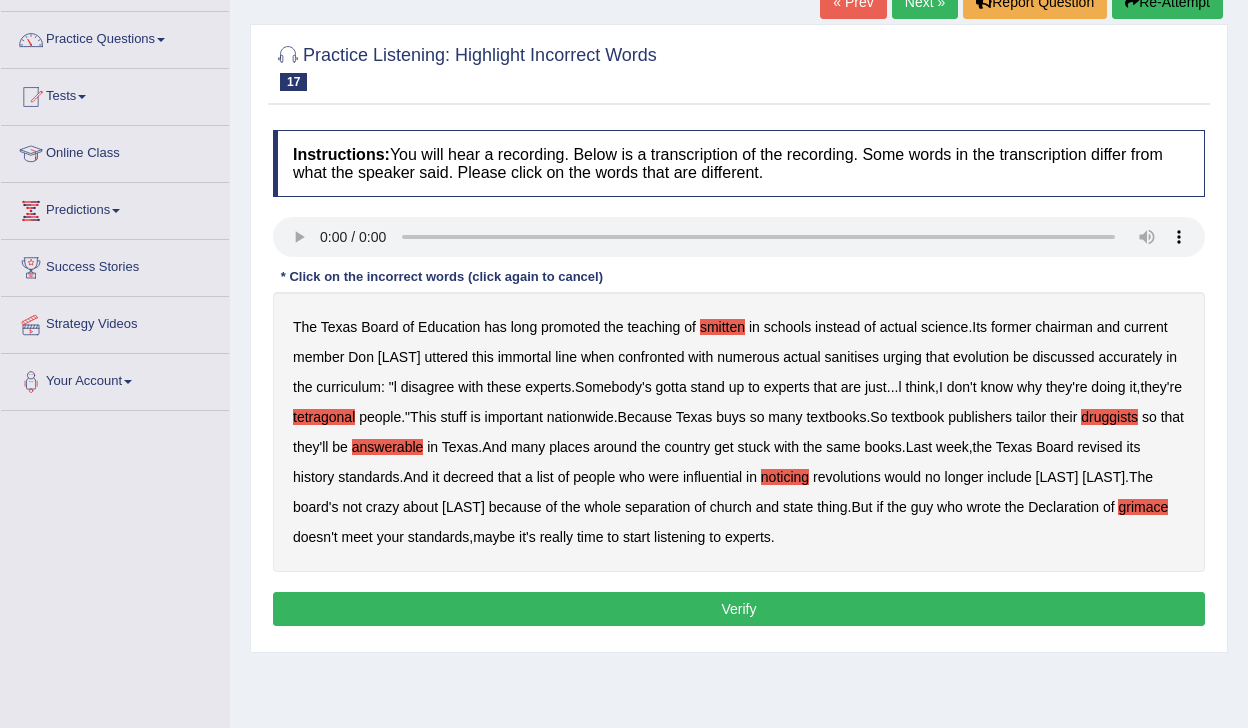 scroll, scrollTop: 156, scrollLeft: 0, axis: vertical 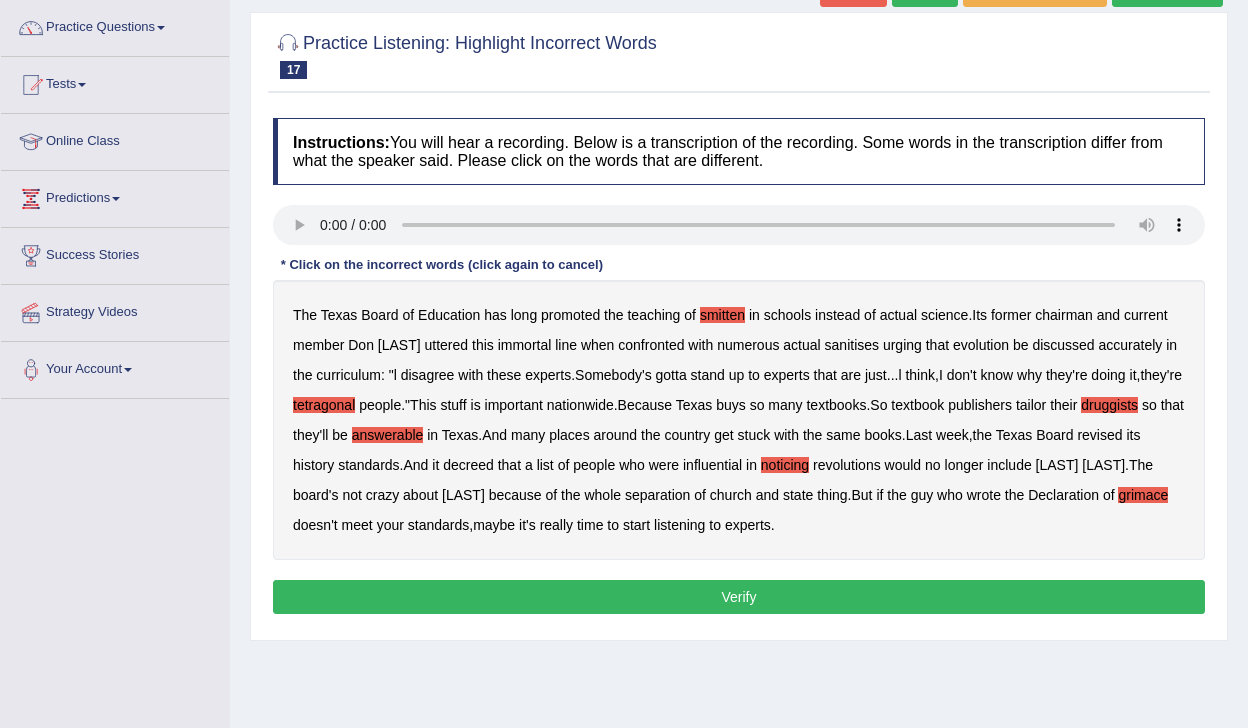 click on "Verify" at bounding box center [739, 597] 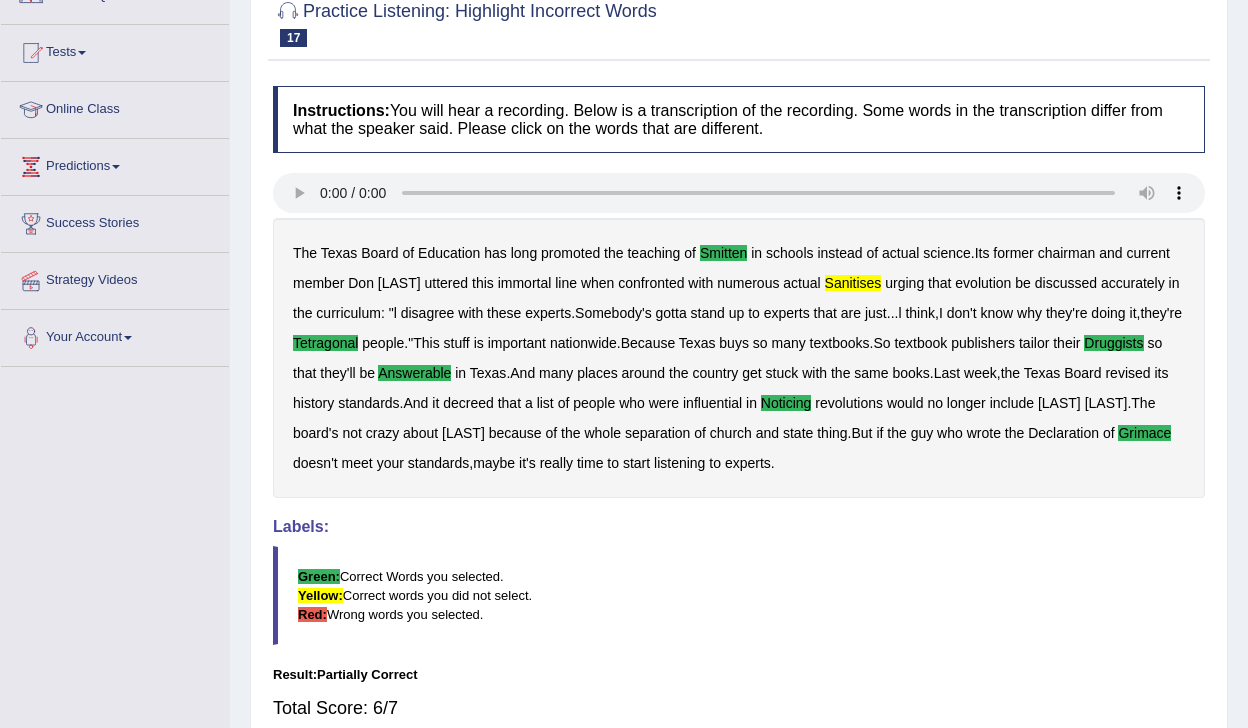 scroll, scrollTop: 0, scrollLeft: 0, axis: both 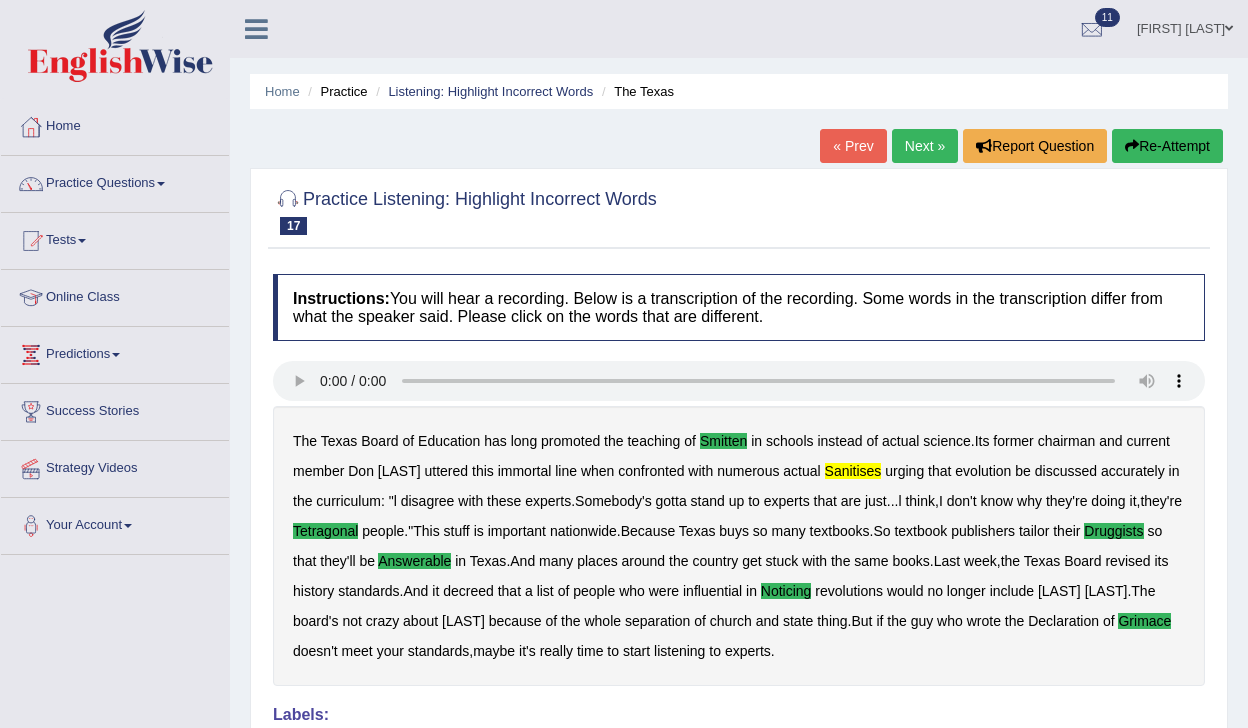click on "Next »" at bounding box center (925, 146) 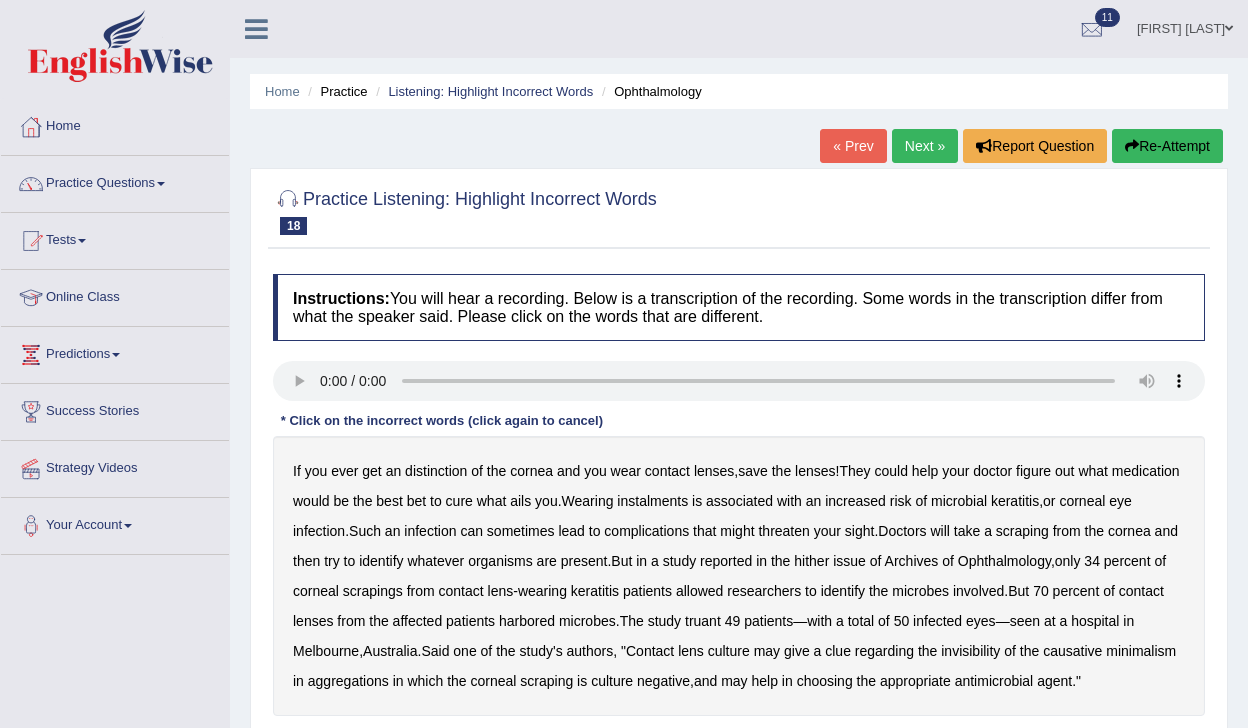 scroll, scrollTop: 0, scrollLeft: 0, axis: both 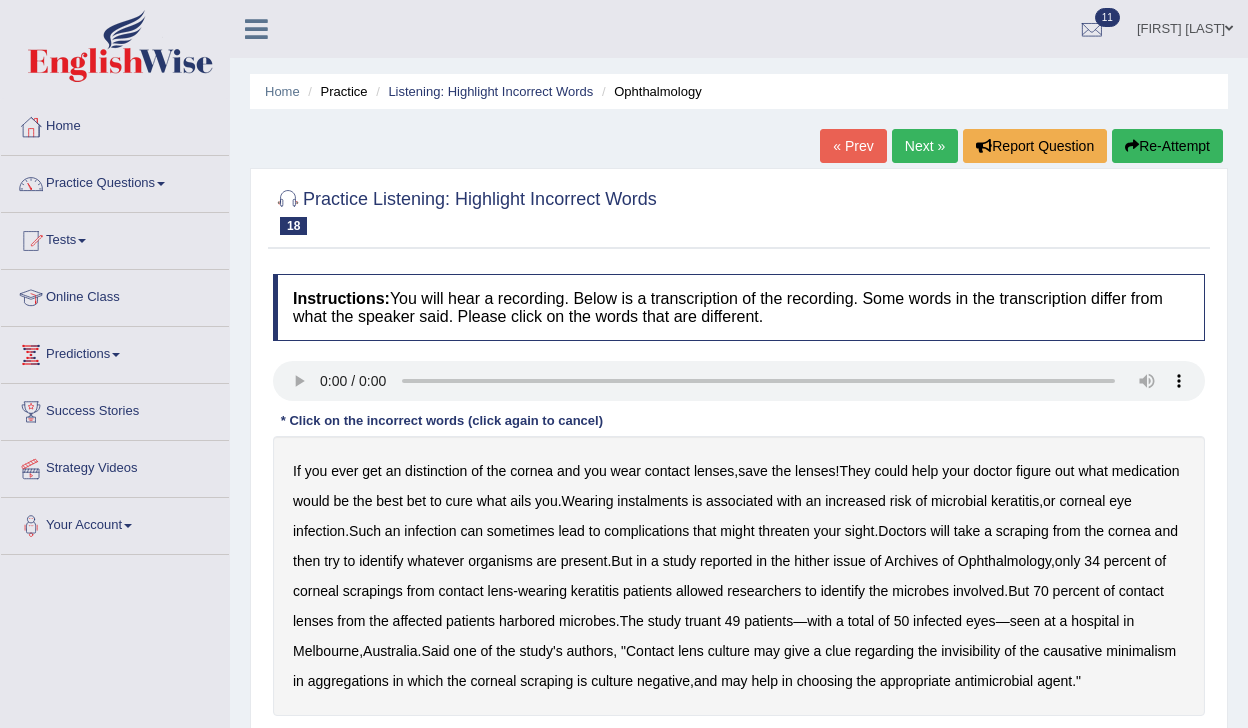 click on "instalments" at bounding box center (652, 501) 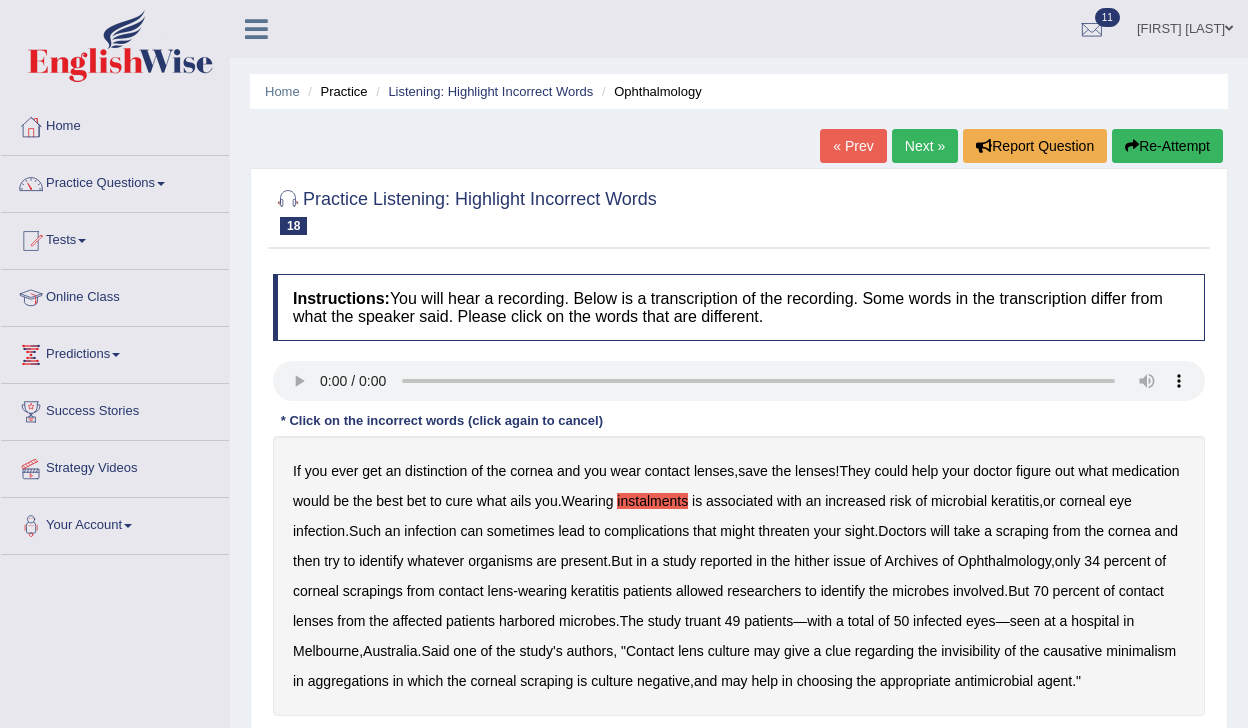 click on "hither" at bounding box center [811, 561] 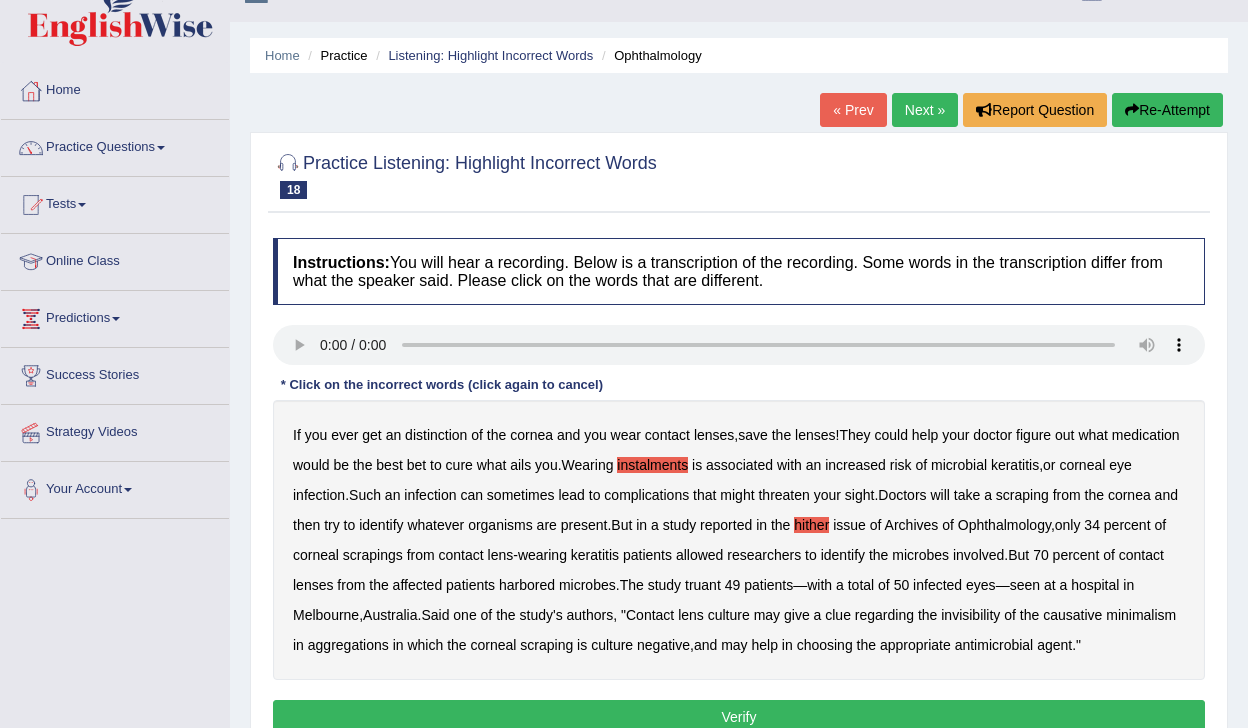 scroll, scrollTop: 41, scrollLeft: 0, axis: vertical 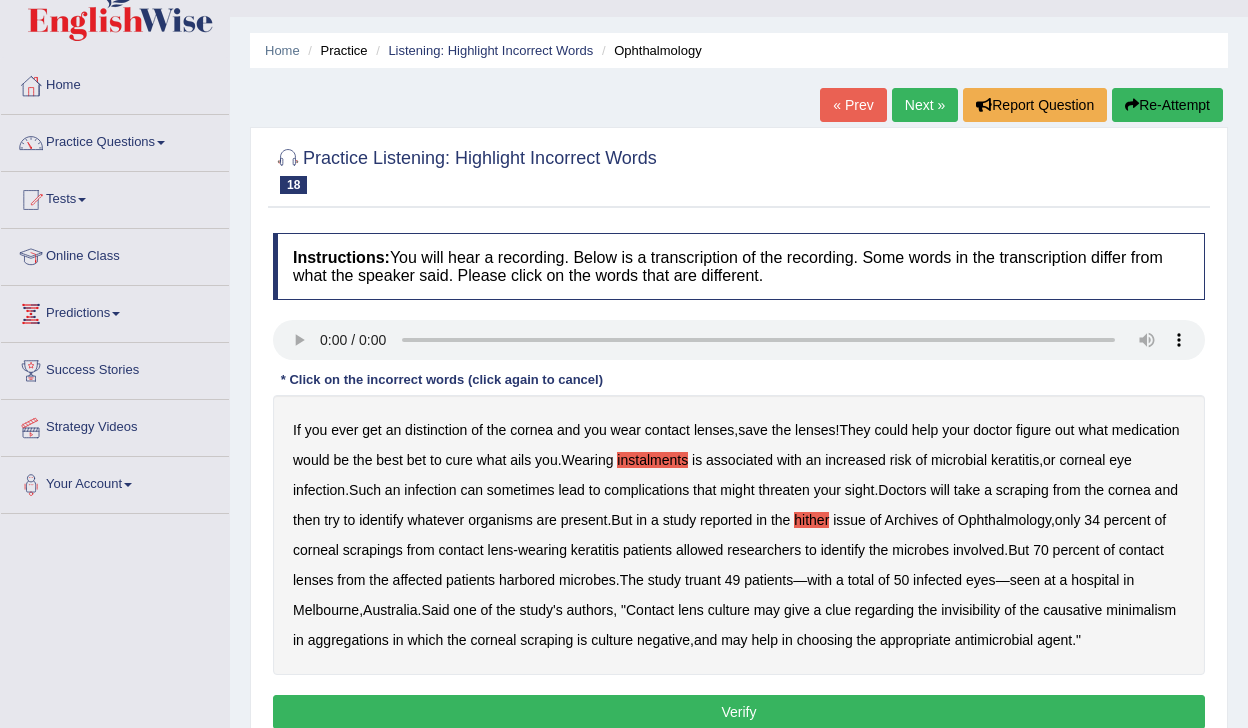 click on "truant" at bounding box center [703, 580] 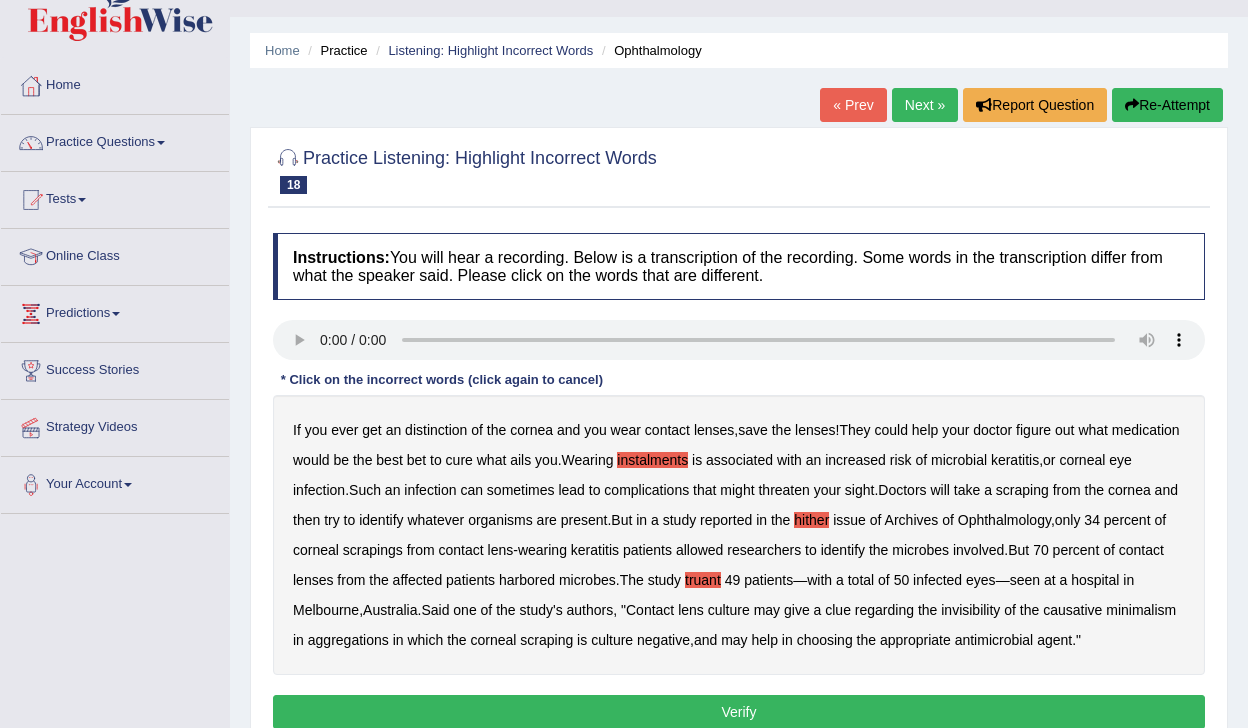 click on "invisibility" at bounding box center (970, 610) 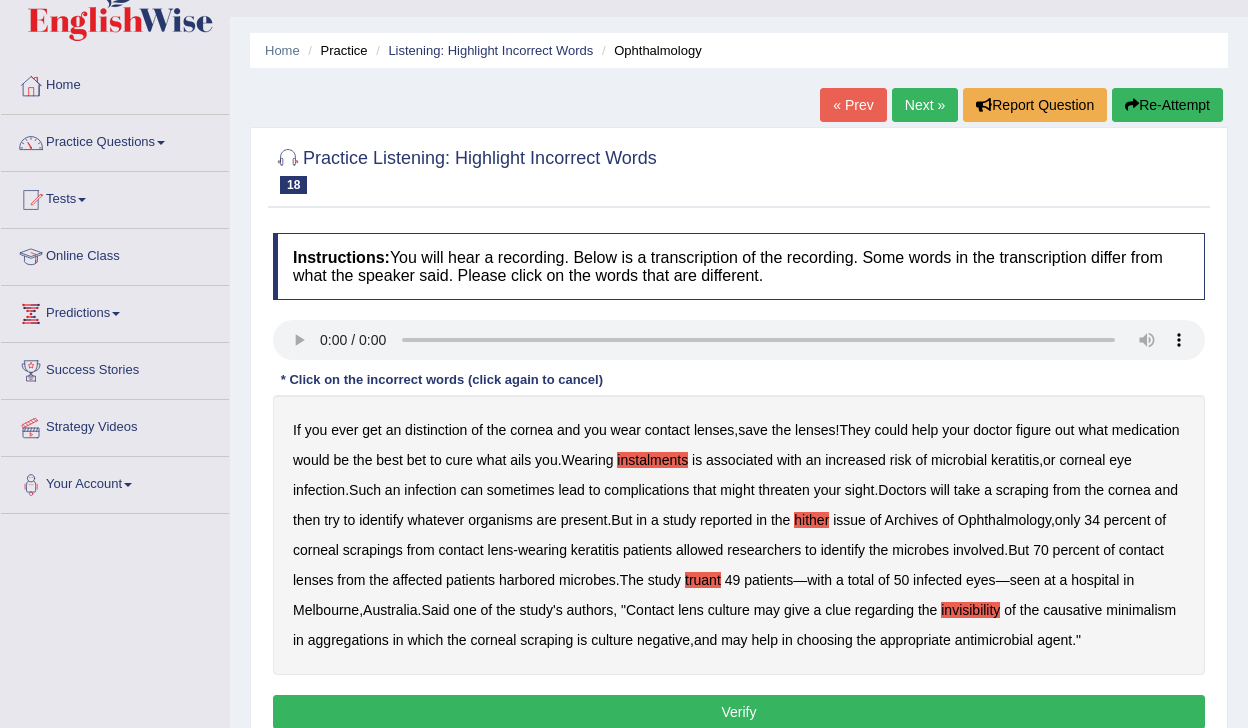 click on "minimalism" at bounding box center (1141, 610) 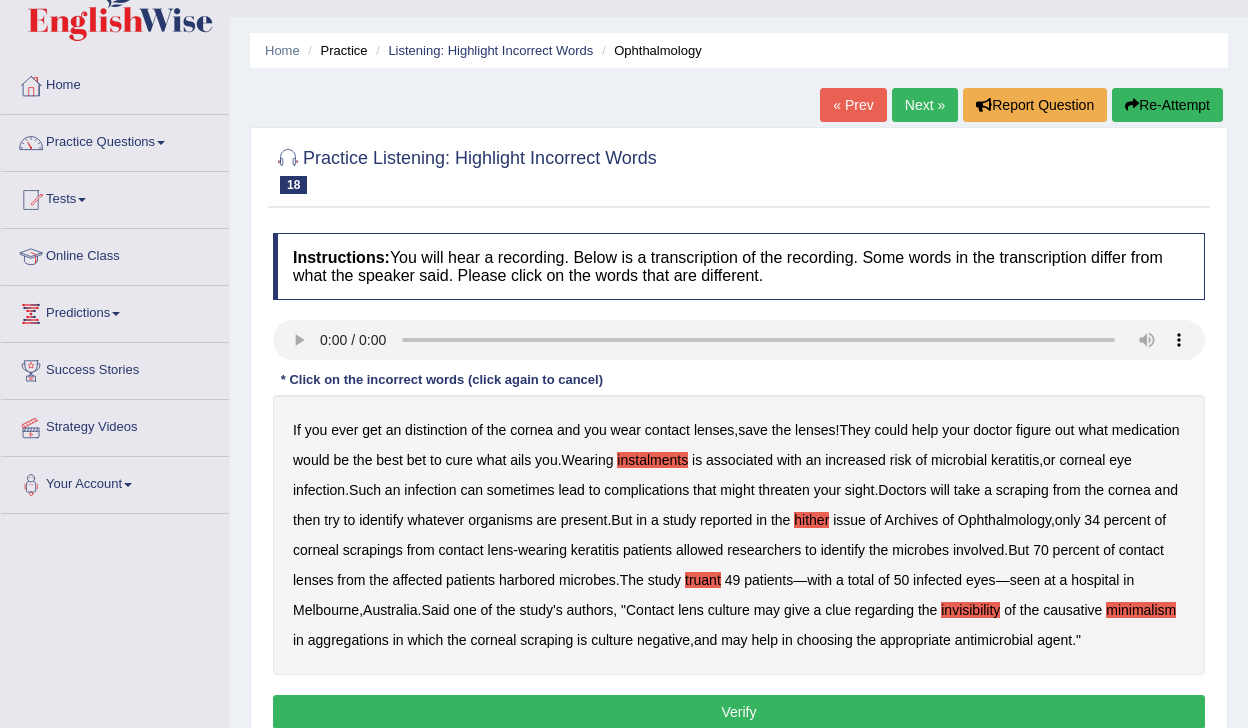 click on "minimalism" at bounding box center [1141, 610] 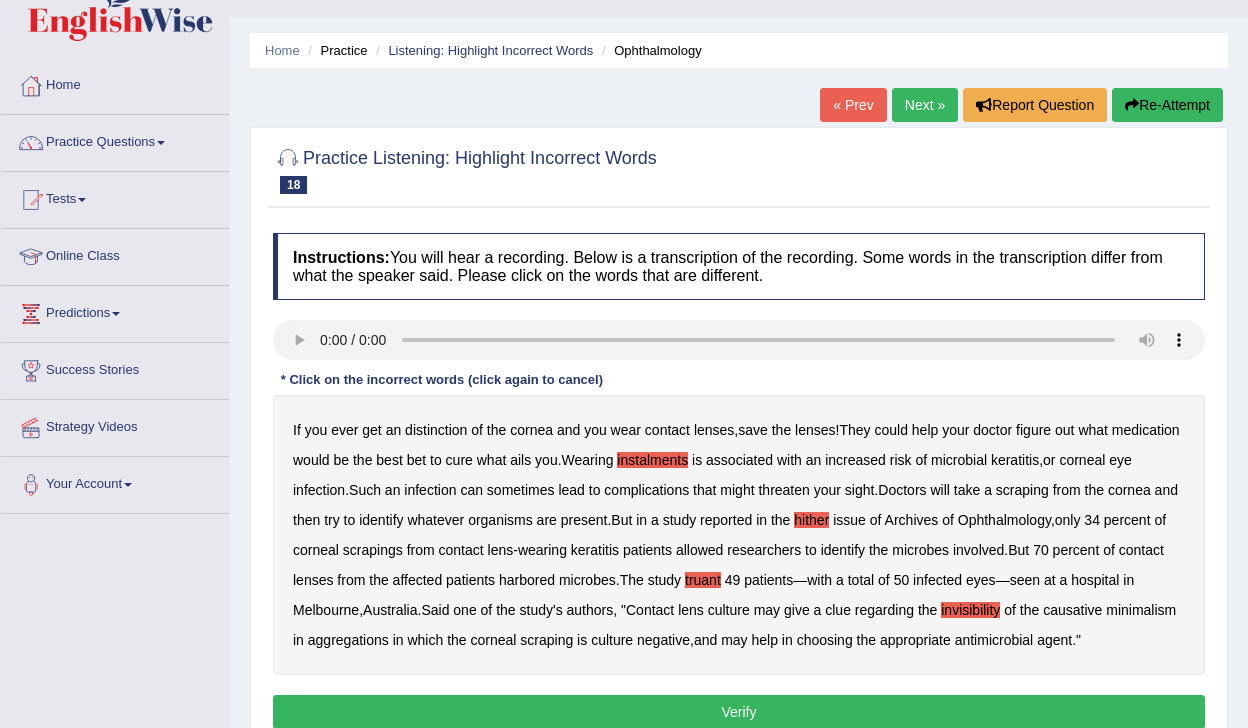click on "aggregations" at bounding box center (348, 640) 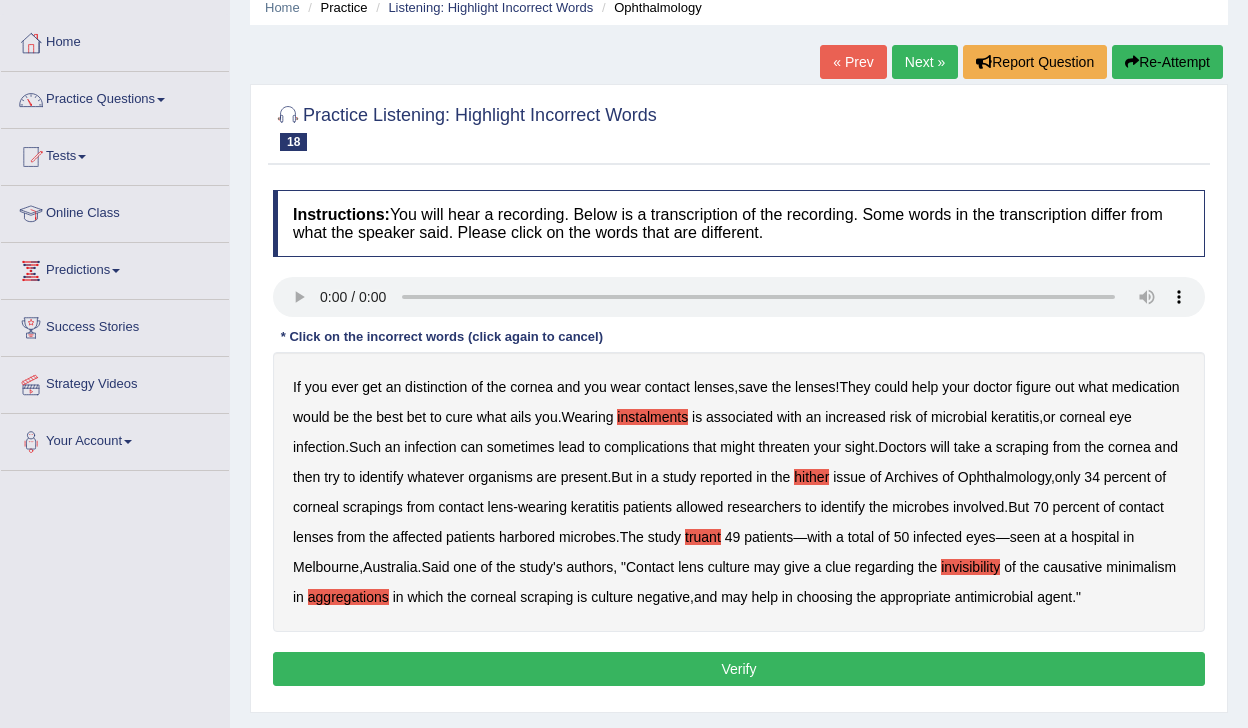 scroll, scrollTop: 85, scrollLeft: 0, axis: vertical 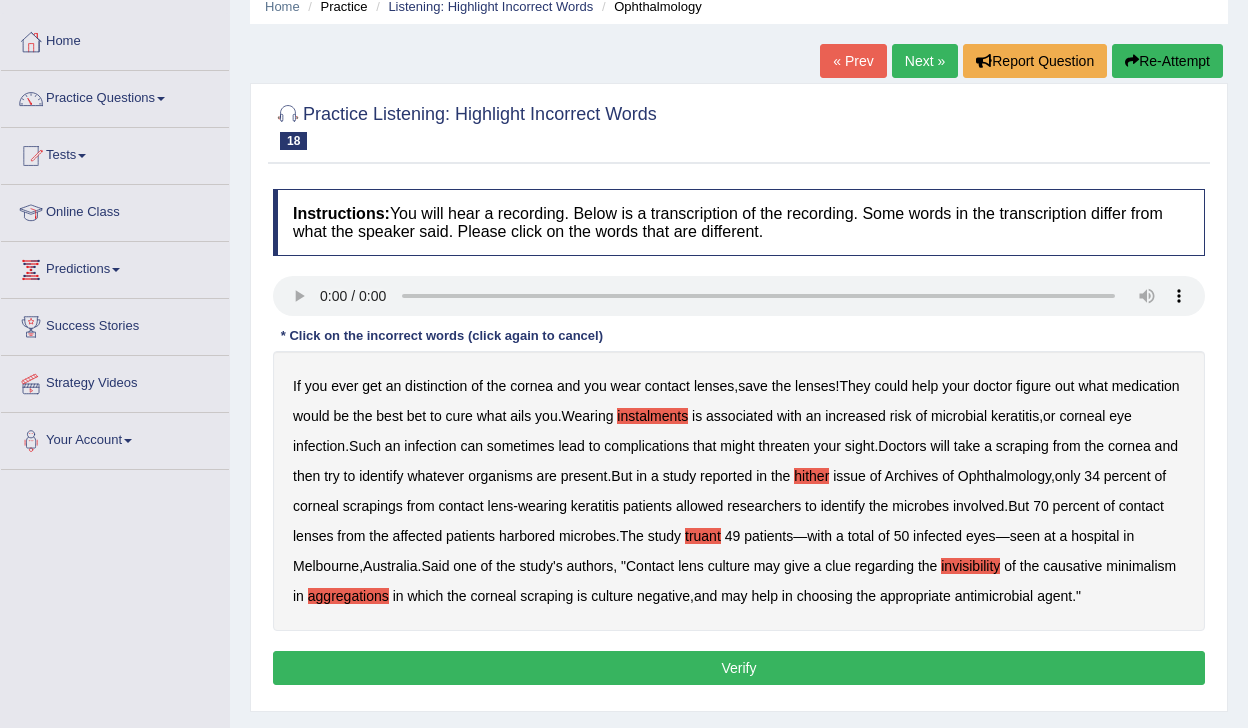 click on "Verify" at bounding box center (739, 668) 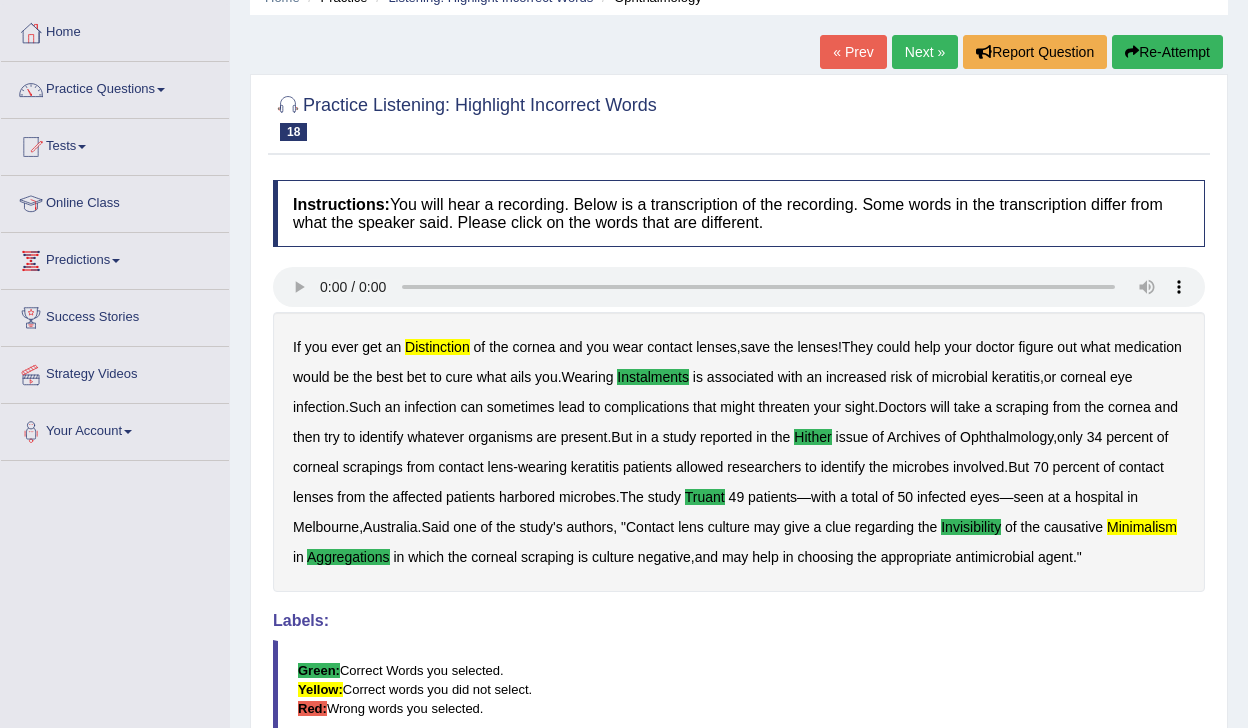 scroll, scrollTop: 72, scrollLeft: 0, axis: vertical 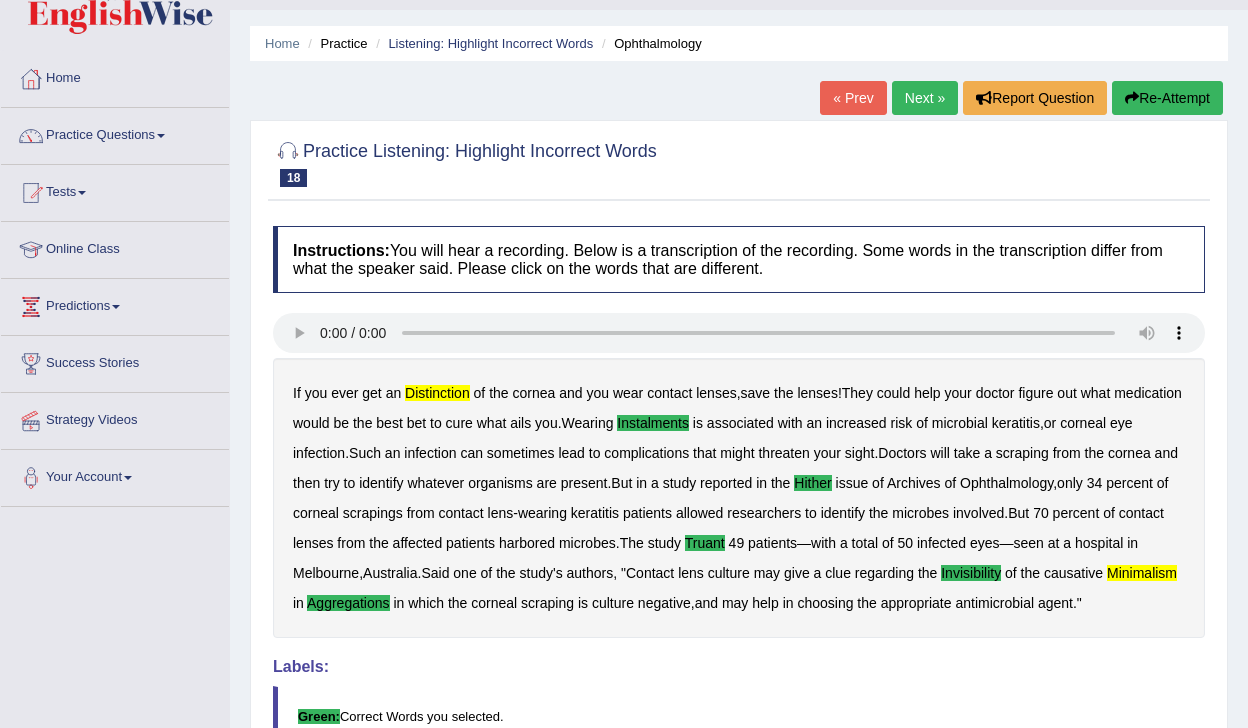 click on "Next »" at bounding box center [925, 98] 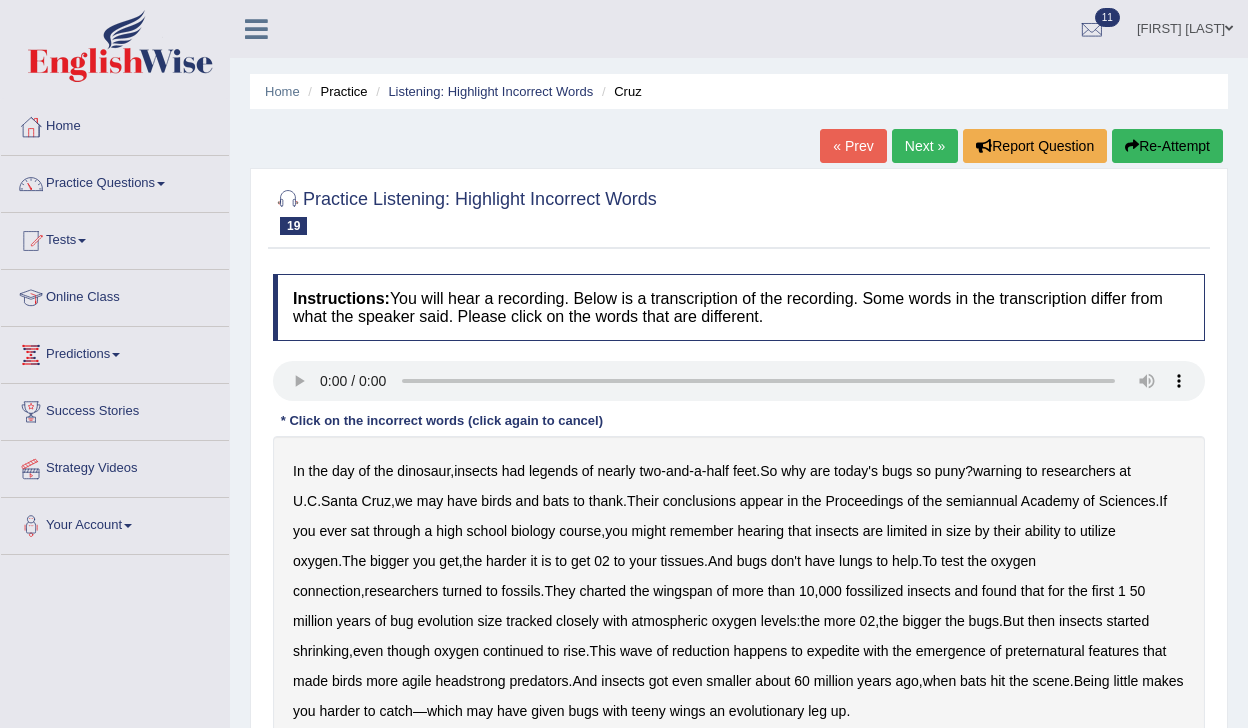 scroll, scrollTop: 0, scrollLeft: 0, axis: both 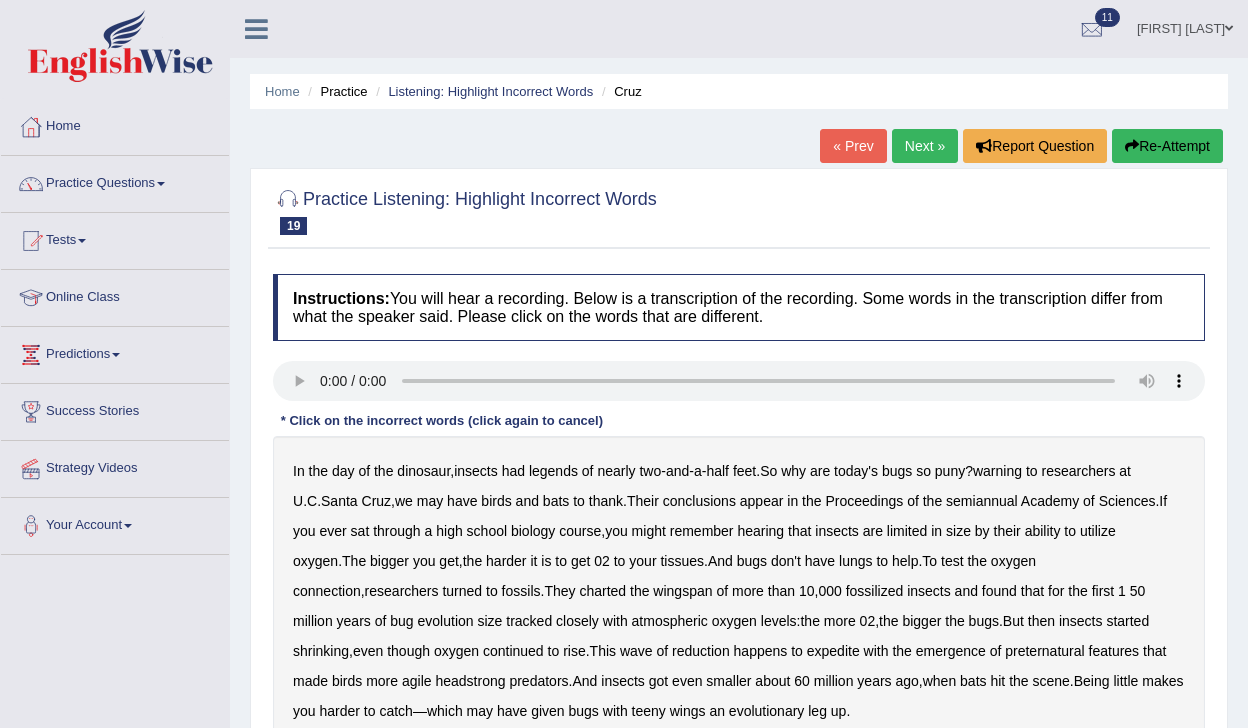 type 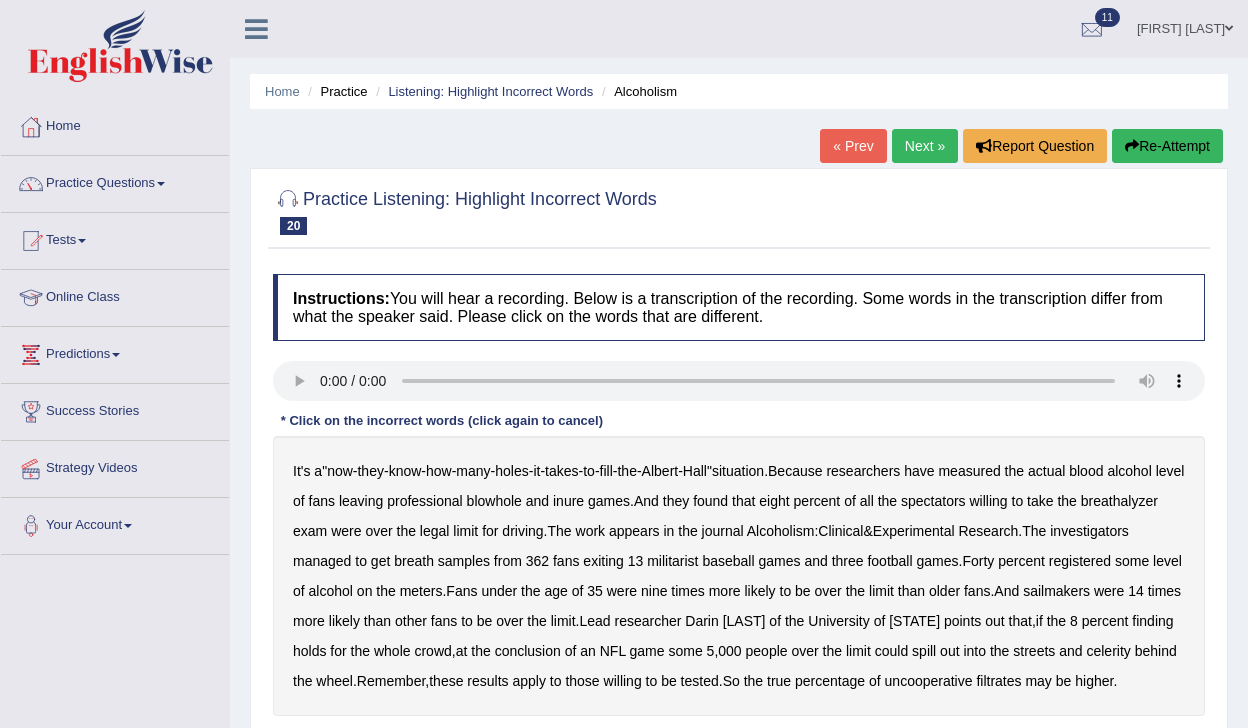scroll, scrollTop: 0, scrollLeft: 0, axis: both 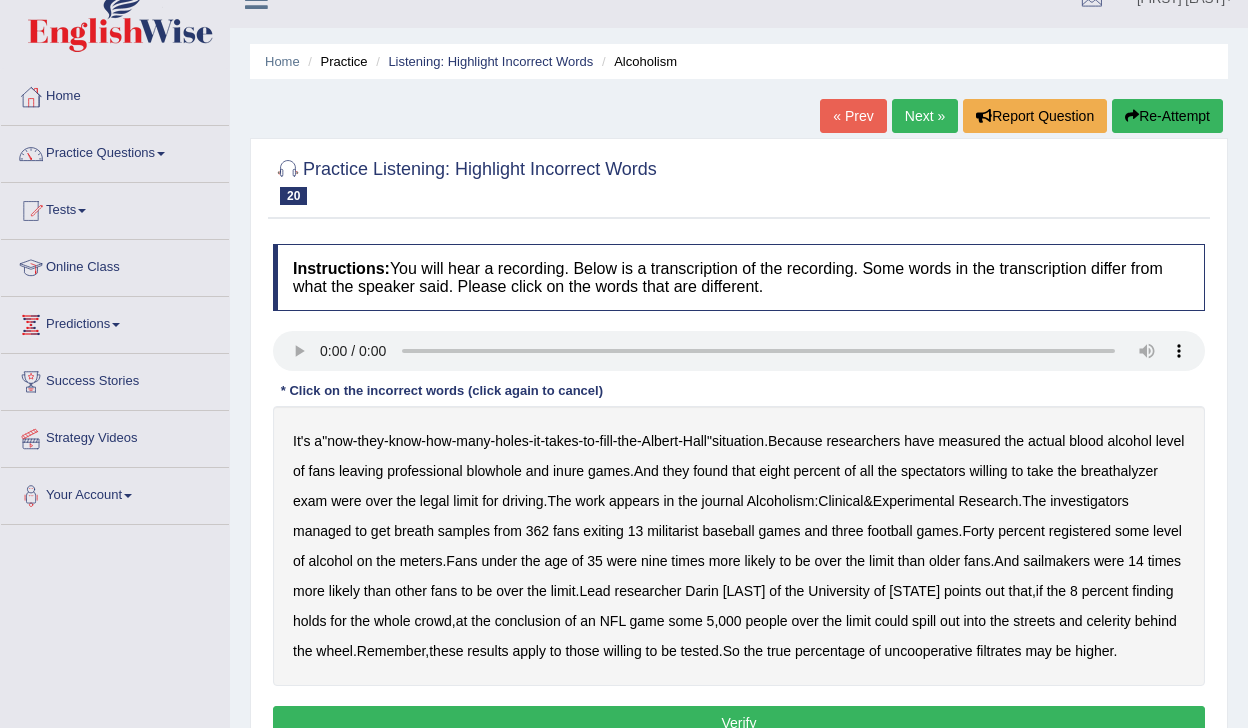 click on "inure" at bounding box center [568, 471] 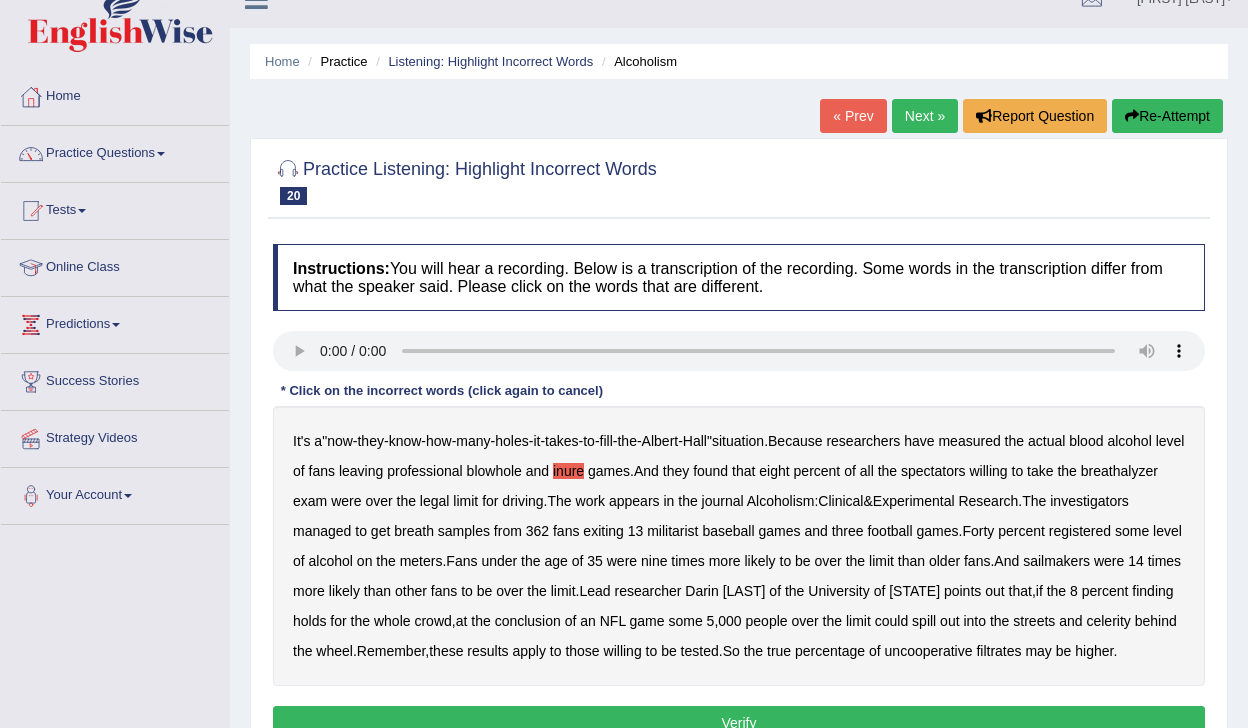 click on "militarist" at bounding box center (672, 531) 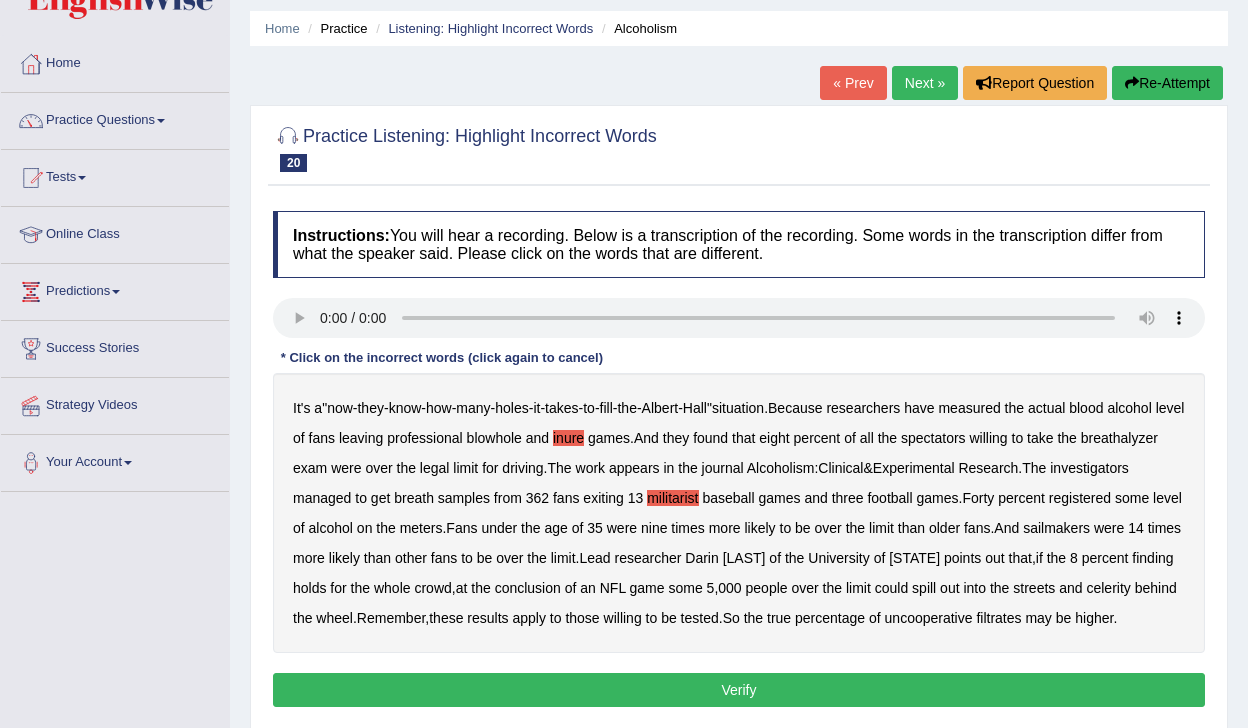 scroll, scrollTop: 65, scrollLeft: 0, axis: vertical 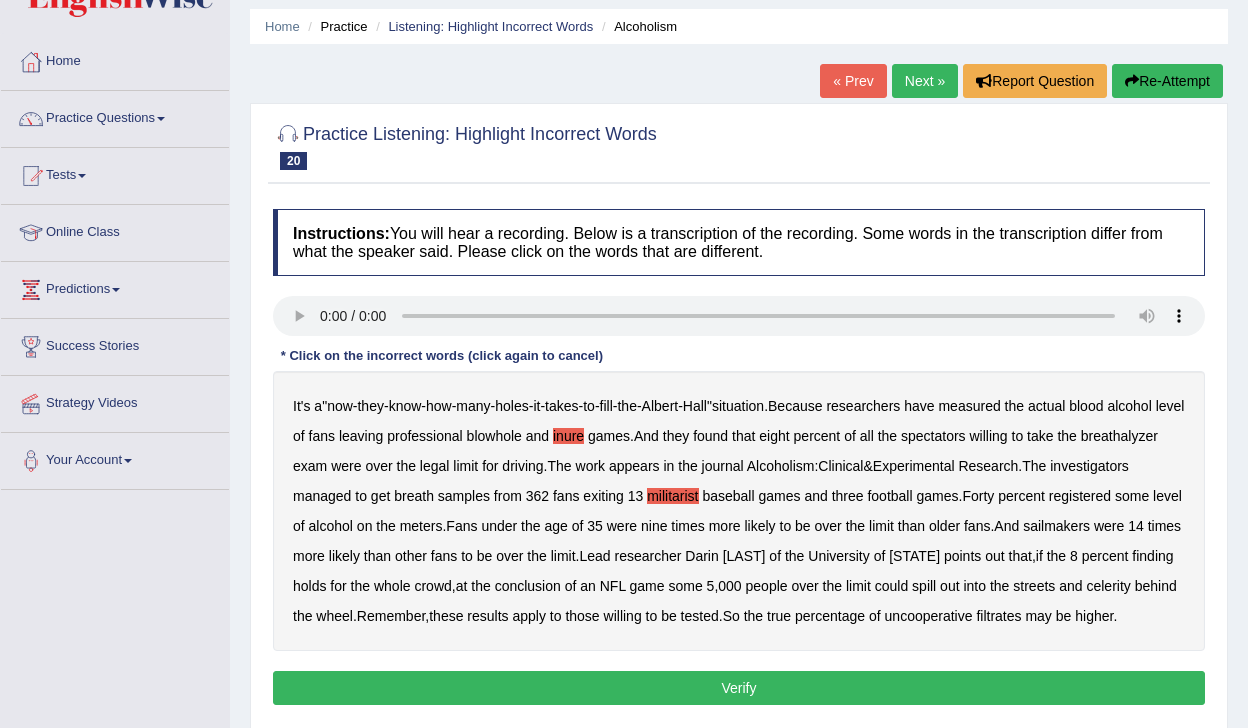 click on "sailmakers" at bounding box center (1056, 526) 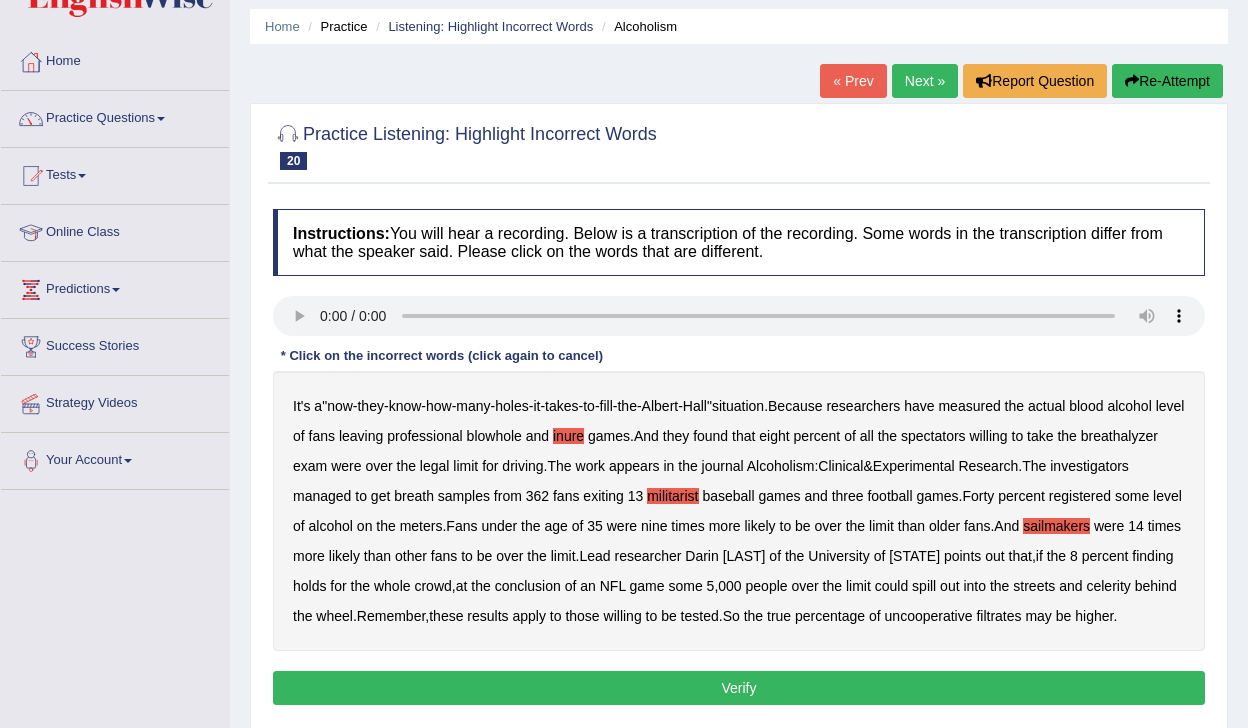 click on "celerity" at bounding box center [1108, 586] 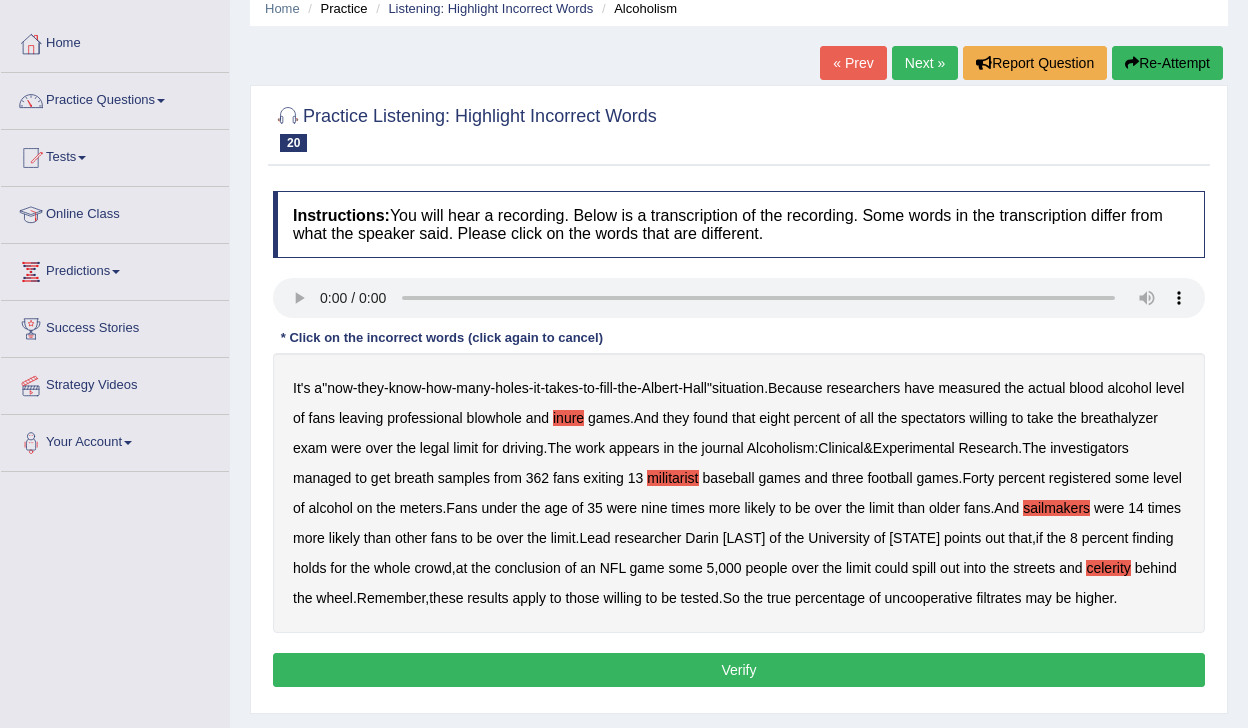 scroll, scrollTop: 90, scrollLeft: 0, axis: vertical 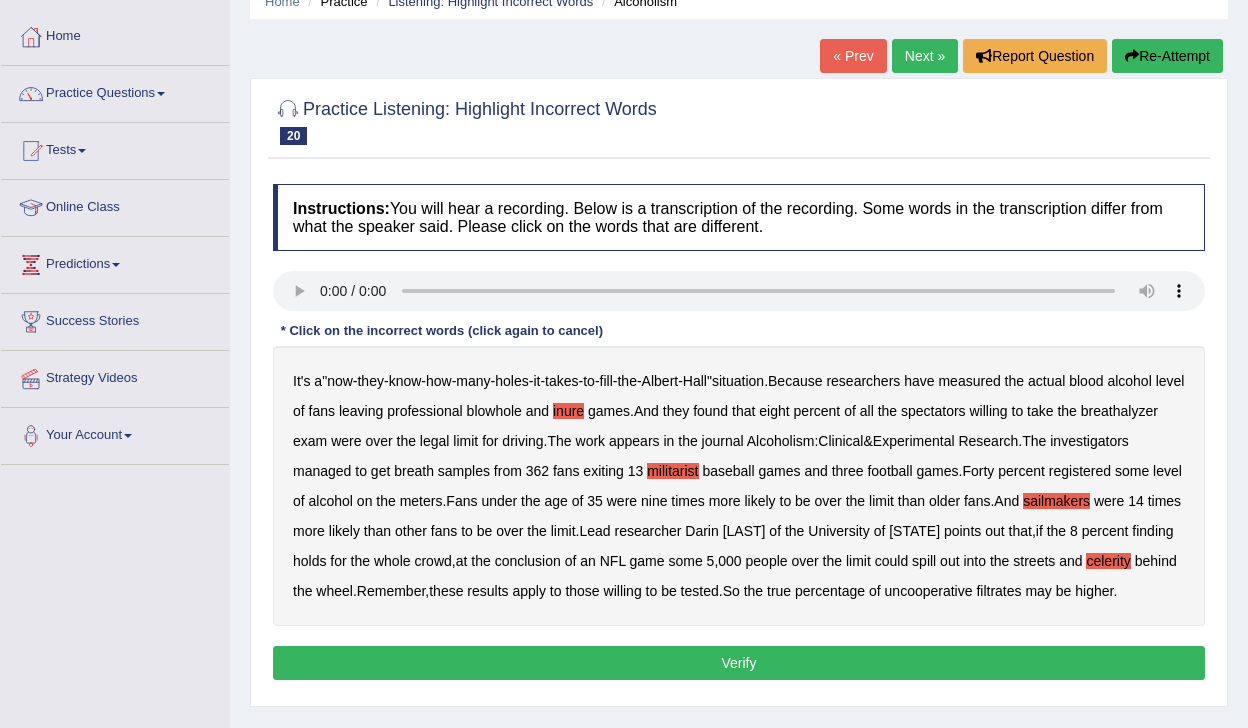 click on "It's   a  " now - they - know - how - many - holes - it - takes - to - fill - the - Albert - Hall "  situation .  Because   researchers   have   measured   the   actual   blood   alcohol   level   of   fans   leaving   professional   blowhole   and   inure   games .  And   they   found   that   eight   percent   of   all   the   spectators   willing   to   take   the   breathalyzer   exam   were   over   the   legal   limit   for   driving .  The   work   appears   in   the   journal   Alcoholism :  Clinical  &  Experimental   Research .  The   investigators   managed   to   get   breath   samples   from   362   fans   exiting   13   militarist   baseball   games   and   three   football   games .  Forty   percent   registered   some   level   of   alcohol   on   the   meters .  Fans   under   the   age   of   35   were   nine   times   more   likely   to   be   over   the   limit   than   older   fans .  And   sailmakers   were   14   times   more   likely   than   other   fans   to   be   over   the   limit" at bounding box center (739, 486) 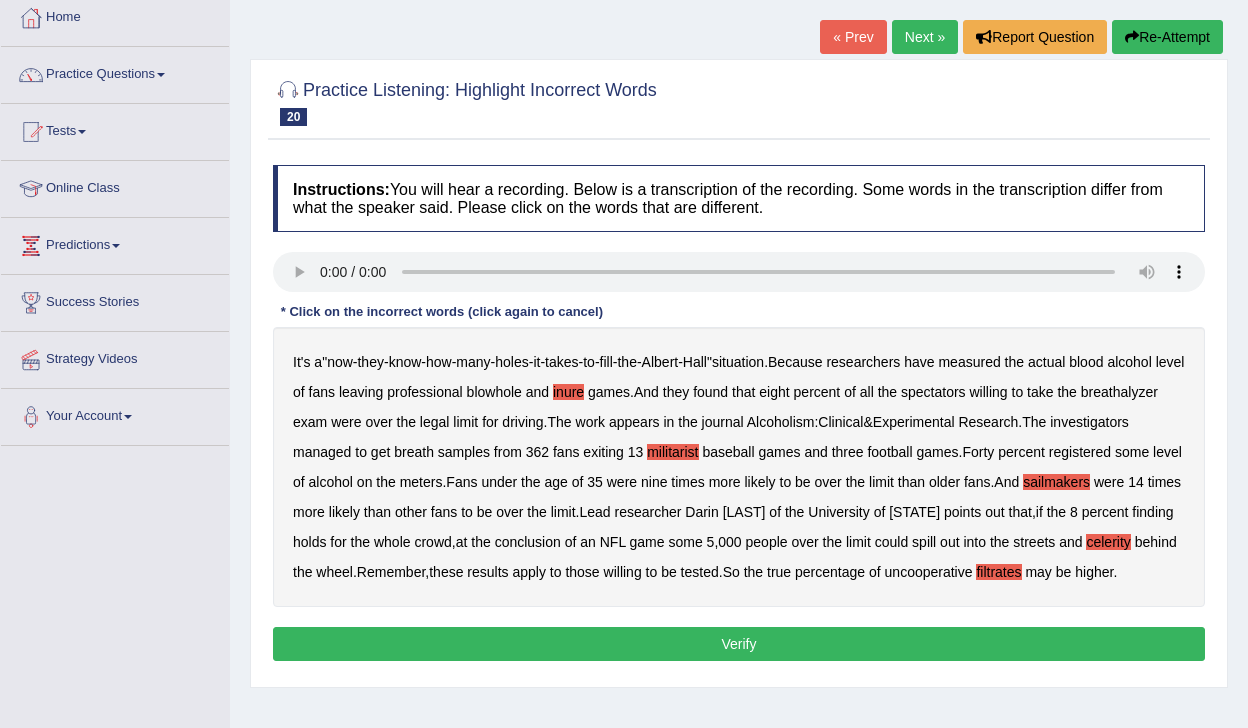 scroll, scrollTop: 115, scrollLeft: 0, axis: vertical 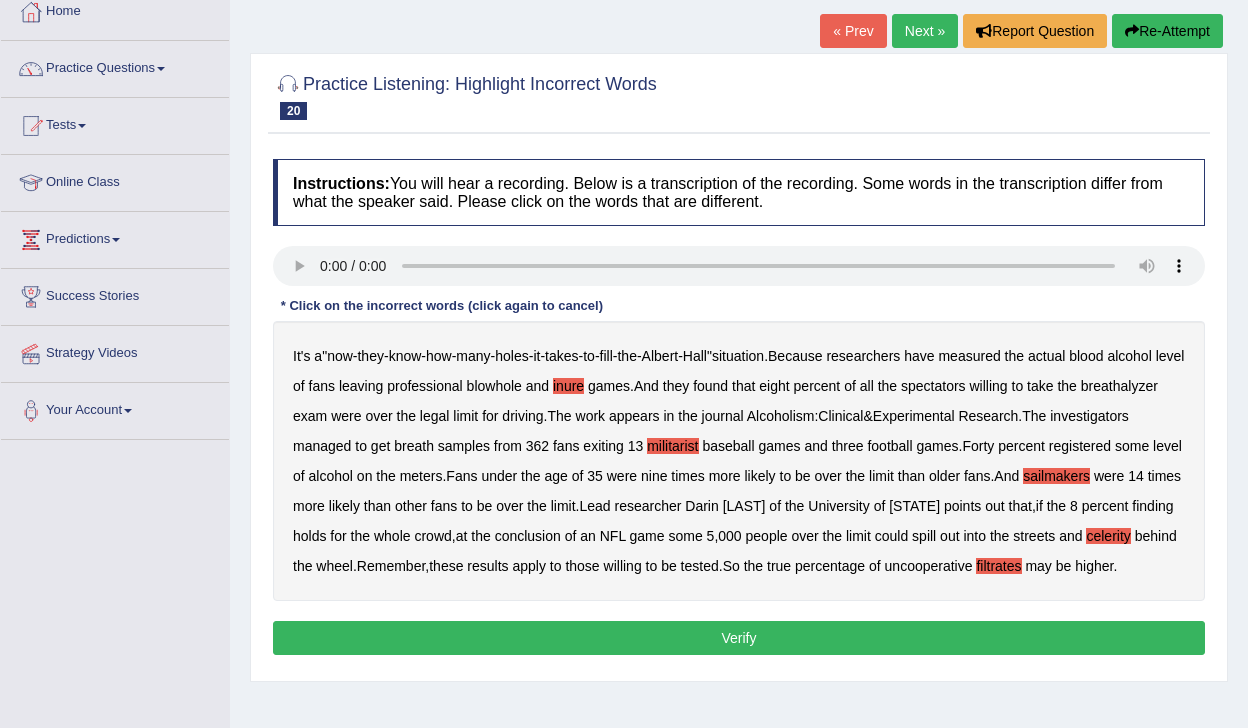 click on "Verify" at bounding box center [739, 638] 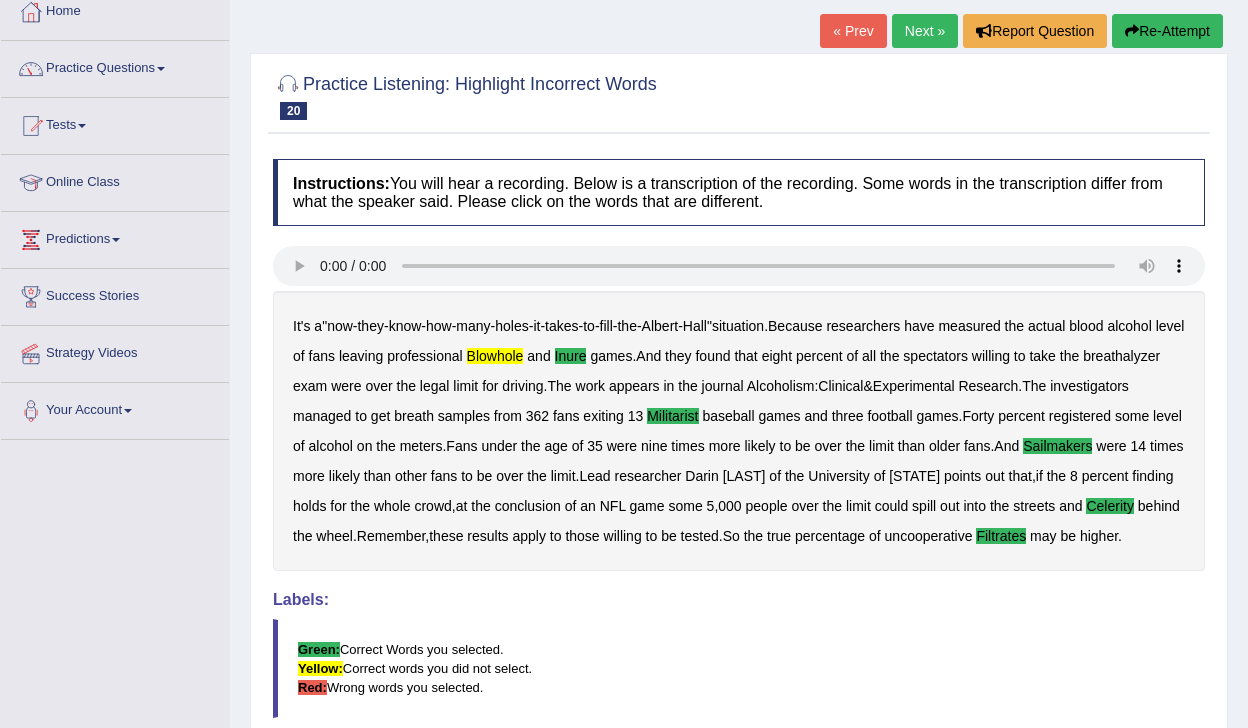 click on "Practice Questions" at bounding box center (115, 66) 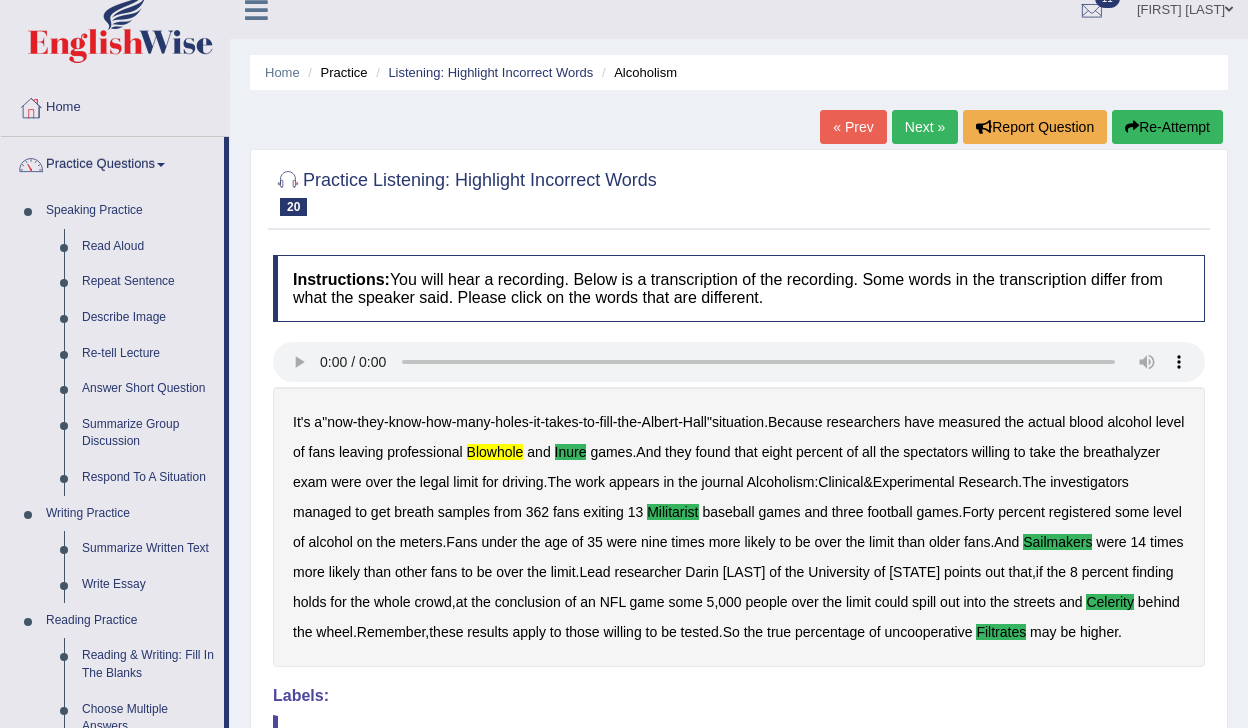 scroll, scrollTop: 0, scrollLeft: 0, axis: both 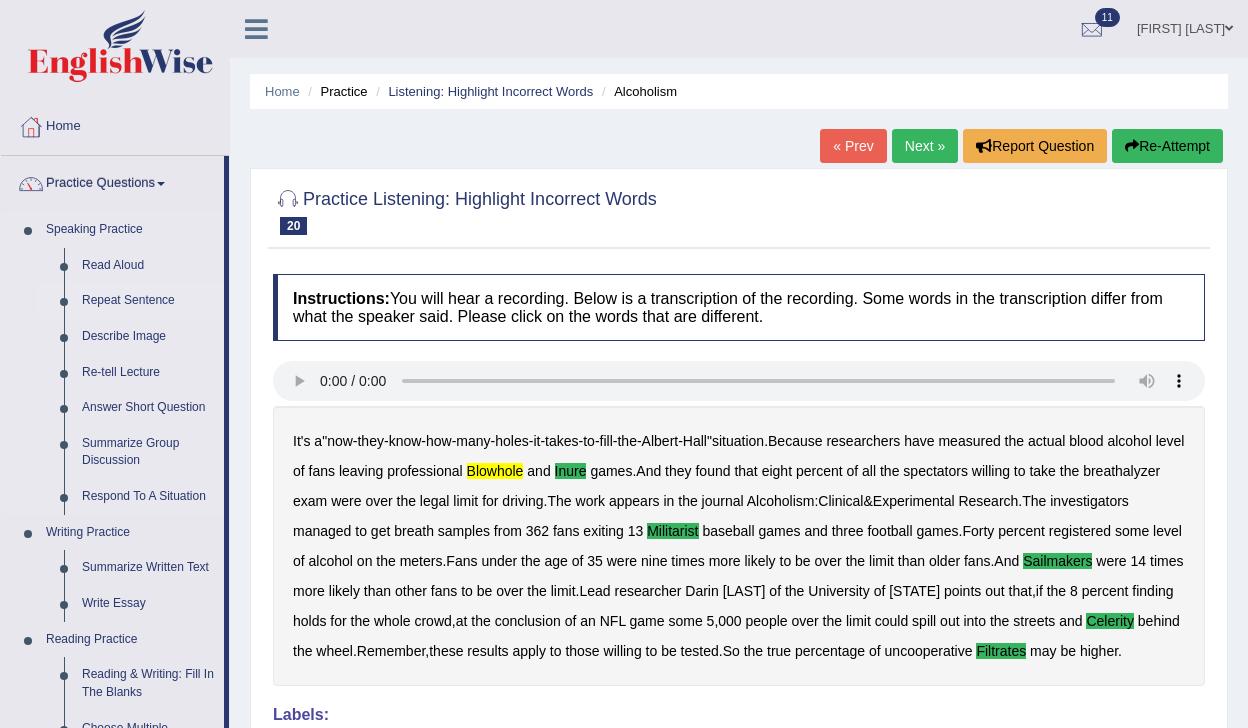 click on "Repeat Sentence" at bounding box center [148, 301] 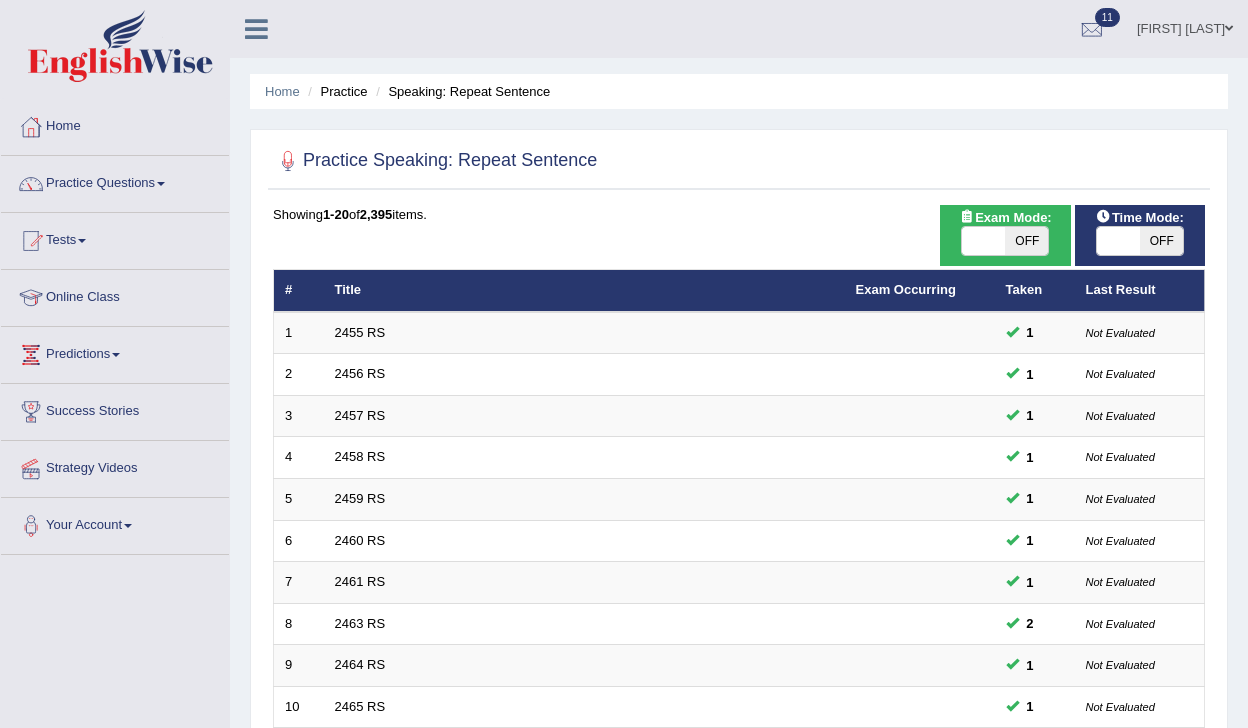 scroll, scrollTop: 0, scrollLeft: 0, axis: both 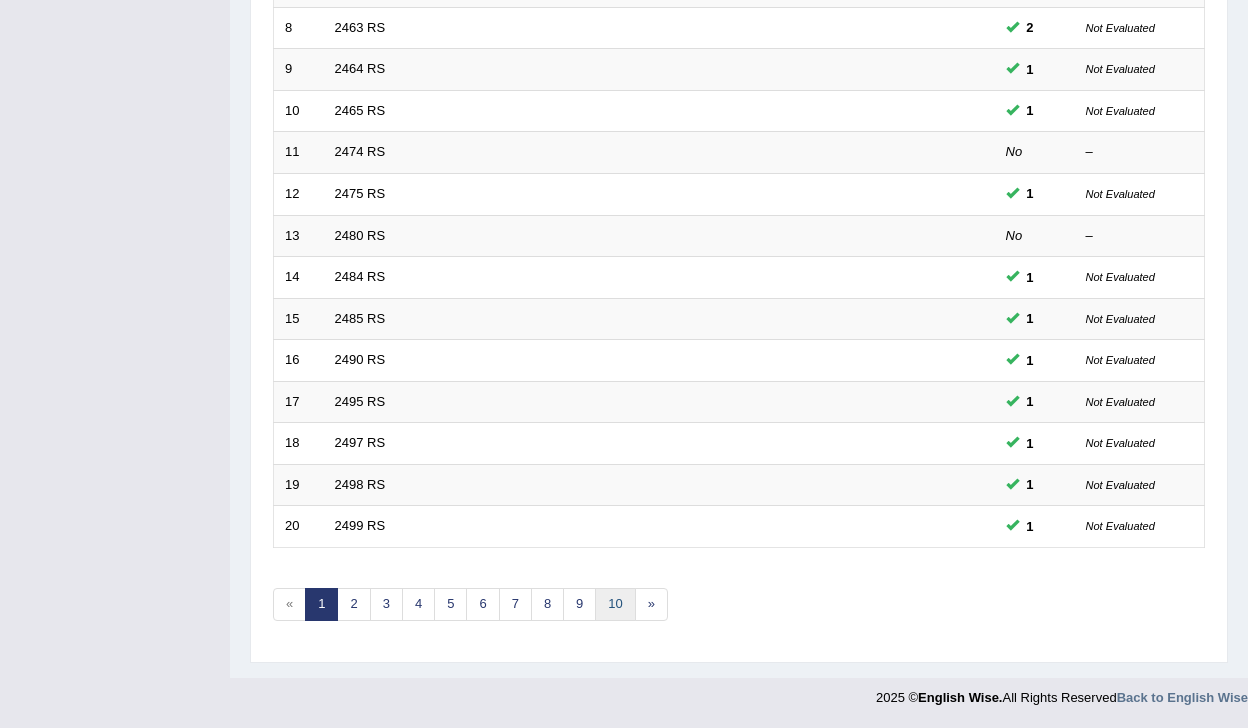 click on "10" at bounding box center (615, 604) 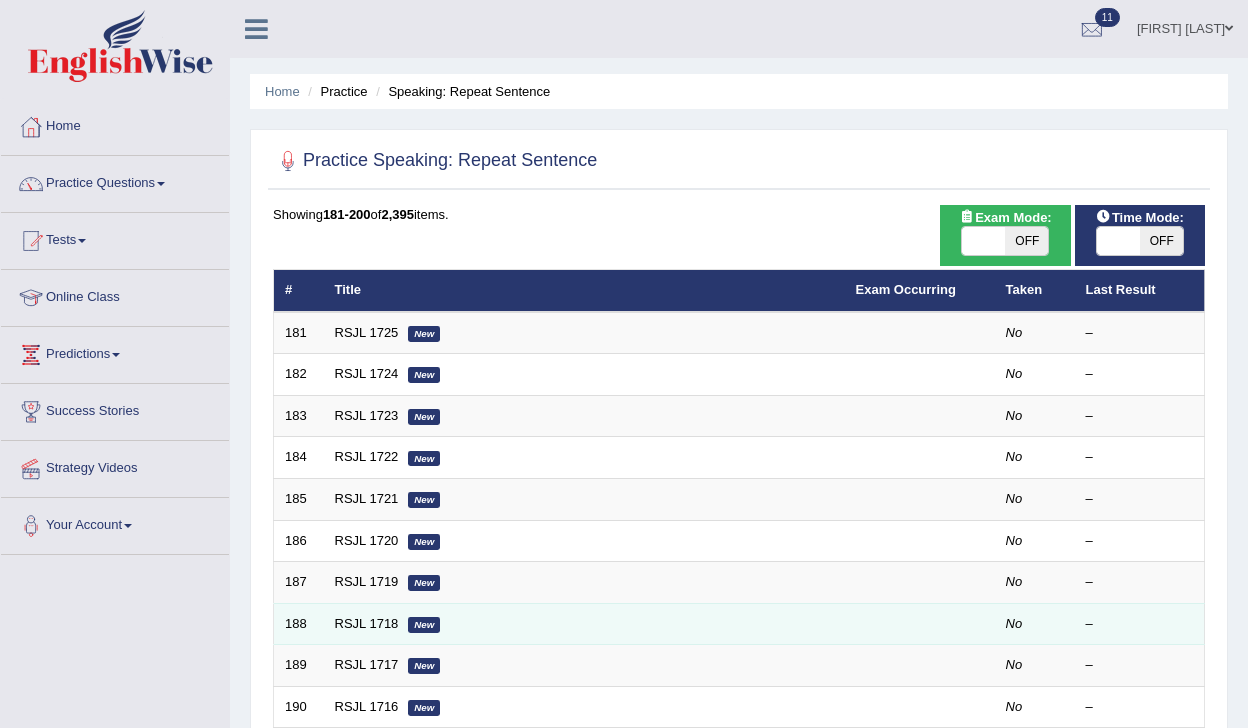 scroll, scrollTop: 0, scrollLeft: 0, axis: both 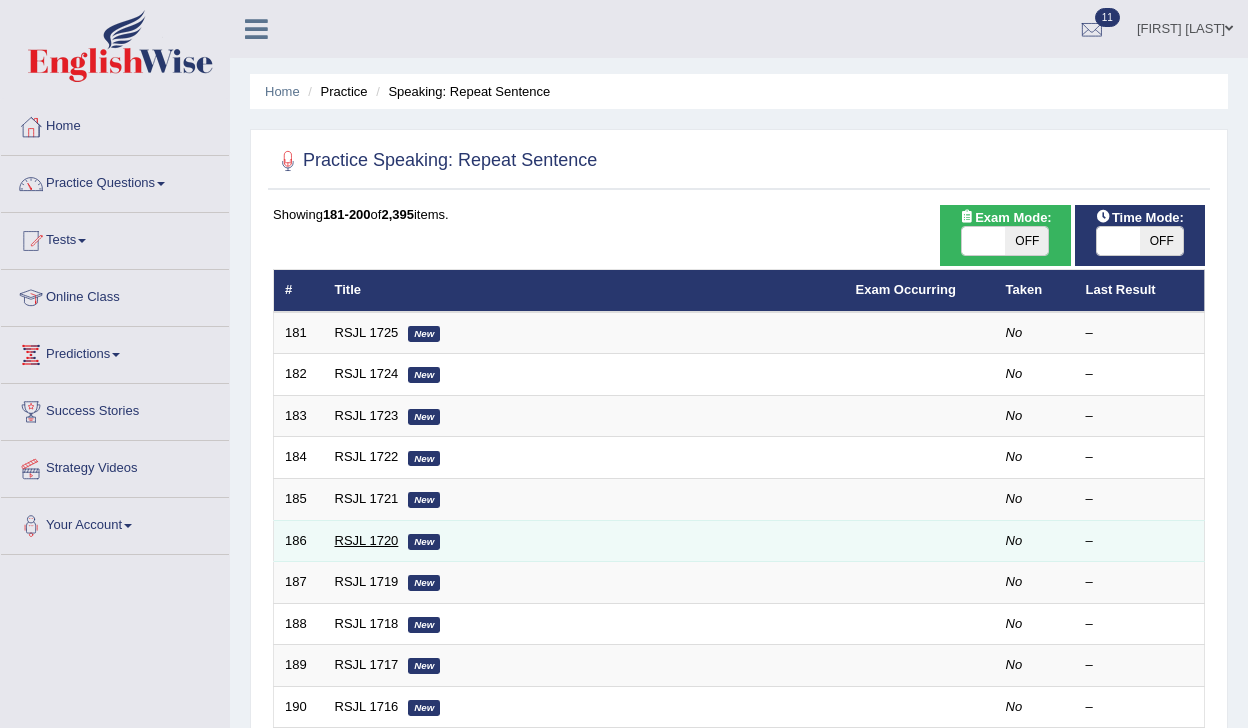 click on "RSJL 1720" at bounding box center (367, 540) 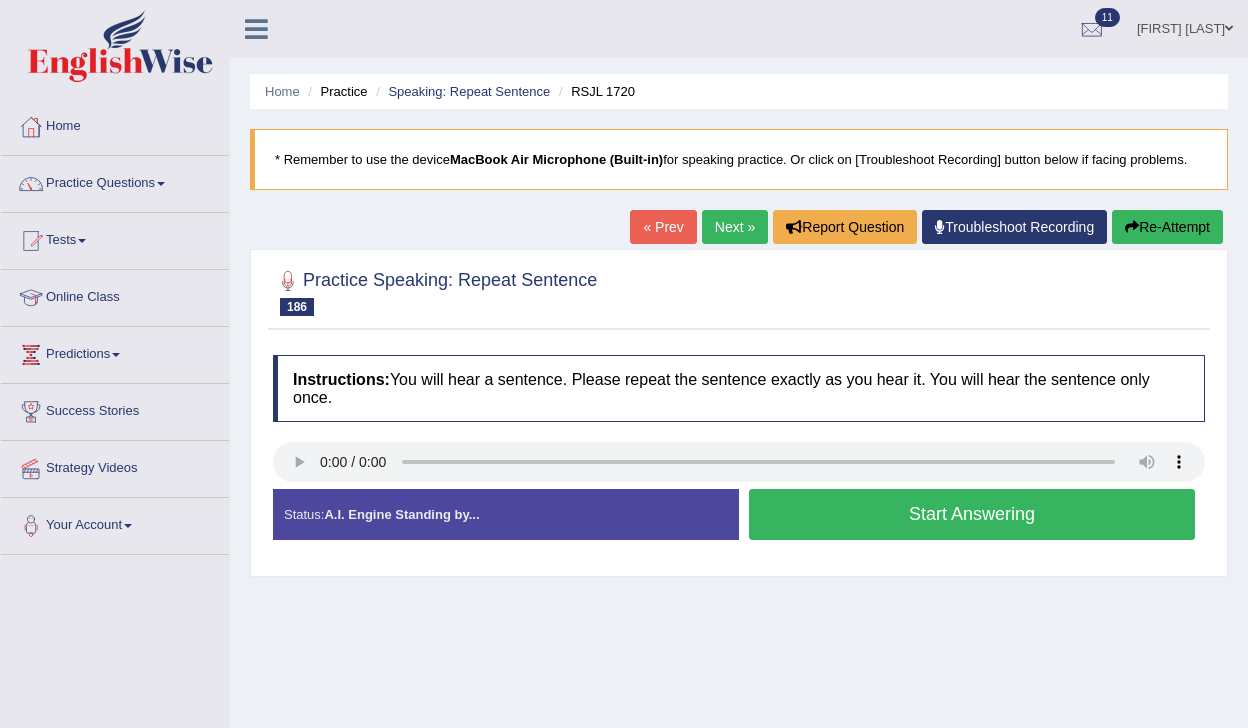 scroll, scrollTop: 0, scrollLeft: 0, axis: both 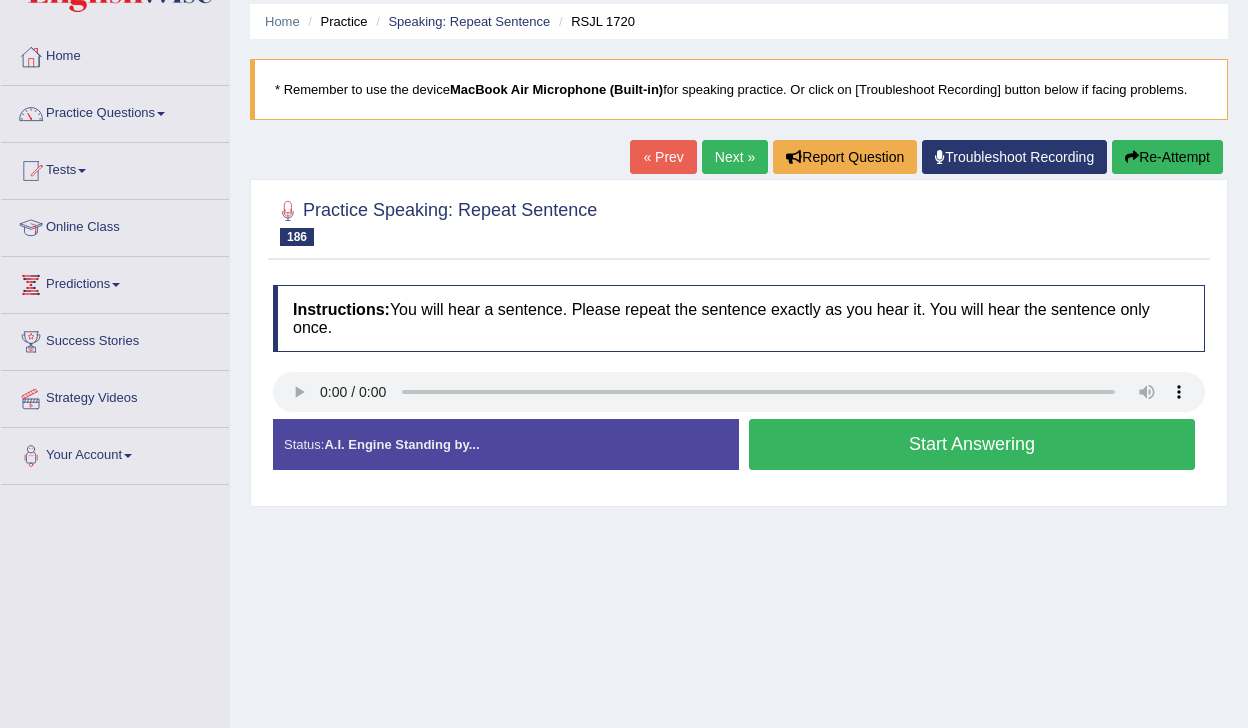 click on "Start Answering" at bounding box center (972, 444) 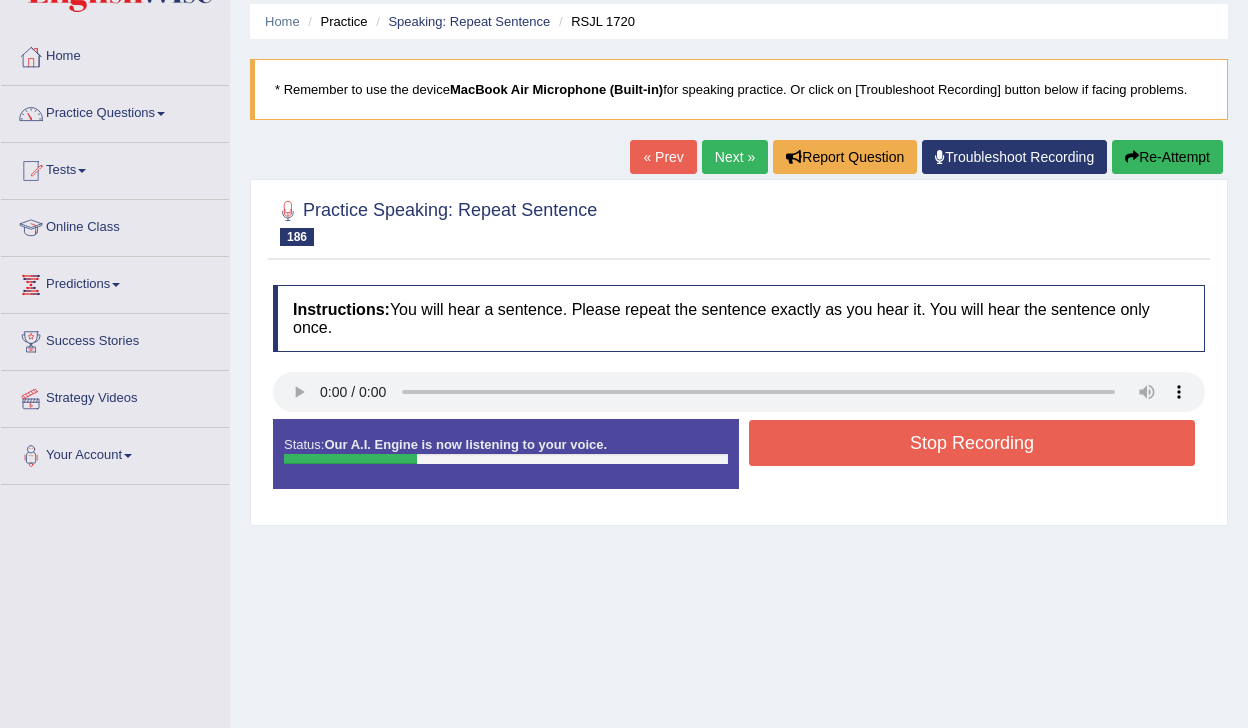 click on "Stop Recording" at bounding box center (972, 443) 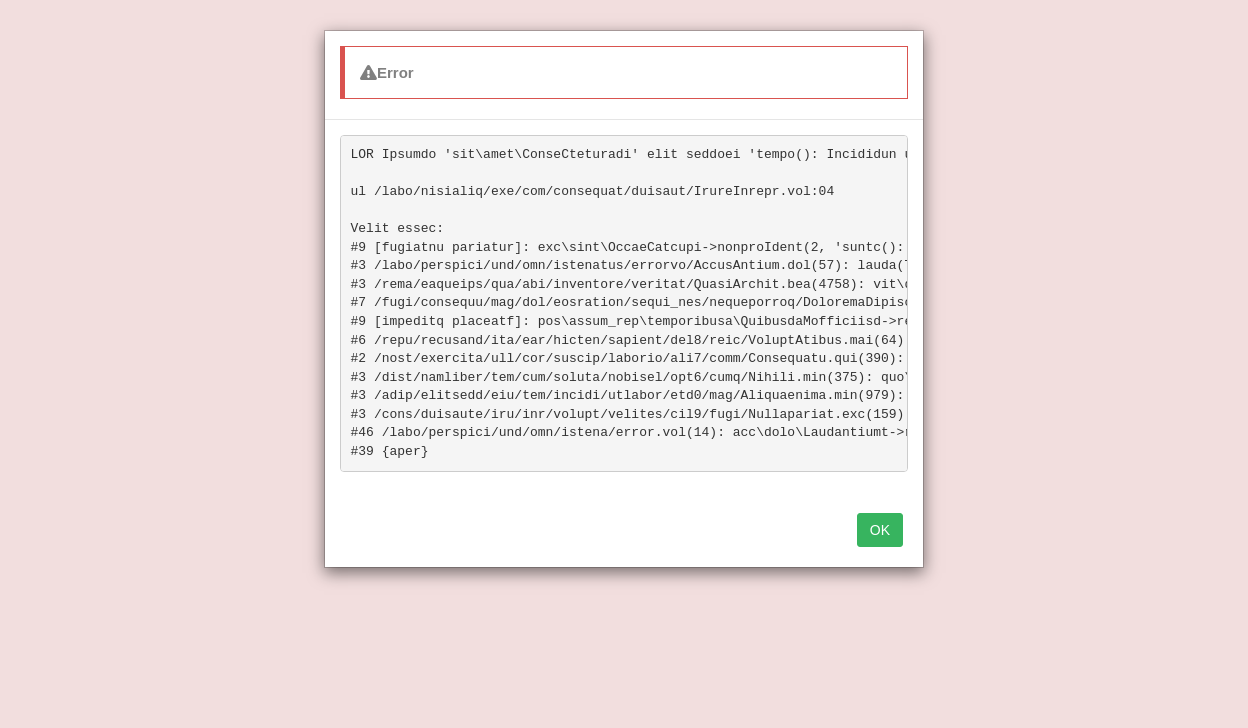 scroll, scrollTop: 299, scrollLeft: 0, axis: vertical 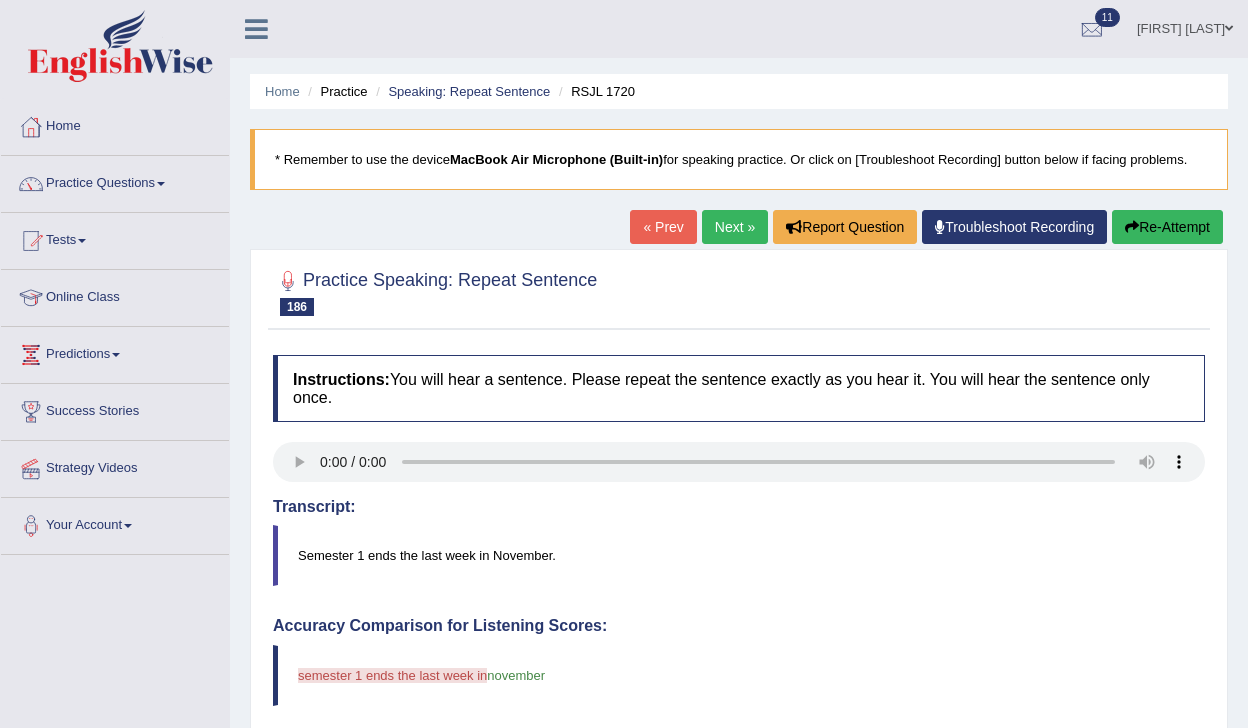 click on "Re-Attempt" at bounding box center (1167, 227) 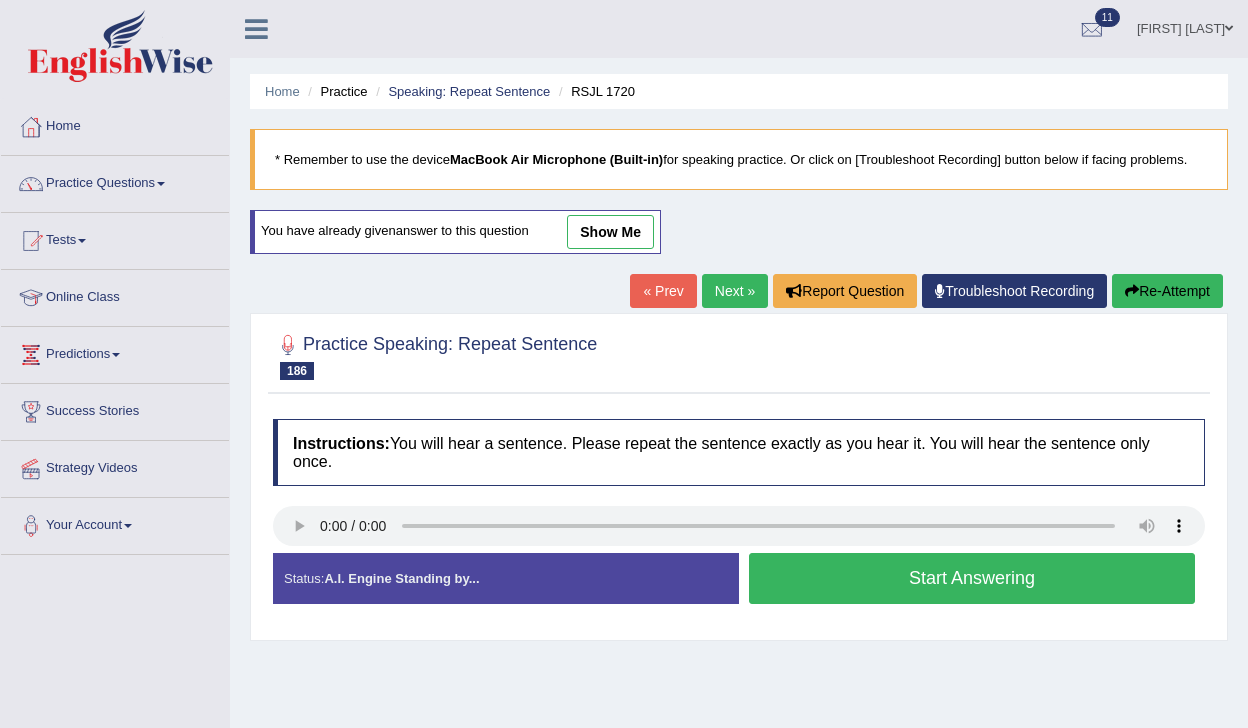 scroll, scrollTop: 0, scrollLeft: 0, axis: both 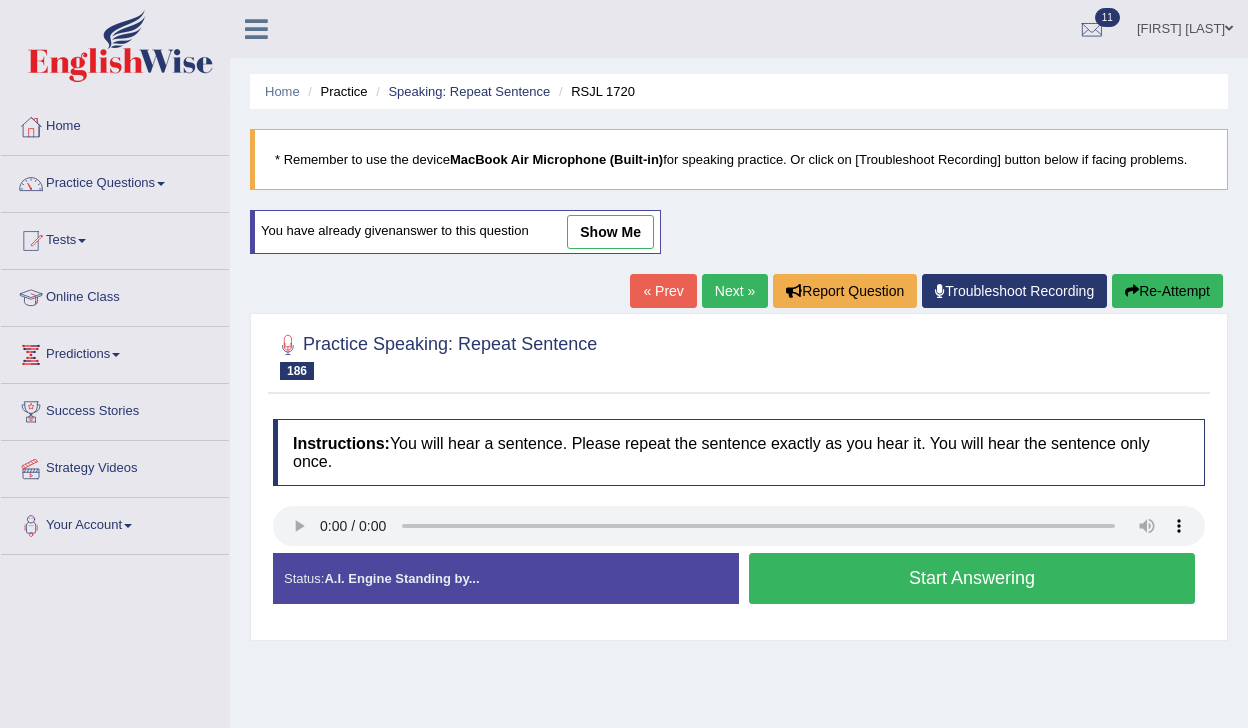 click on "Start Answering" at bounding box center (972, 578) 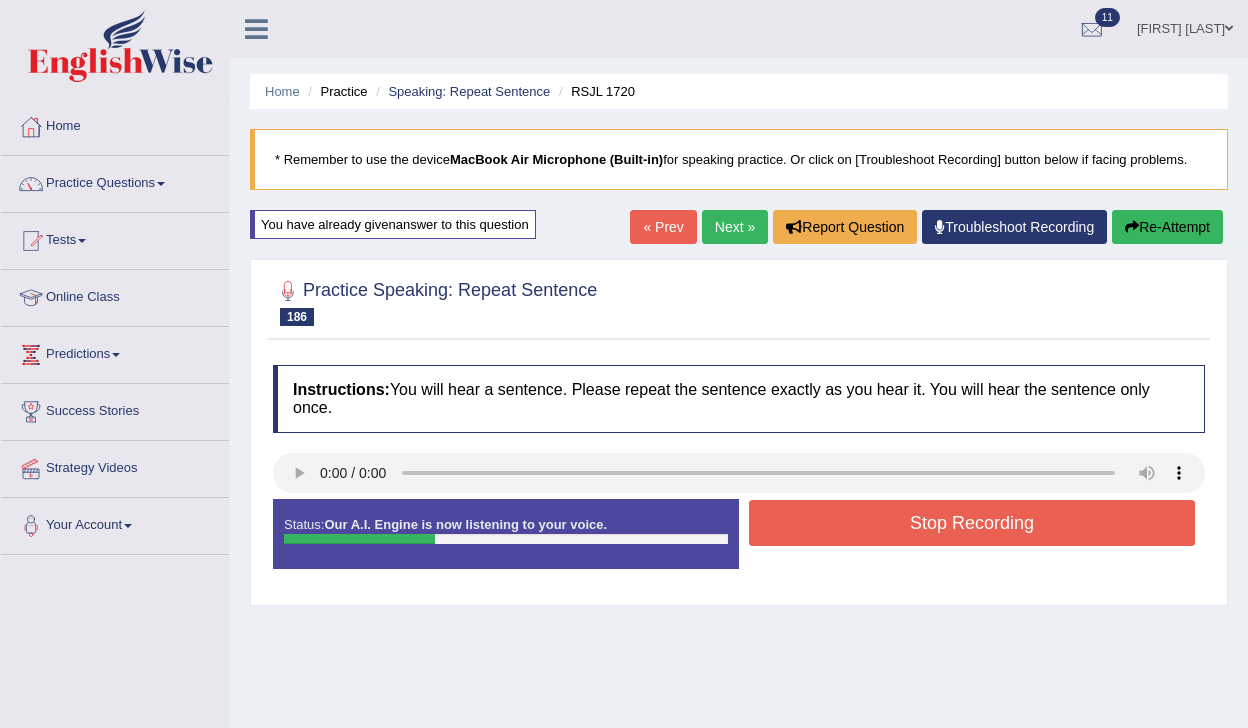 click on "Stop Recording" at bounding box center [972, 523] 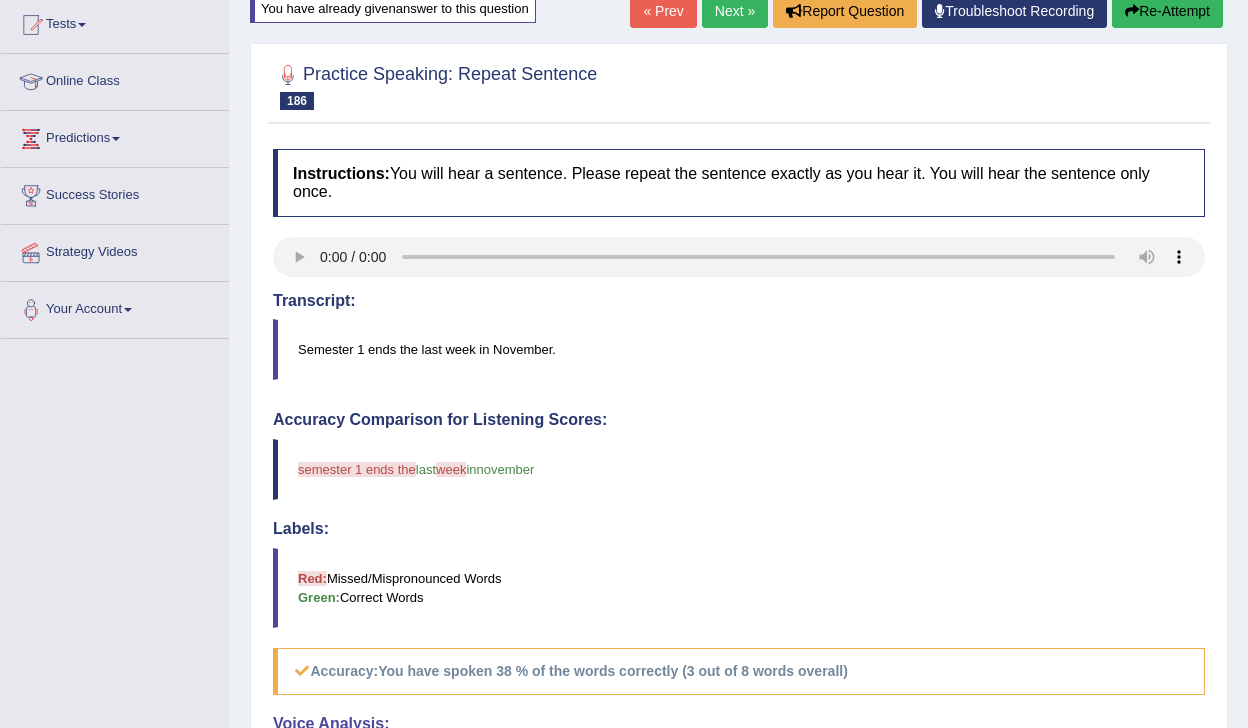 scroll, scrollTop: 0, scrollLeft: 0, axis: both 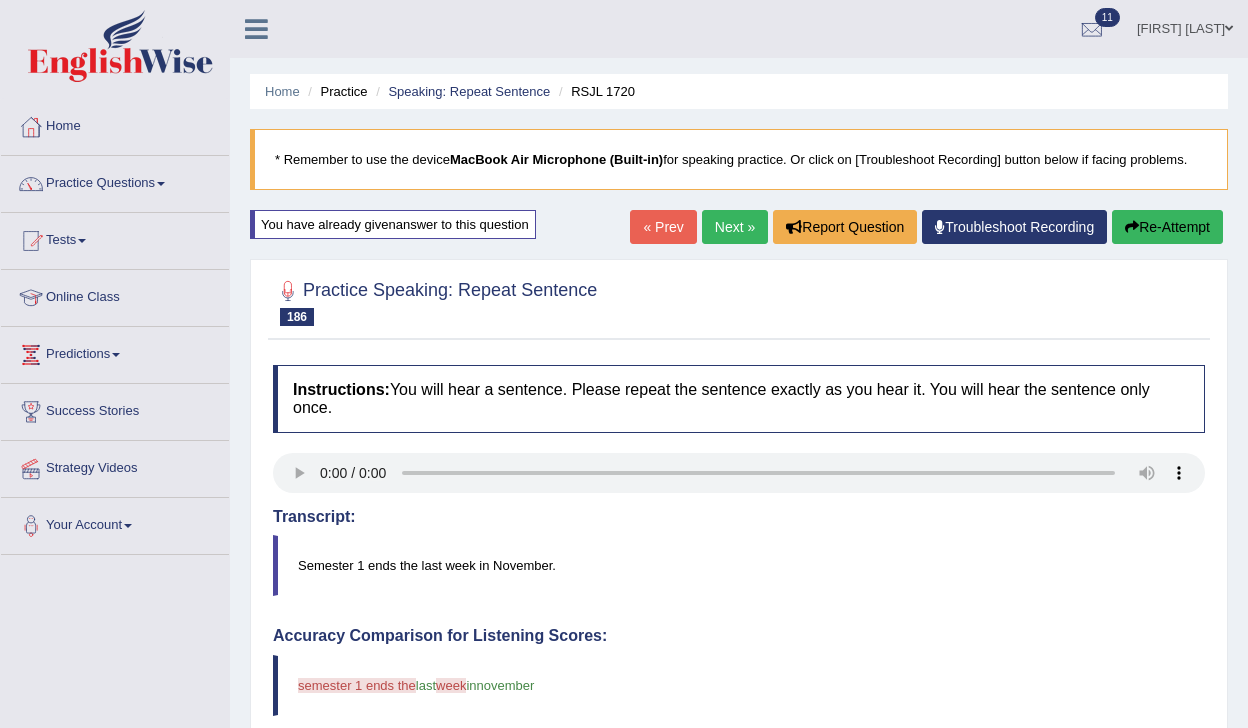 click on "Next »" at bounding box center (735, 227) 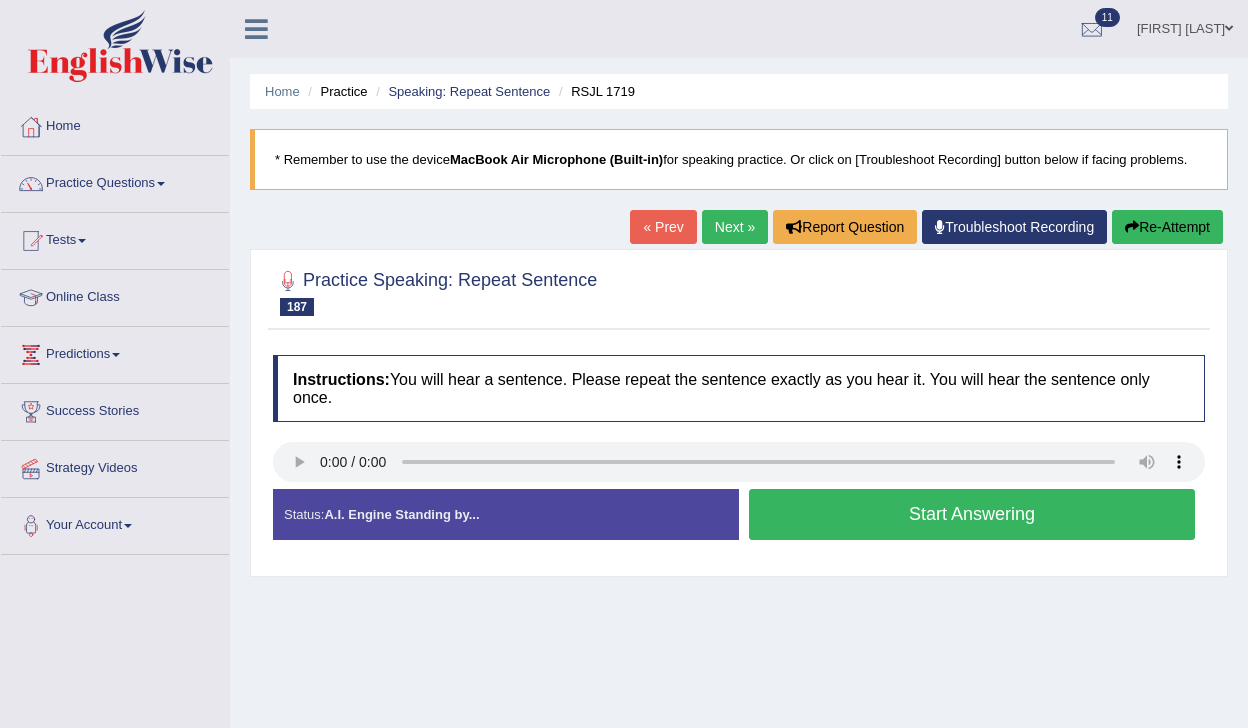 scroll, scrollTop: 0, scrollLeft: 0, axis: both 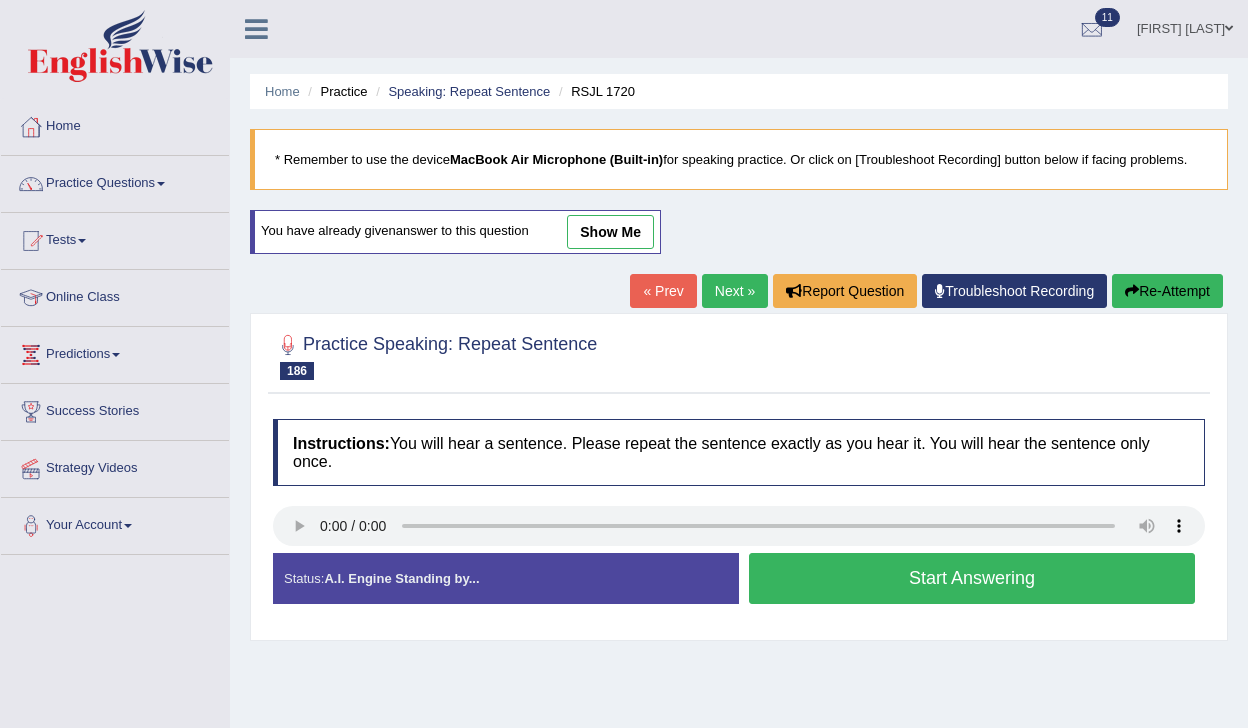 click on "Start Answering" at bounding box center (972, 578) 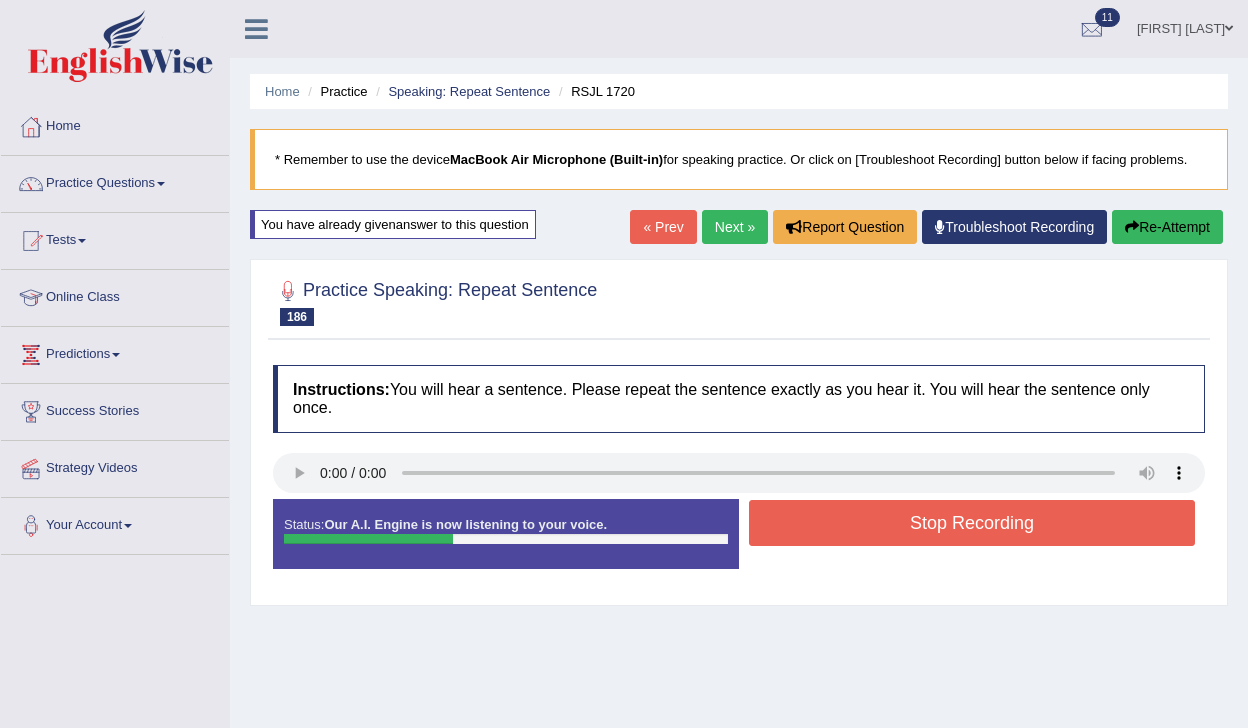 click on "Stop Recording" at bounding box center (972, 523) 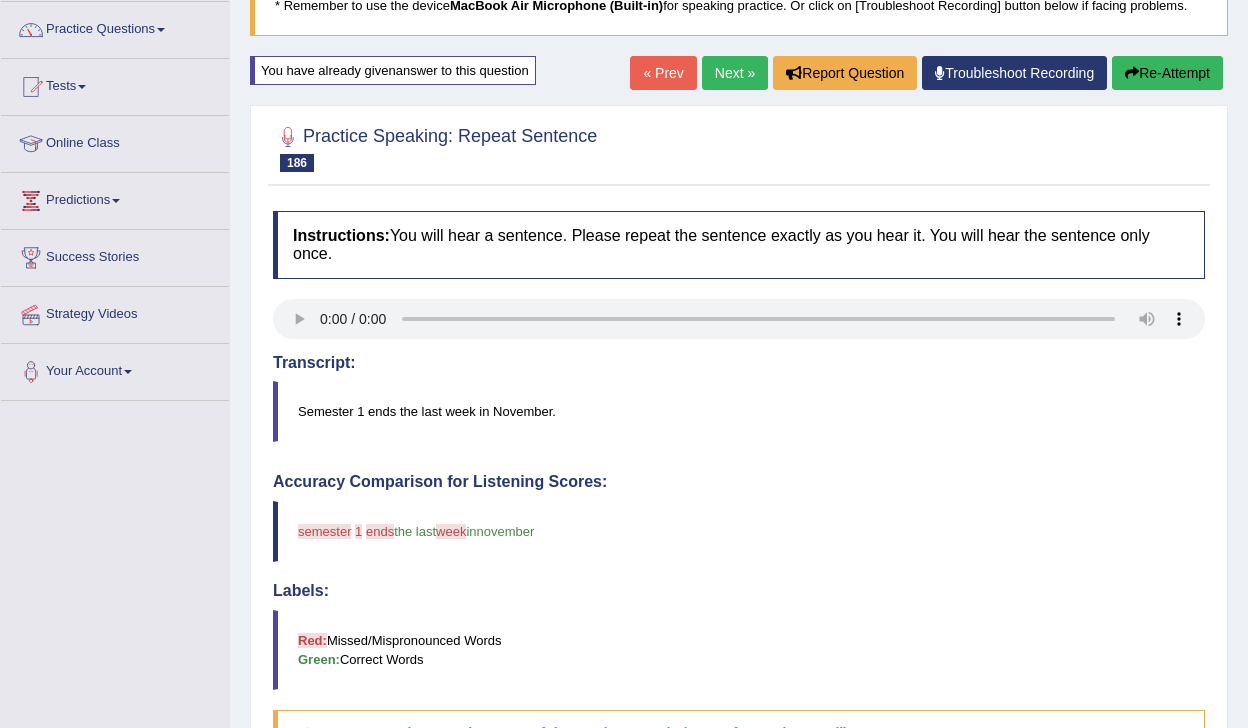 scroll, scrollTop: 0, scrollLeft: 0, axis: both 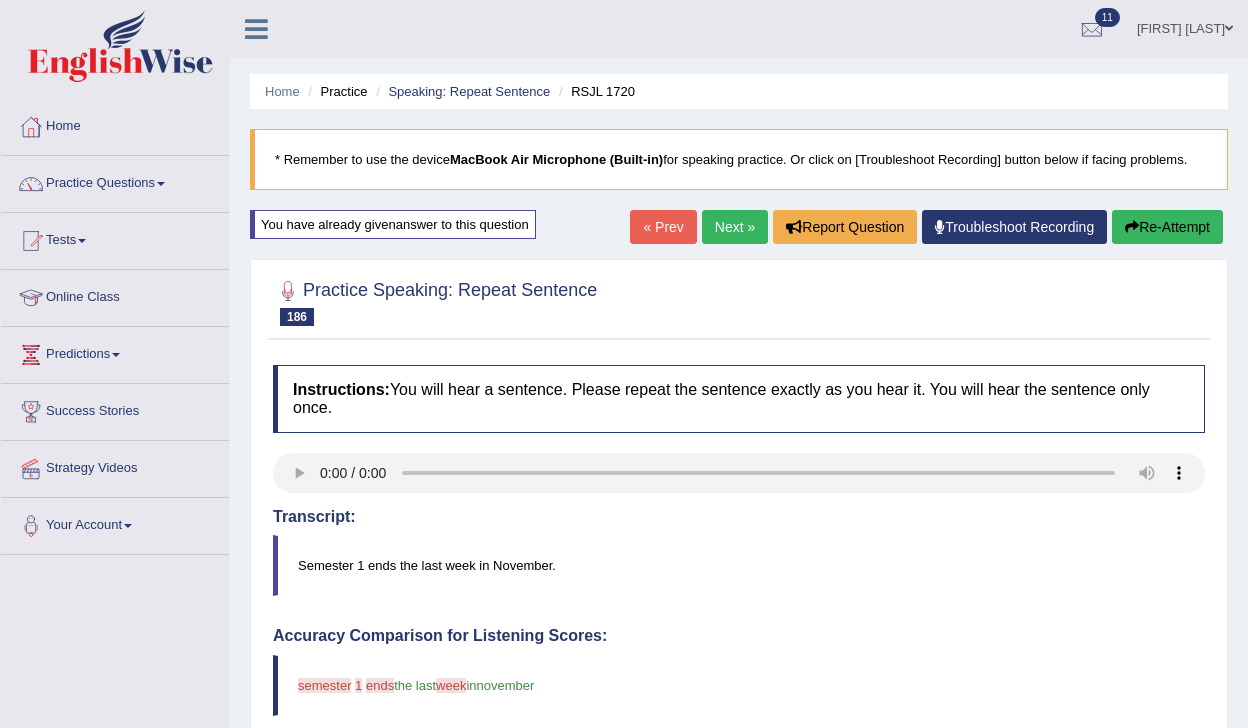 click on "Next »" at bounding box center [735, 227] 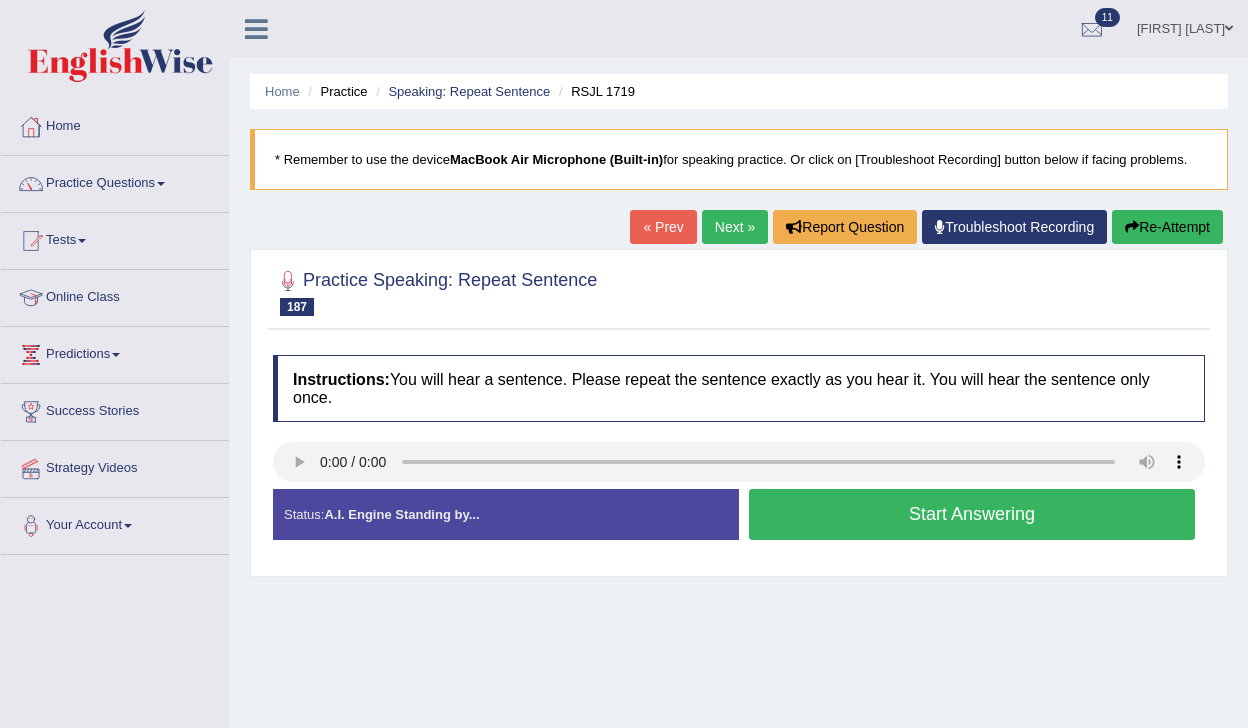 scroll, scrollTop: 0, scrollLeft: 0, axis: both 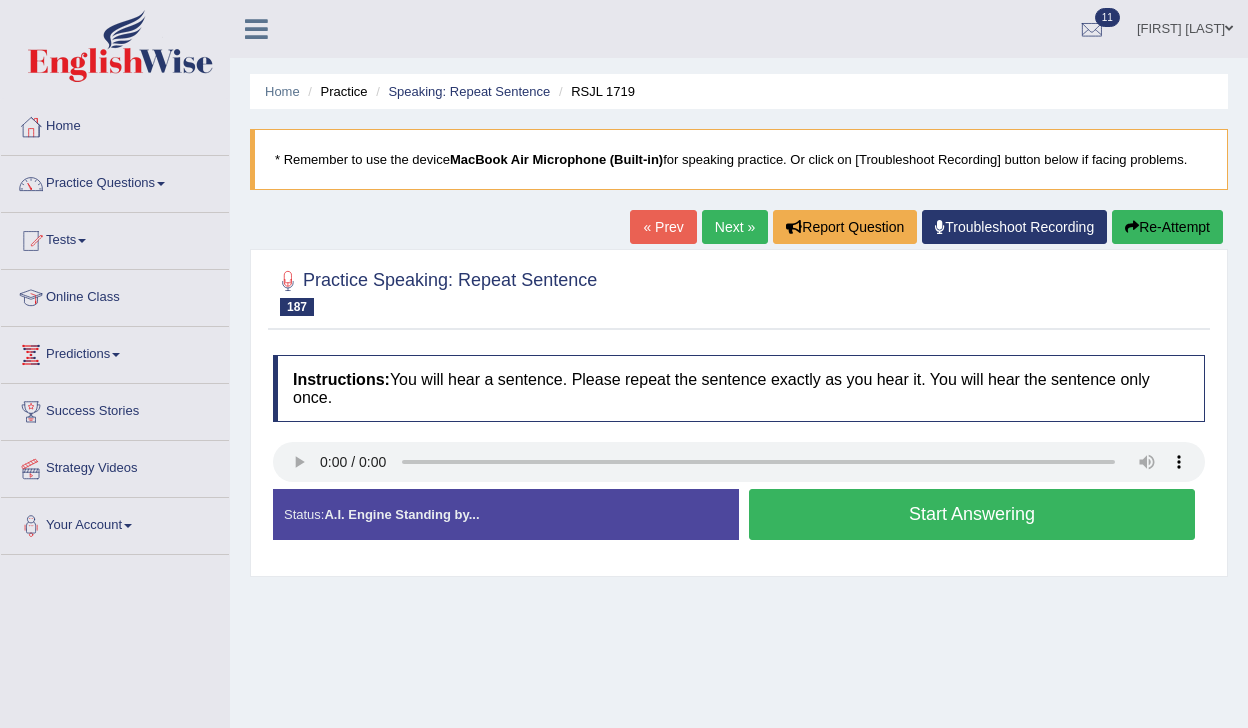click on "Start Answering" at bounding box center [972, 514] 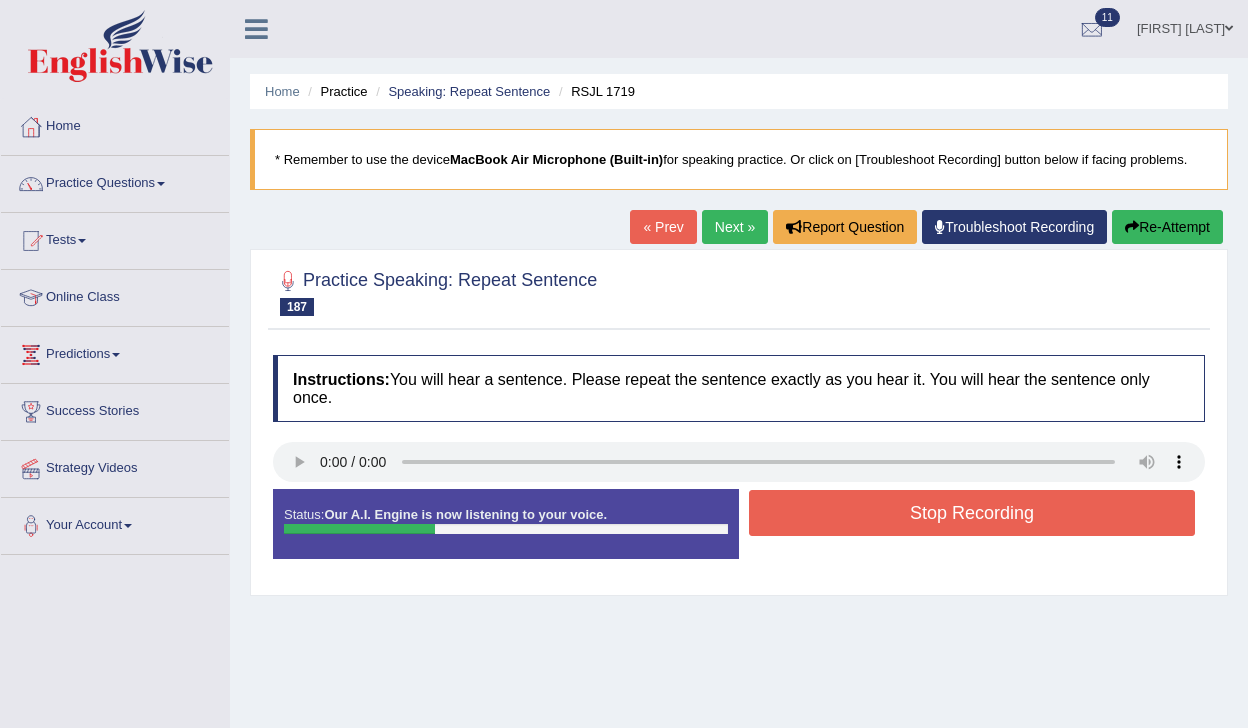 click on "Stop Recording" at bounding box center [972, 513] 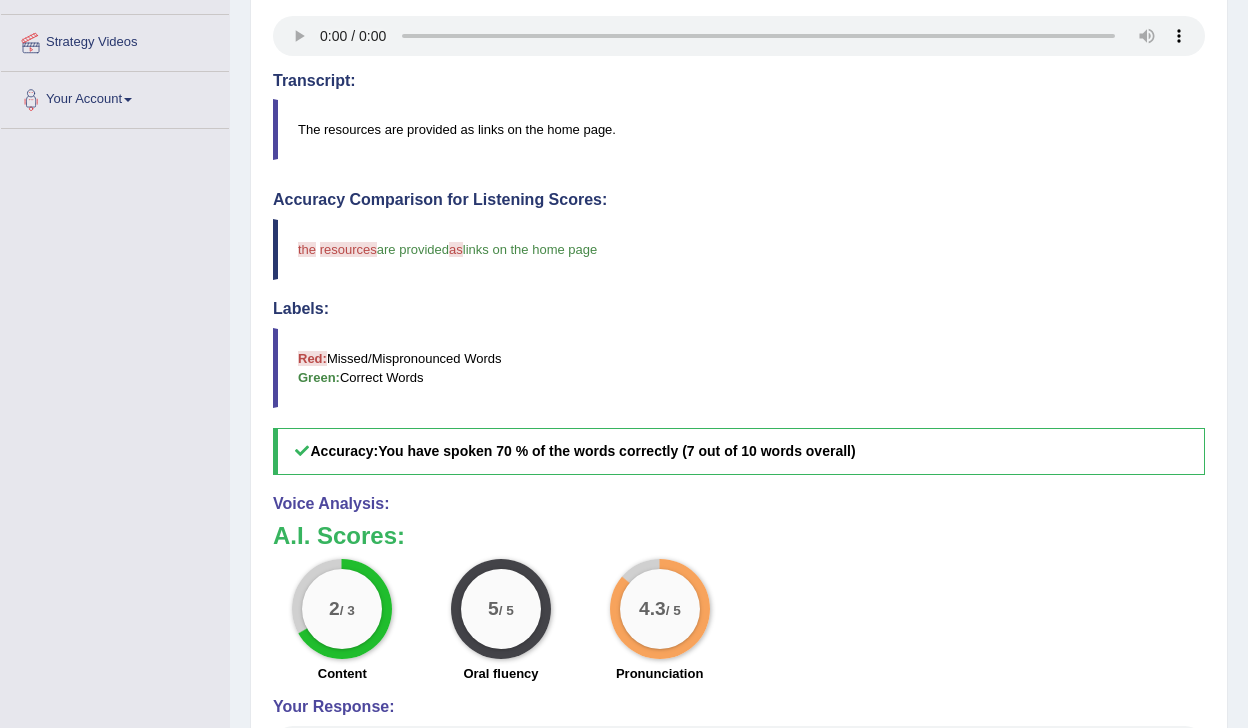 scroll, scrollTop: 0, scrollLeft: 0, axis: both 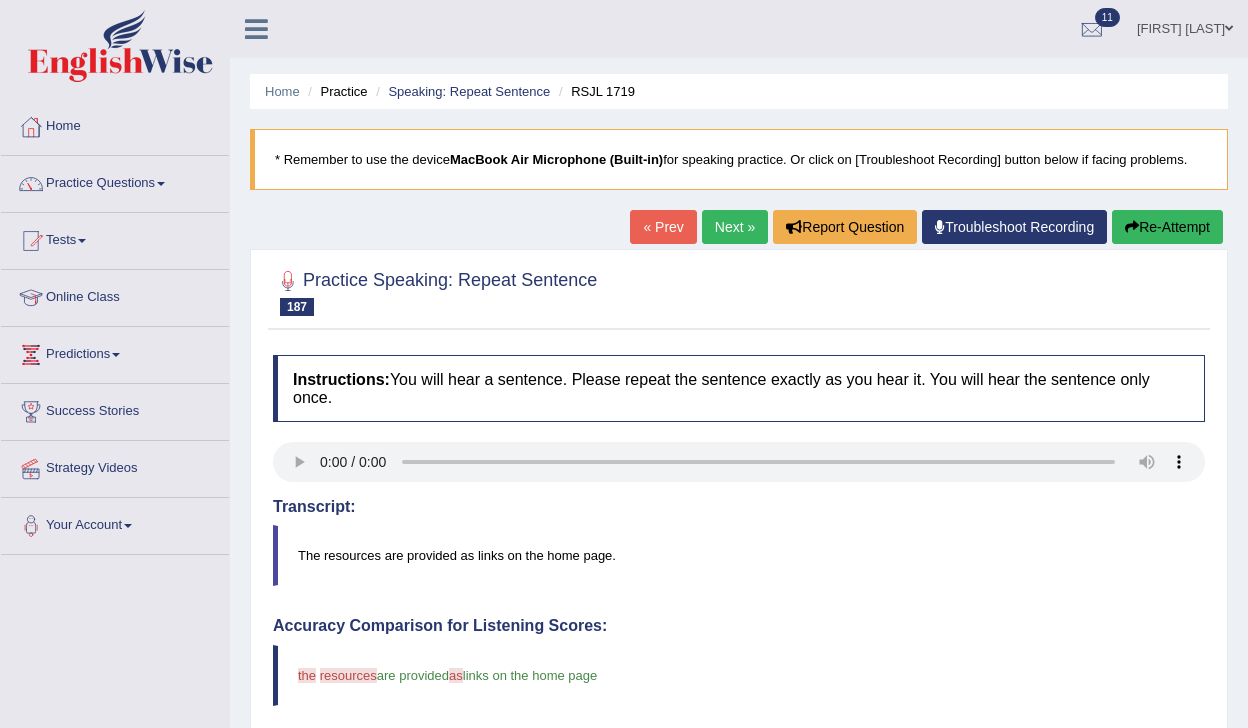 click on "Next »" at bounding box center (735, 227) 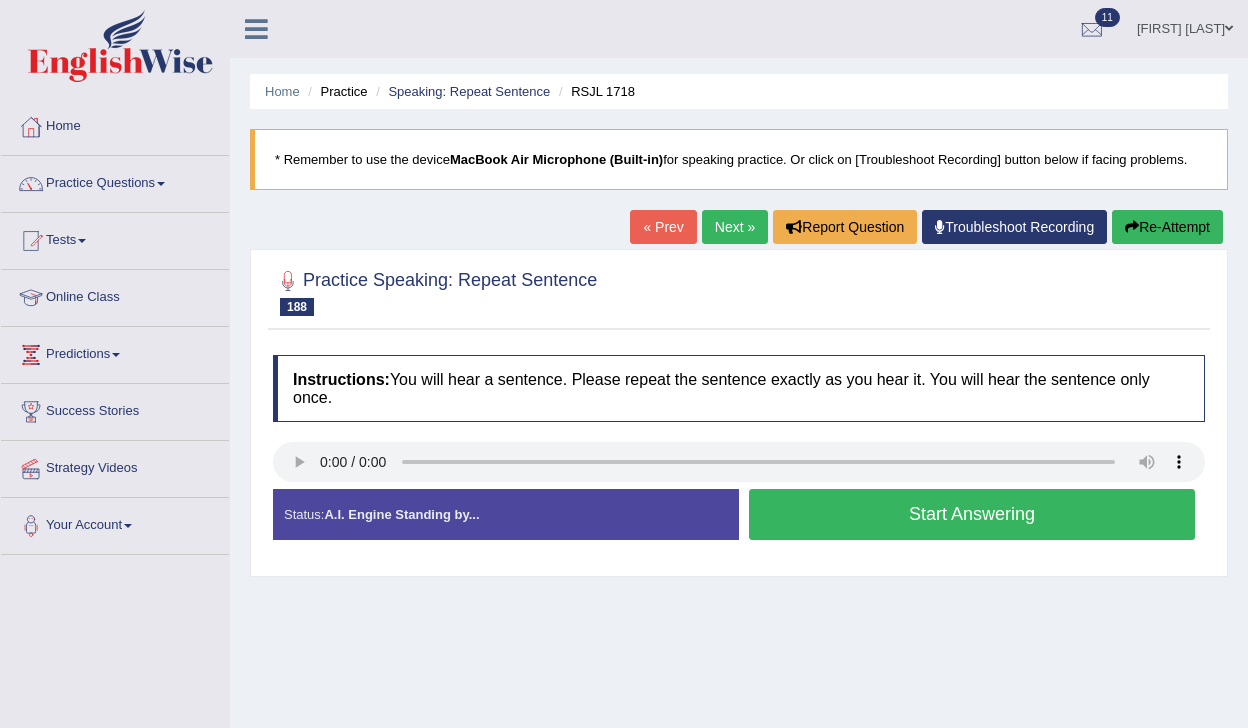 scroll, scrollTop: 0, scrollLeft: 0, axis: both 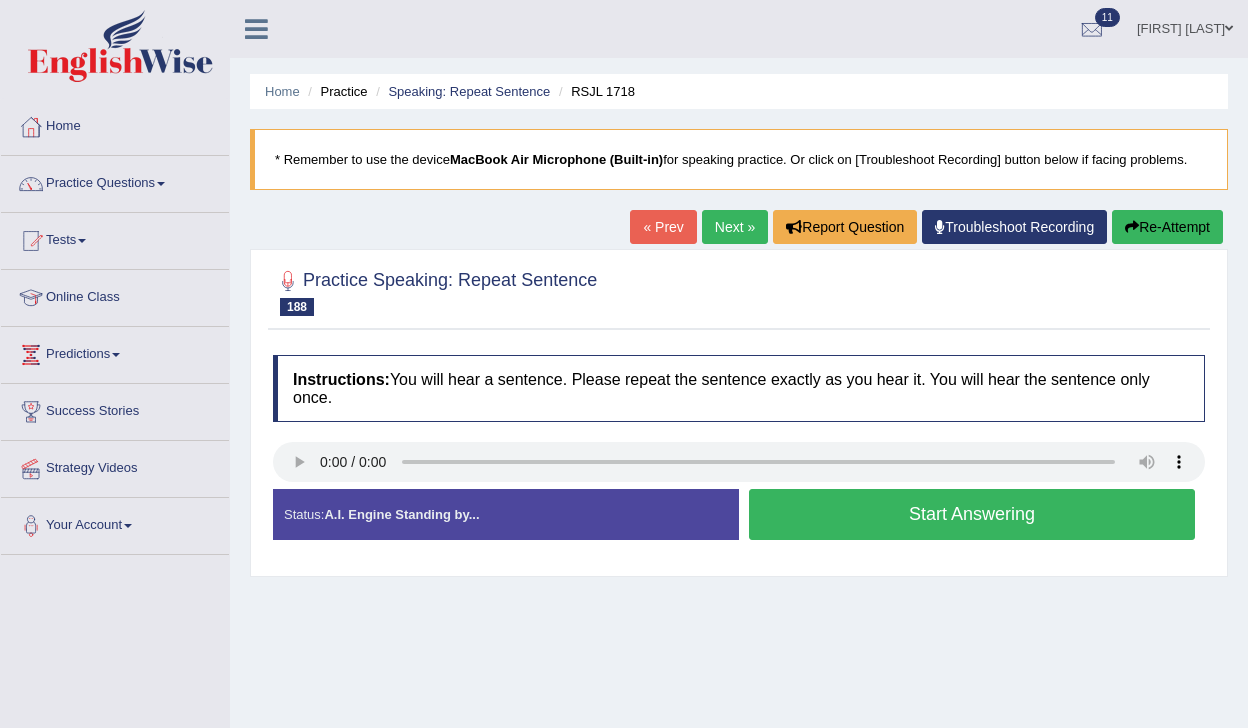 click on "Start Answering" at bounding box center [972, 514] 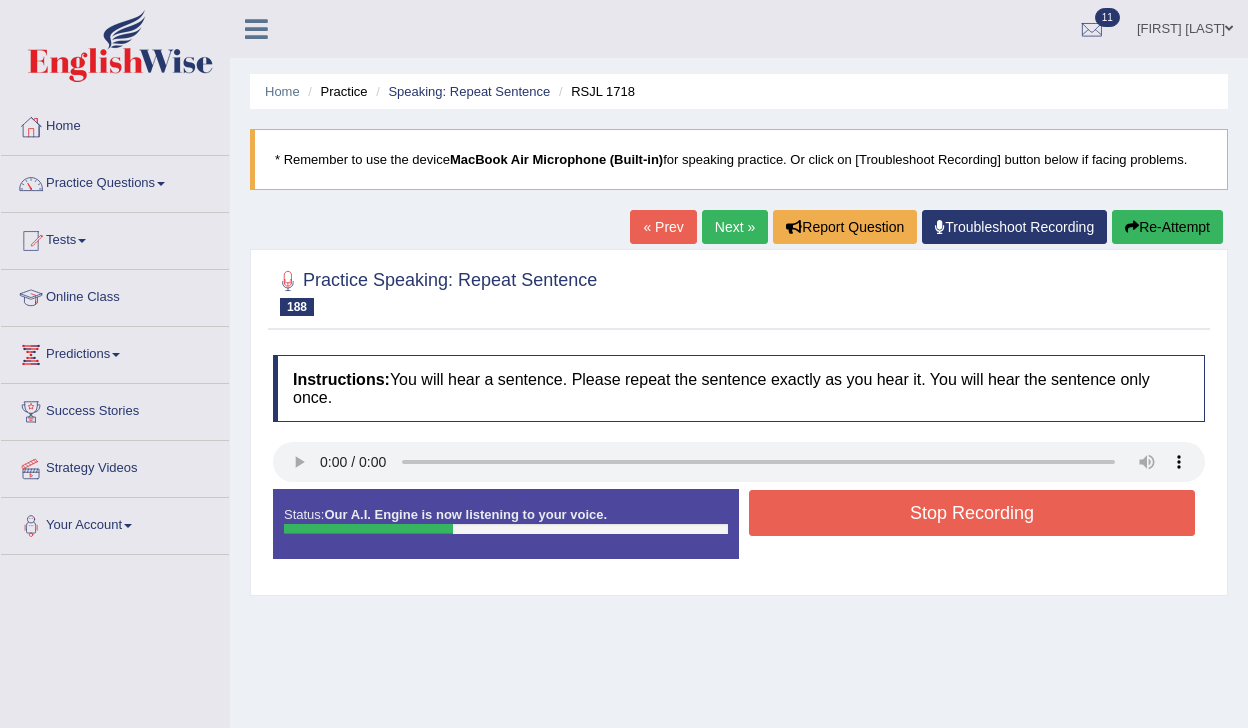 click on "Stop Recording" at bounding box center [972, 513] 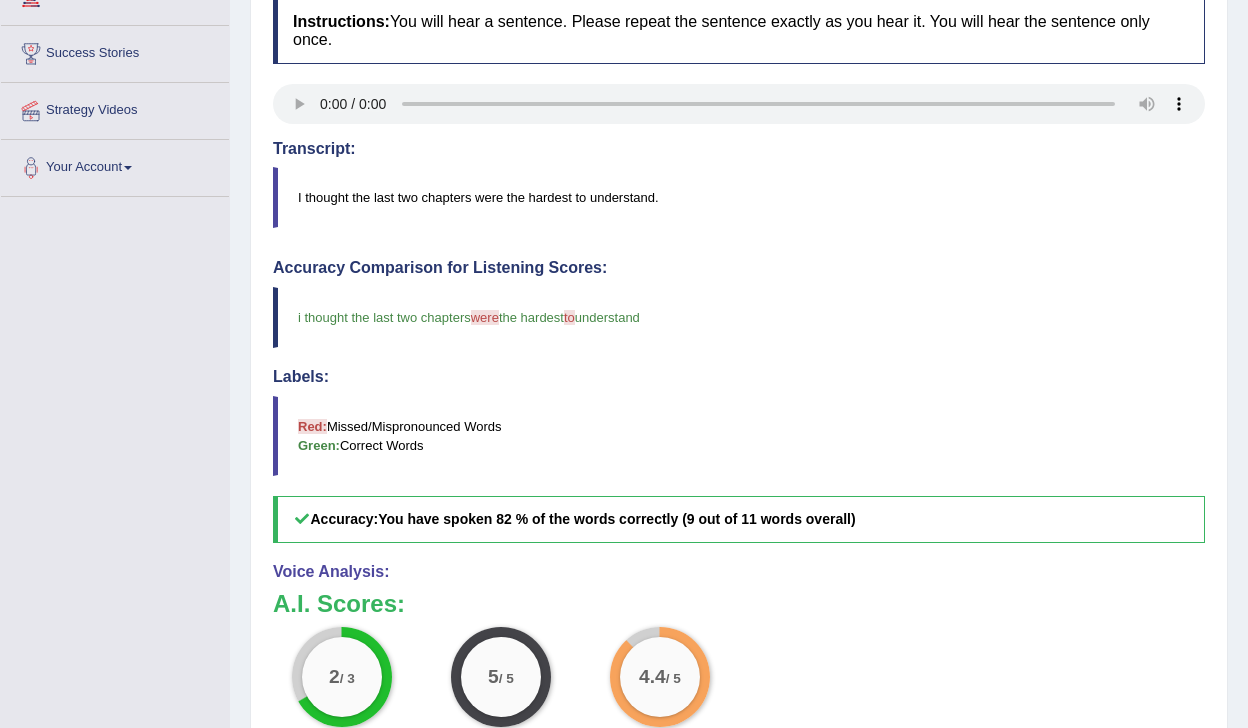 scroll, scrollTop: 0, scrollLeft: 0, axis: both 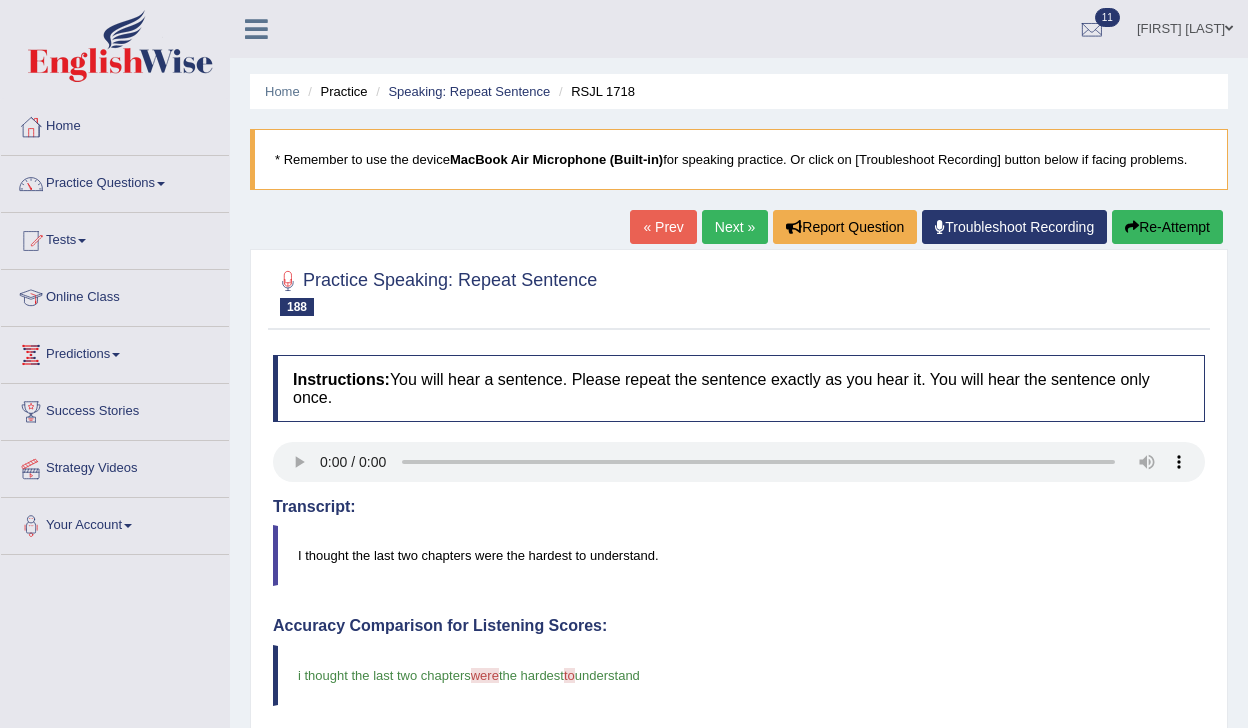 click on "Next »" at bounding box center [735, 227] 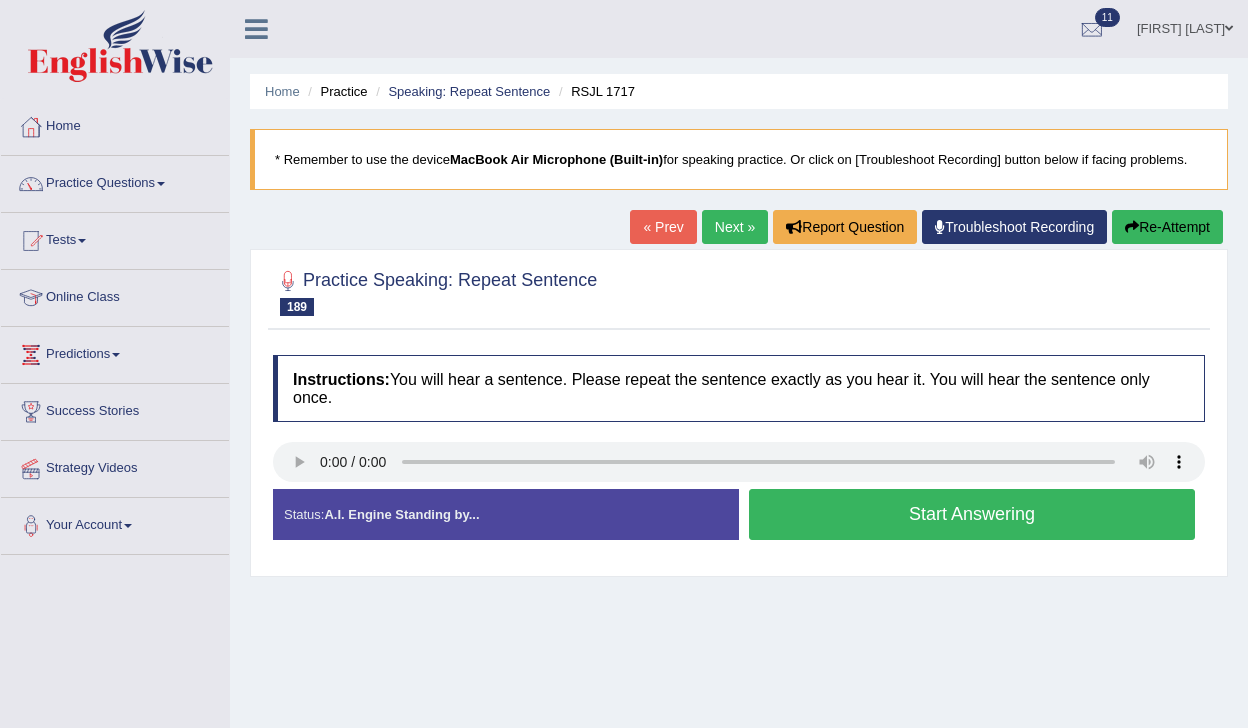scroll, scrollTop: 0, scrollLeft: 0, axis: both 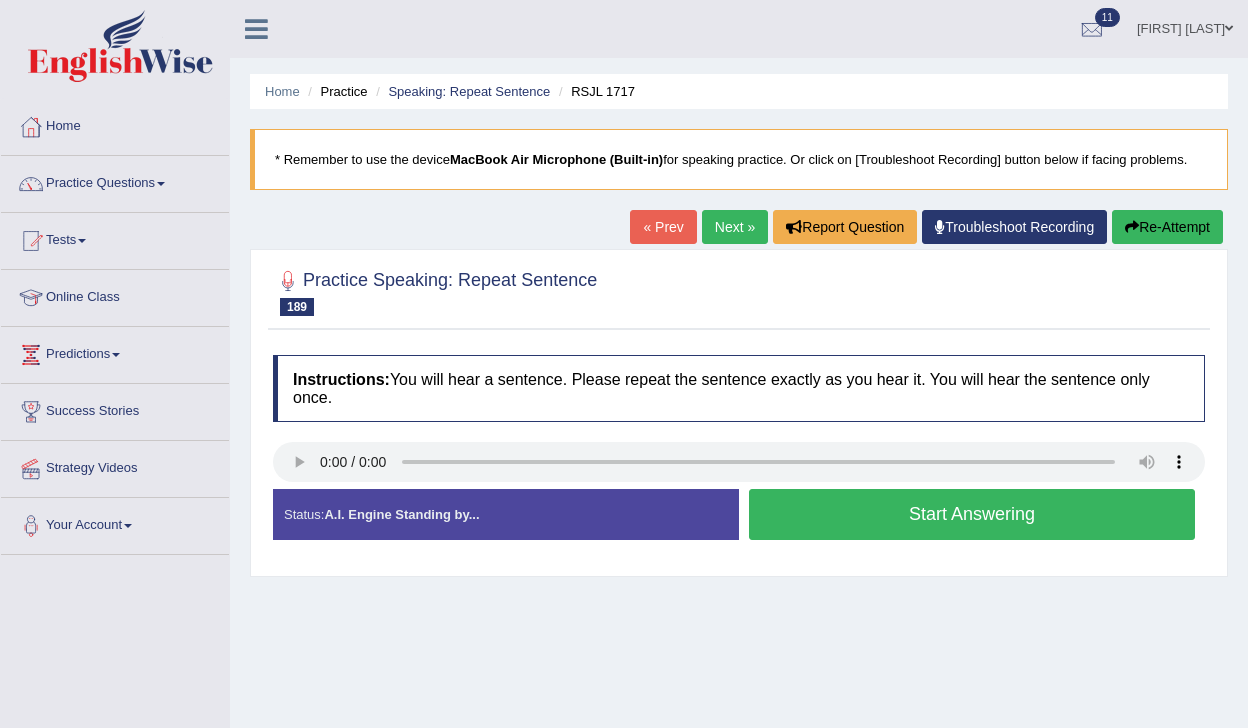 click on "Start Answering" at bounding box center (972, 514) 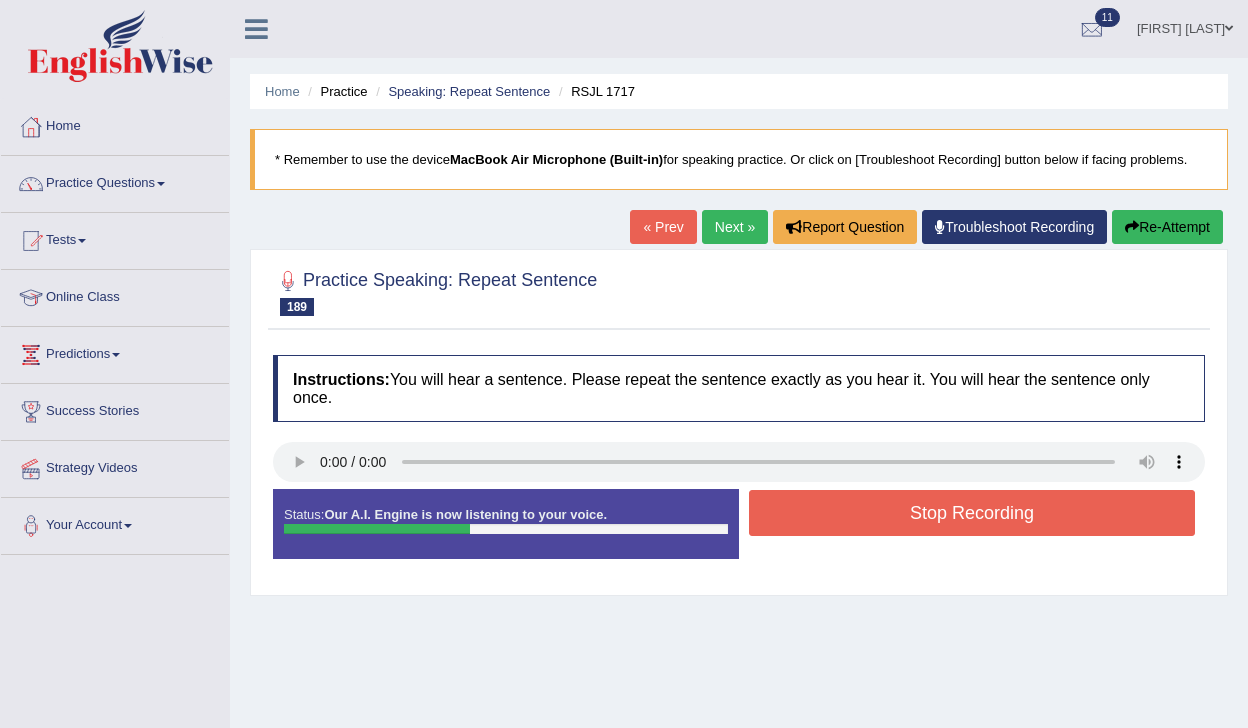 click on "Stop Recording" at bounding box center [972, 513] 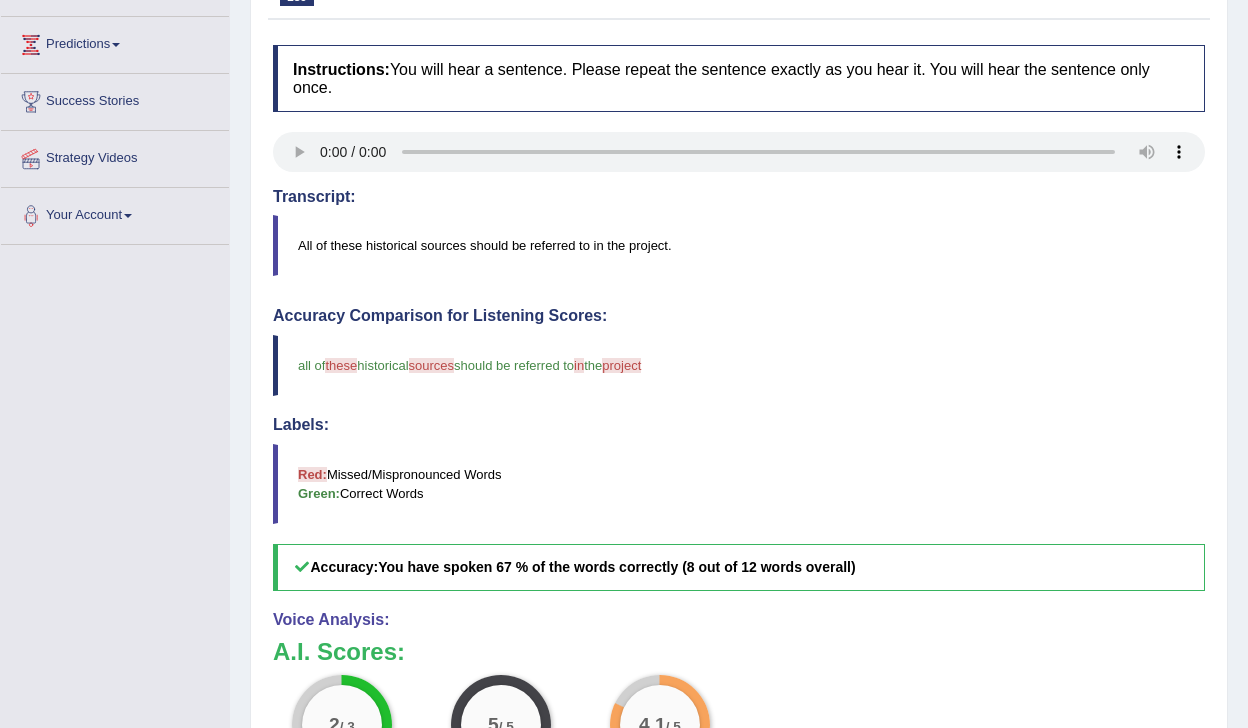 scroll, scrollTop: 0, scrollLeft: 0, axis: both 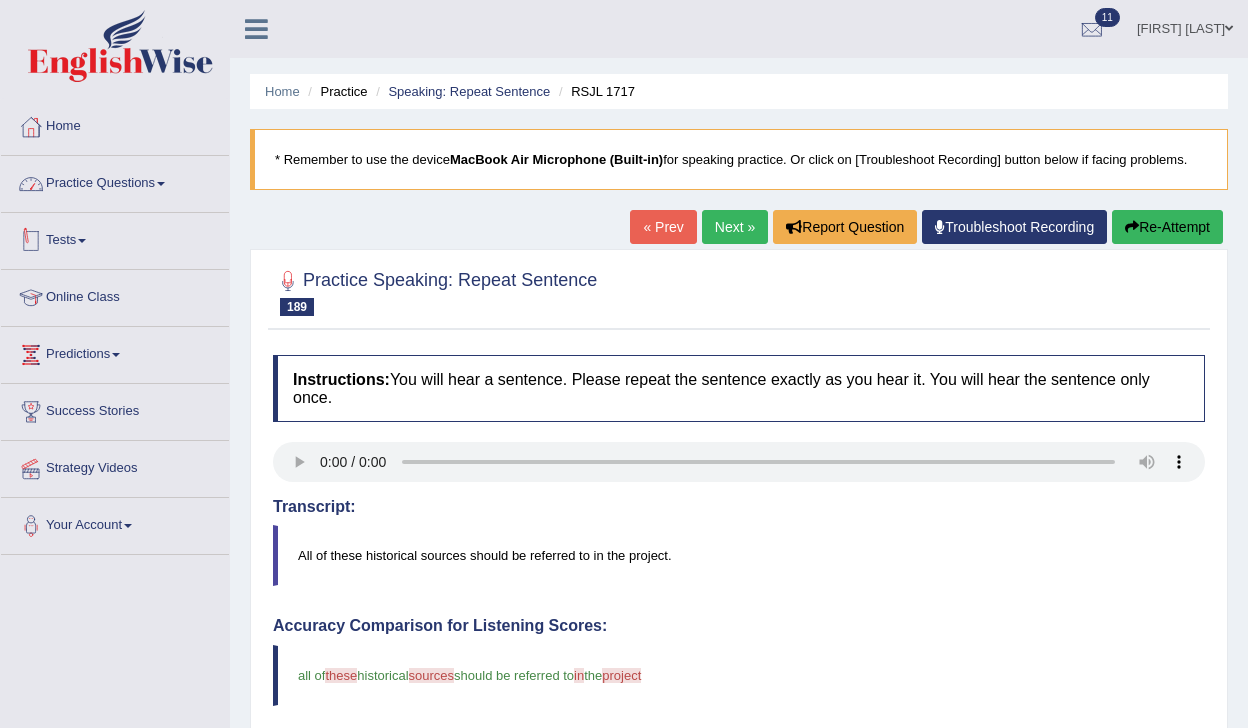 click on "Practice Questions" at bounding box center (115, 181) 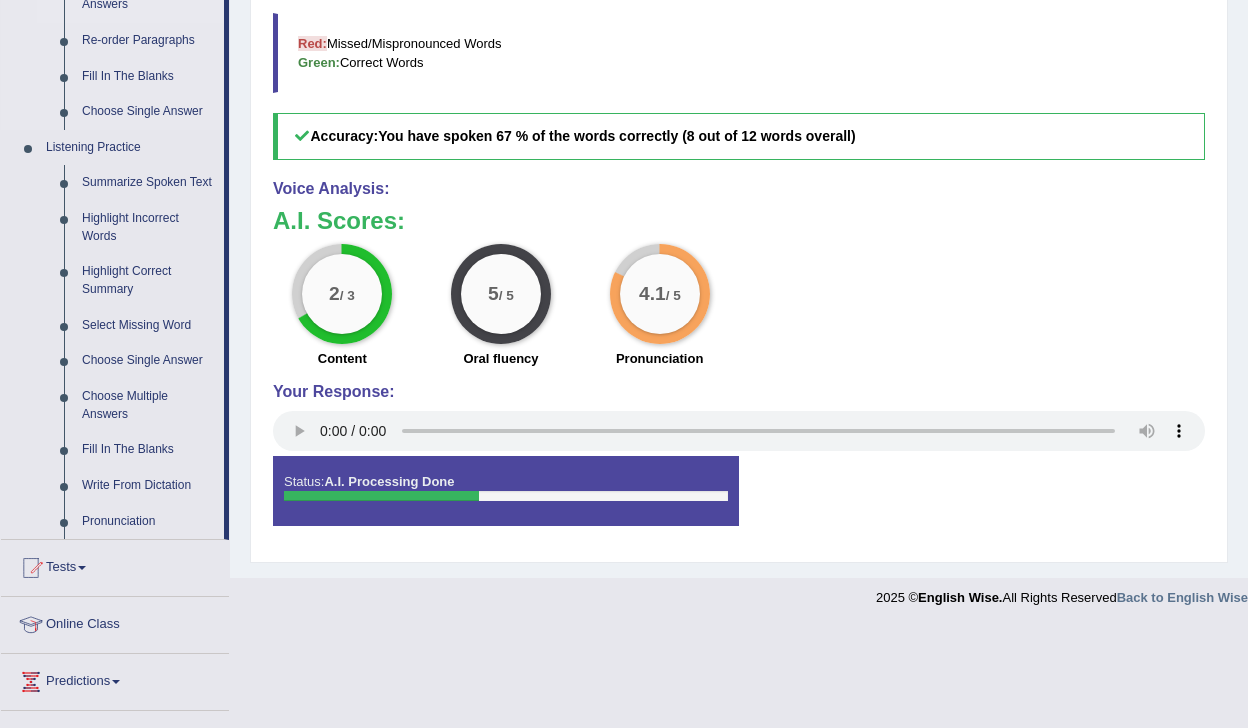 scroll, scrollTop: 744, scrollLeft: 0, axis: vertical 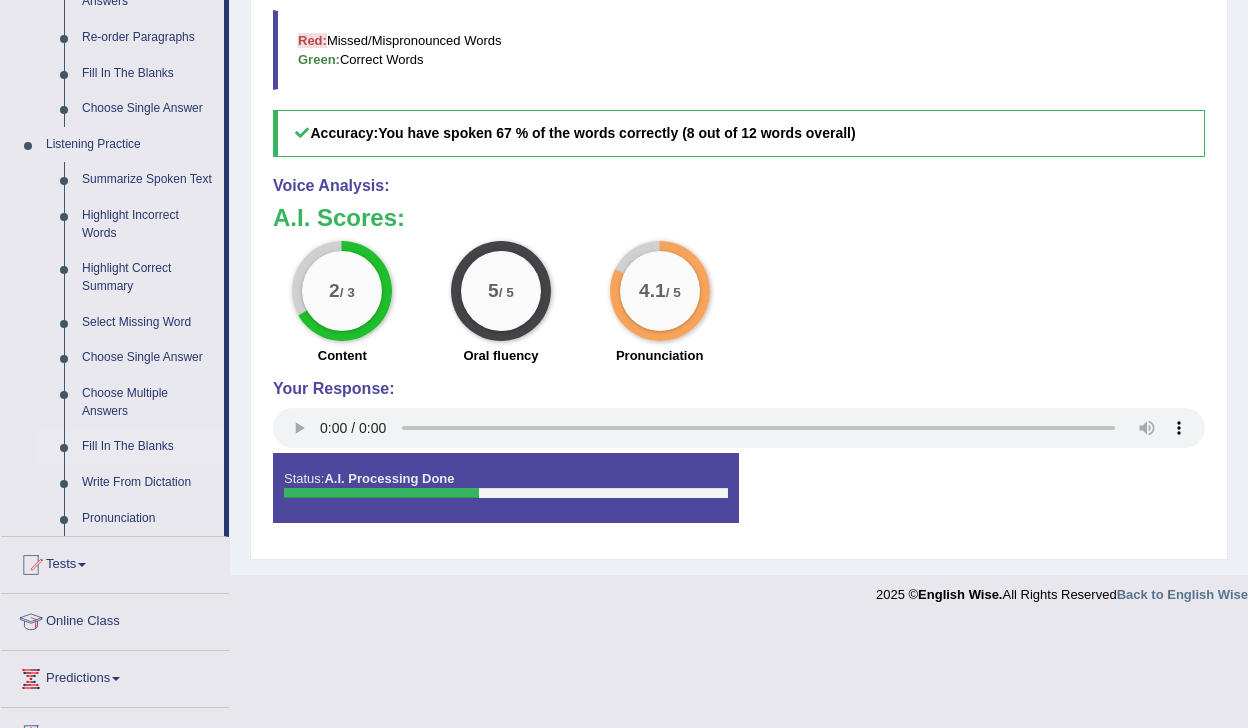 click on "Fill In The Blanks" at bounding box center [148, 447] 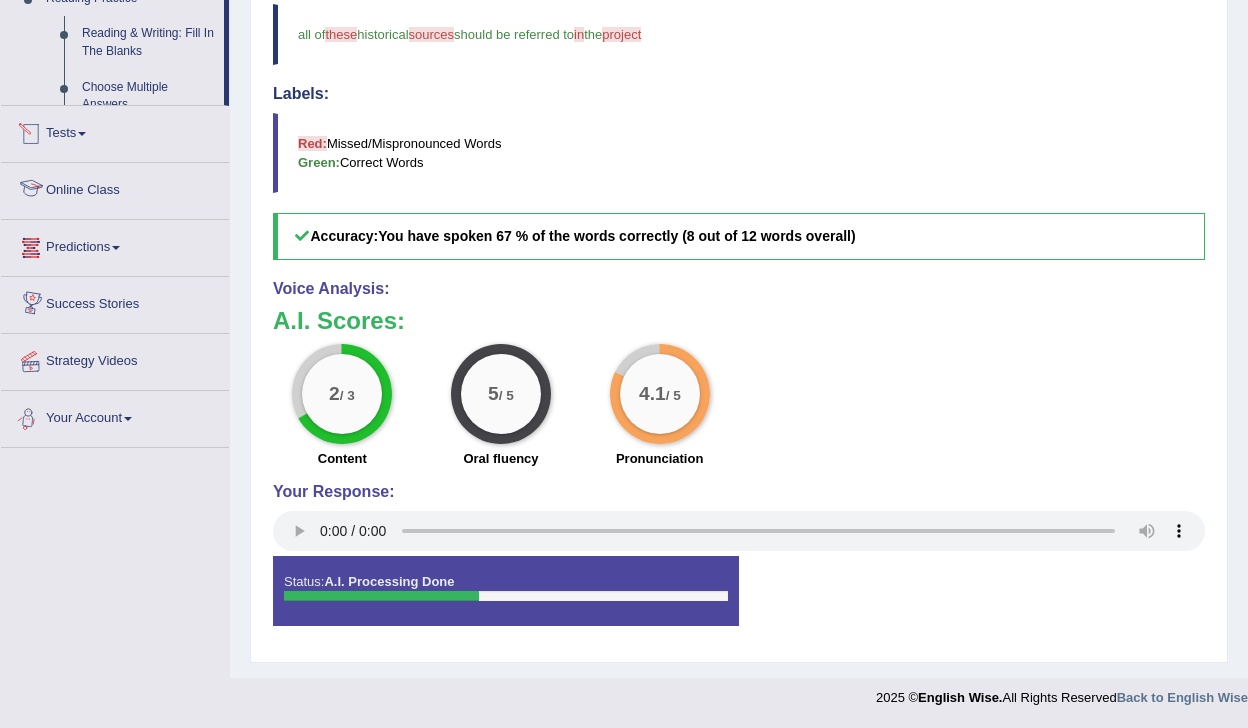 scroll, scrollTop: 837, scrollLeft: 0, axis: vertical 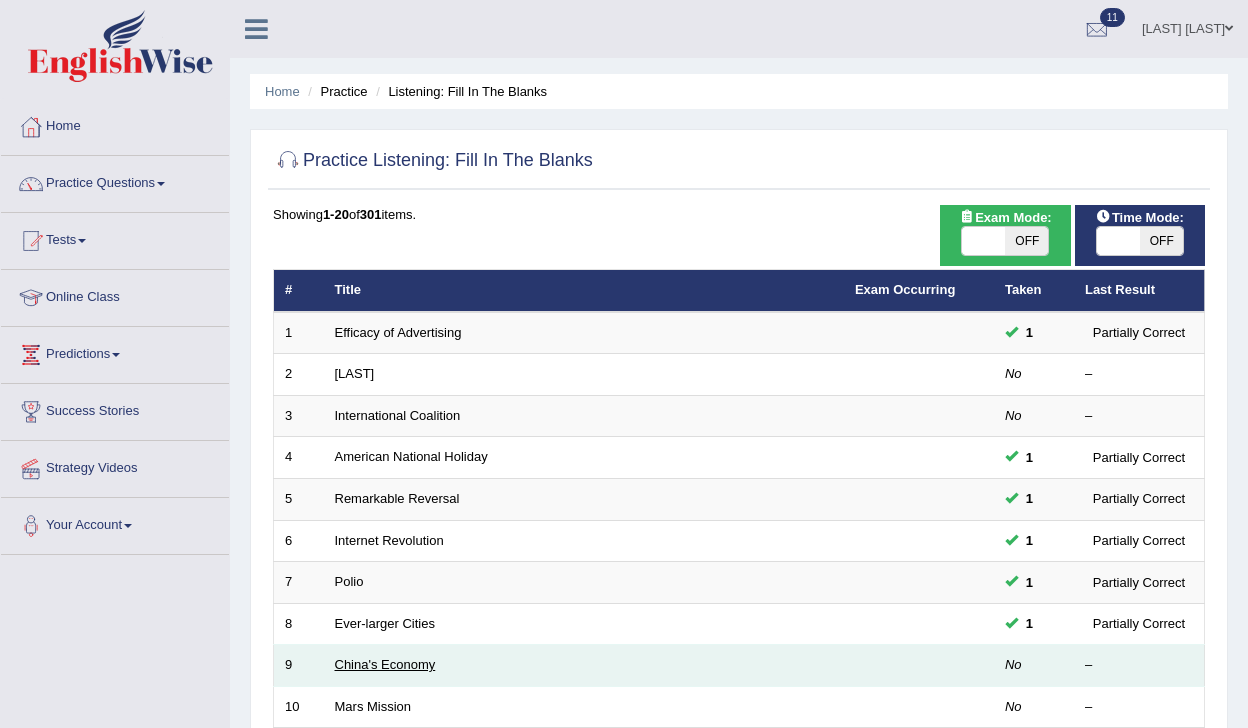 click on "China's Economy" at bounding box center [385, 664] 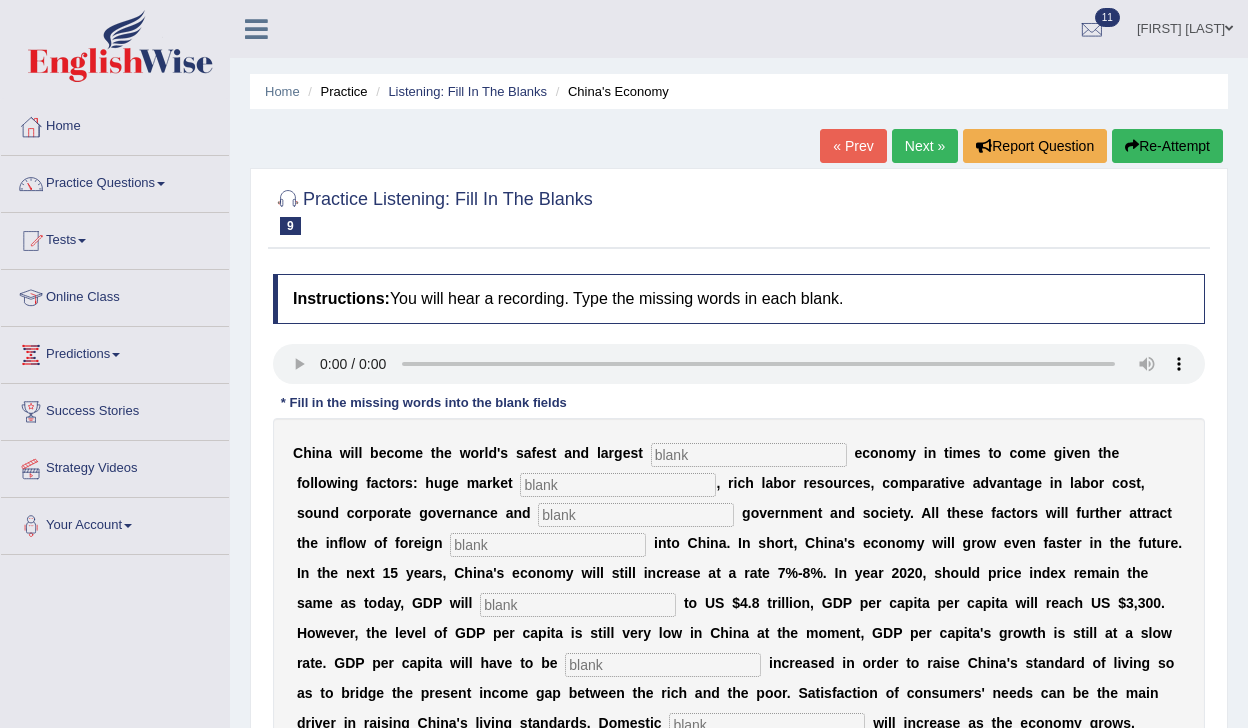 scroll, scrollTop: 0, scrollLeft: 0, axis: both 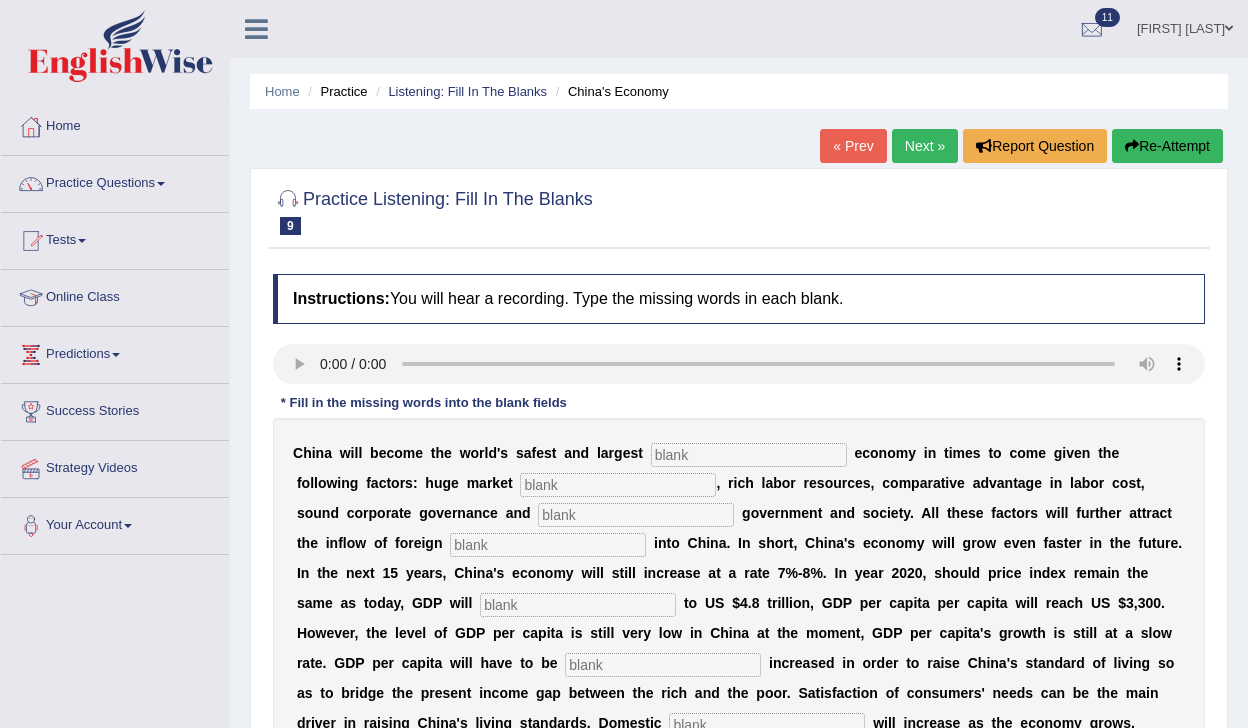 click at bounding box center (749, 455) 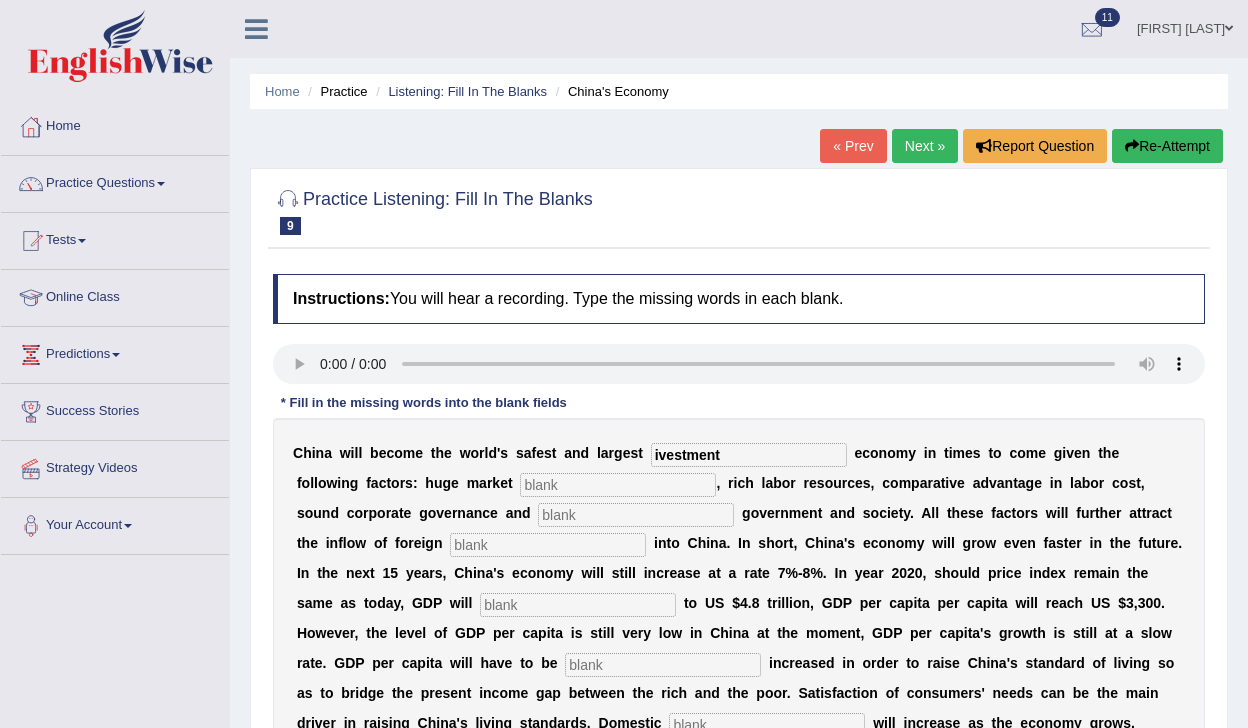type on "ivestment" 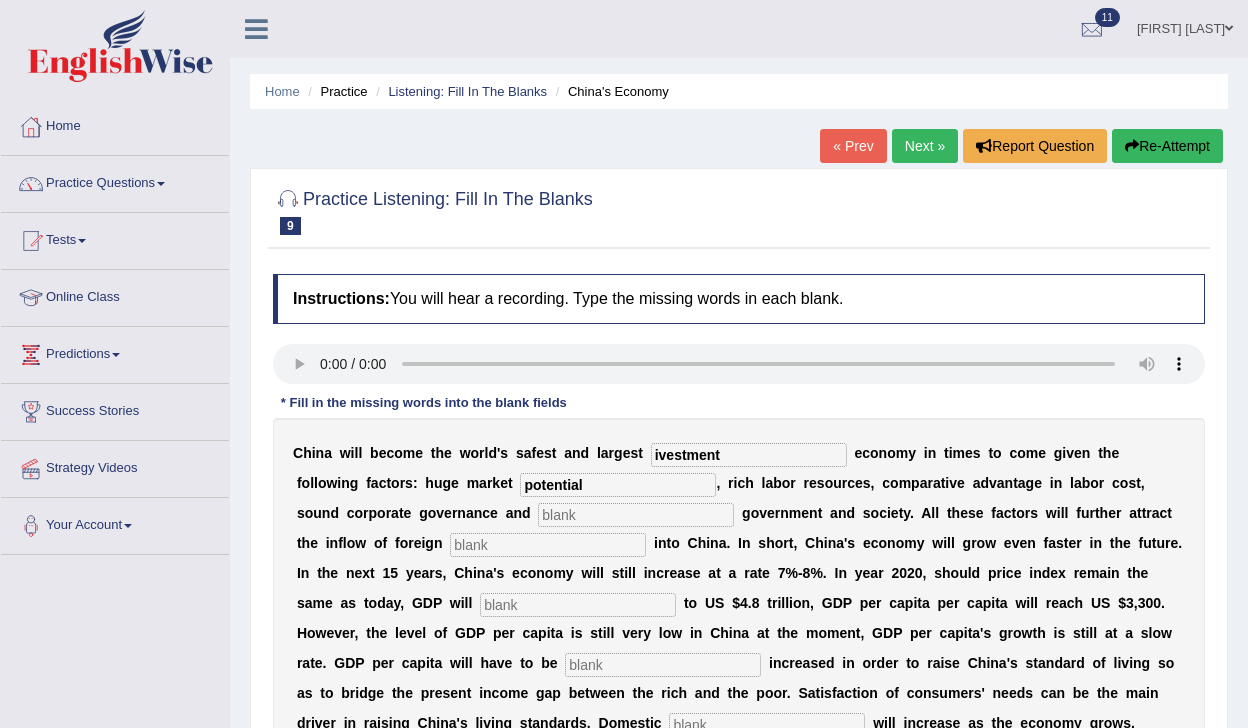 type on "potential" 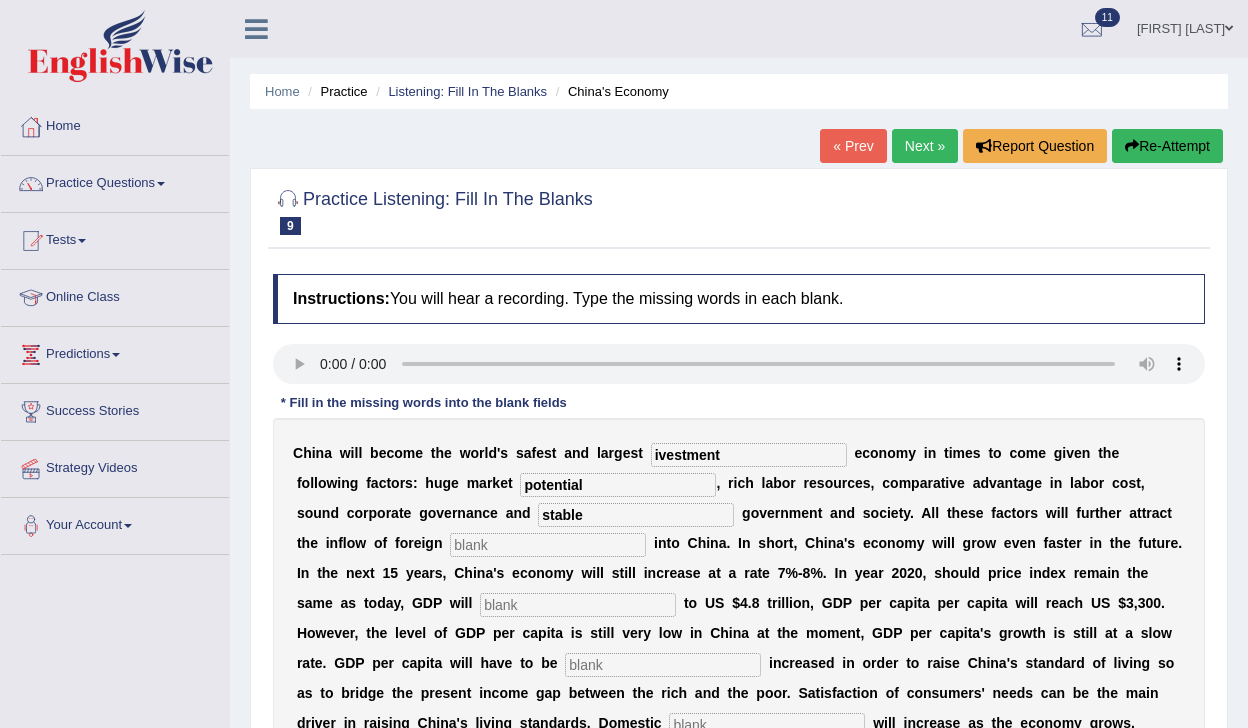 type on "stable" 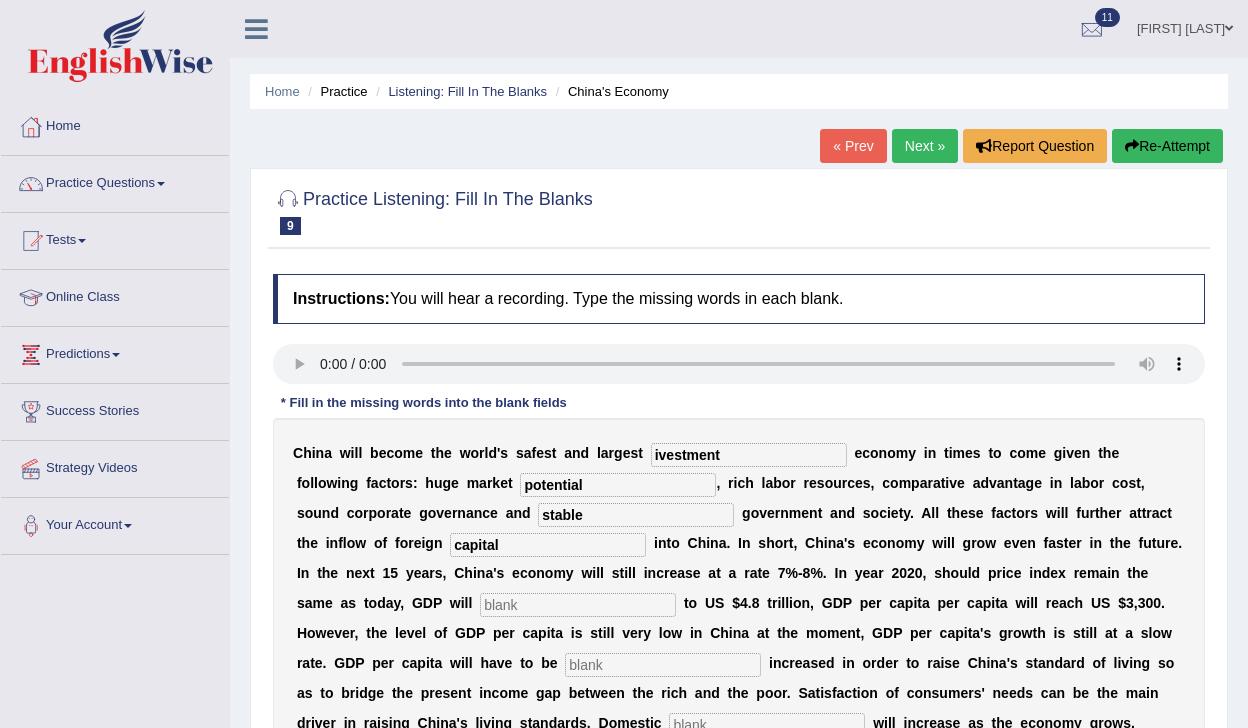 type on "capital" 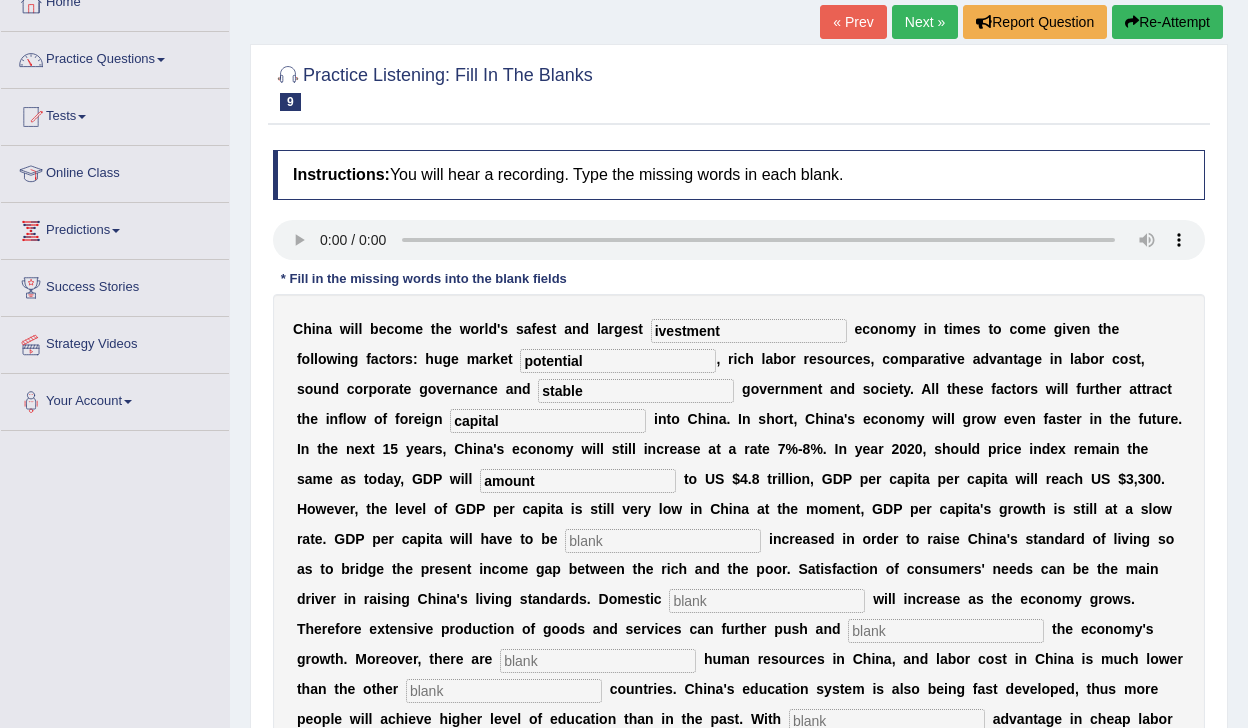 scroll, scrollTop: 130, scrollLeft: 0, axis: vertical 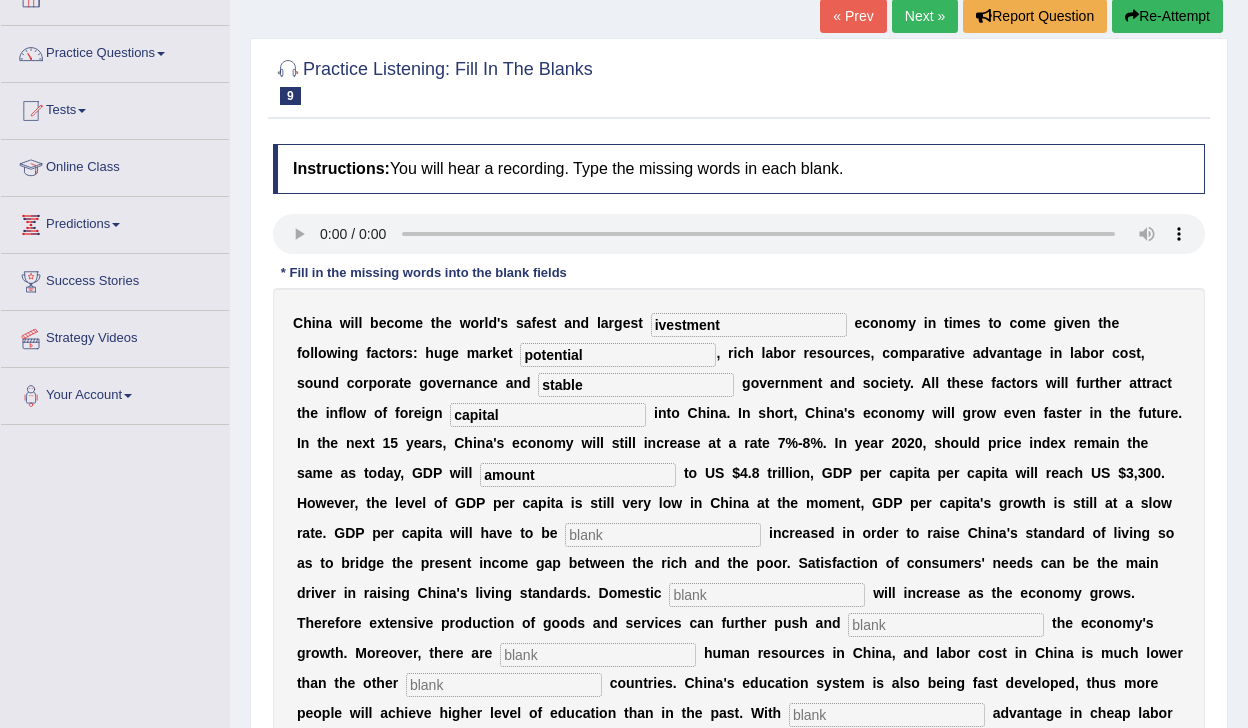 type on "amount" 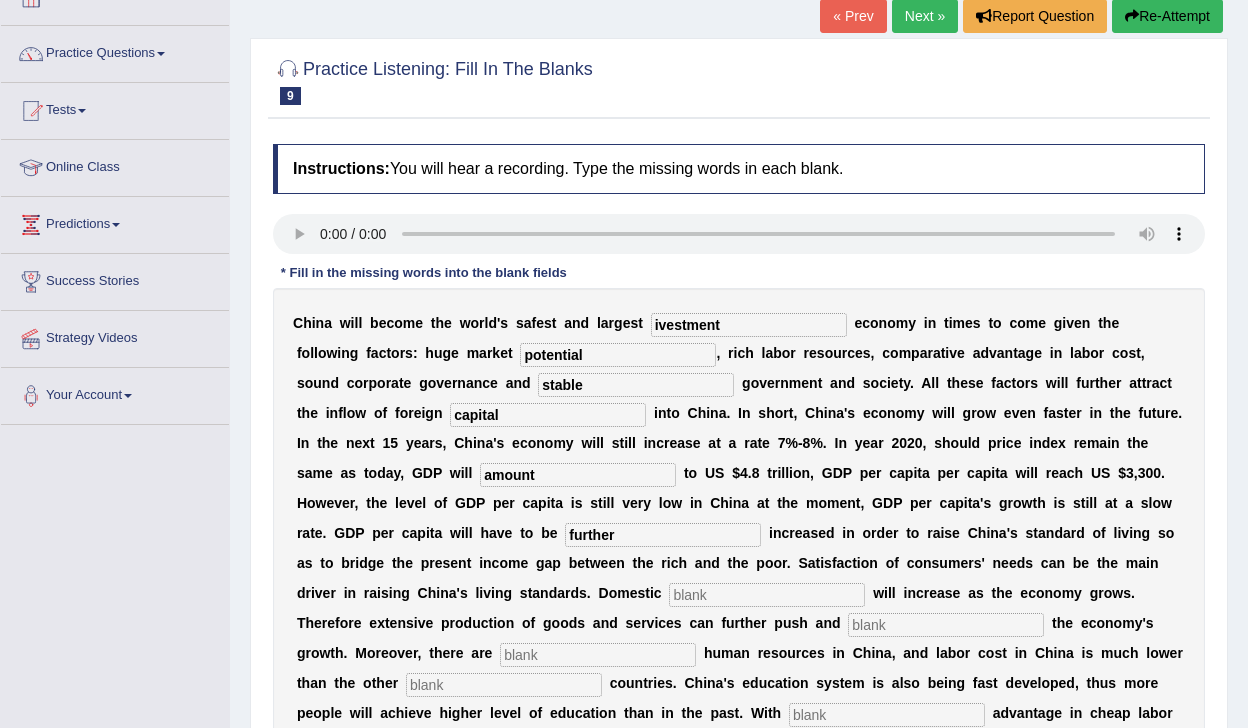 type on "further" 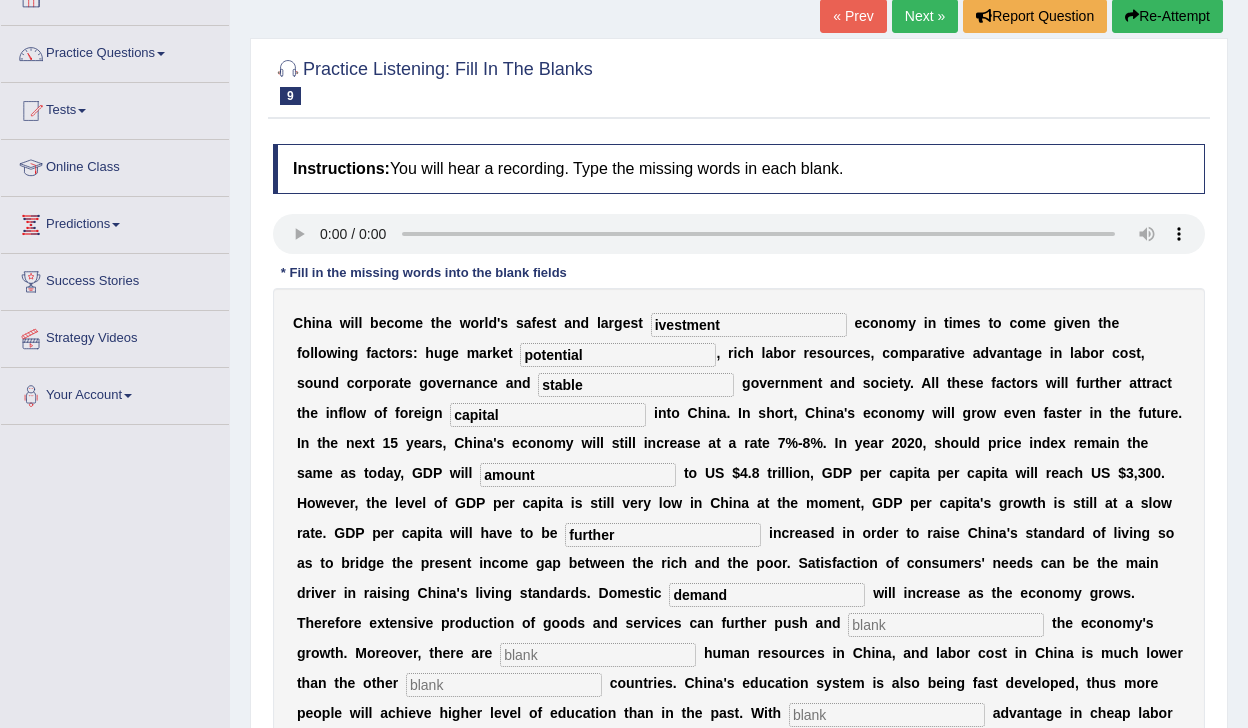 type on "demand" 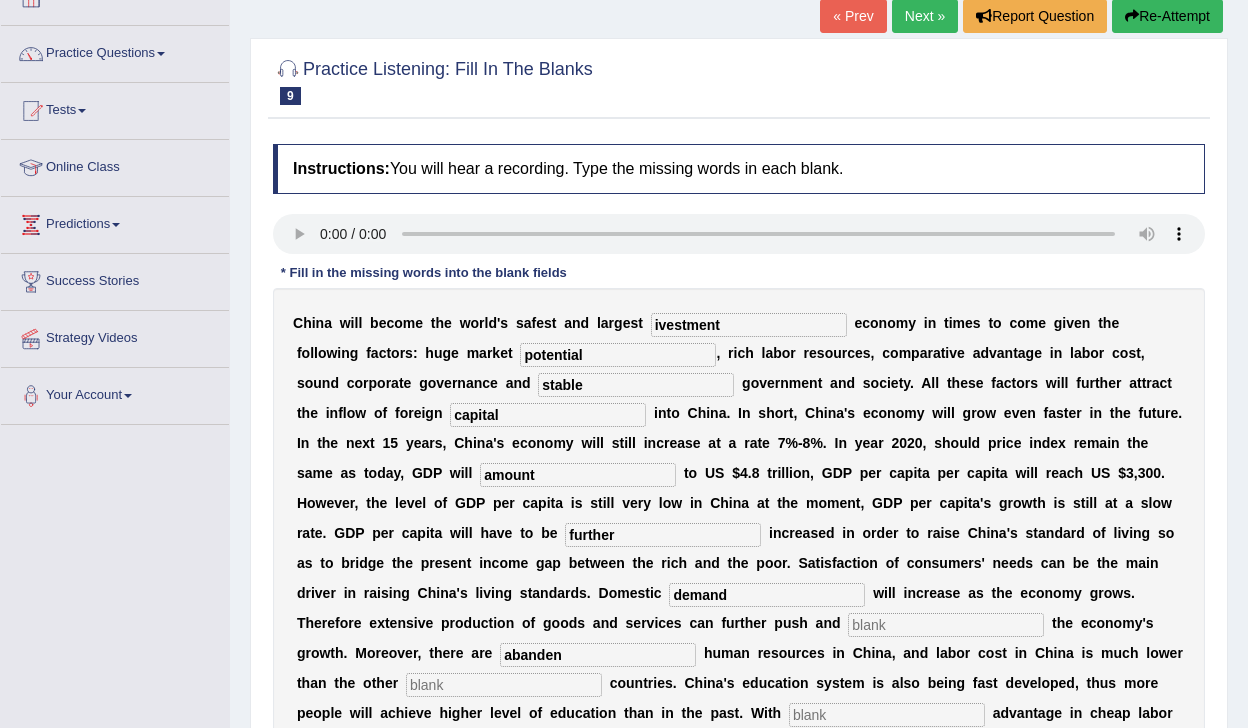 type on "abanden" 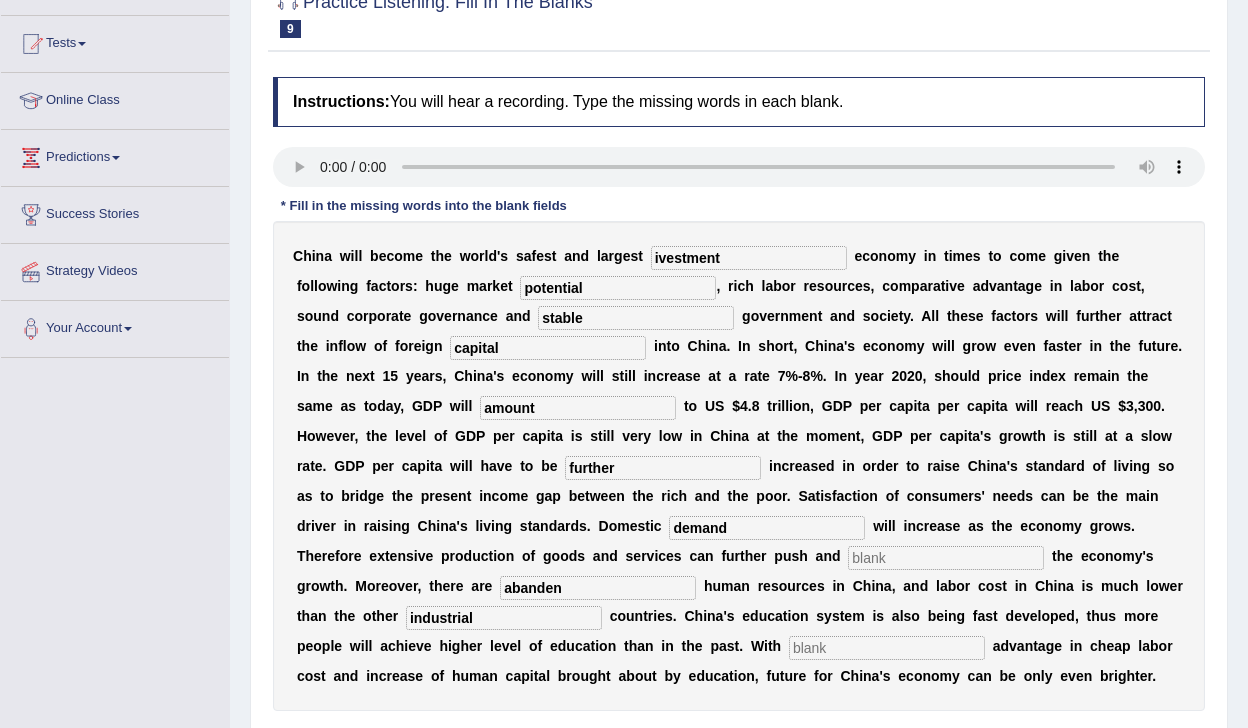 scroll, scrollTop: 211, scrollLeft: 0, axis: vertical 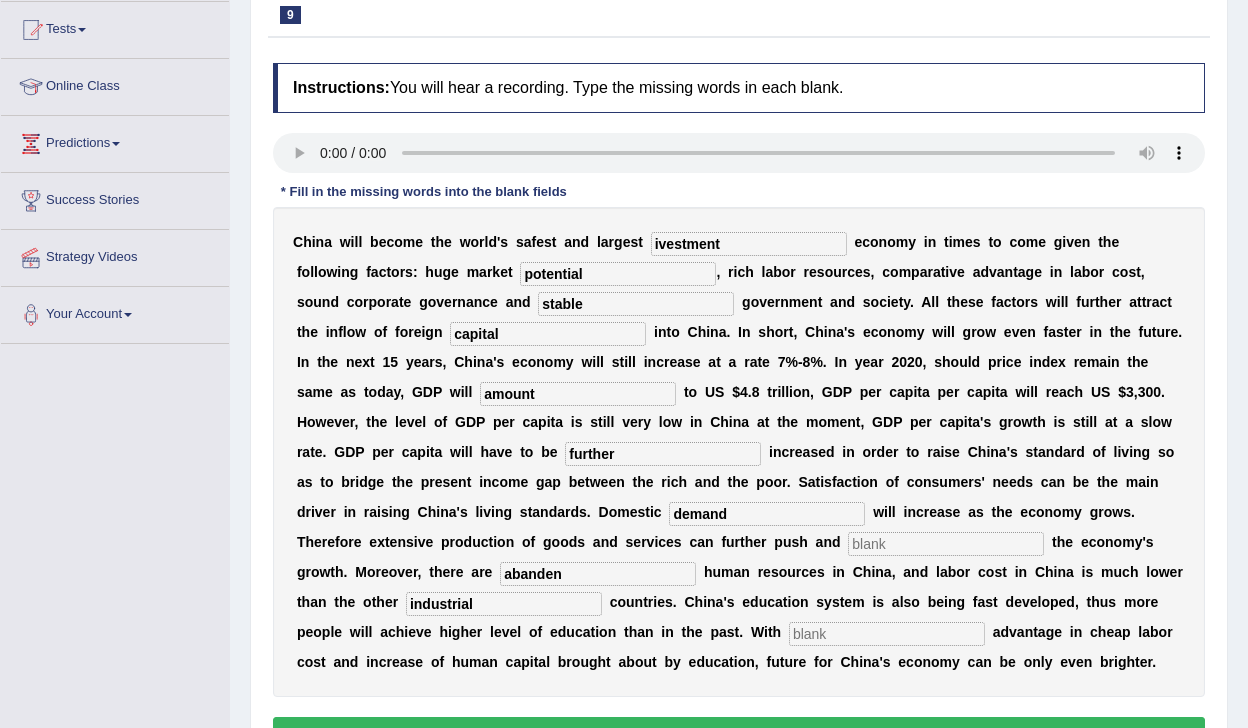 type on "industrial" 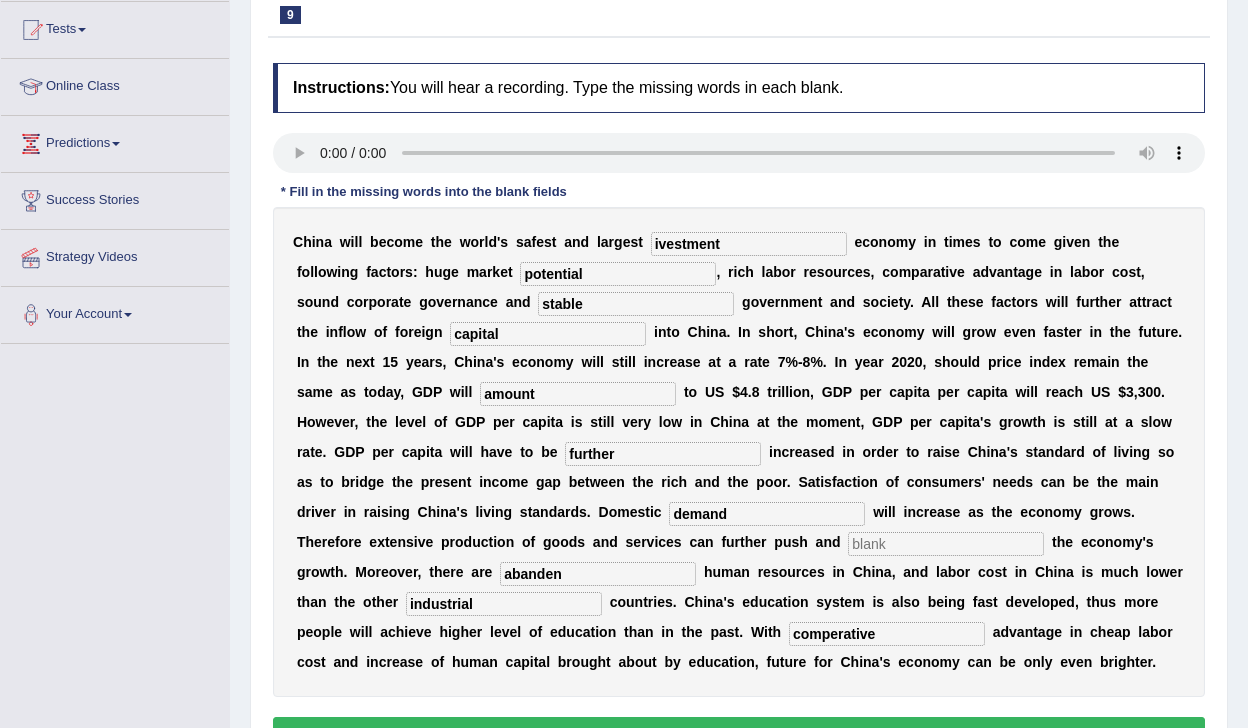 type on "comperative" 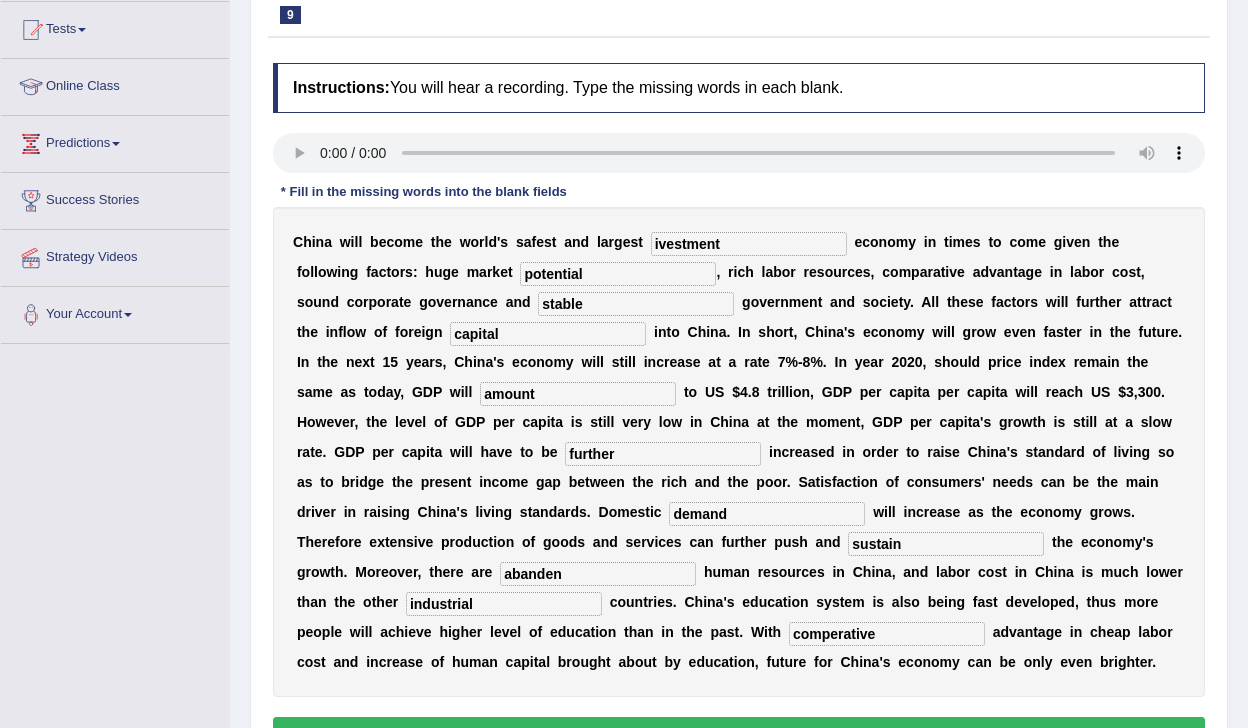 type on "sustain" 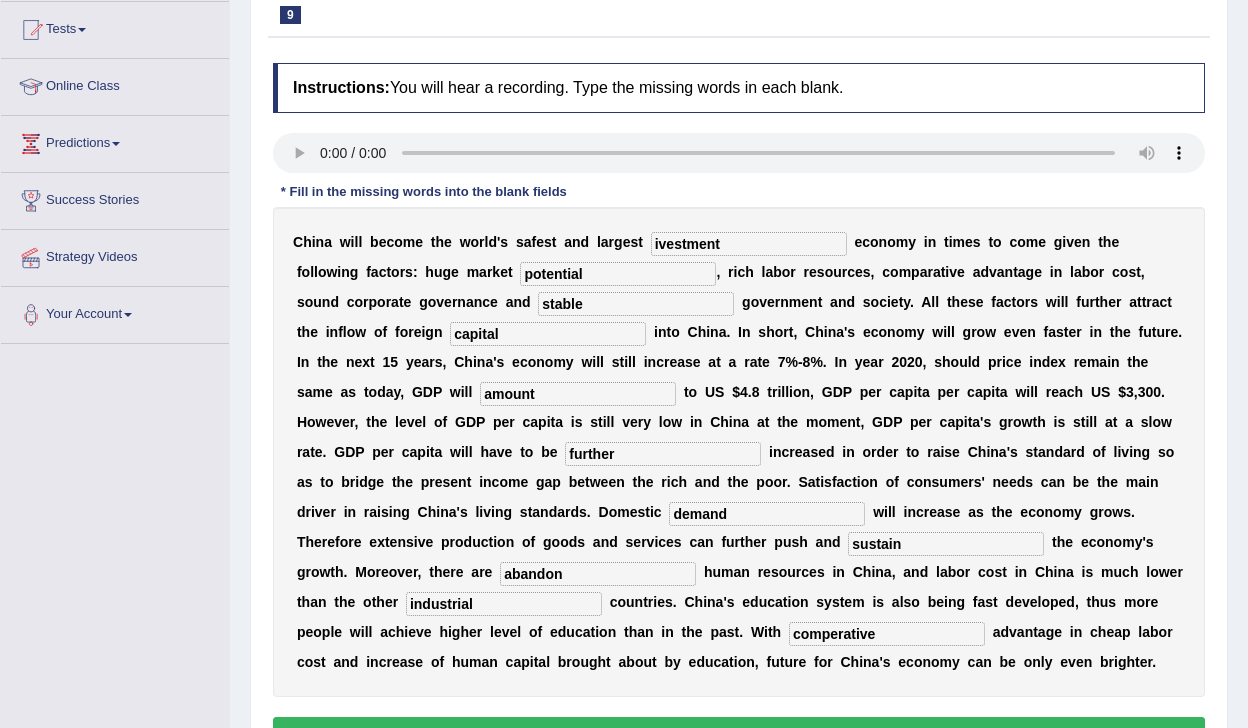 click on "abandon" at bounding box center (598, 574) 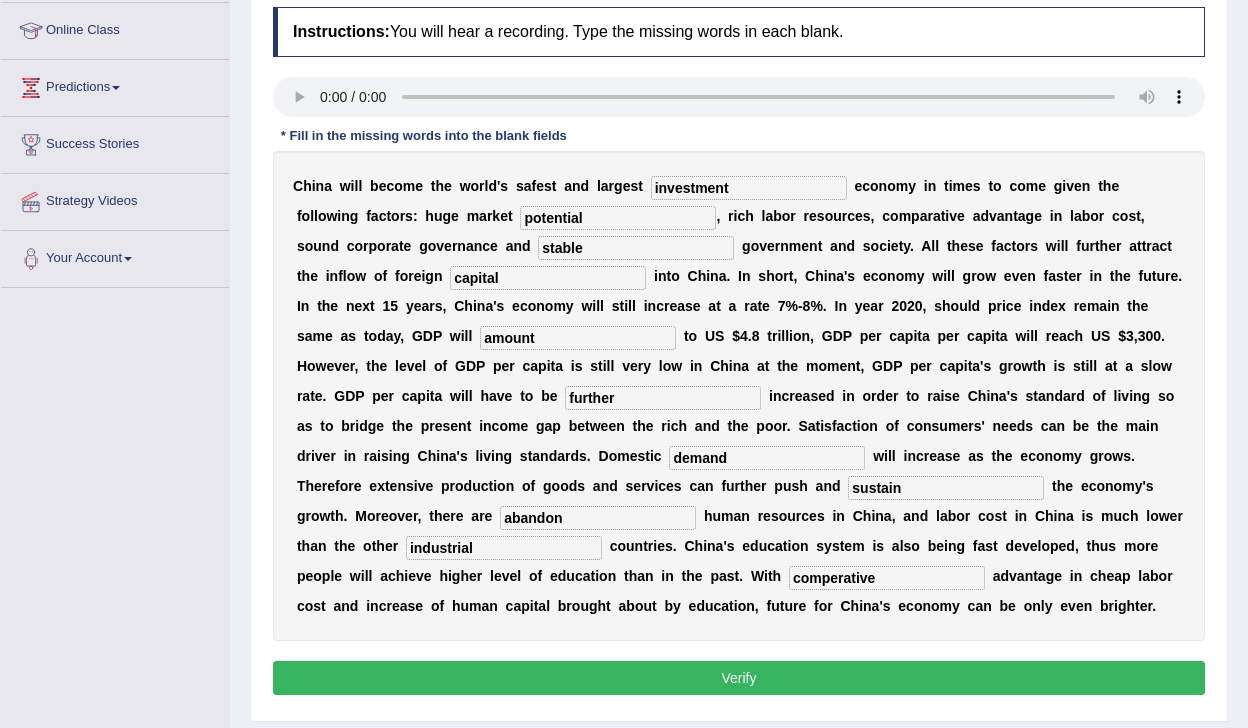 scroll, scrollTop: 275, scrollLeft: 0, axis: vertical 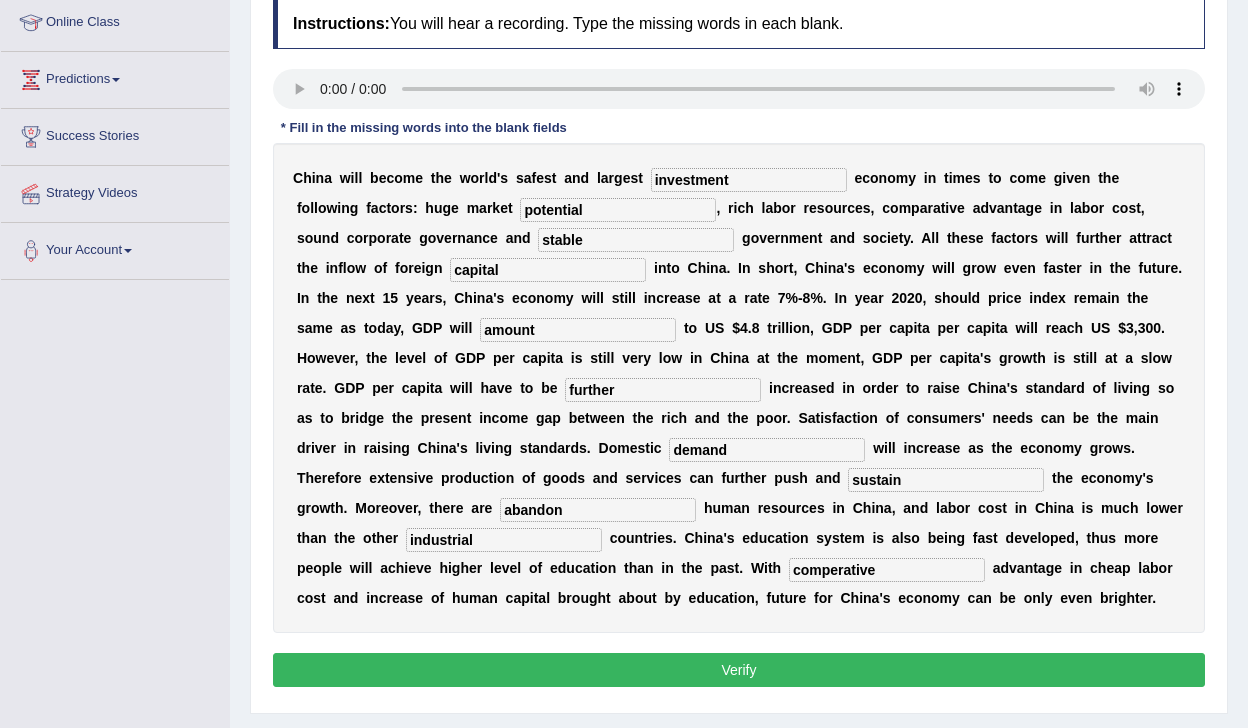 type on "investment" 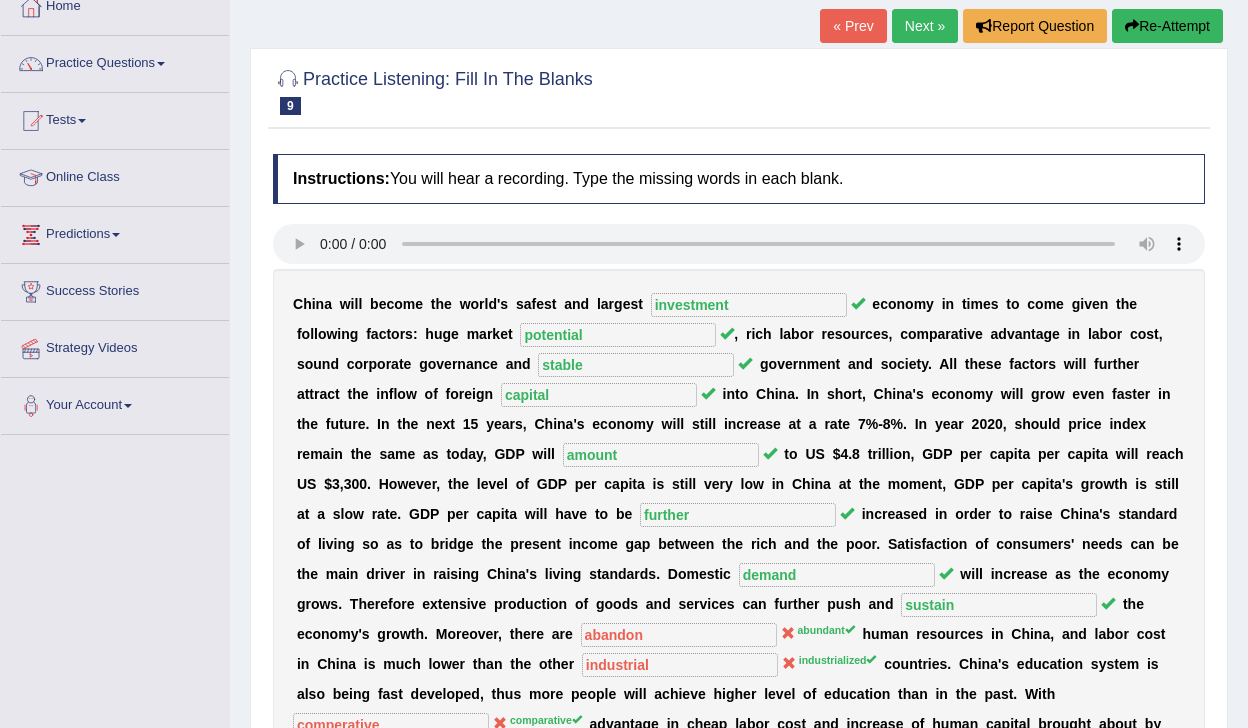 scroll, scrollTop: 43, scrollLeft: 0, axis: vertical 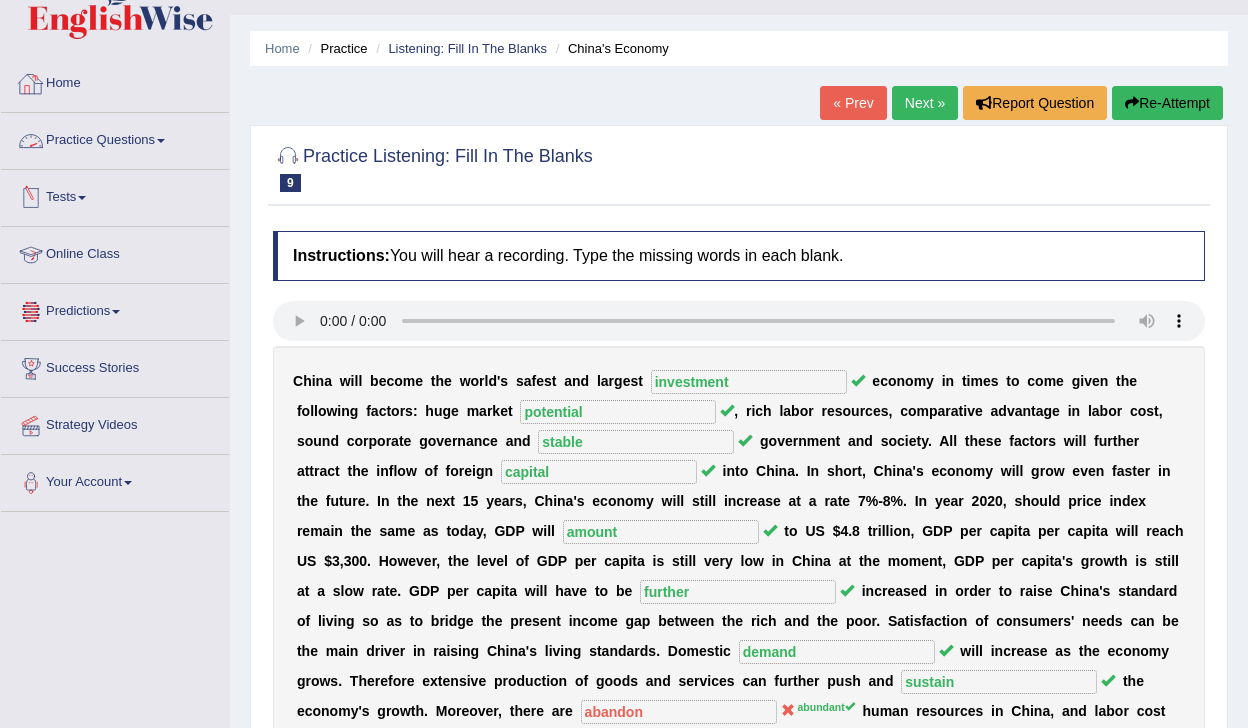 click on "Home" at bounding box center (115, 81) 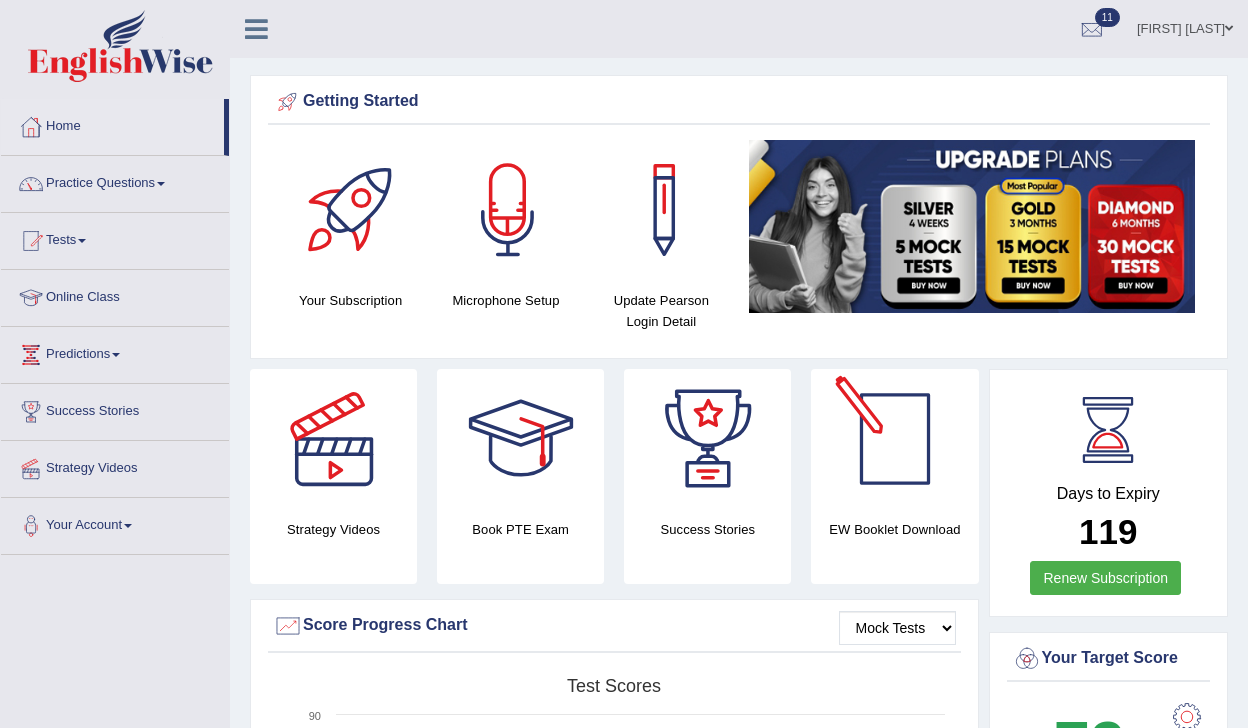 scroll, scrollTop: 0, scrollLeft: 0, axis: both 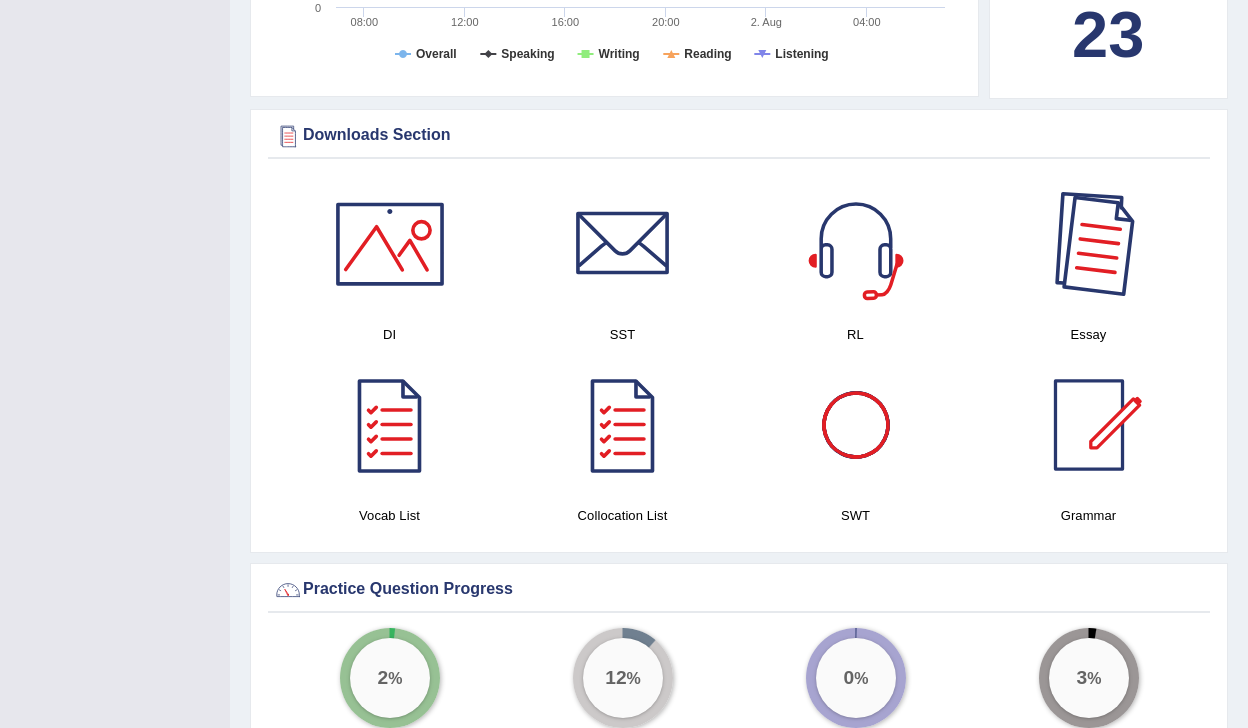 click at bounding box center [1089, 244] 